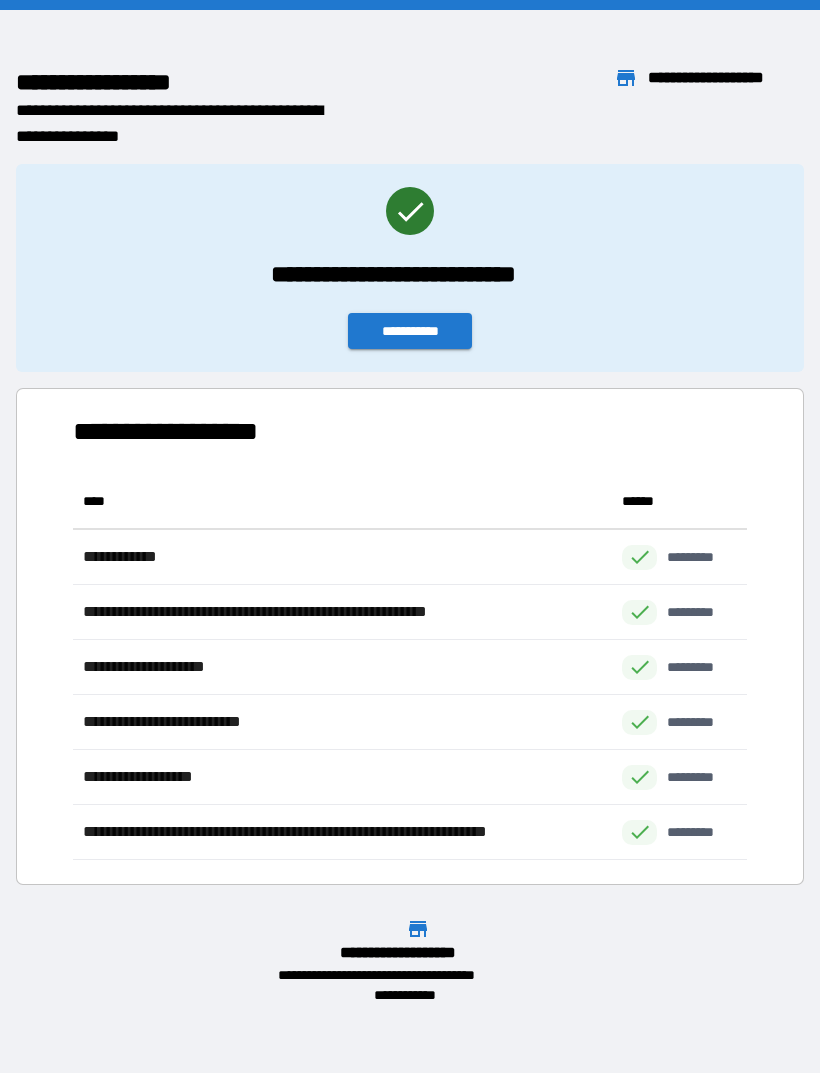 scroll, scrollTop: 64, scrollLeft: 0, axis: vertical 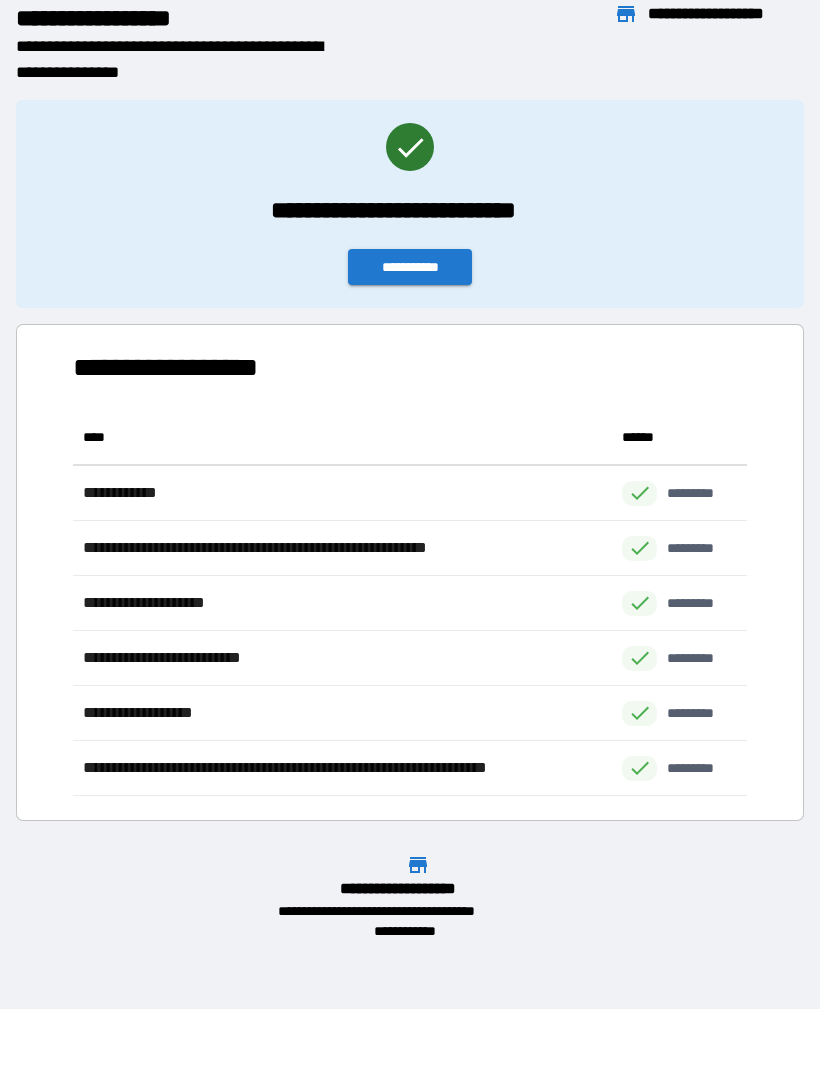 click on "**********" at bounding box center (418, 911) 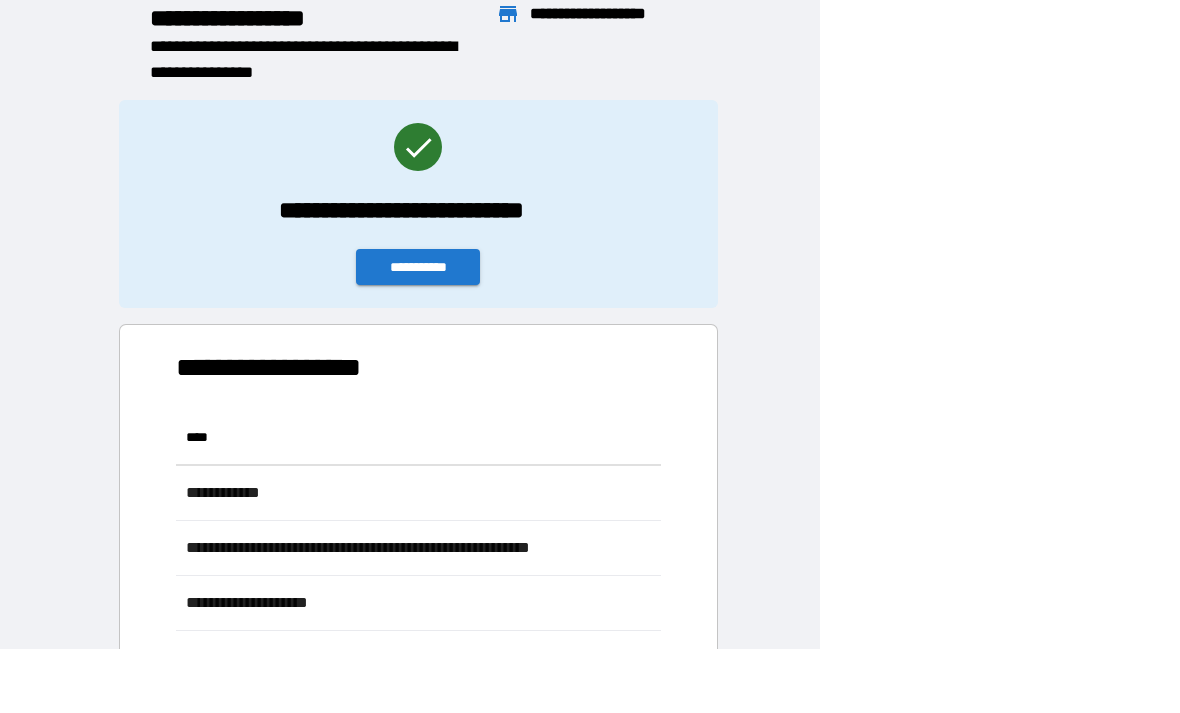 scroll, scrollTop: 1, scrollLeft: 1, axis: both 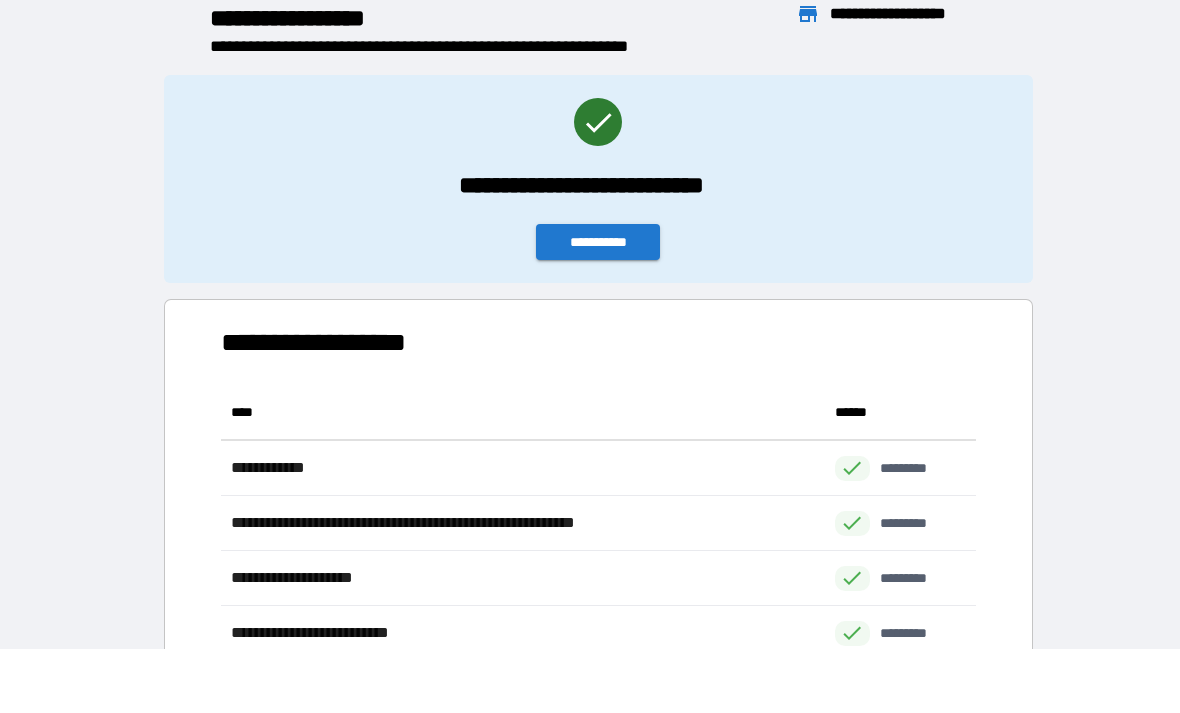 click on "**********" at bounding box center (598, 242) 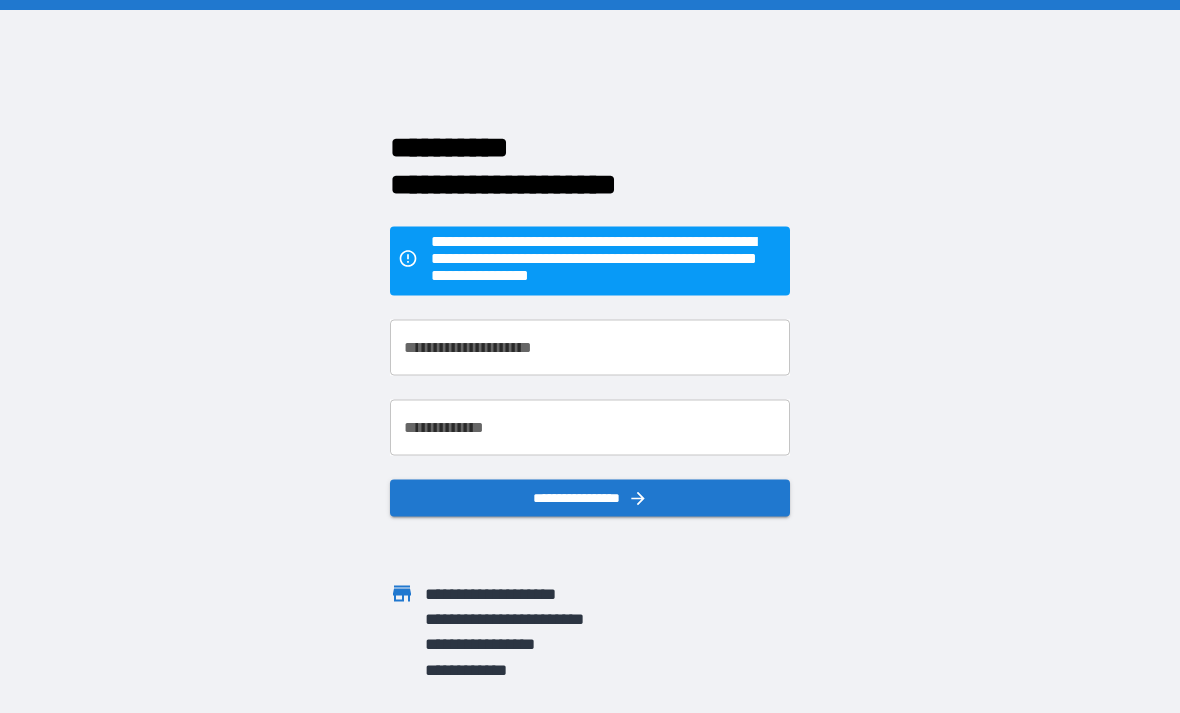 scroll, scrollTop: 64, scrollLeft: 0, axis: vertical 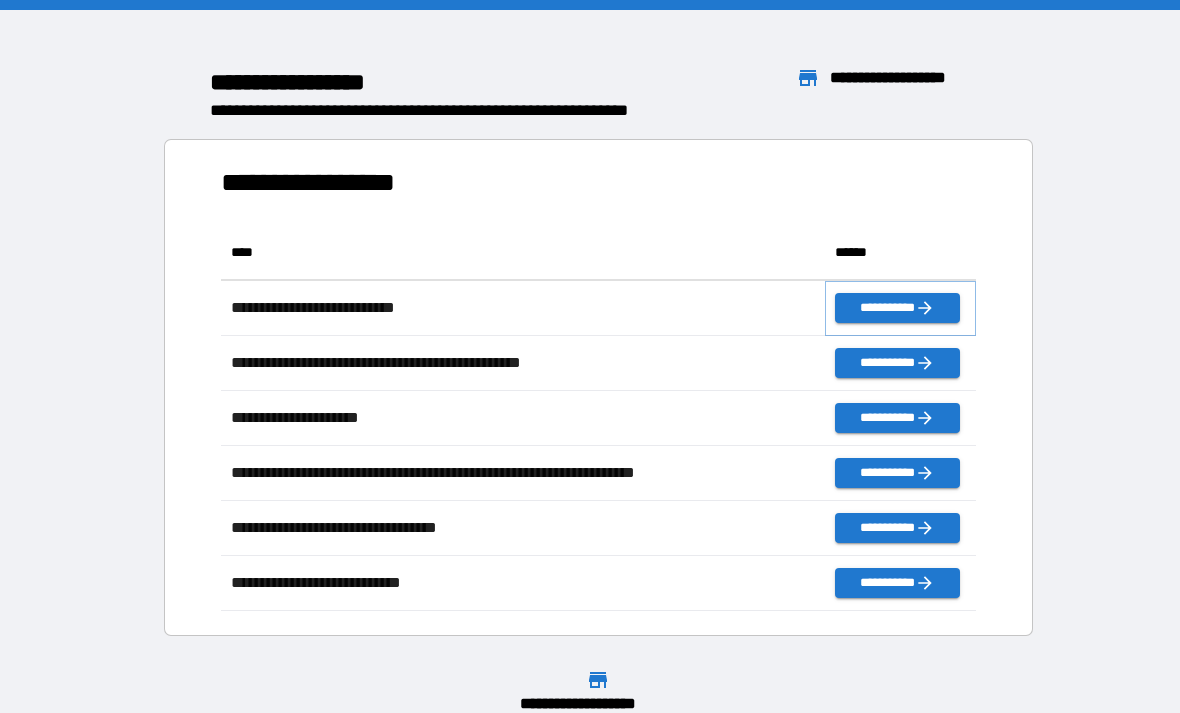 click 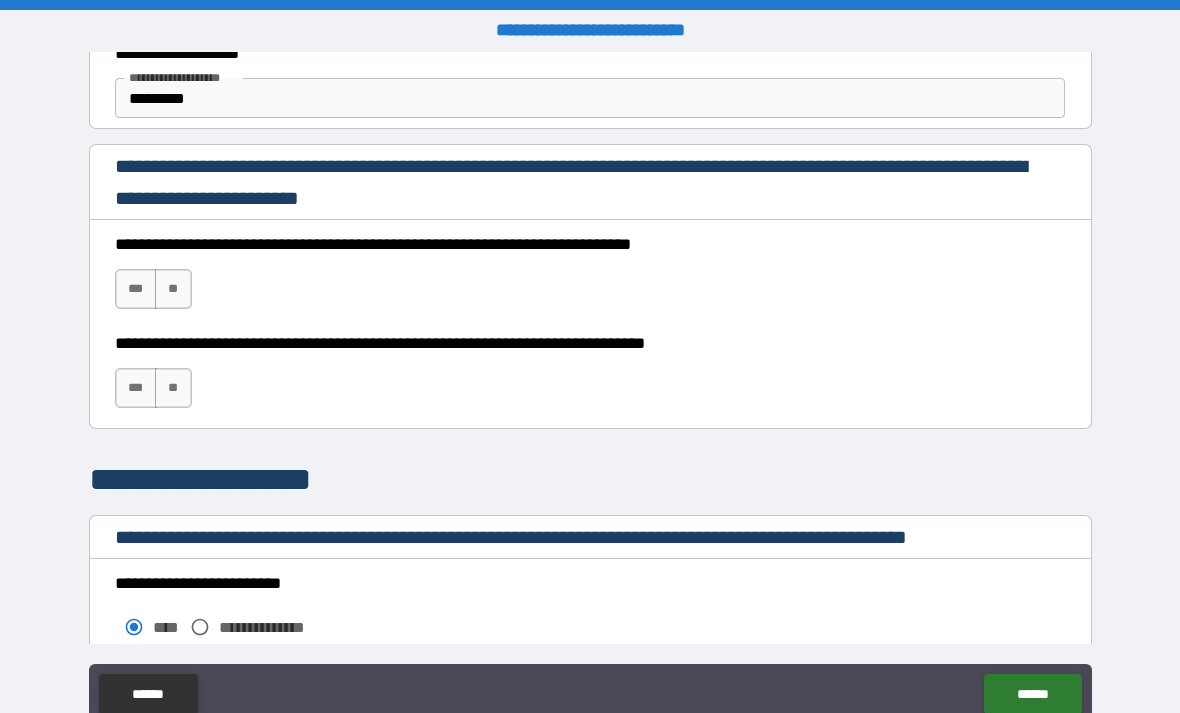 scroll, scrollTop: 1275, scrollLeft: 0, axis: vertical 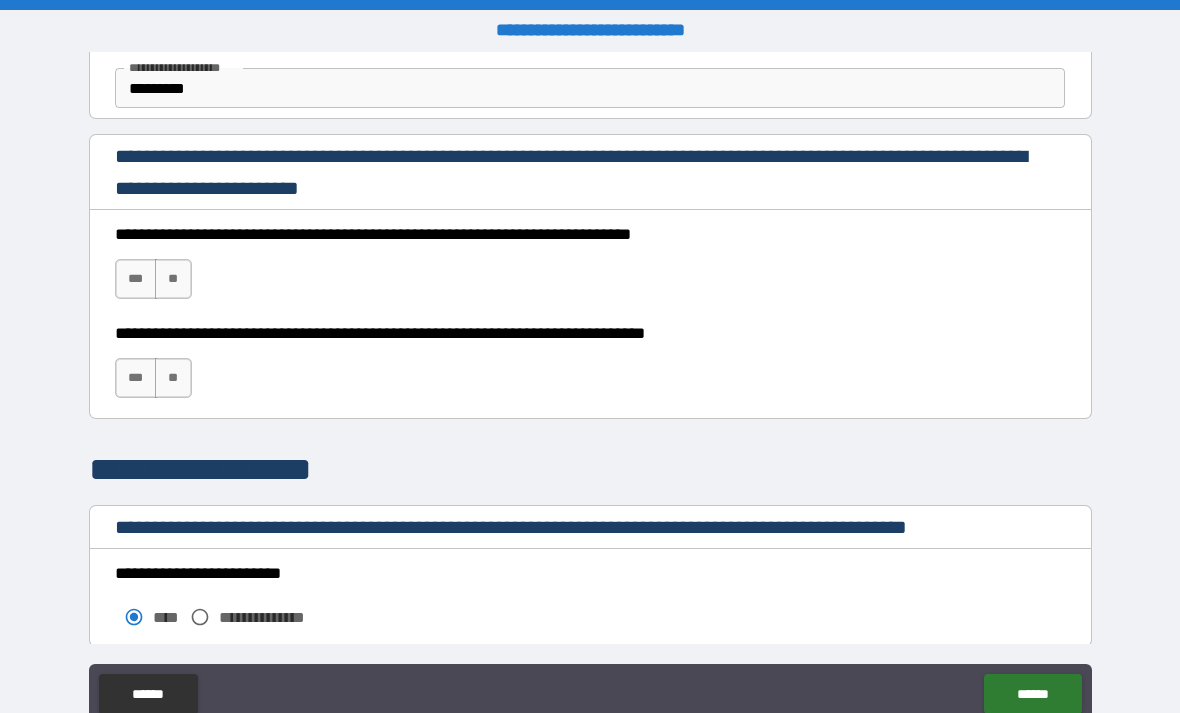 click on "***" at bounding box center (136, 279) 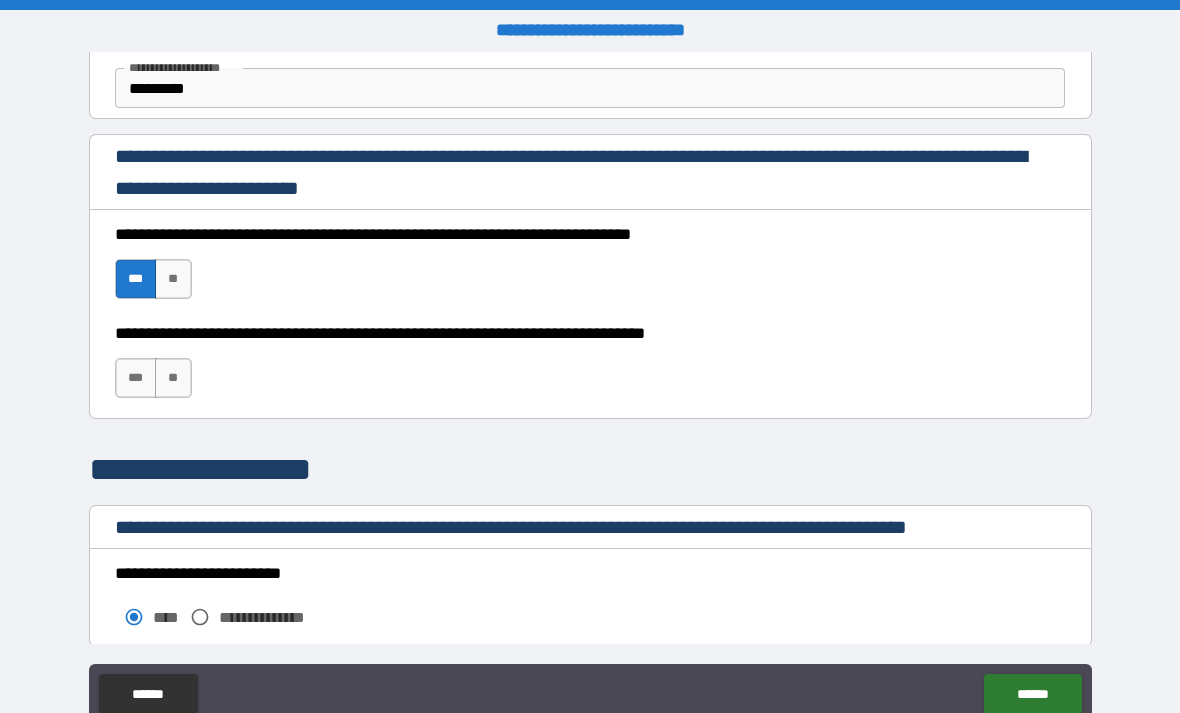 click on "**" at bounding box center (173, 378) 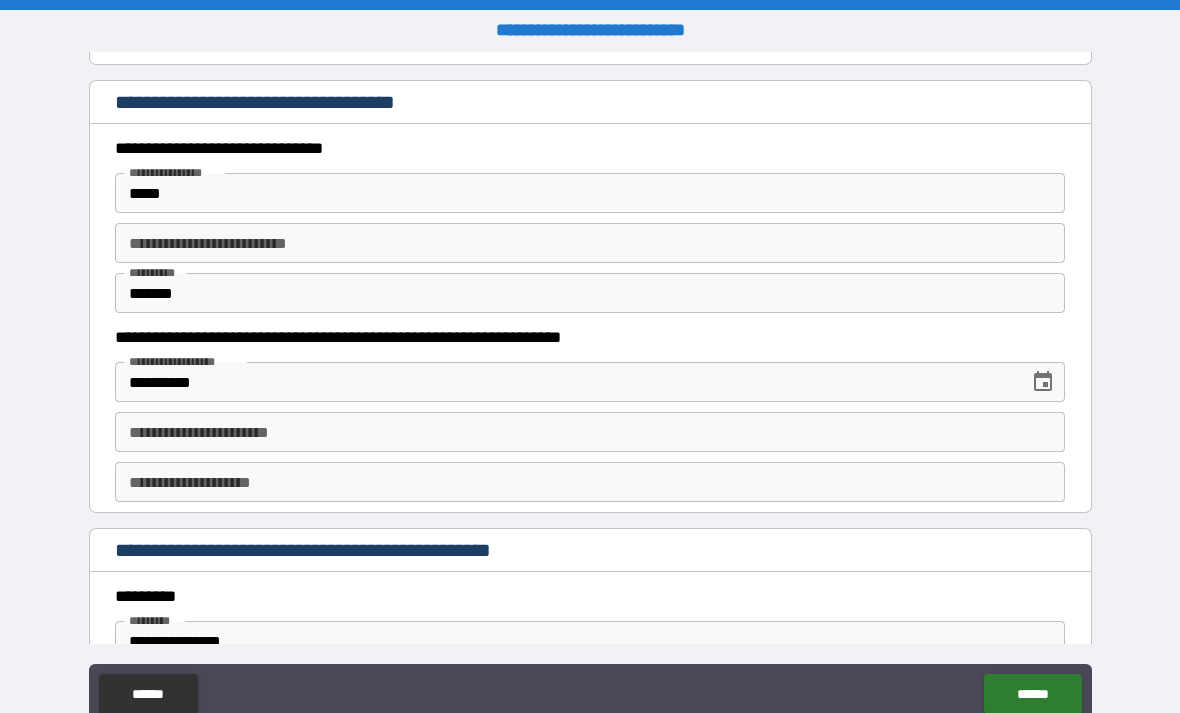 scroll, scrollTop: 1858, scrollLeft: 0, axis: vertical 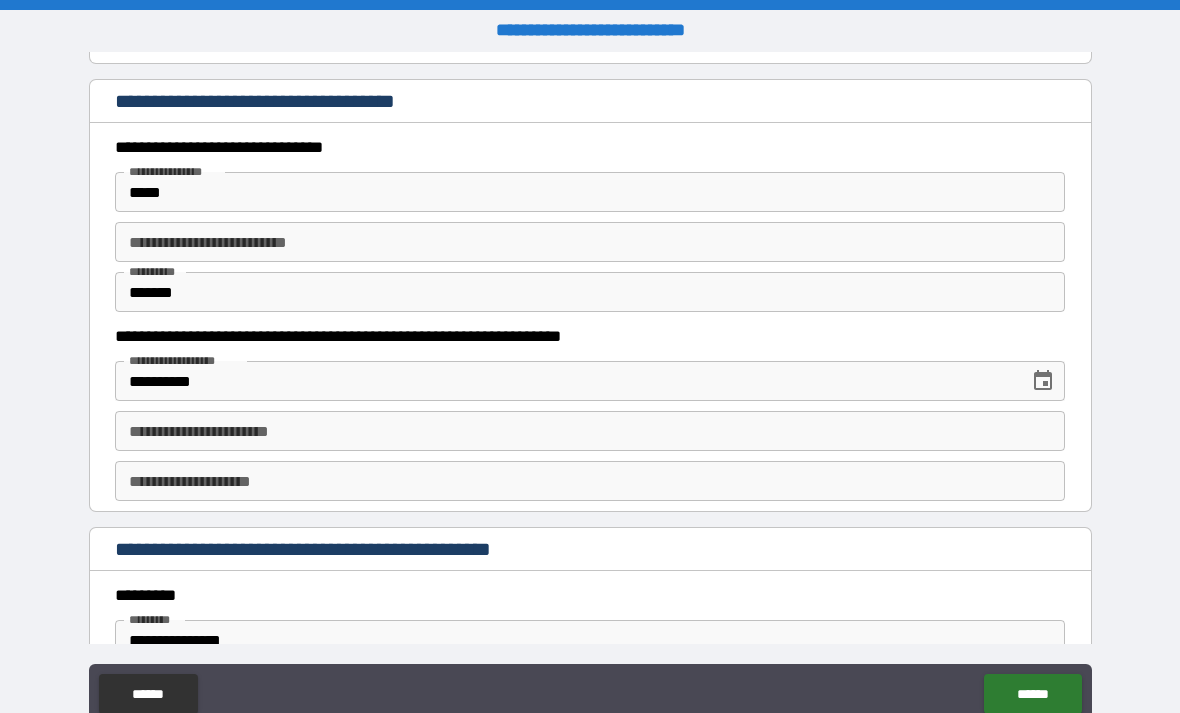 click on "*****" at bounding box center [590, 192] 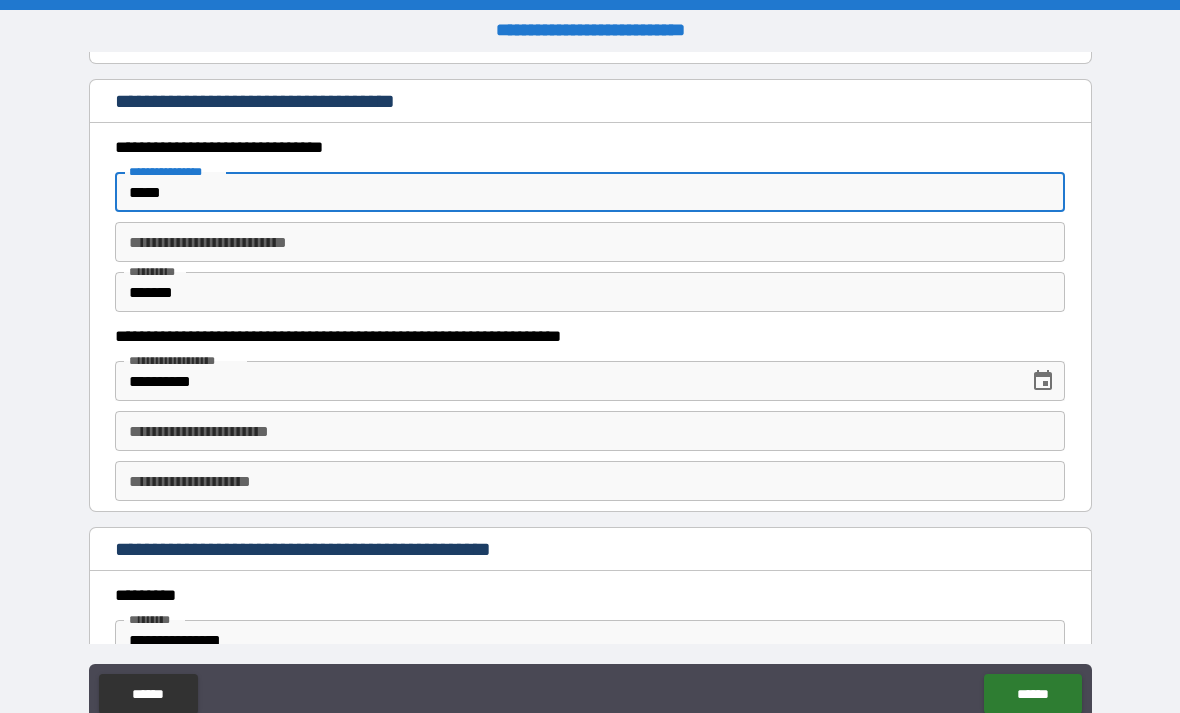 type on "****" 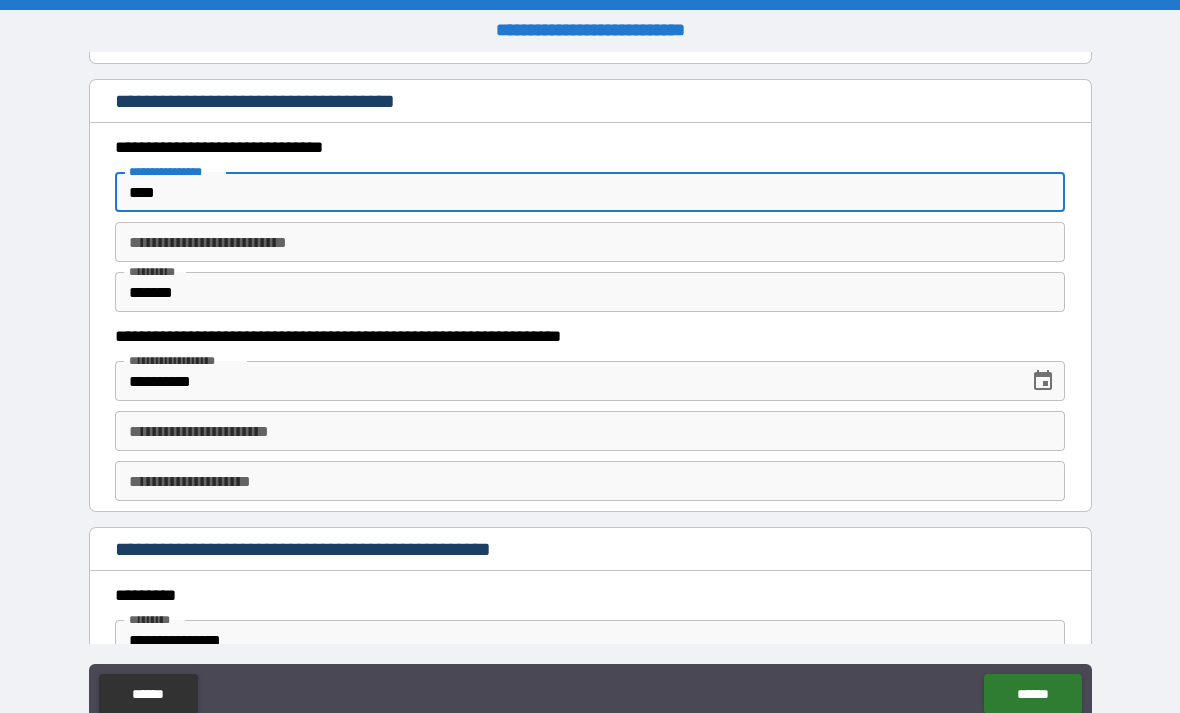 click on "****" at bounding box center (590, 192) 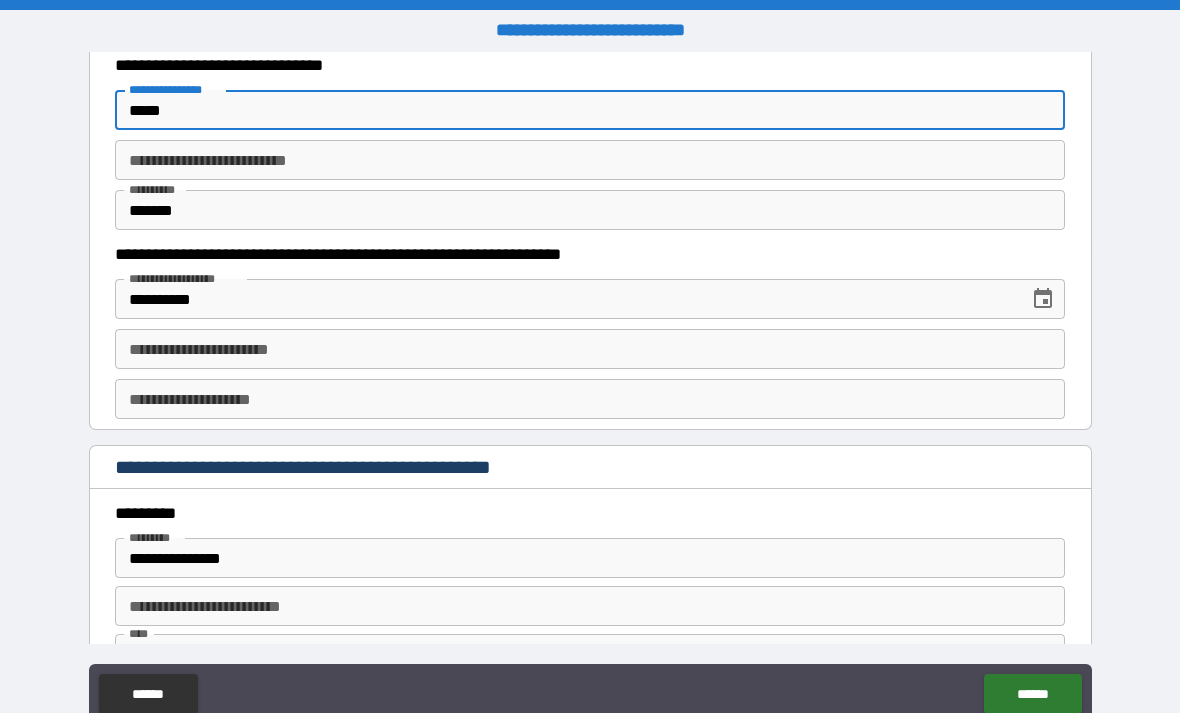 scroll, scrollTop: 1945, scrollLeft: 0, axis: vertical 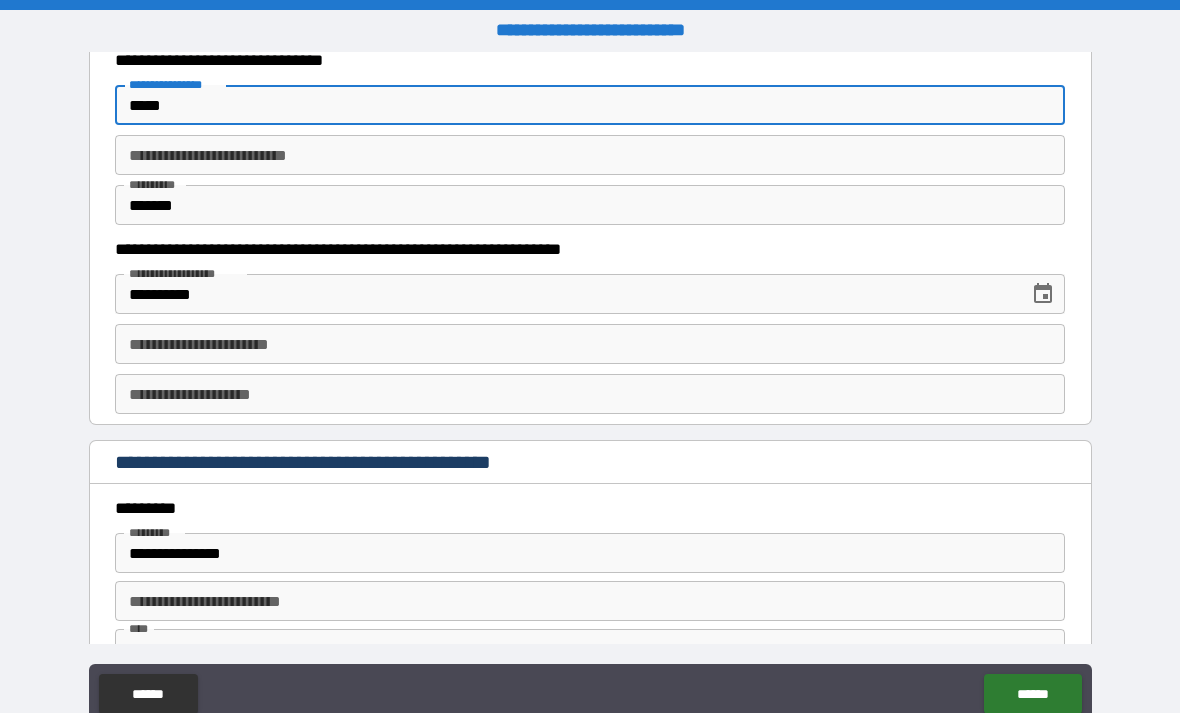 type on "*****" 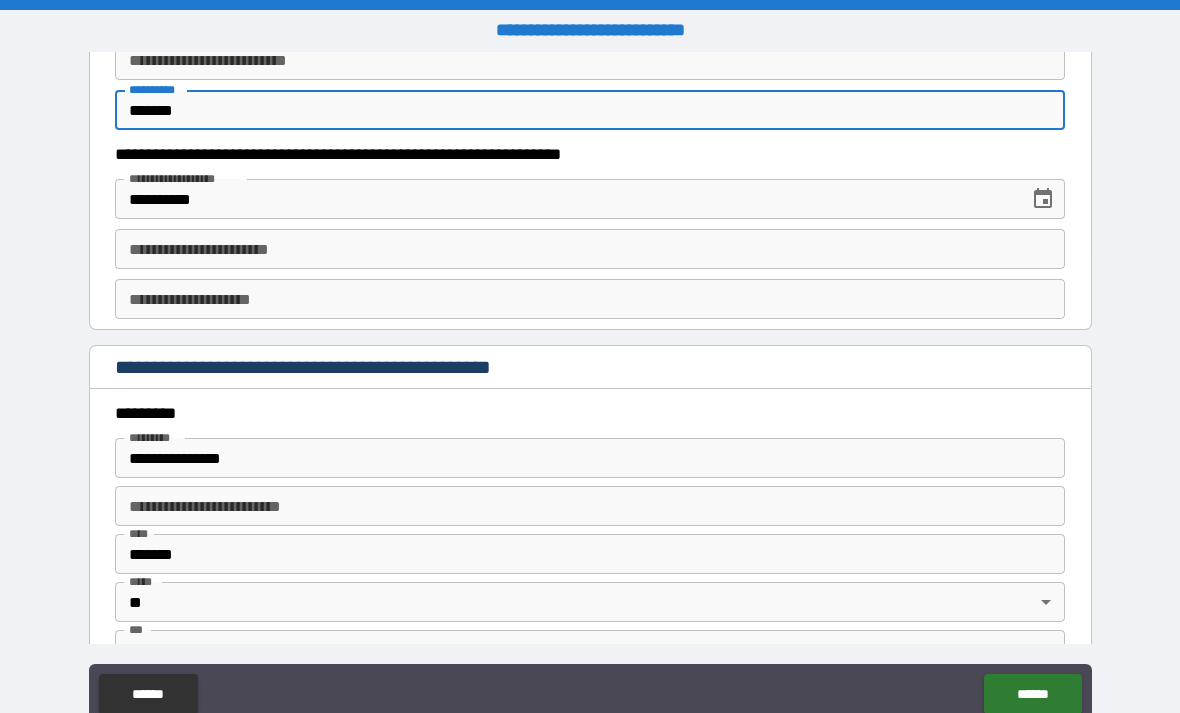 scroll, scrollTop: 2052, scrollLeft: 0, axis: vertical 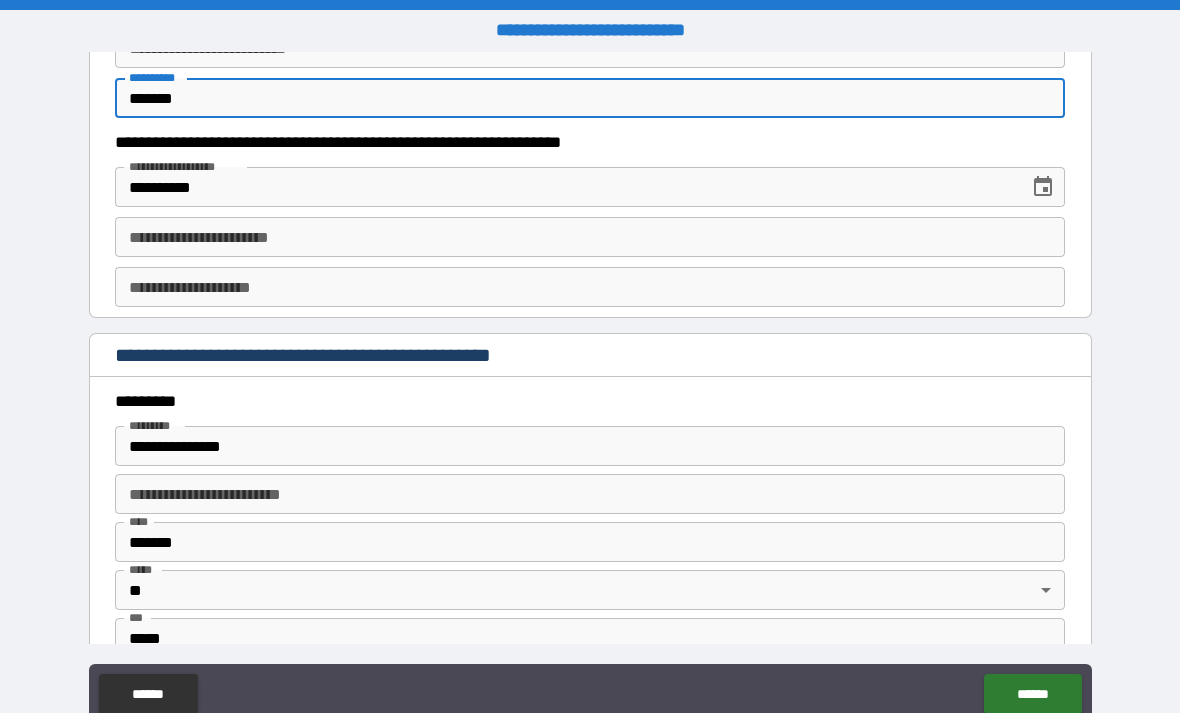 click on "**********" at bounding box center (565, 187) 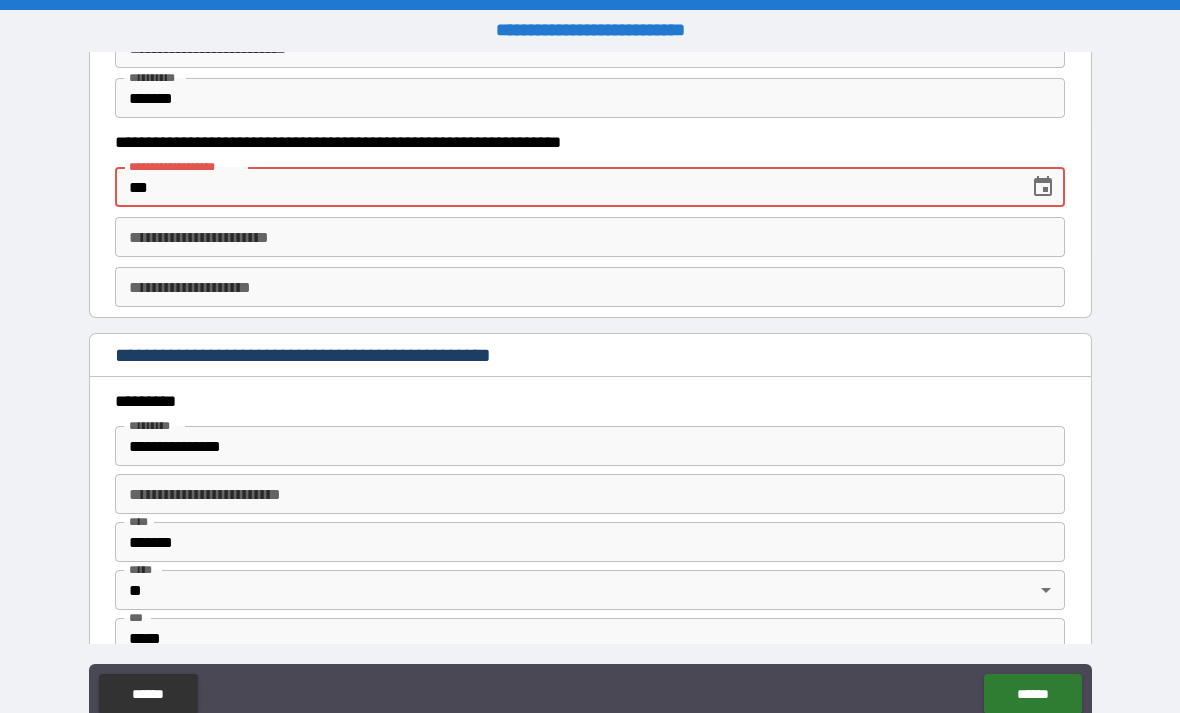 type on "*" 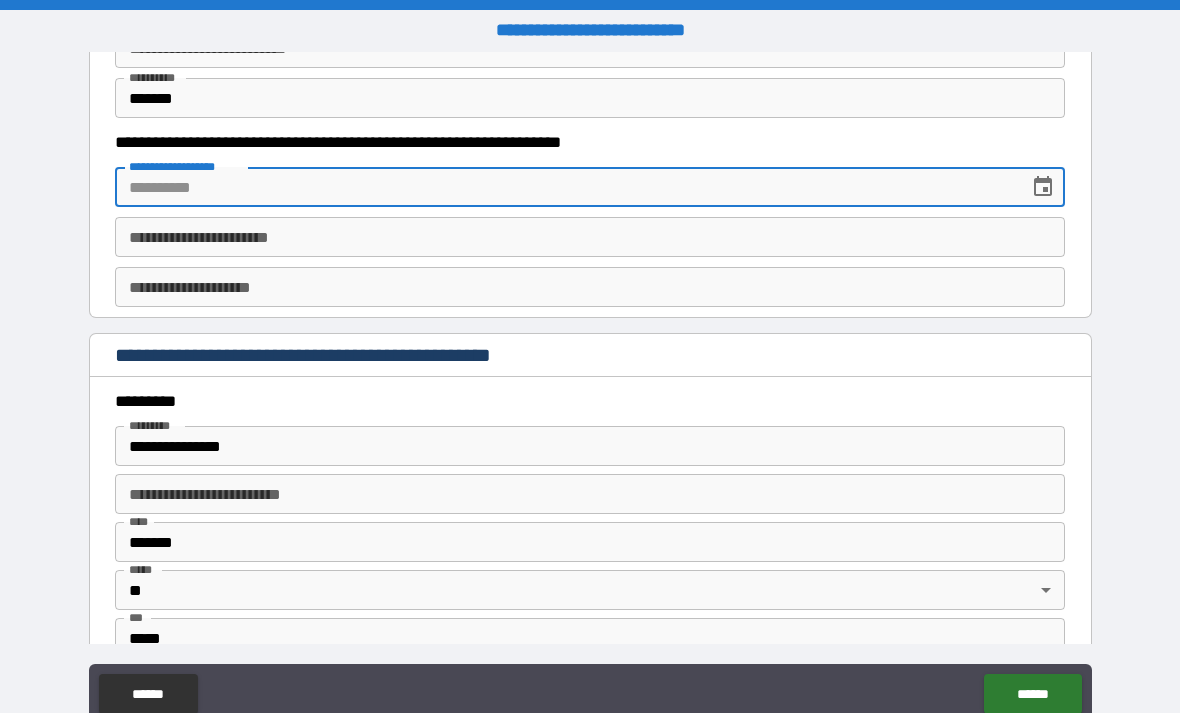 type on "*" 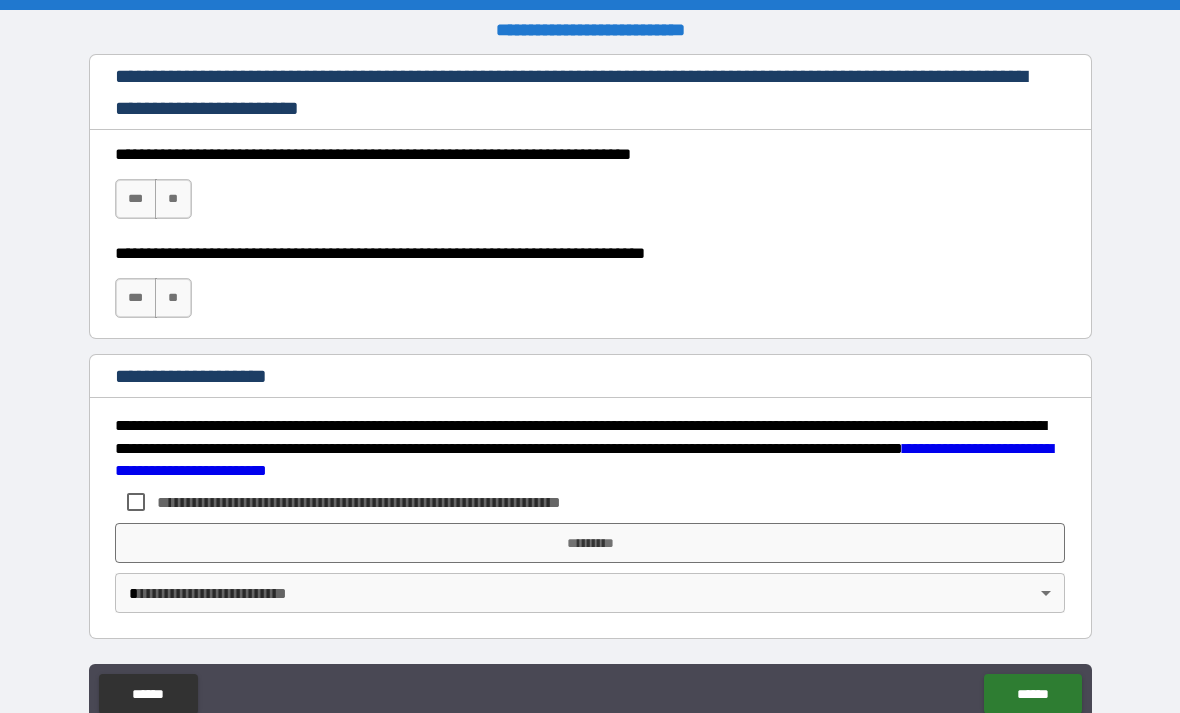 scroll, scrollTop: 2960, scrollLeft: 0, axis: vertical 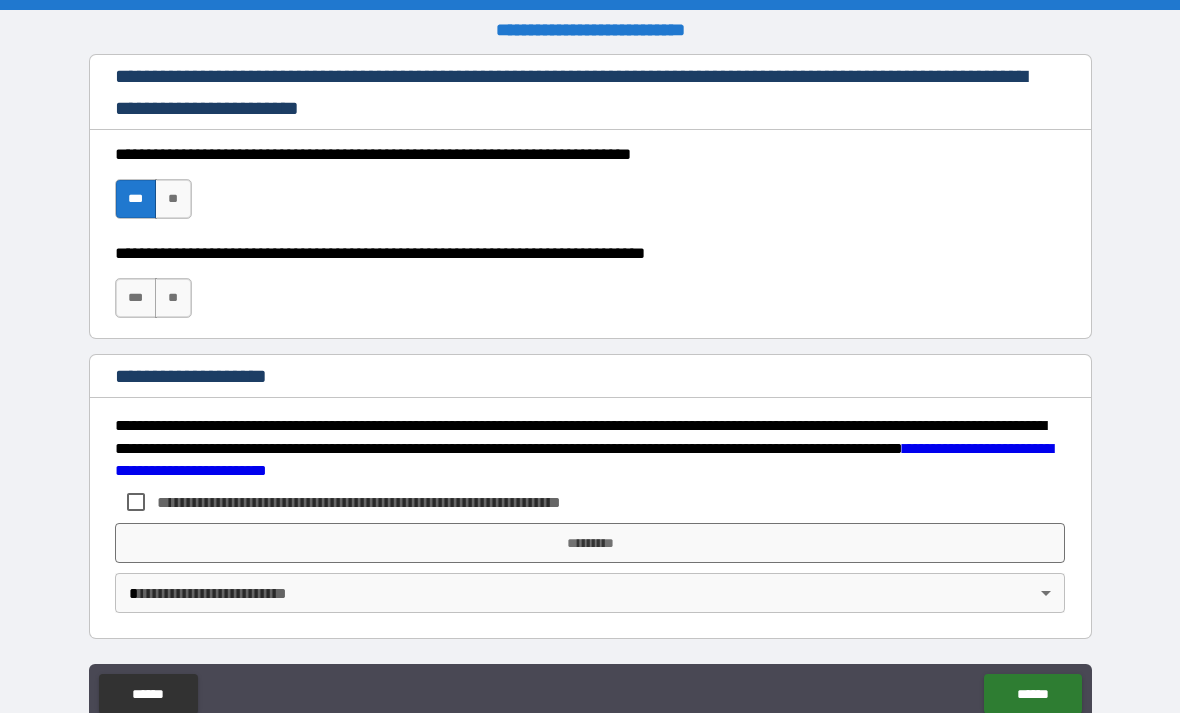 click on "**" at bounding box center [173, 298] 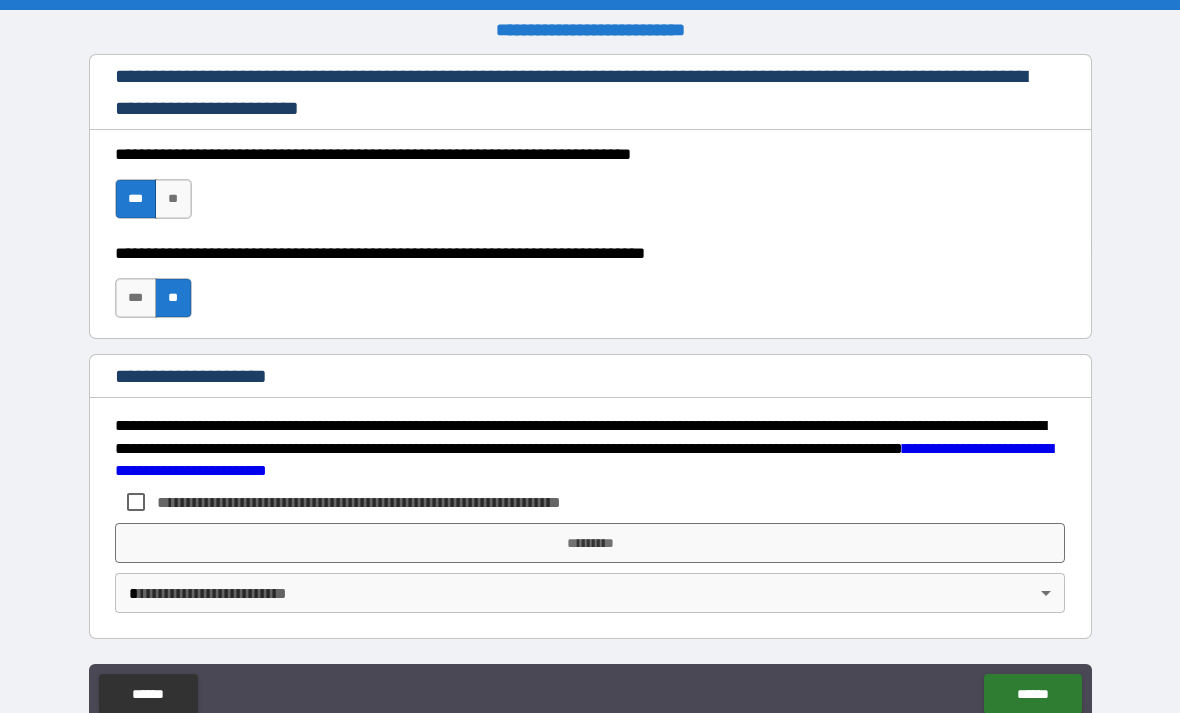 scroll, scrollTop: 2960, scrollLeft: 0, axis: vertical 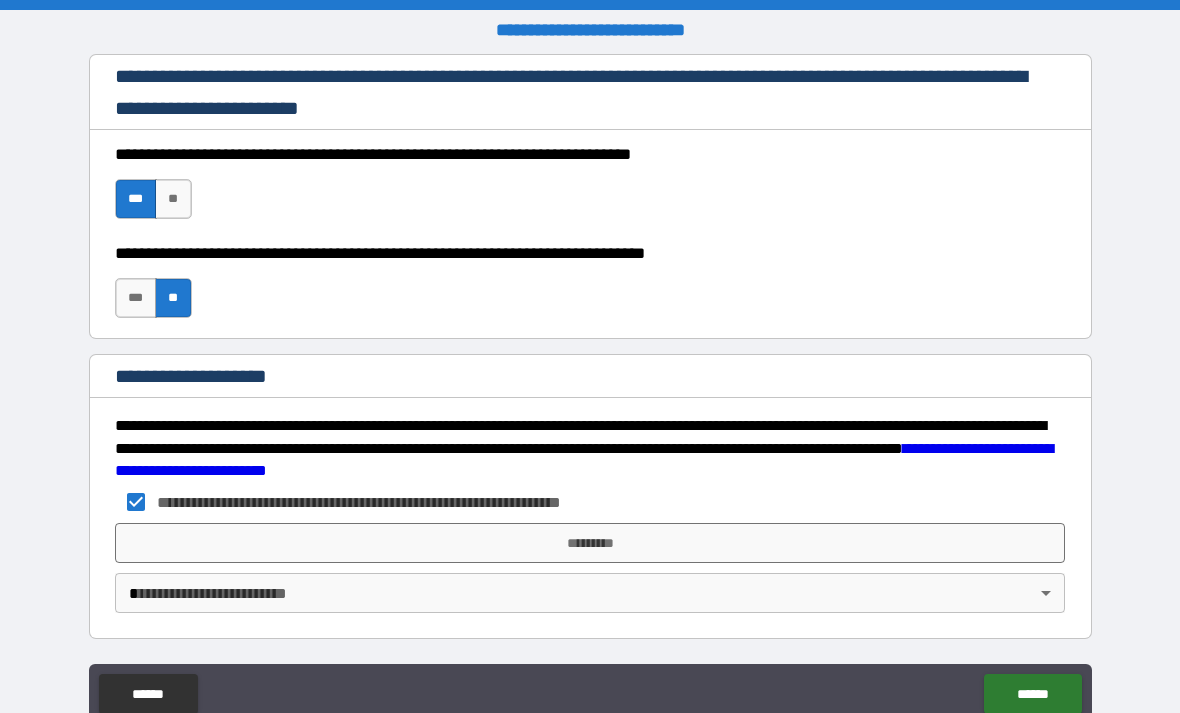 click on "*********" at bounding box center (590, 543) 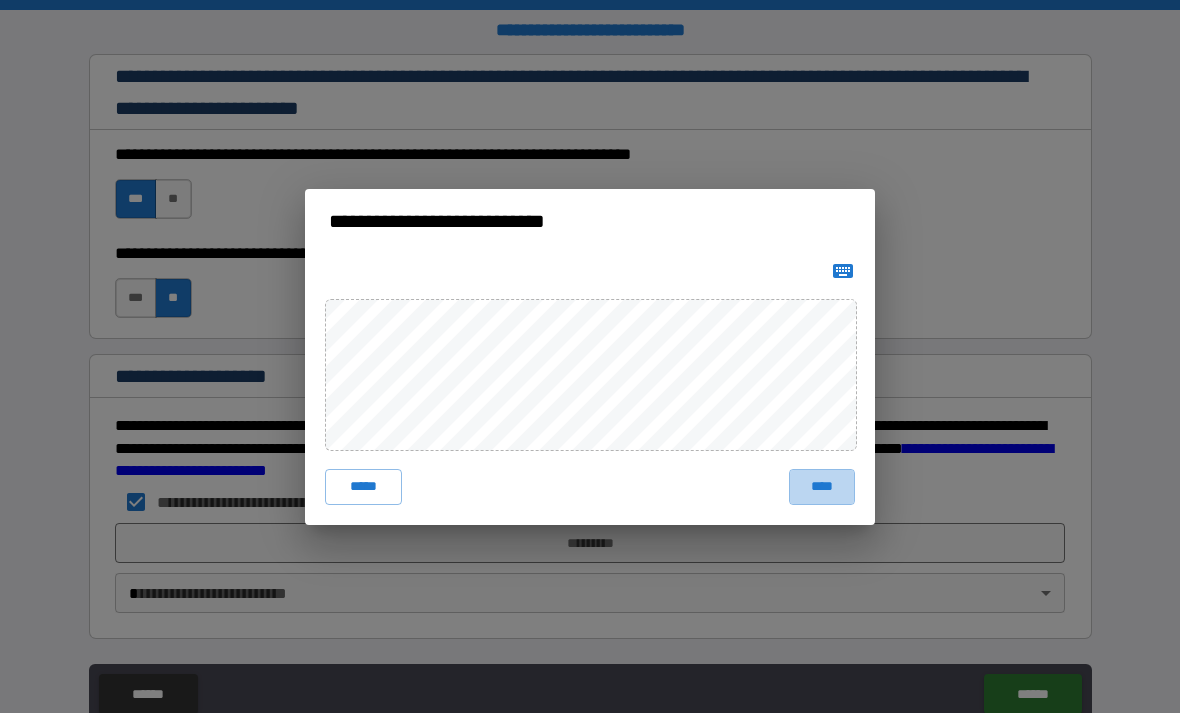 click on "****" at bounding box center [822, 487] 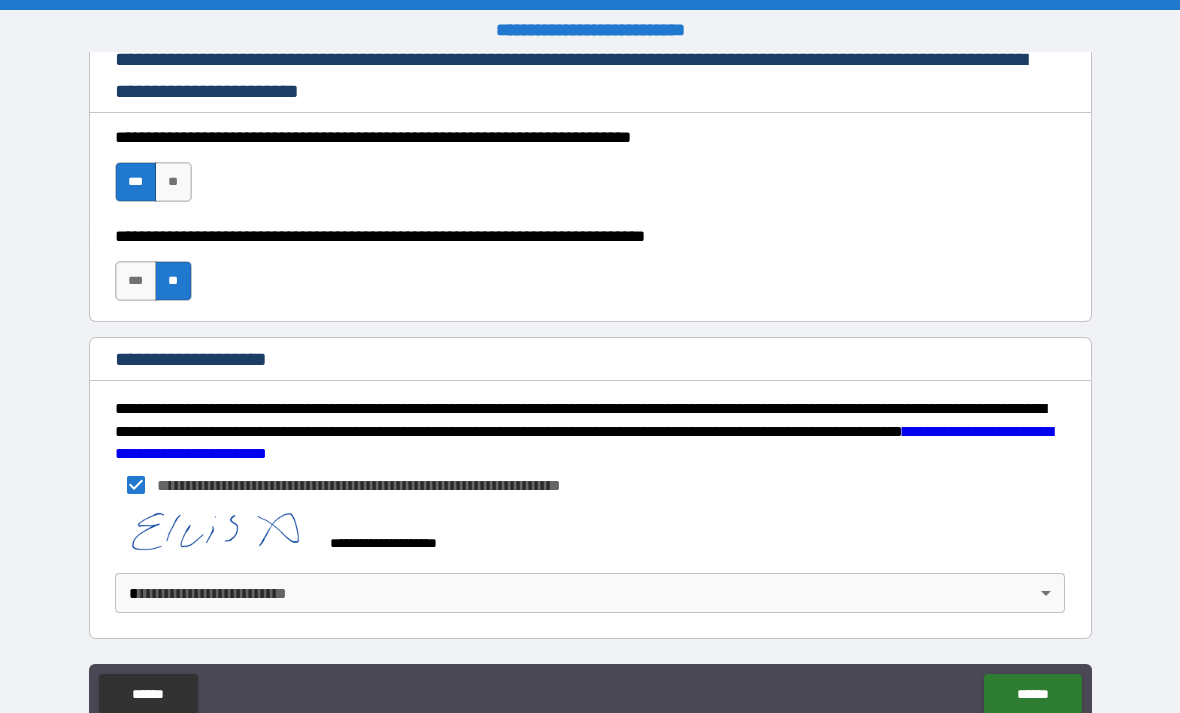 scroll, scrollTop: 2977, scrollLeft: 0, axis: vertical 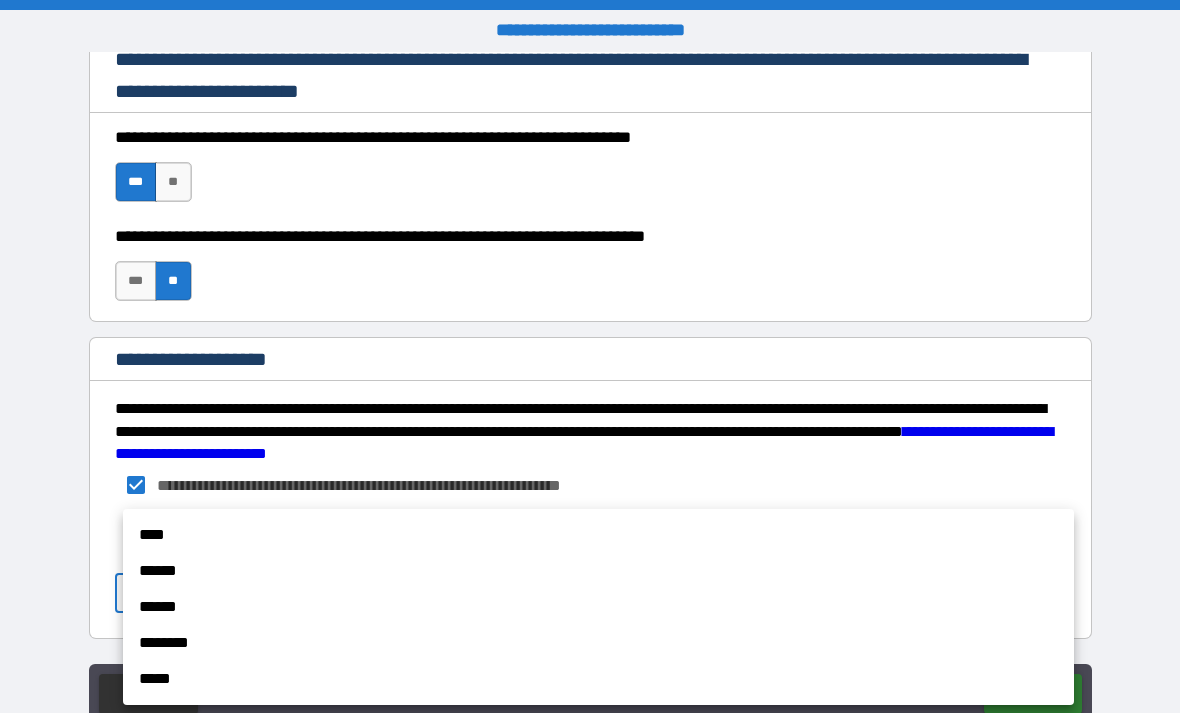 click on "******" at bounding box center (598, 571) 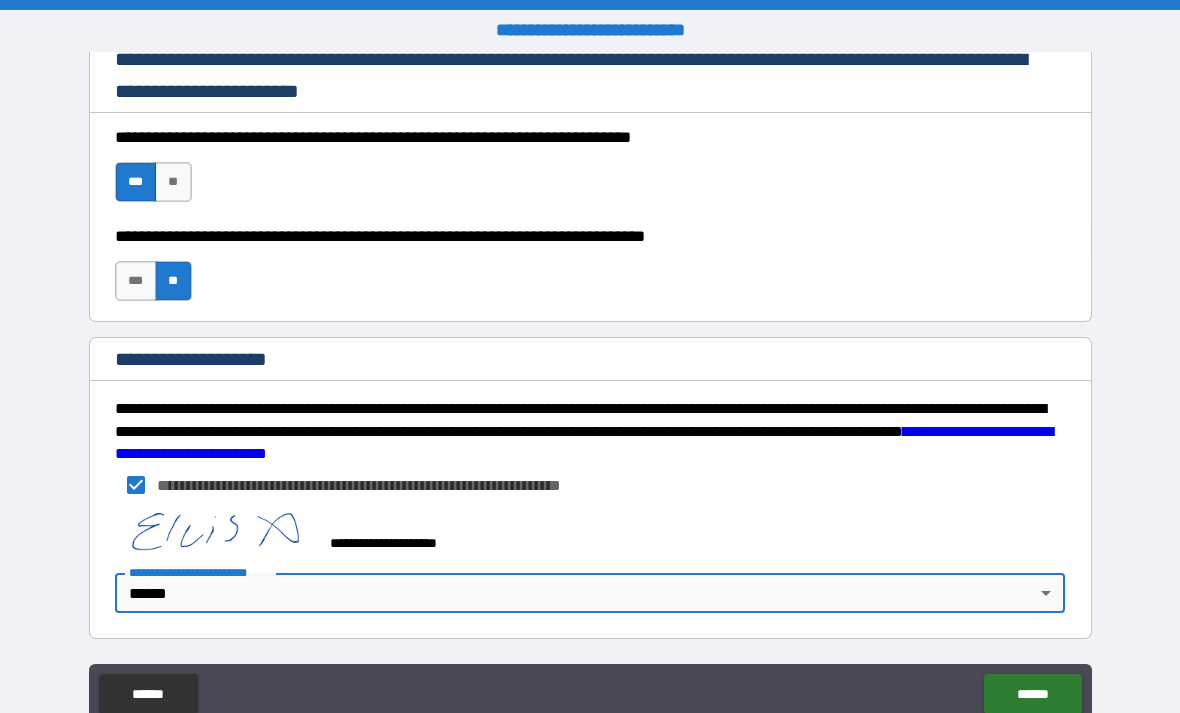 type on "*" 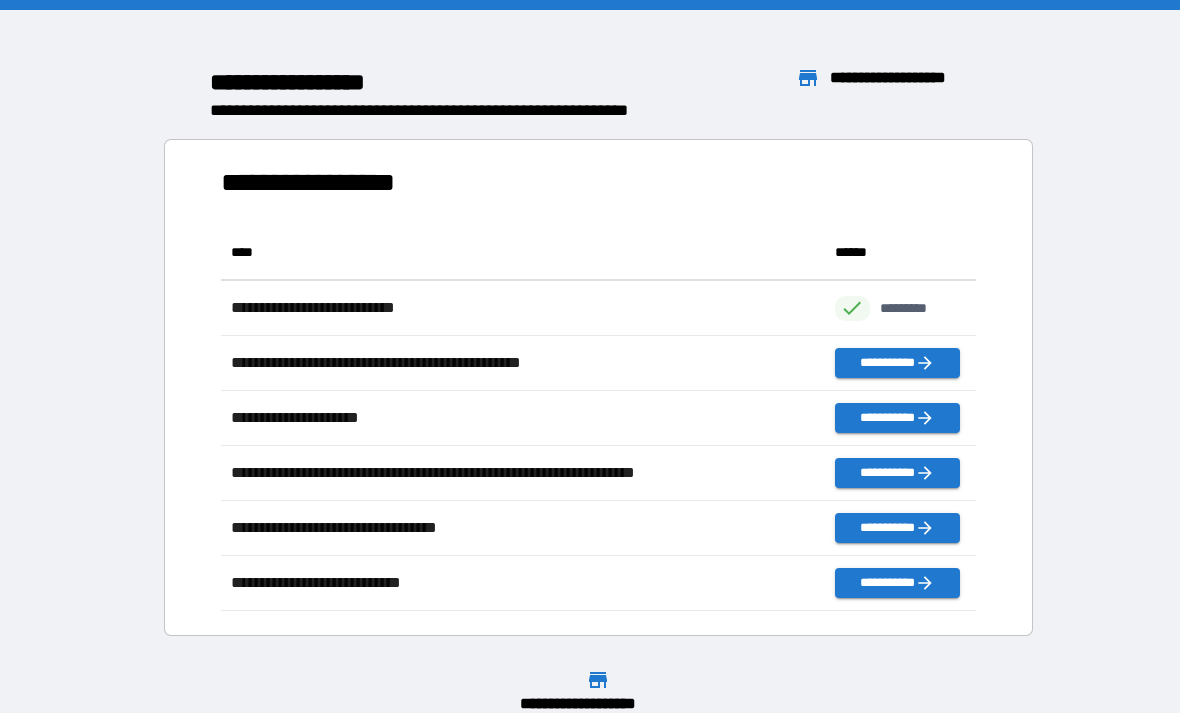 scroll, scrollTop: 1, scrollLeft: 1, axis: both 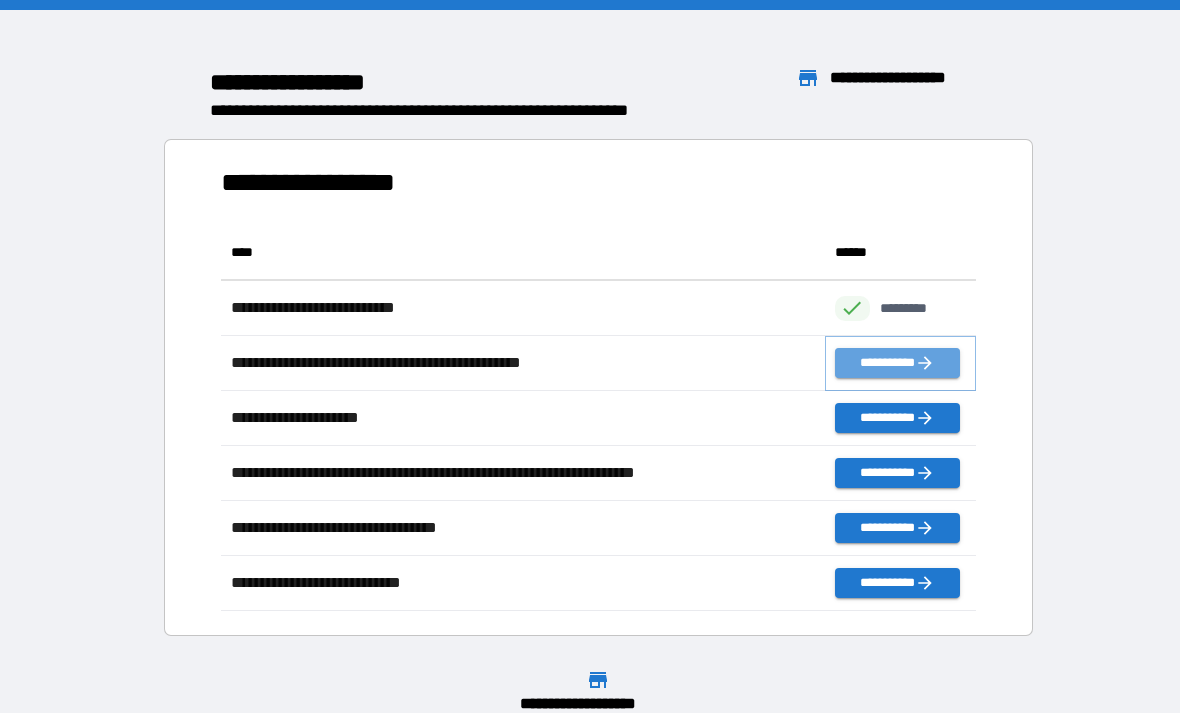 click on "**********" at bounding box center (897, 363) 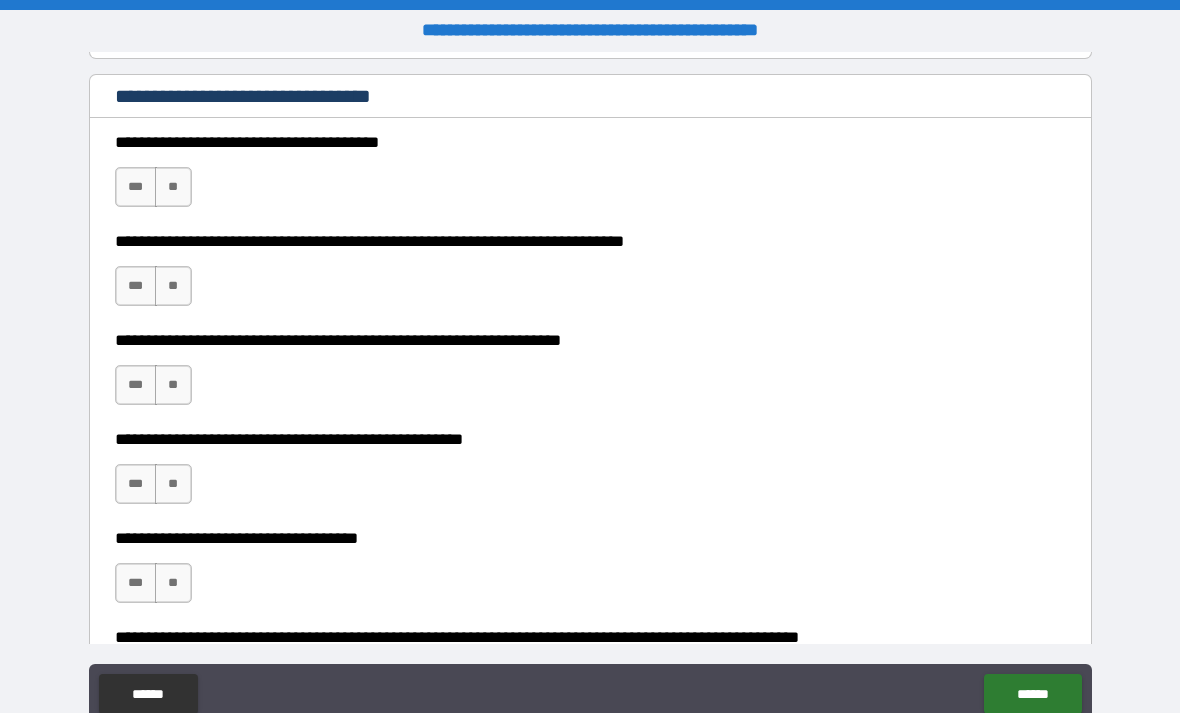 scroll, scrollTop: 374, scrollLeft: 0, axis: vertical 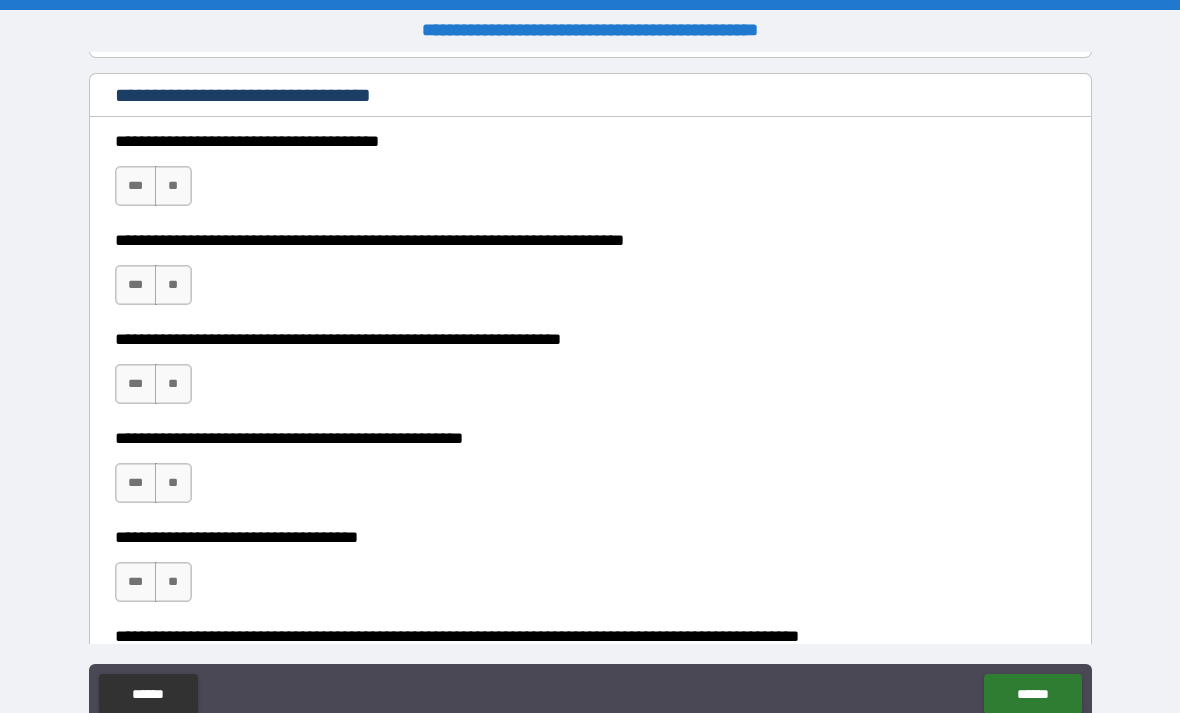 click on "**" at bounding box center (173, 186) 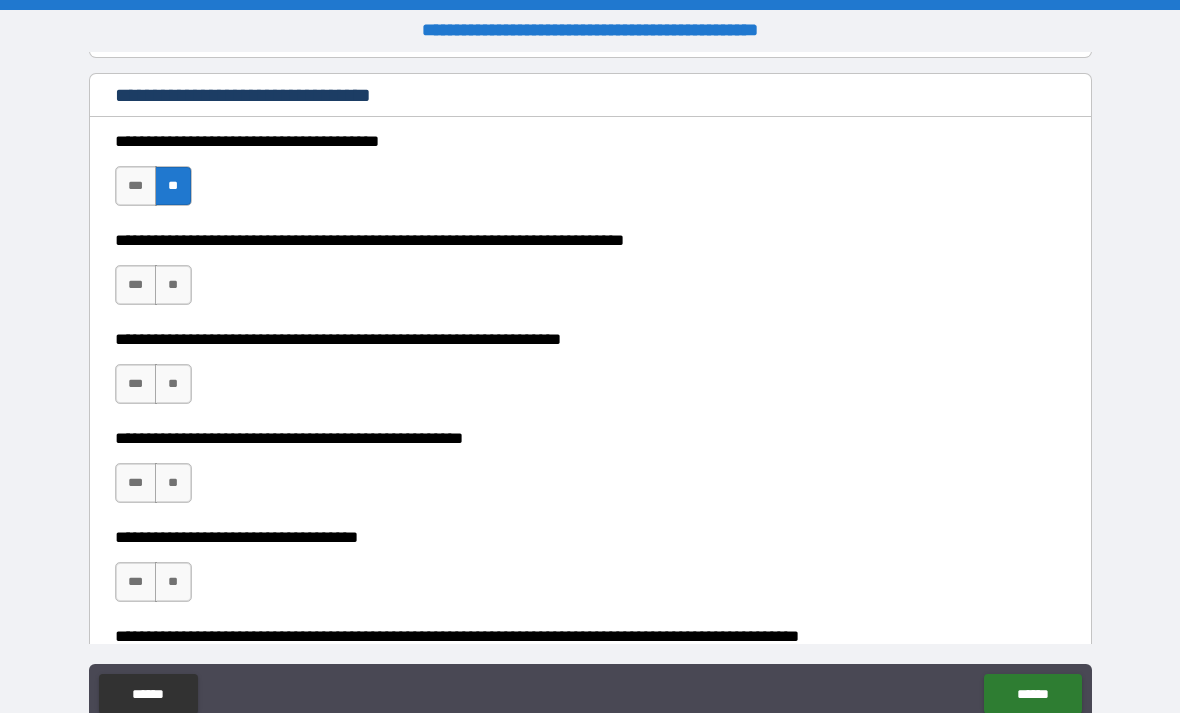 click on "**" at bounding box center [173, 285] 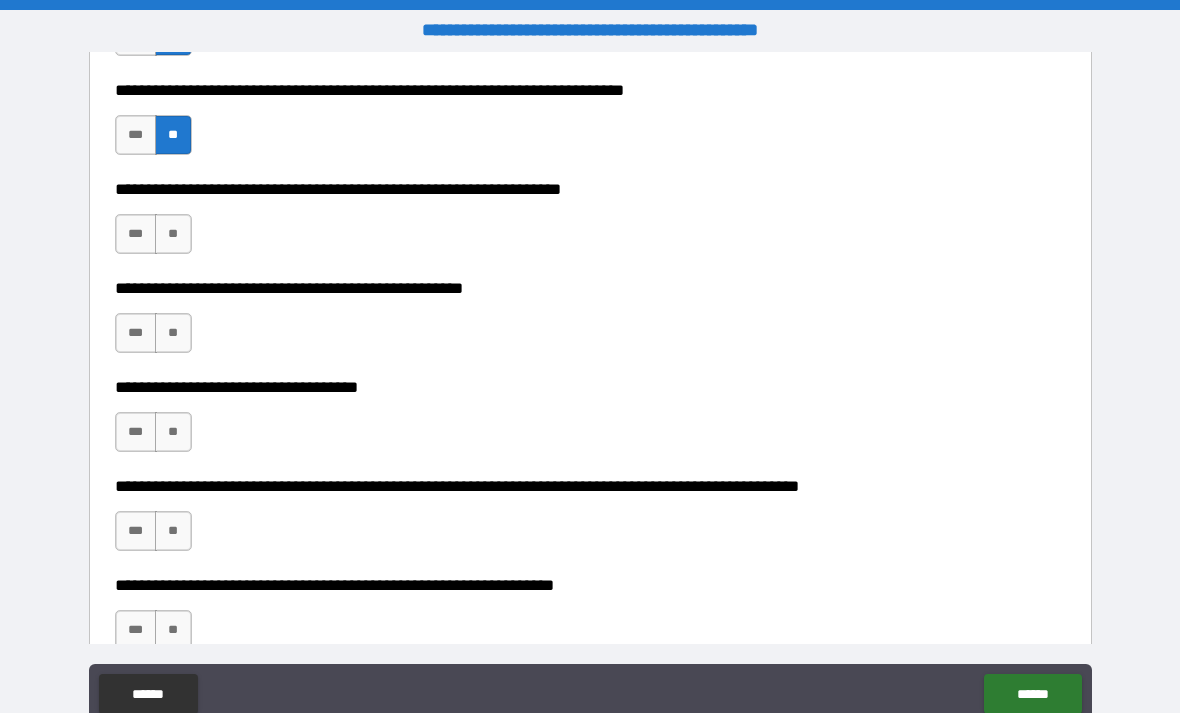 scroll, scrollTop: 519, scrollLeft: 0, axis: vertical 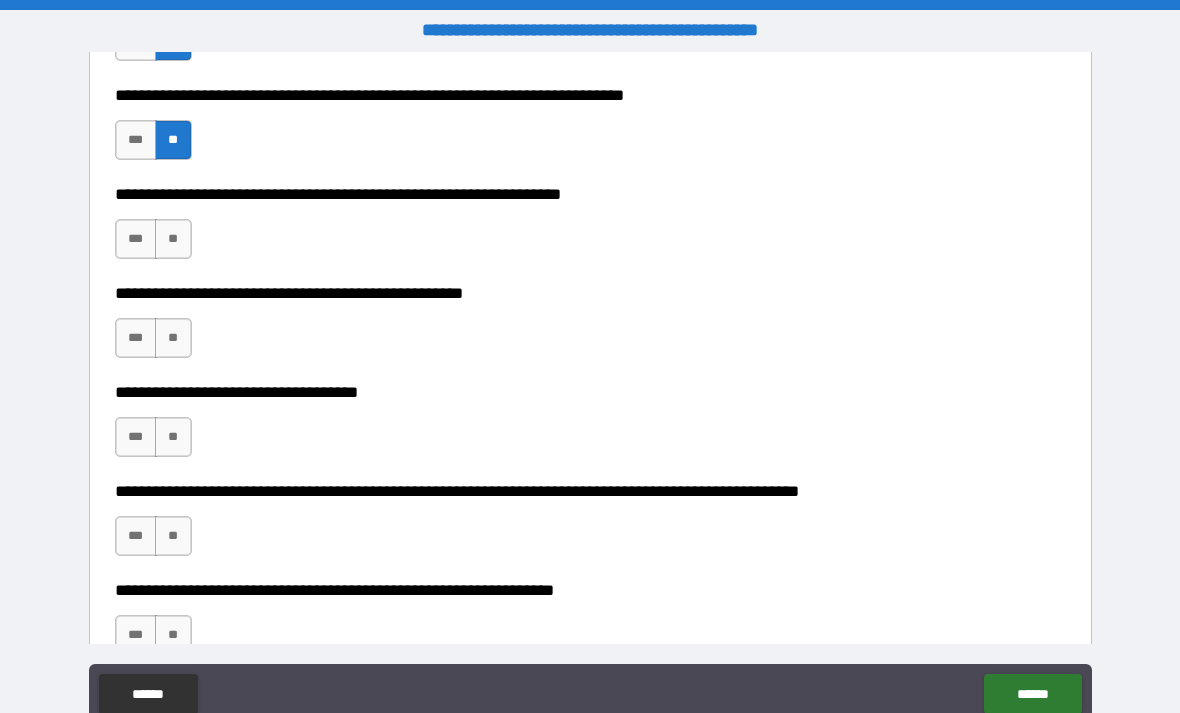 click on "**" at bounding box center [173, 239] 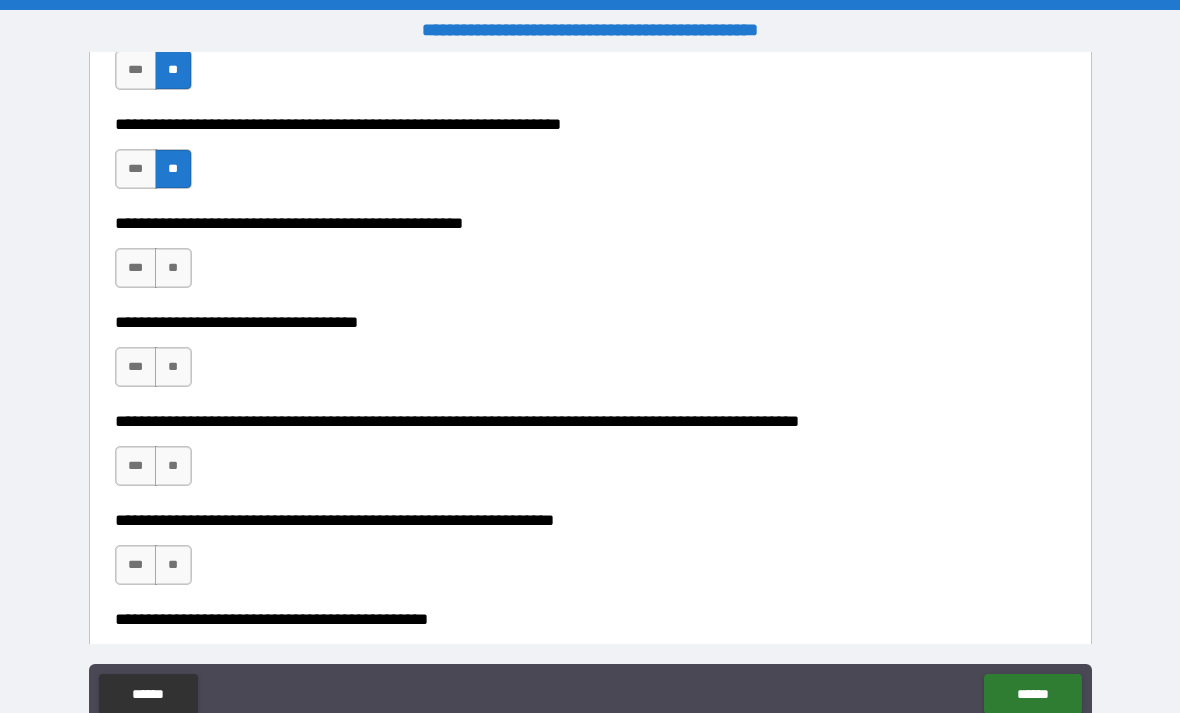 scroll, scrollTop: 598, scrollLeft: 0, axis: vertical 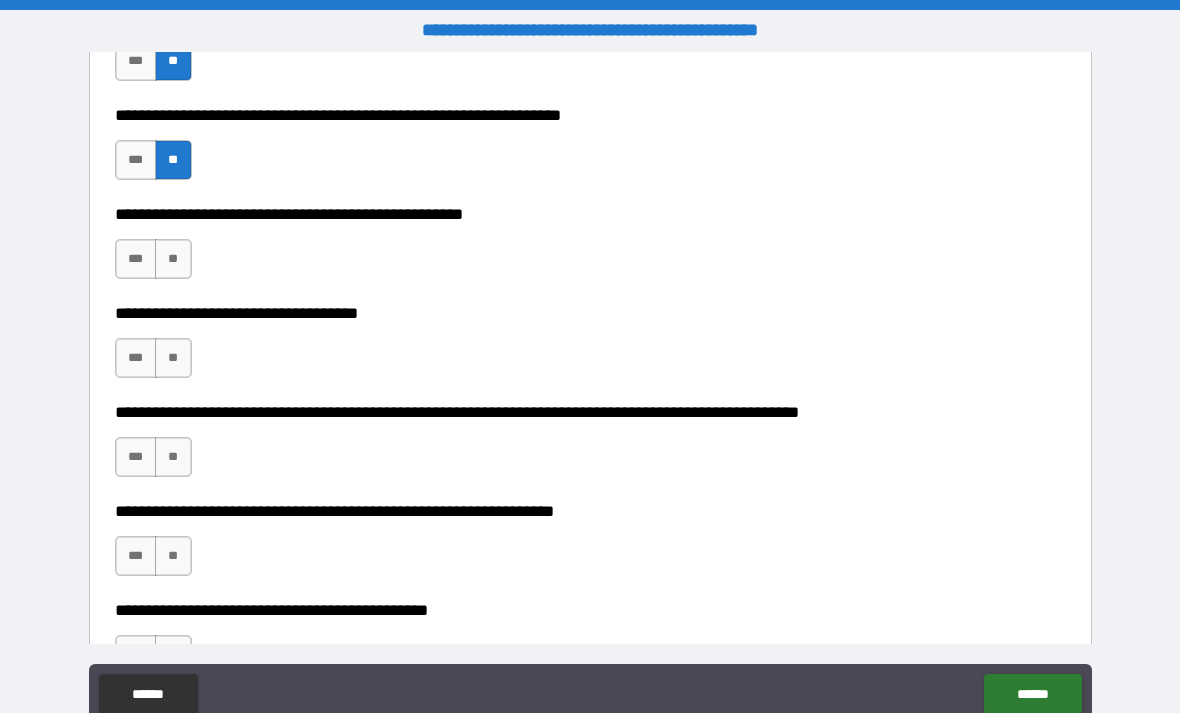 click on "**" at bounding box center (173, 259) 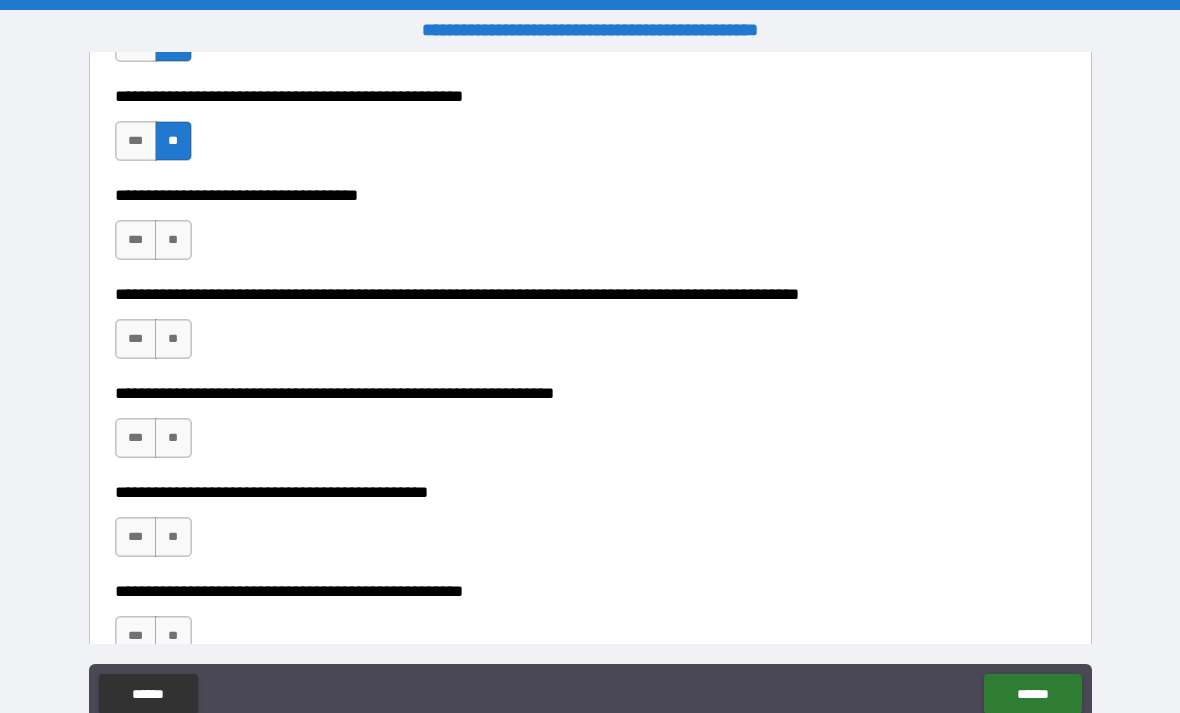 scroll, scrollTop: 717, scrollLeft: 0, axis: vertical 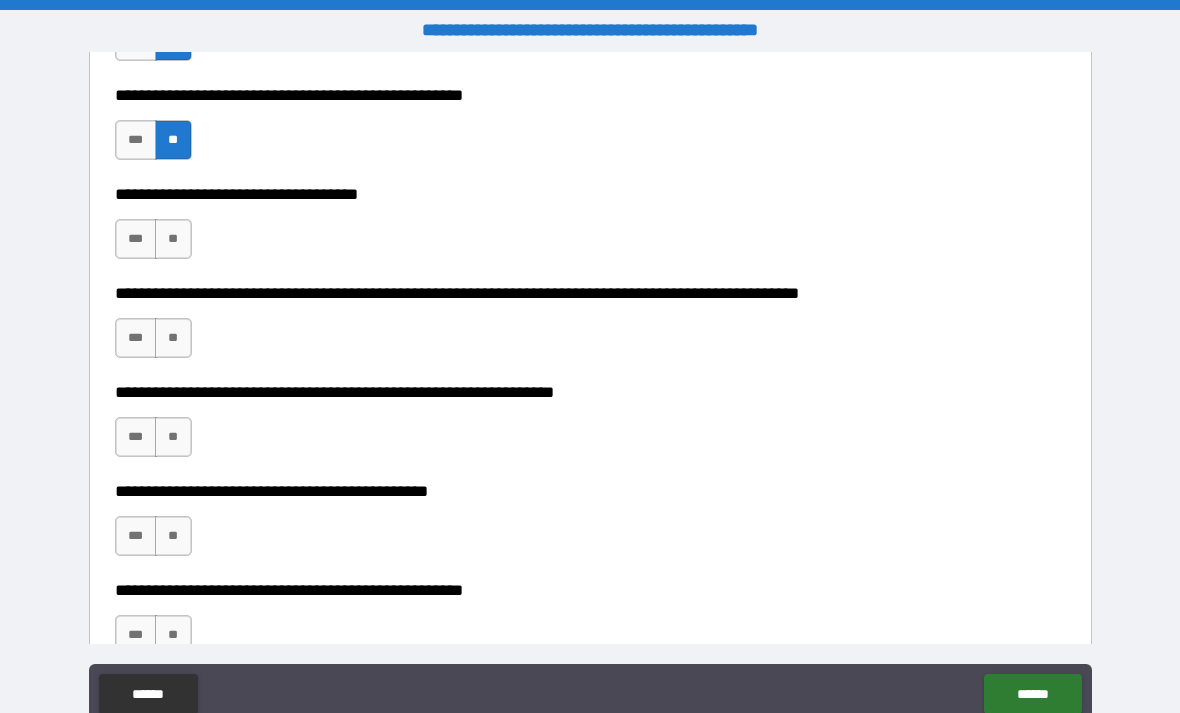 click on "**" at bounding box center [173, 239] 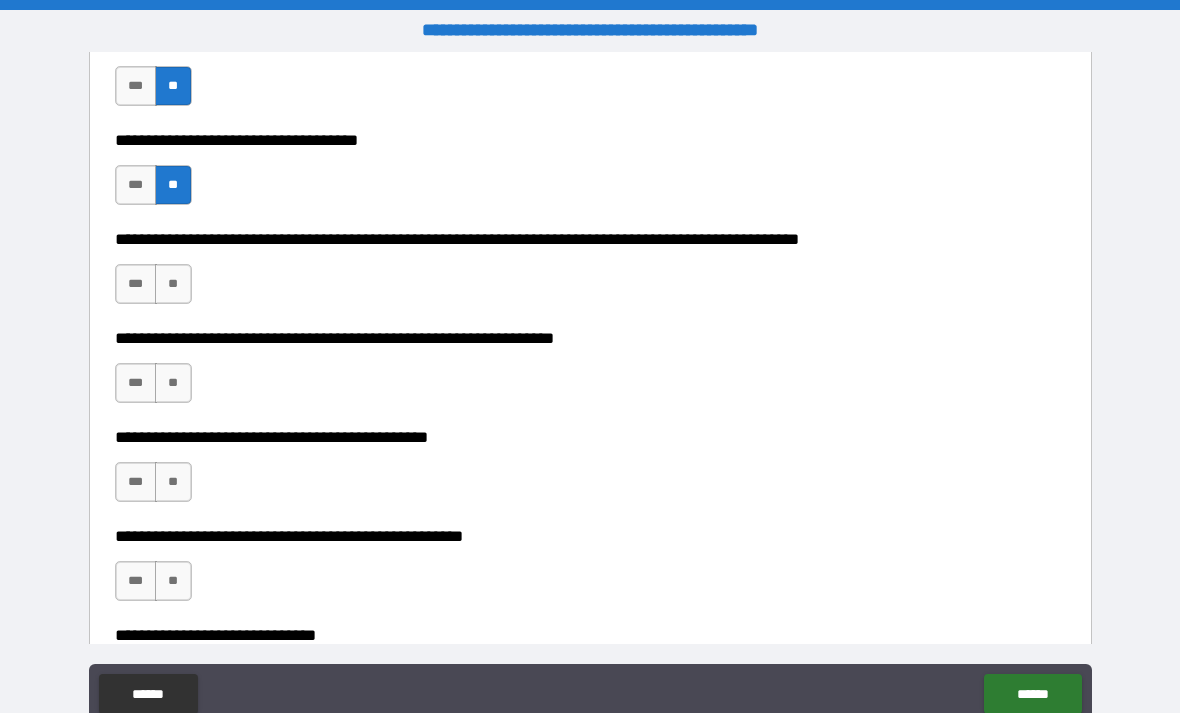 scroll, scrollTop: 778, scrollLeft: 0, axis: vertical 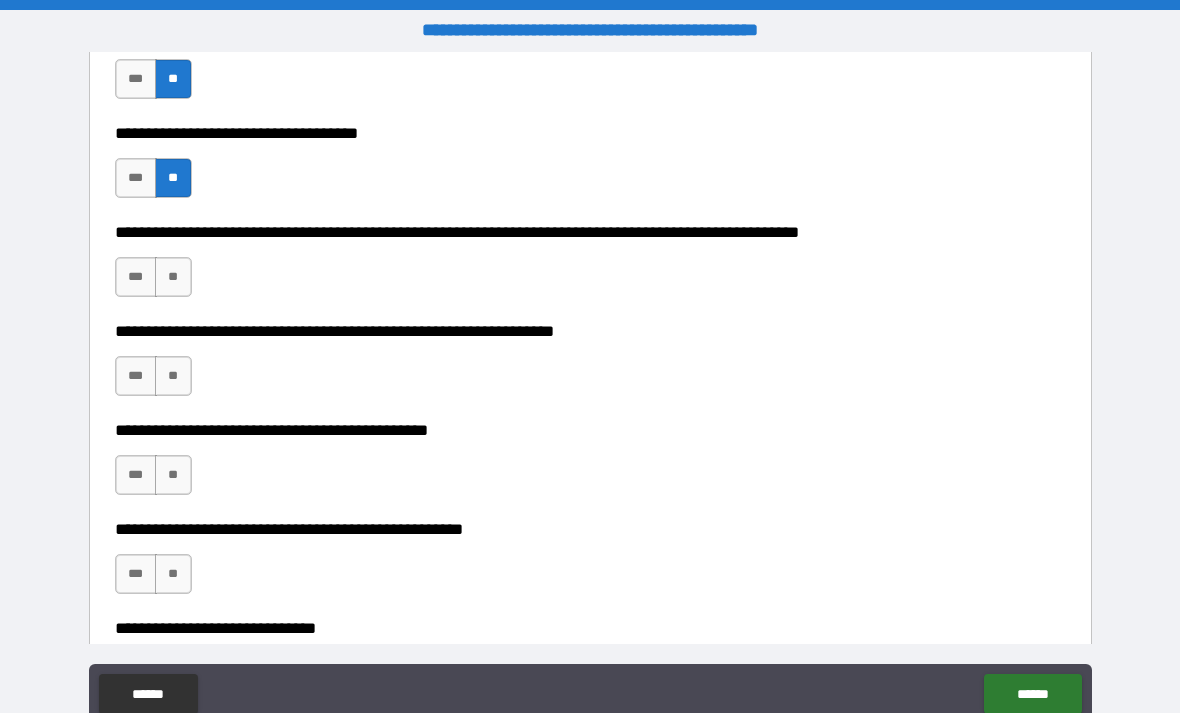 click on "**" at bounding box center (173, 277) 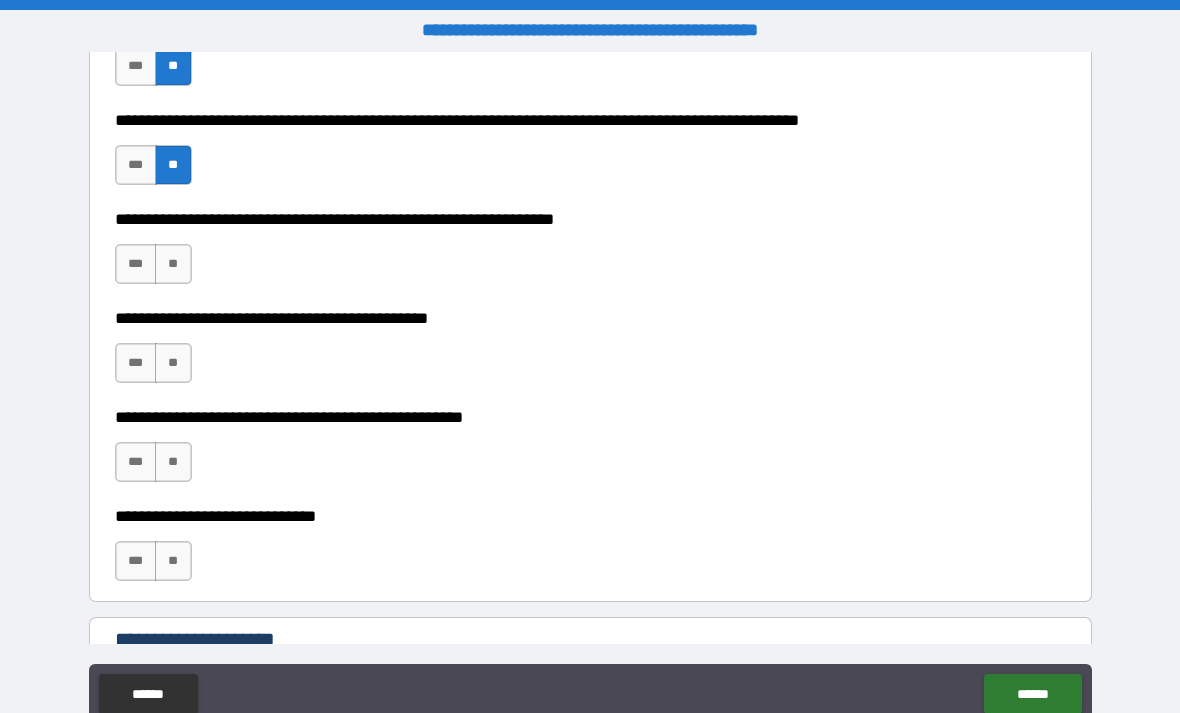 scroll, scrollTop: 905, scrollLeft: 0, axis: vertical 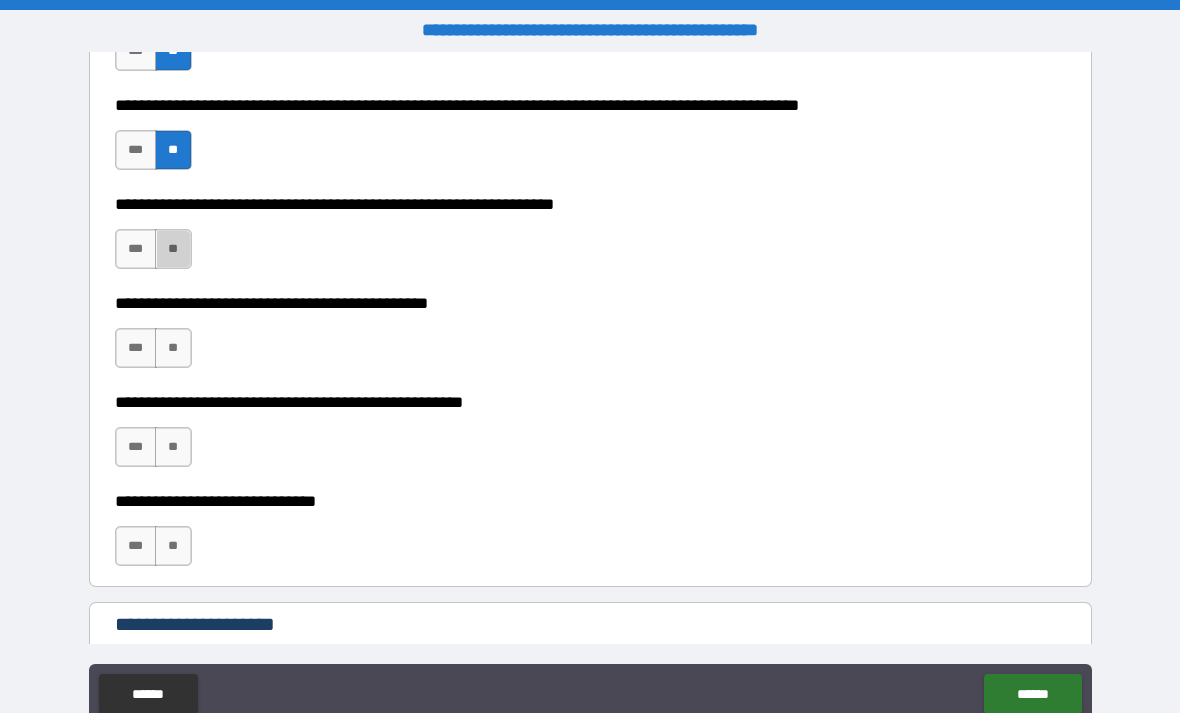 click on "**" at bounding box center (173, 249) 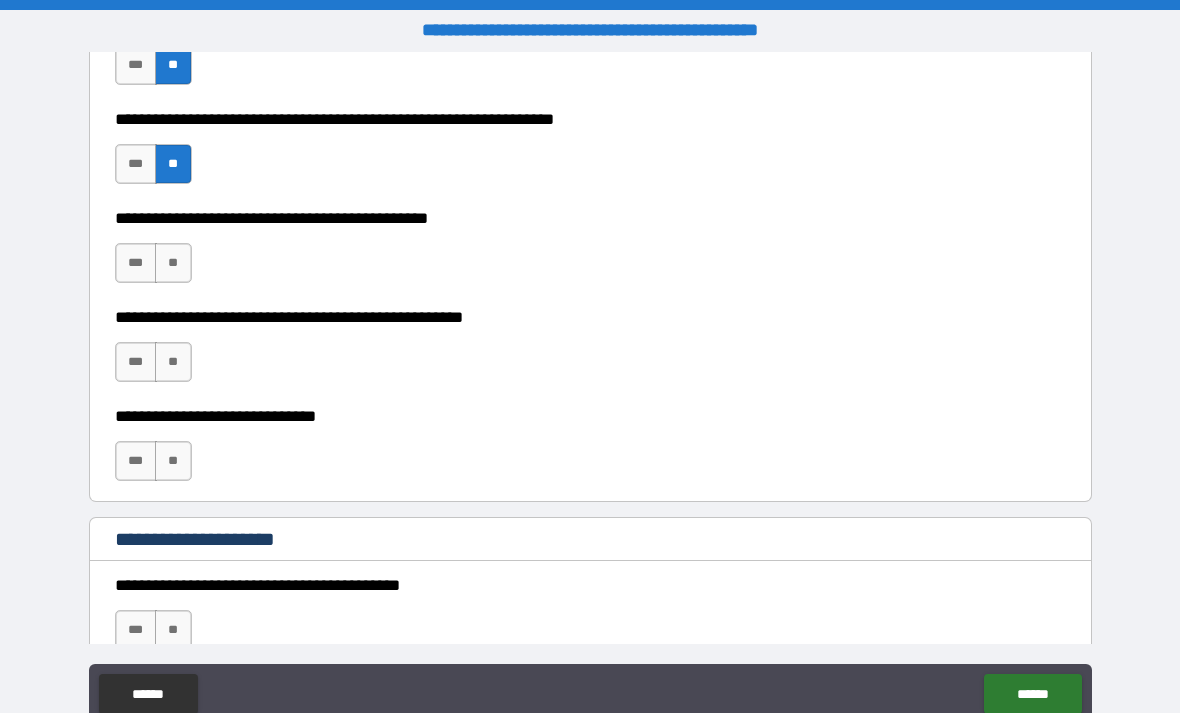 scroll, scrollTop: 1000, scrollLeft: 0, axis: vertical 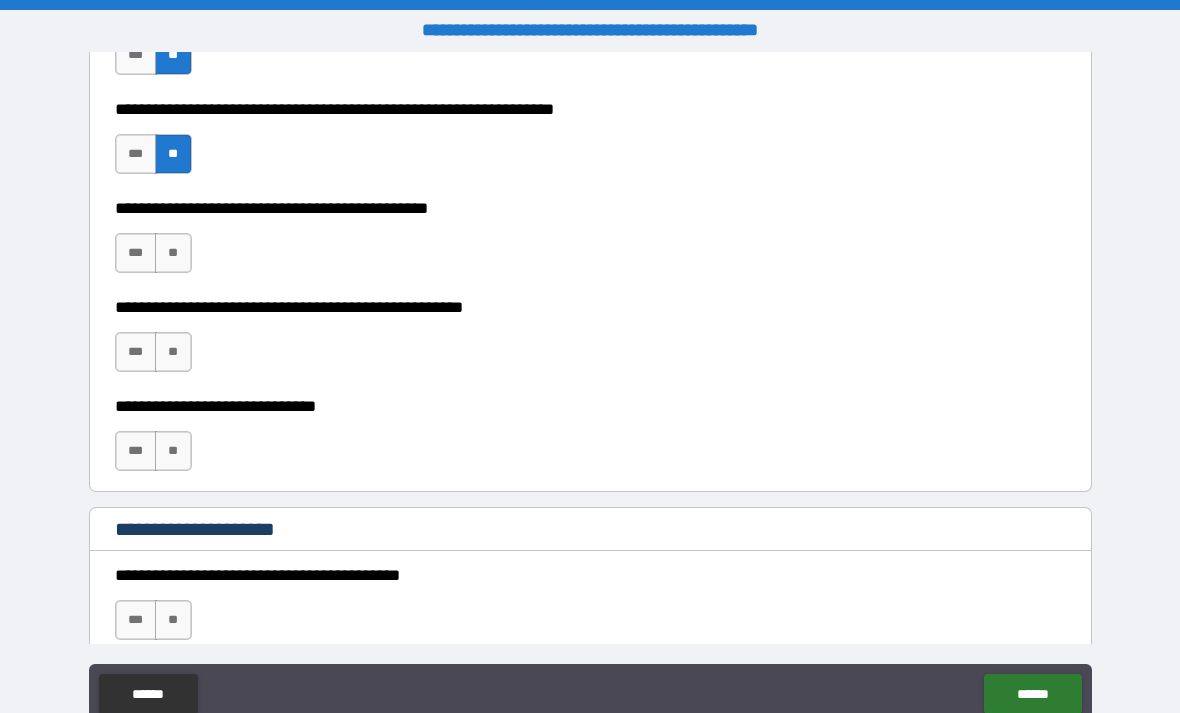 click on "**" at bounding box center (173, 253) 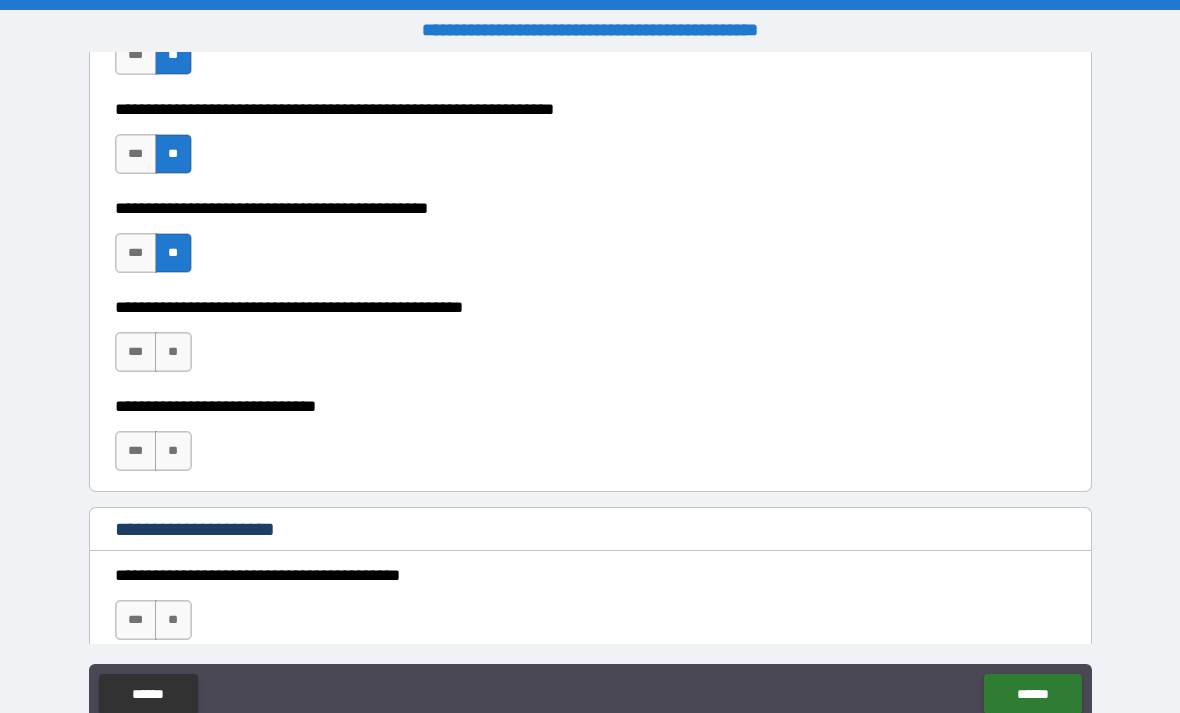 click on "**" at bounding box center [173, 352] 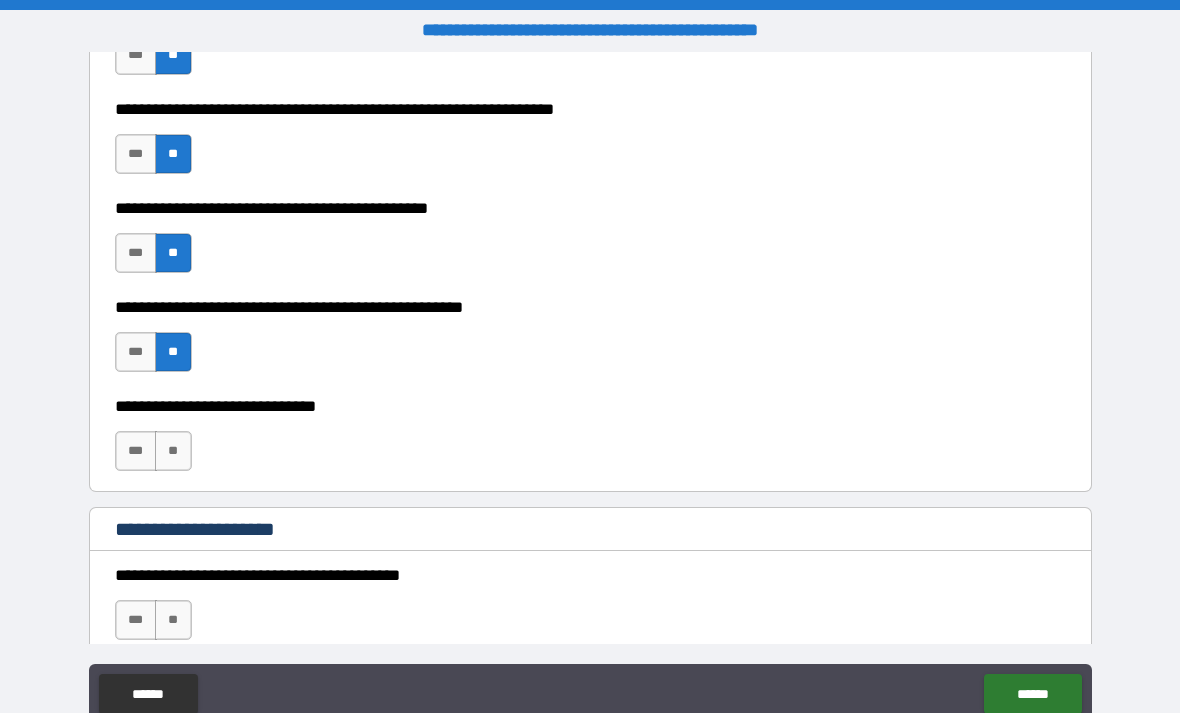 click on "**" at bounding box center (173, 451) 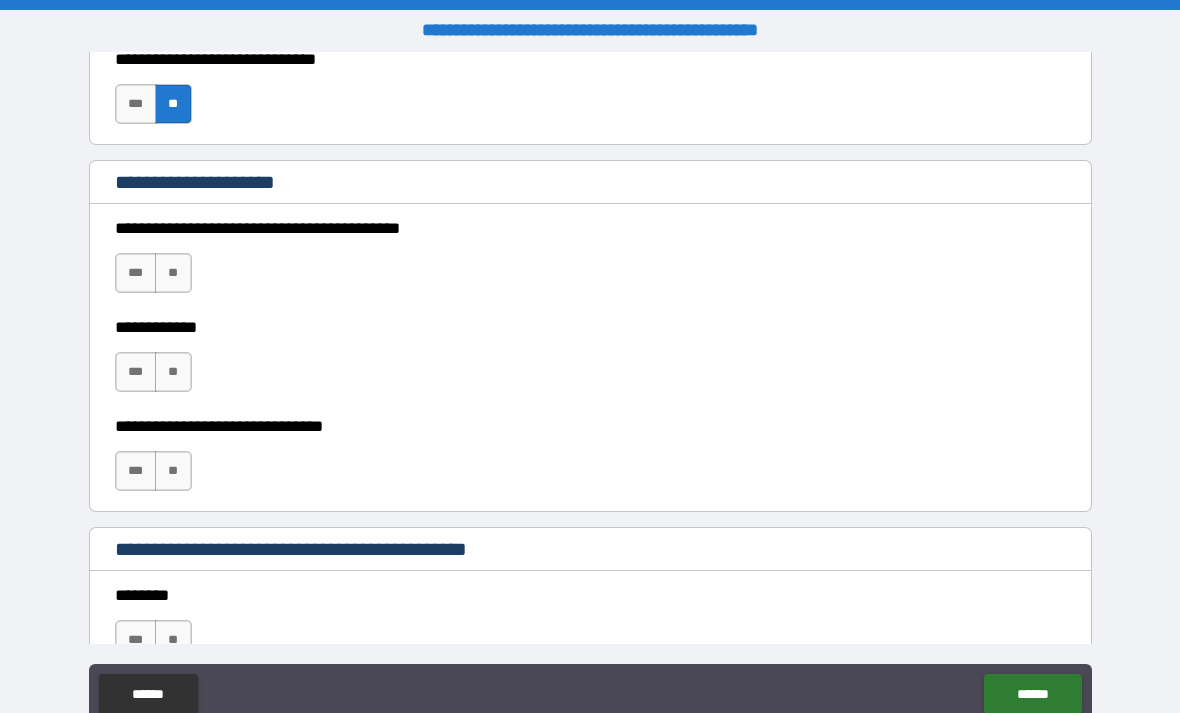 scroll, scrollTop: 1356, scrollLeft: 0, axis: vertical 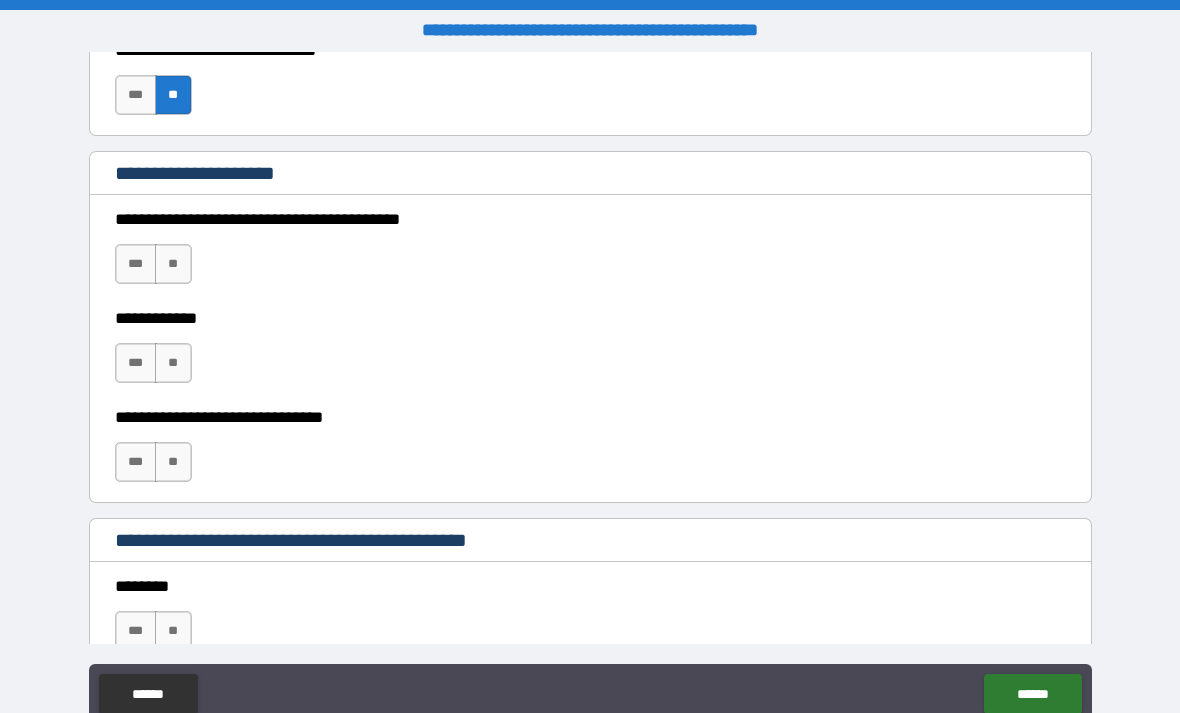 click on "**" at bounding box center (173, 264) 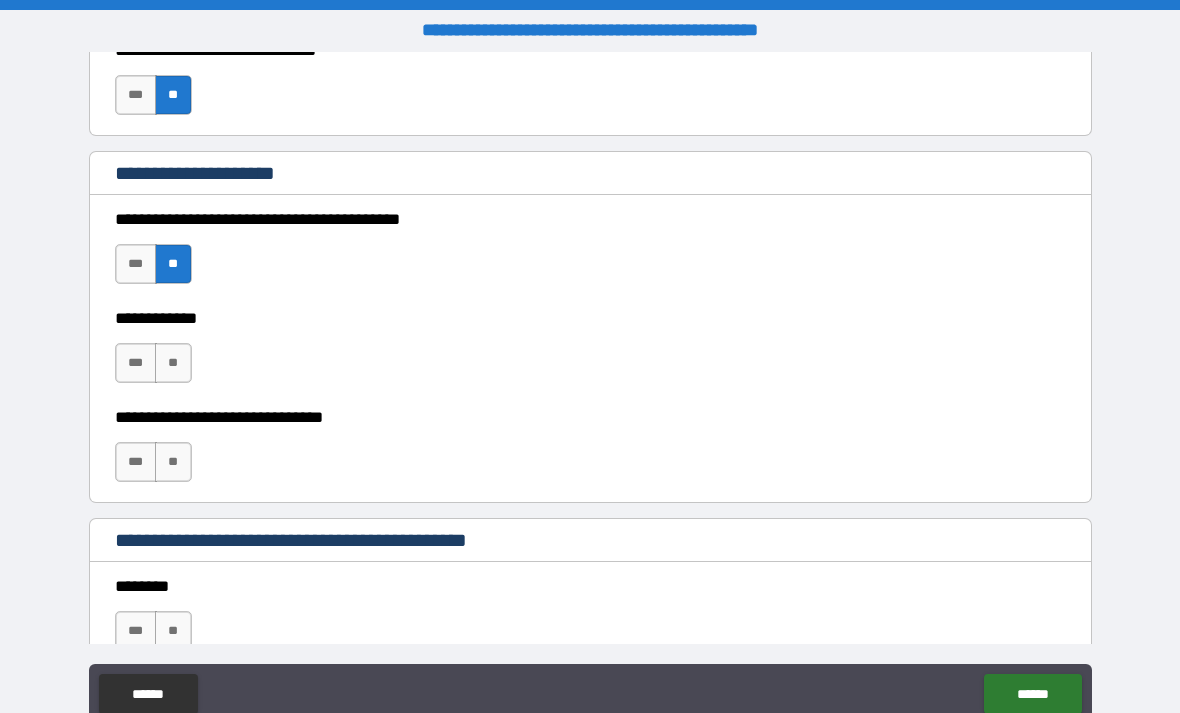 click on "**" at bounding box center (173, 363) 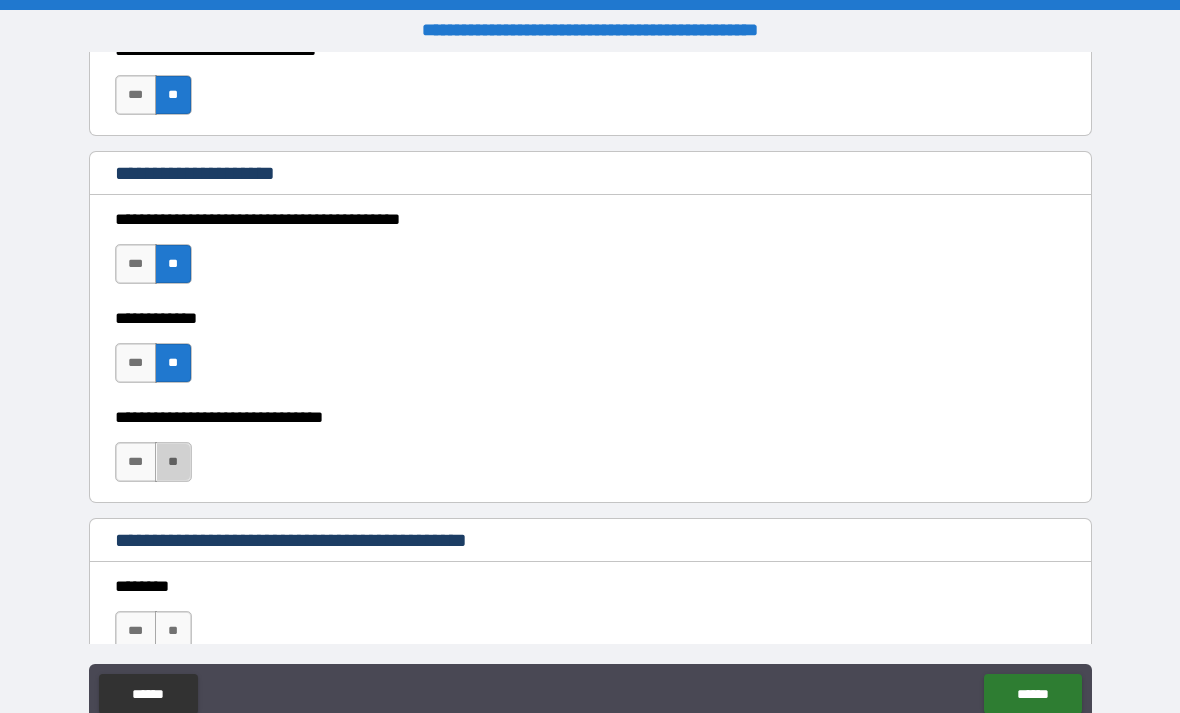 click on "**" at bounding box center [173, 462] 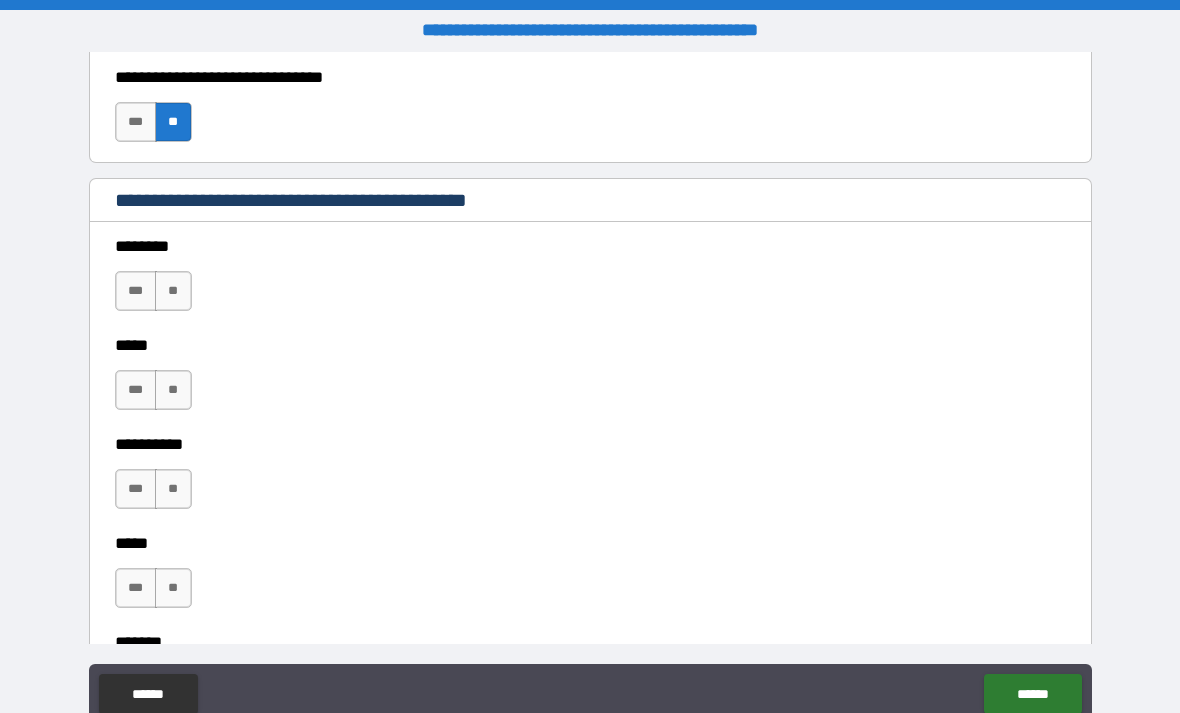 scroll, scrollTop: 1699, scrollLeft: 0, axis: vertical 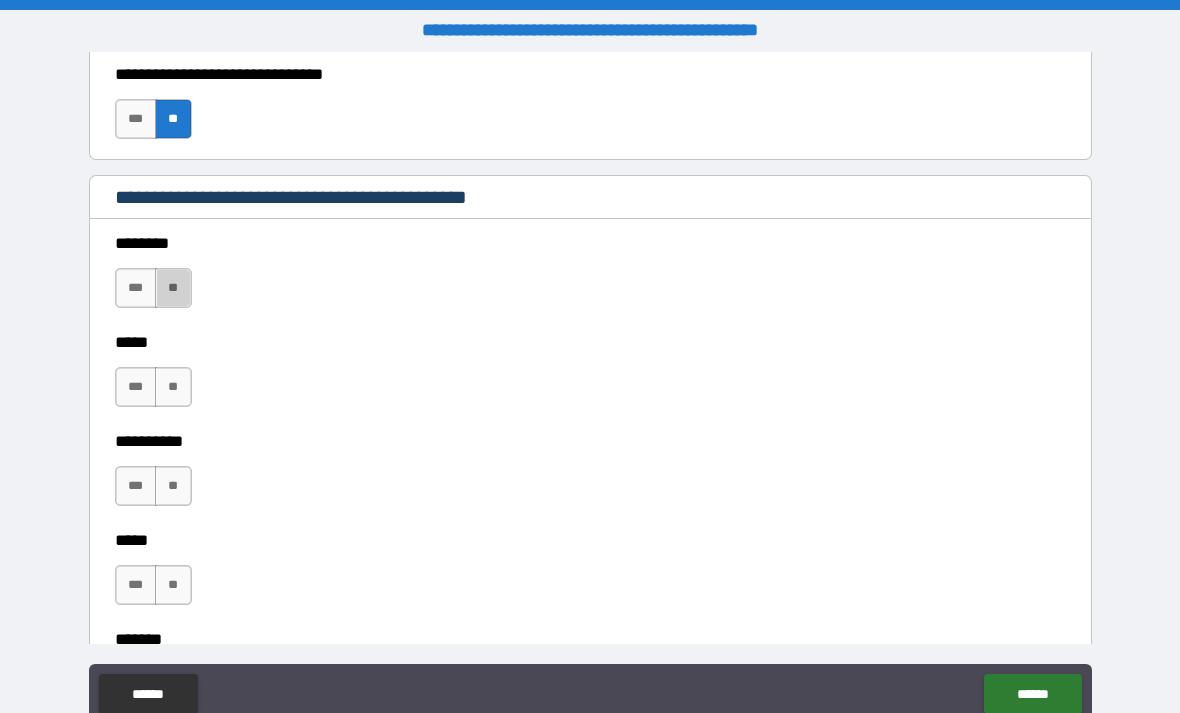 click on "**" at bounding box center [173, 288] 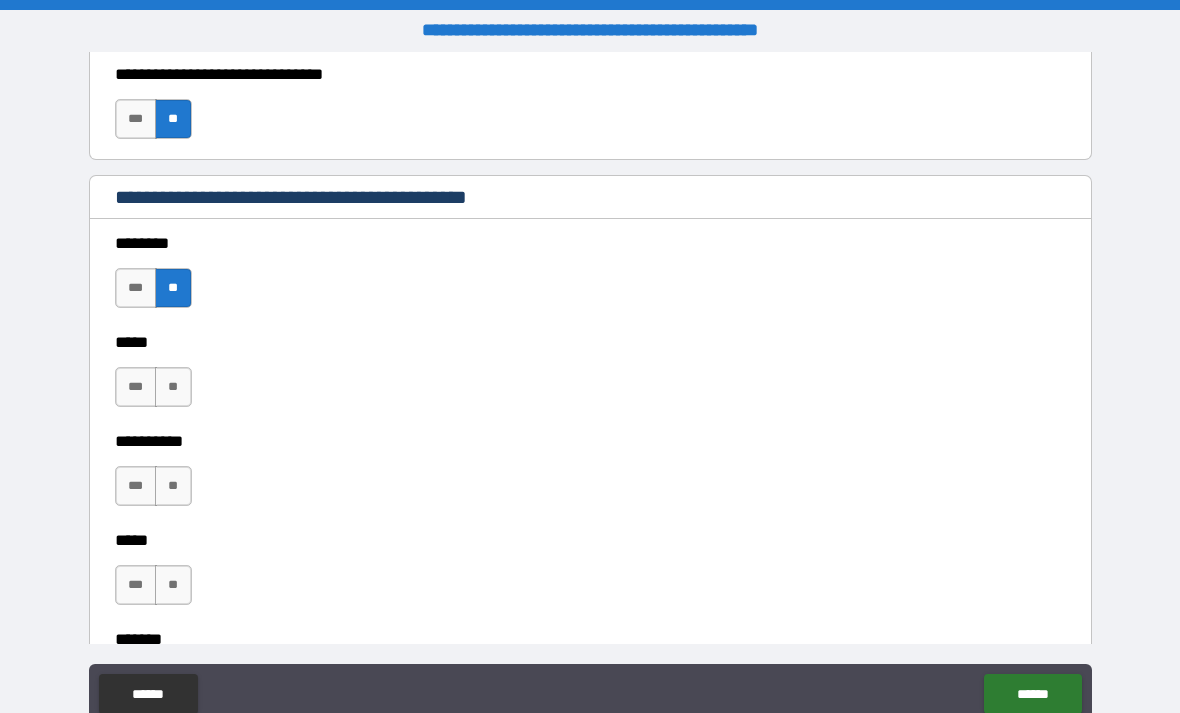 click on "**" at bounding box center (173, 387) 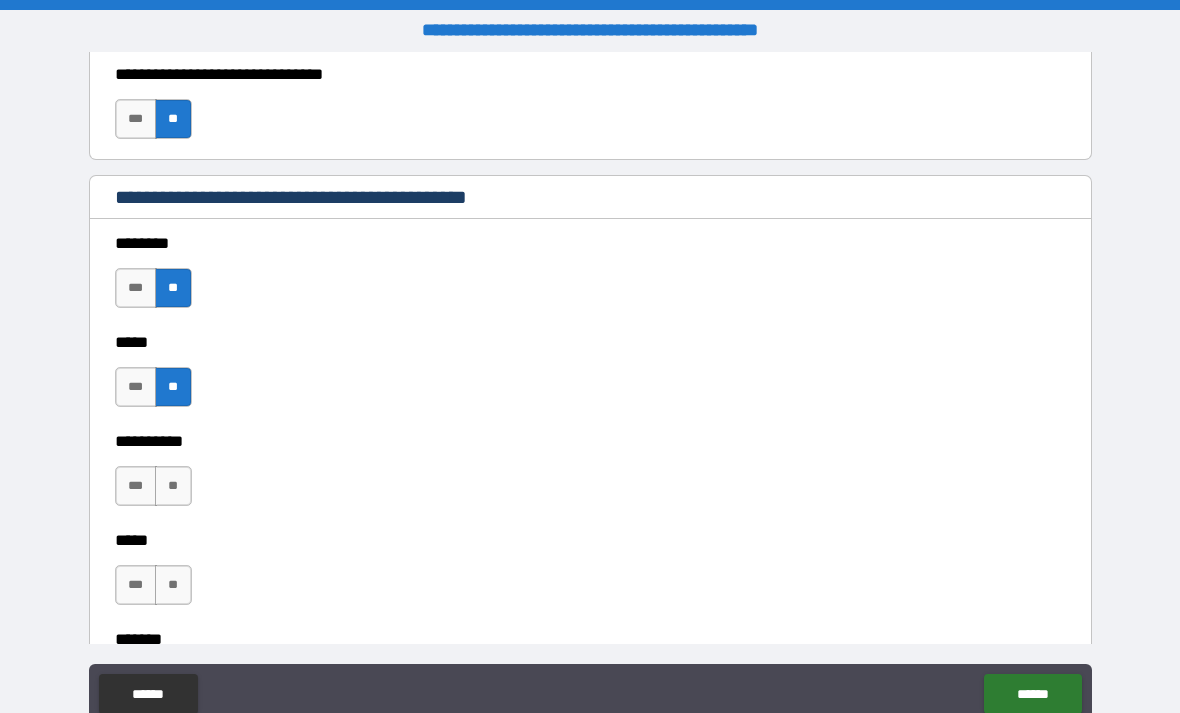 click on "**" at bounding box center [173, 486] 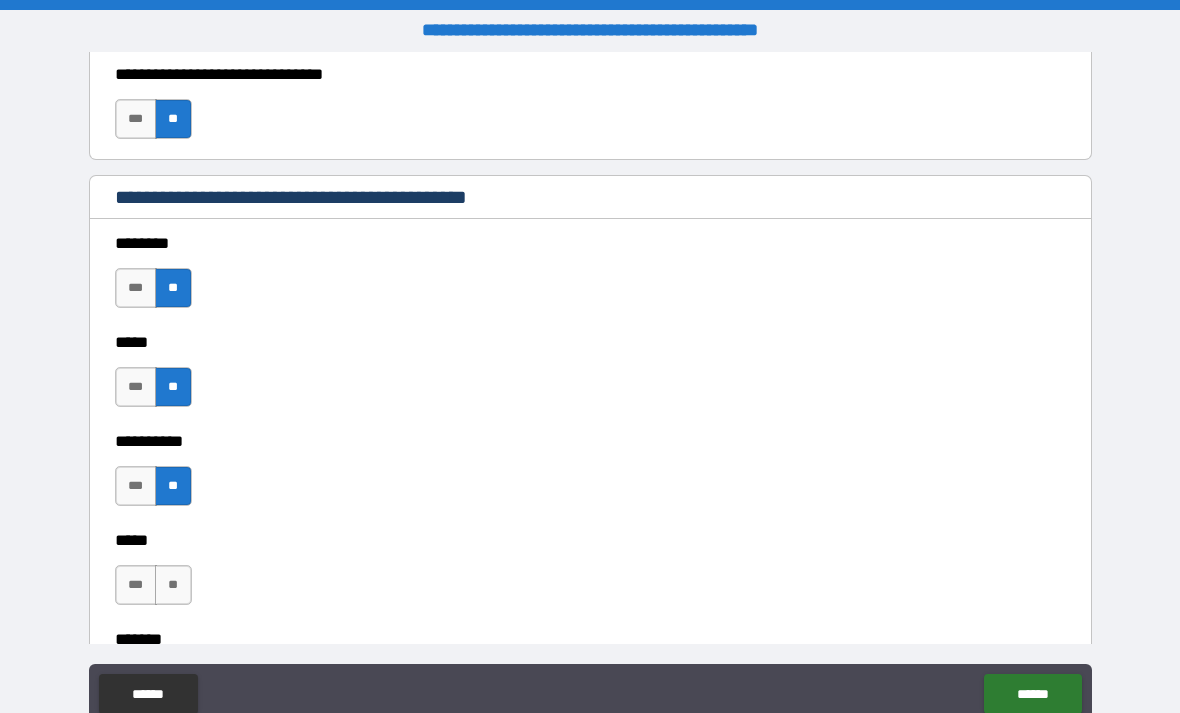 click on "**" at bounding box center [173, 585] 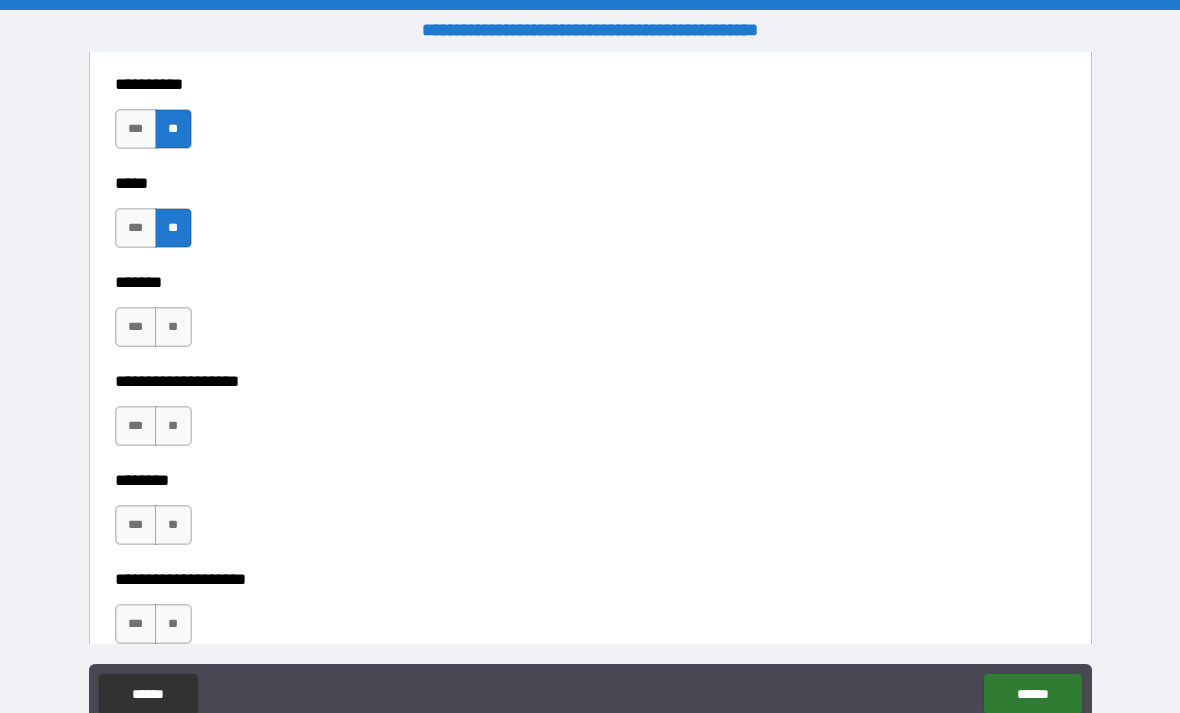 scroll, scrollTop: 2055, scrollLeft: 0, axis: vertical 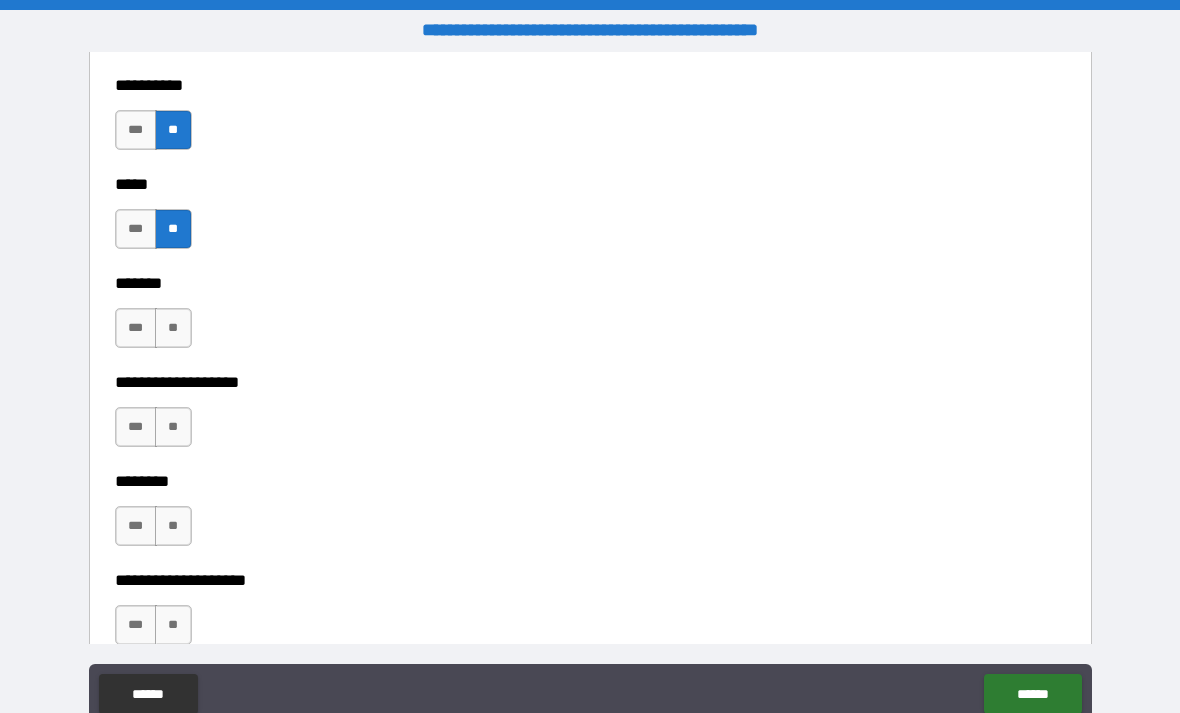 click on "**" at bounding box center [173, 427] 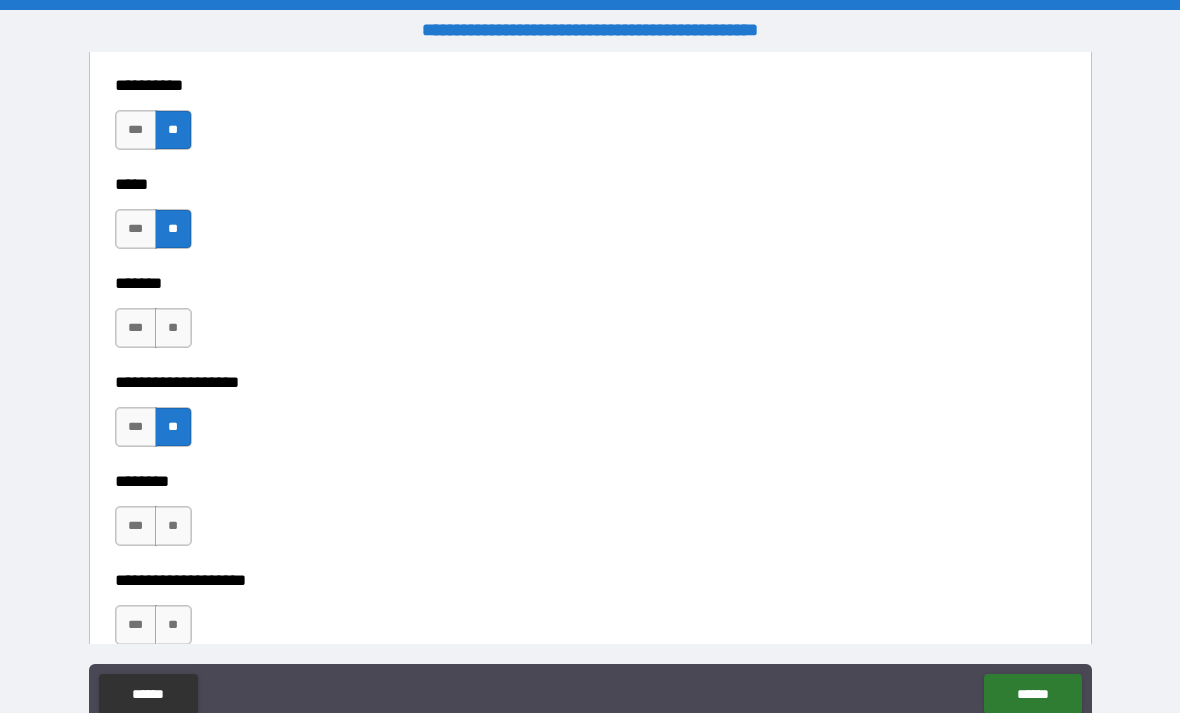 click on "**" at bounding box center (173, 328) 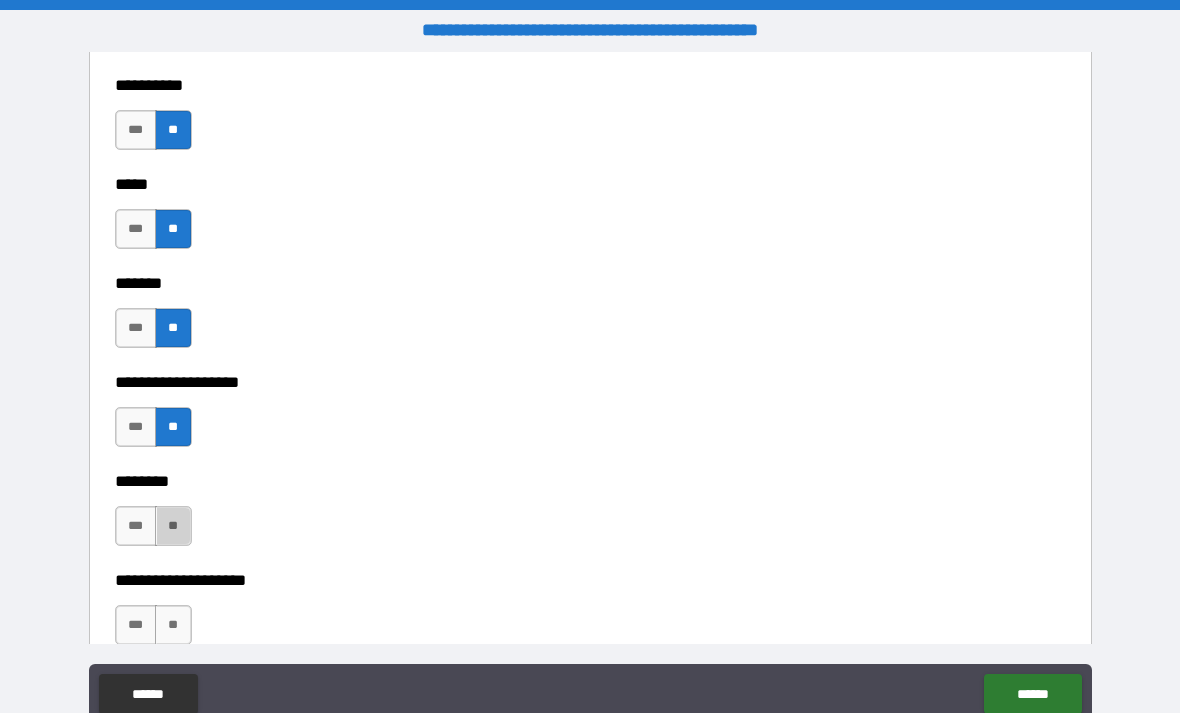 click on "**" at bounding box center [173, 526] 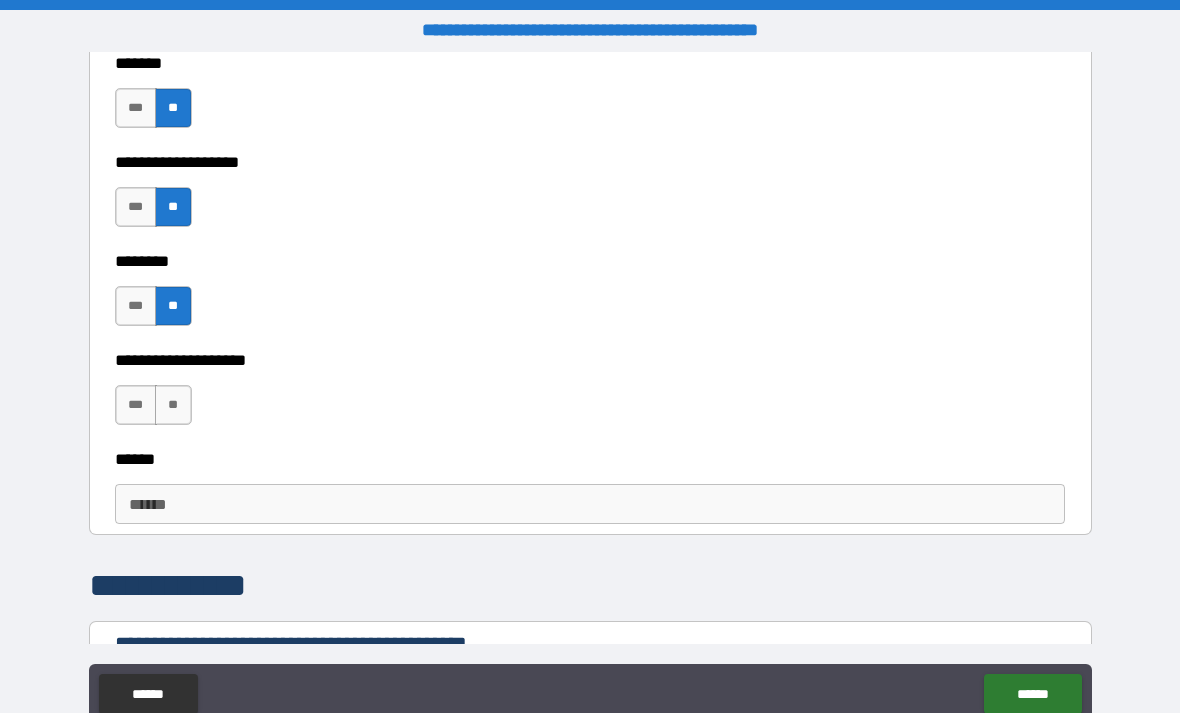 scroll, scrollTop: 2277, scrollLeft: 0, axis: vertical 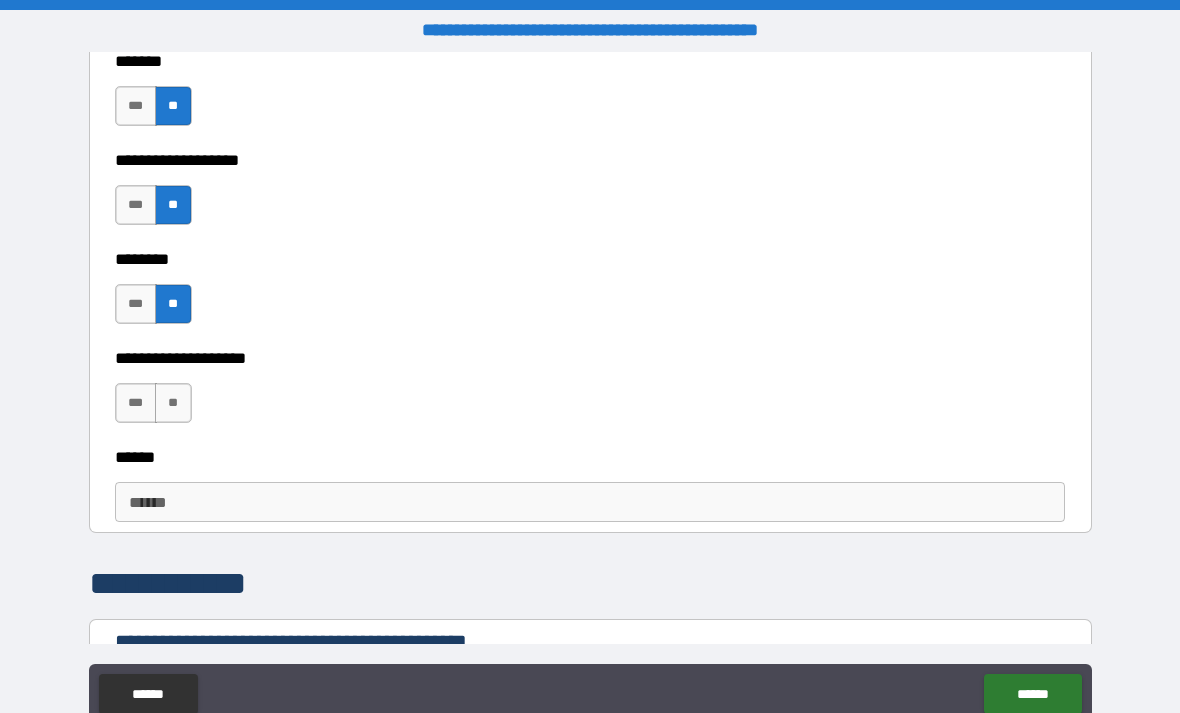 click on "**" at bounding box center (173, 403) 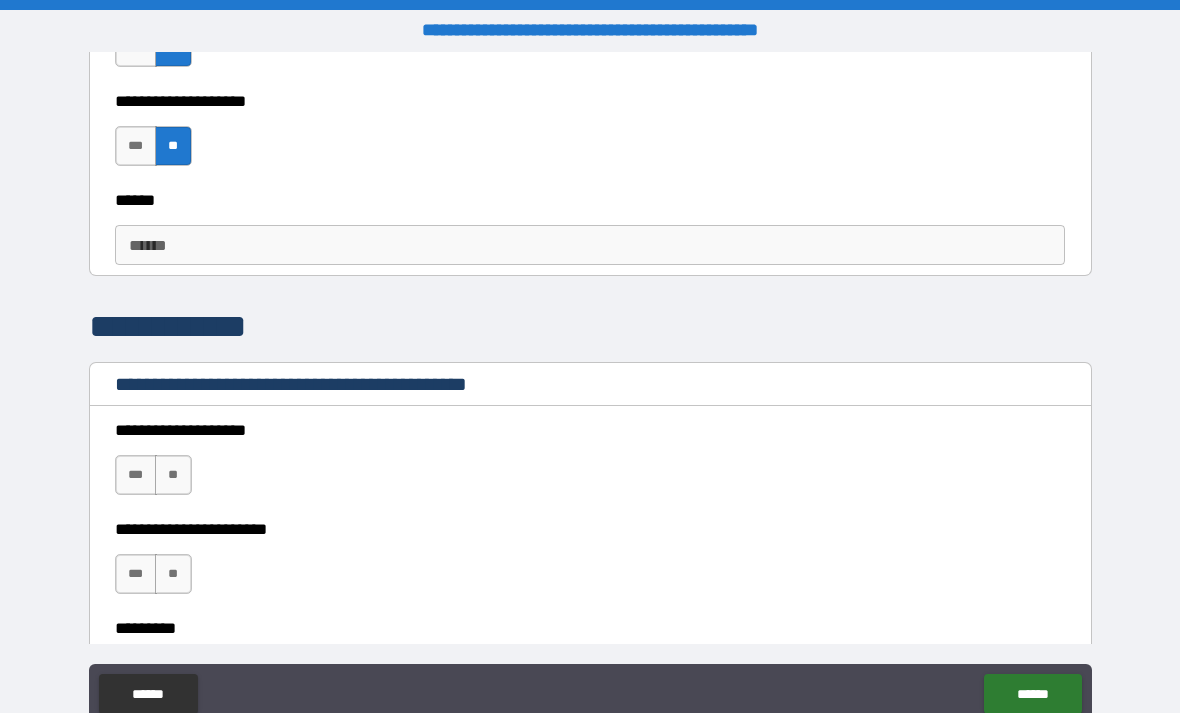 scroll, scrollTop: 2556, scrollLeft: 0, axis: vertical 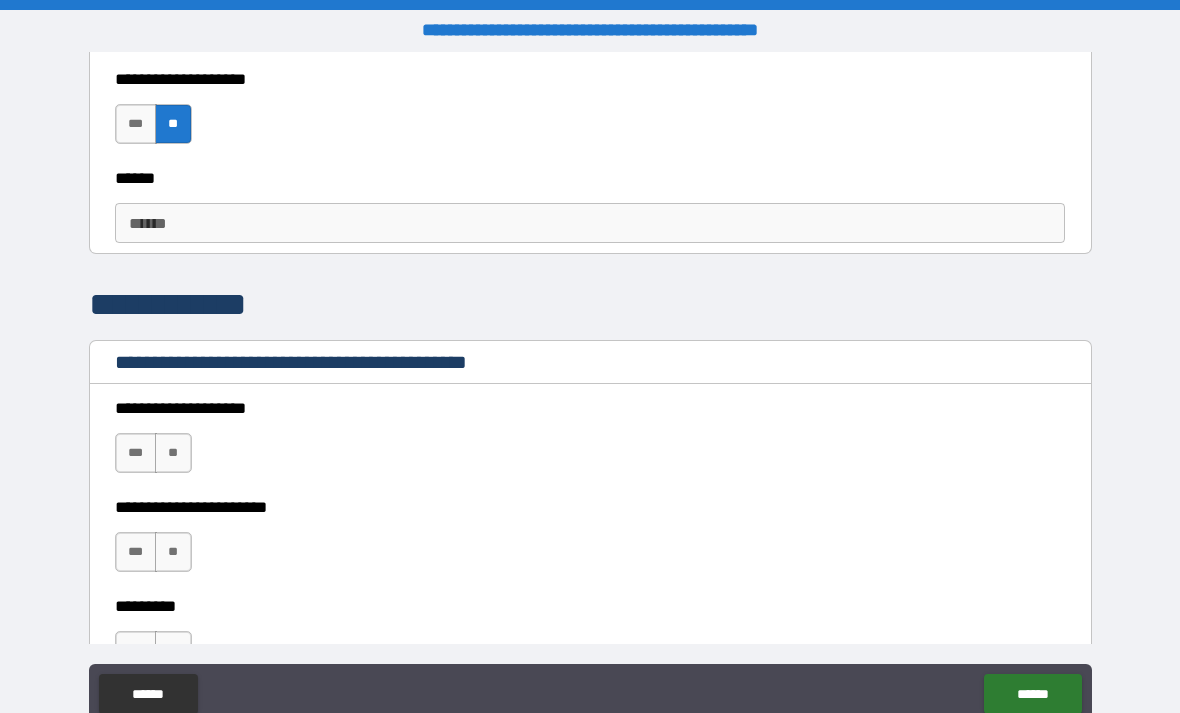 click on "**" at bounding box center [173, 453] 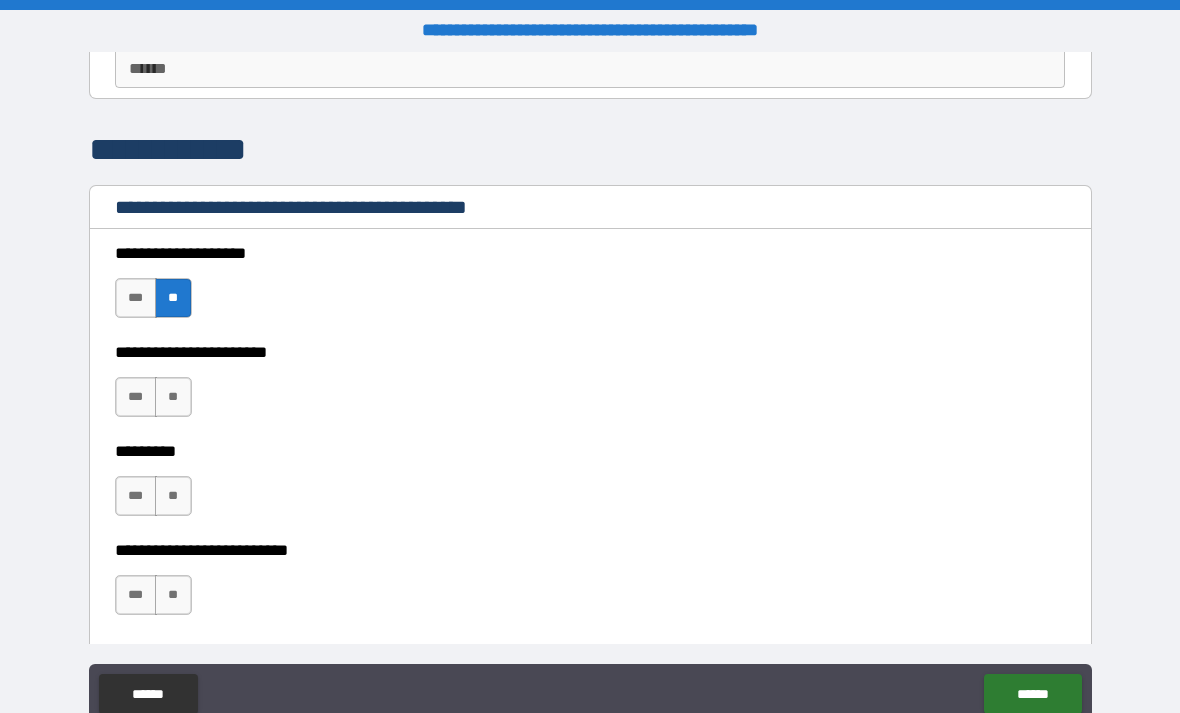 scroll, scrollTop: 2715, scrollLeft: 0, axis: vertical 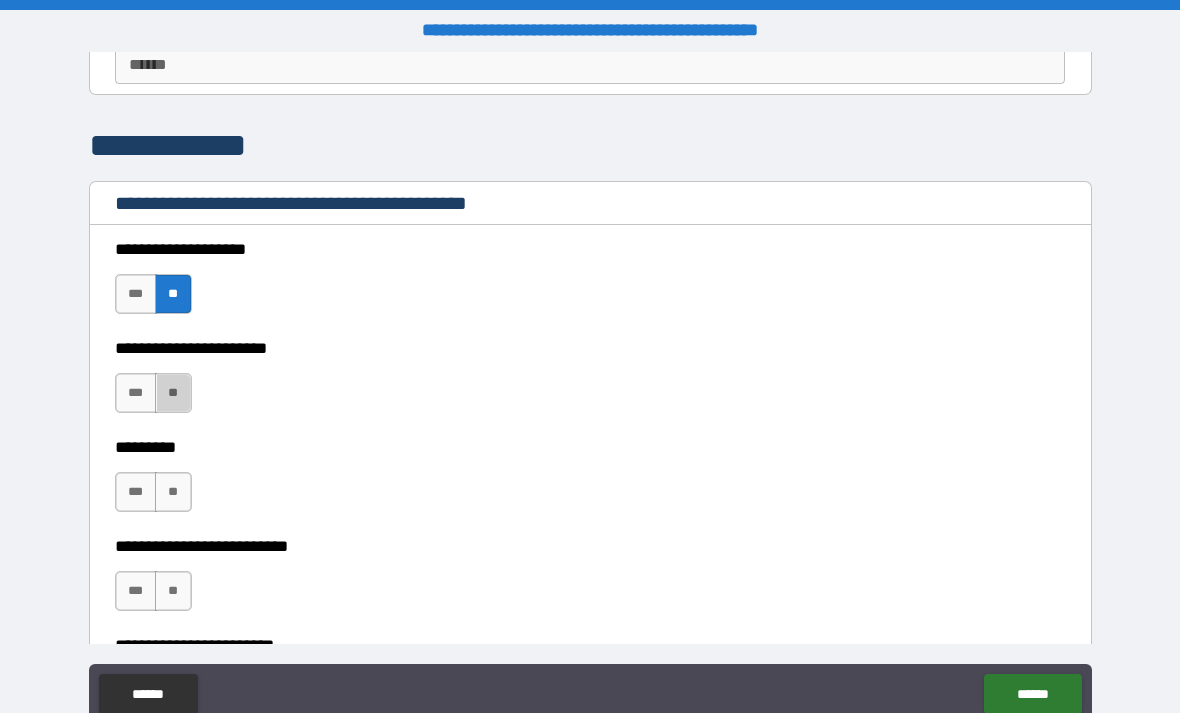 click on "**" at bounding box center [173, 393] 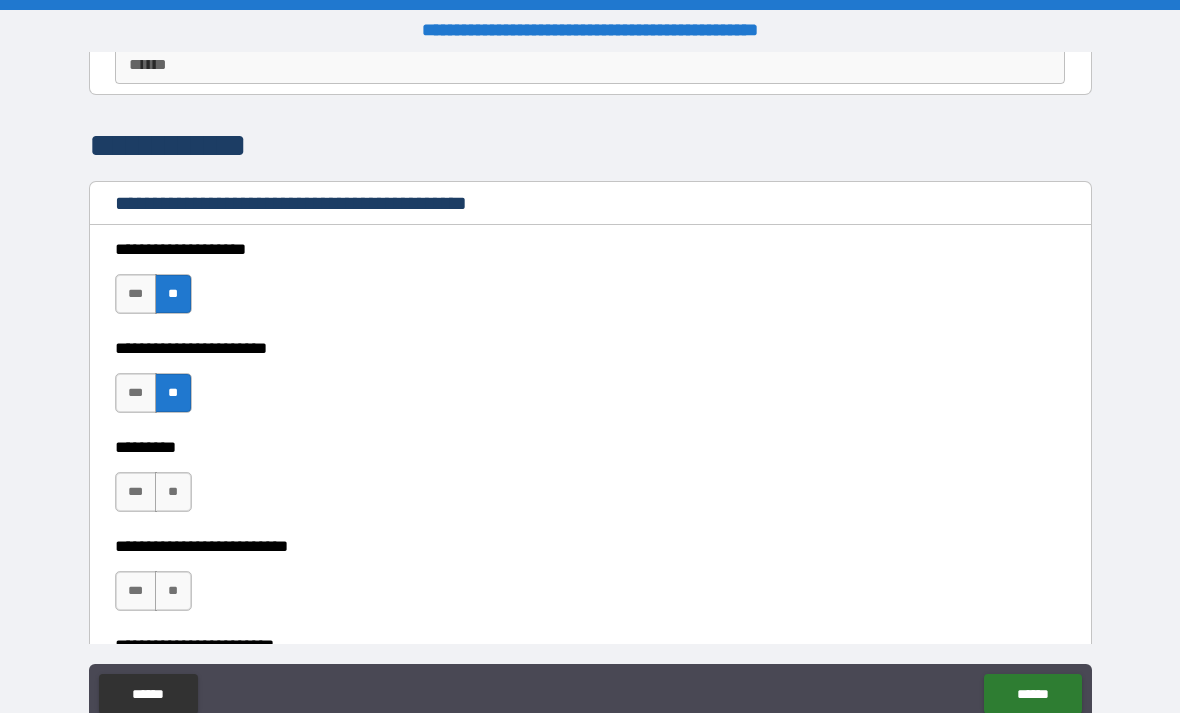 click on "**" at bounding box center (173, 492) 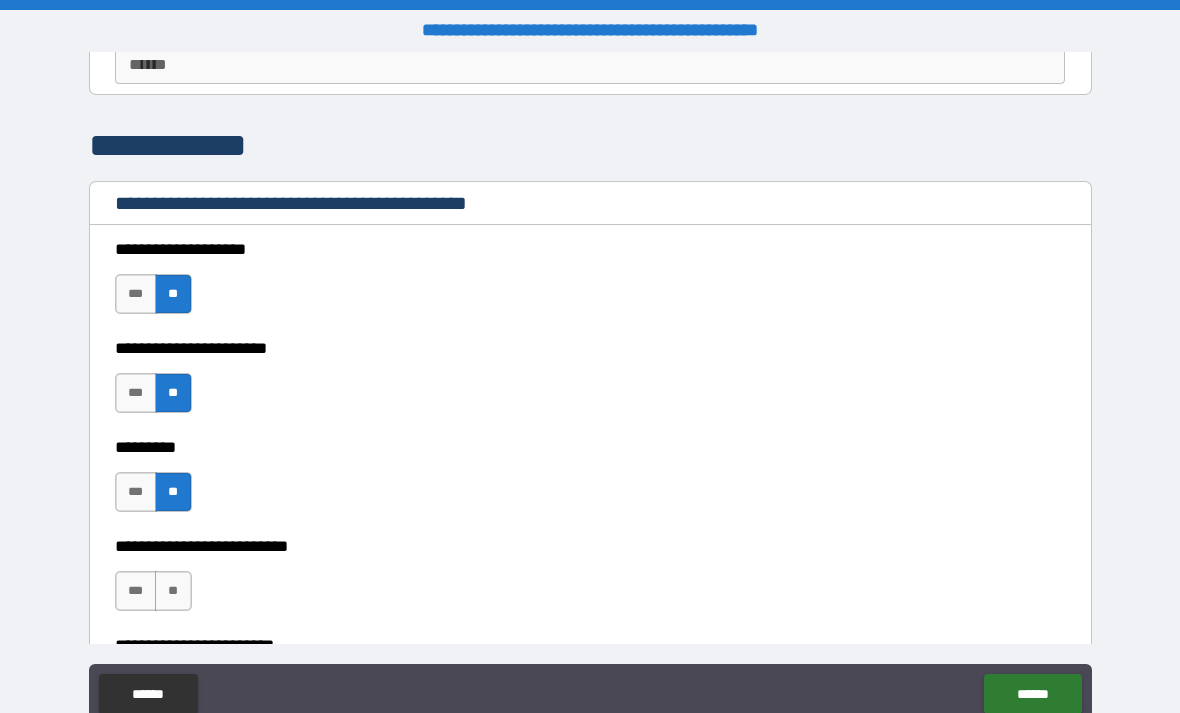 click on "**" at bounding box center [173, 591] 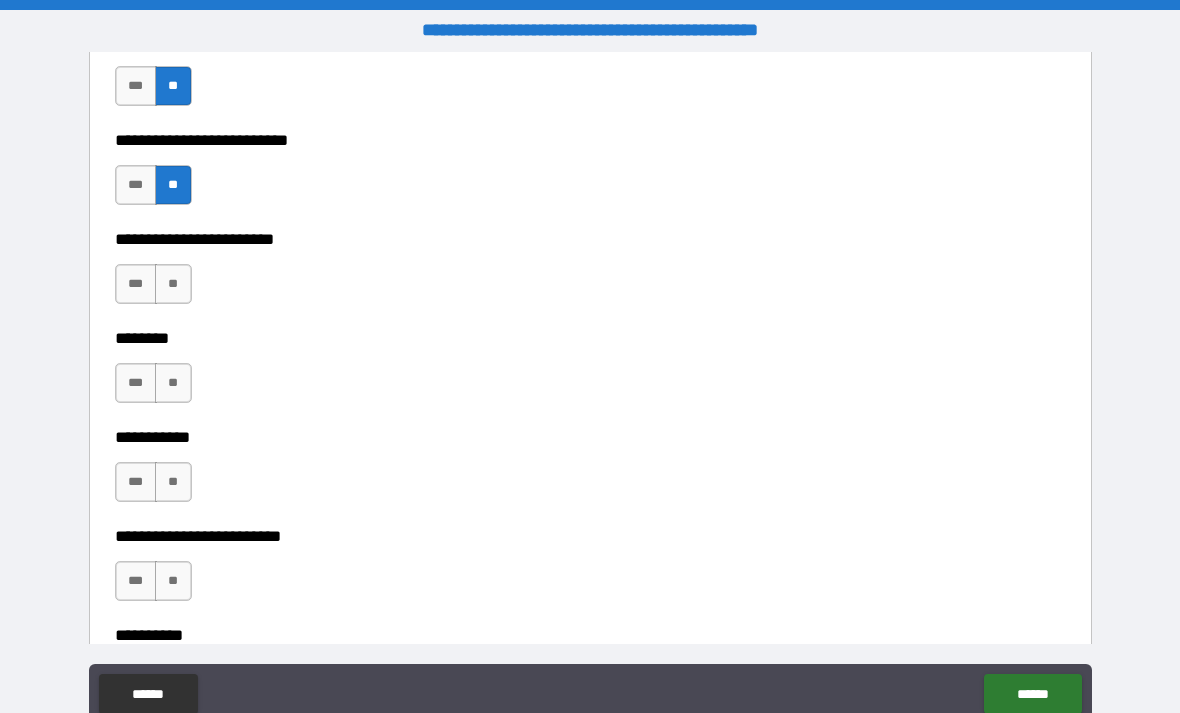 scroll, scrollTop: 3118, scrollLeft: 0, axis: vertical 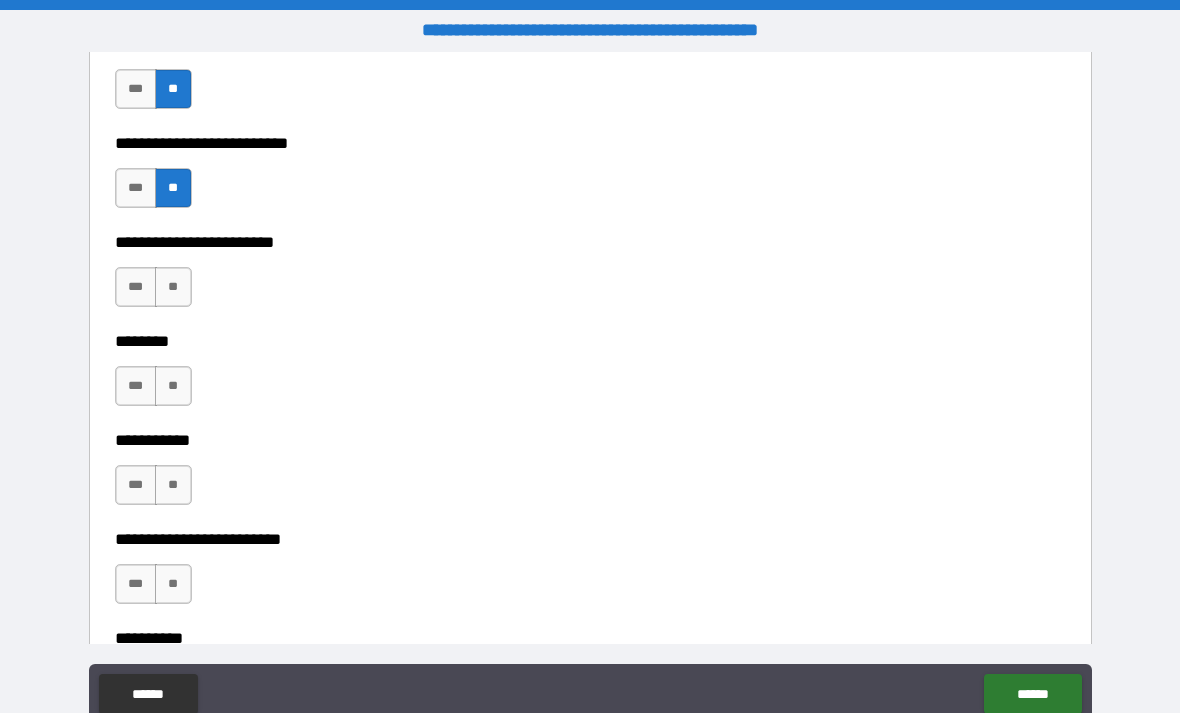 click on "**" at bounding box center [173, 287] 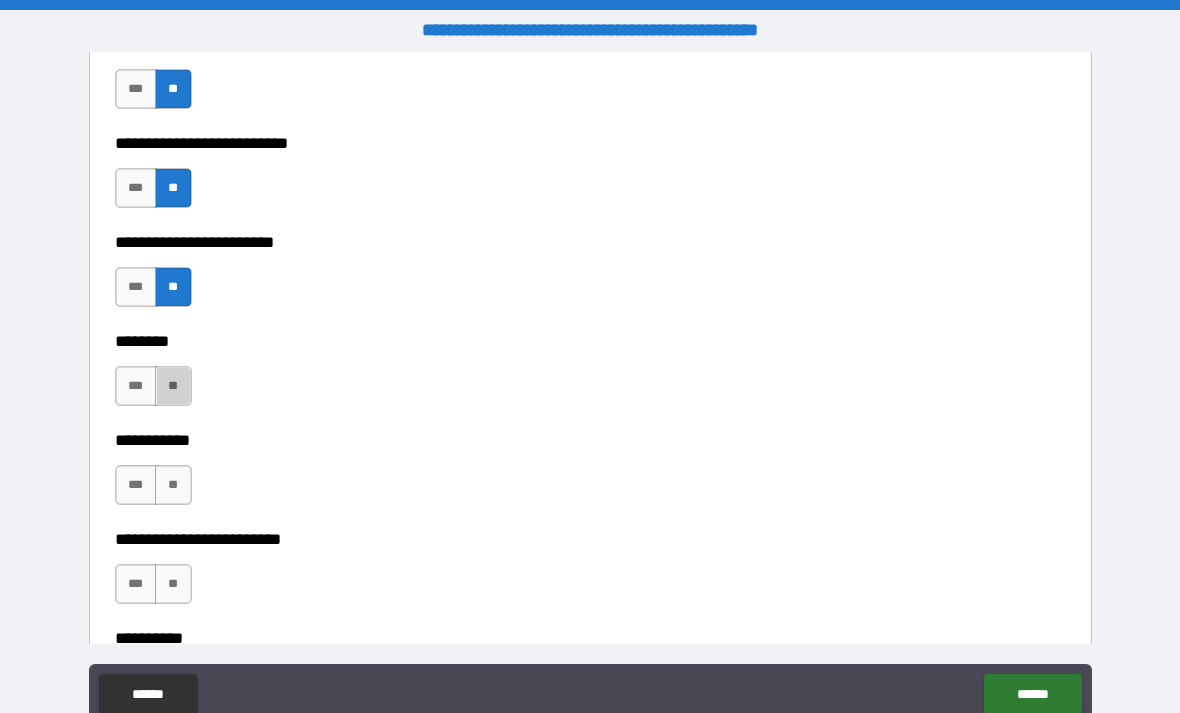 click on "**" at bounding box center [173, 386] 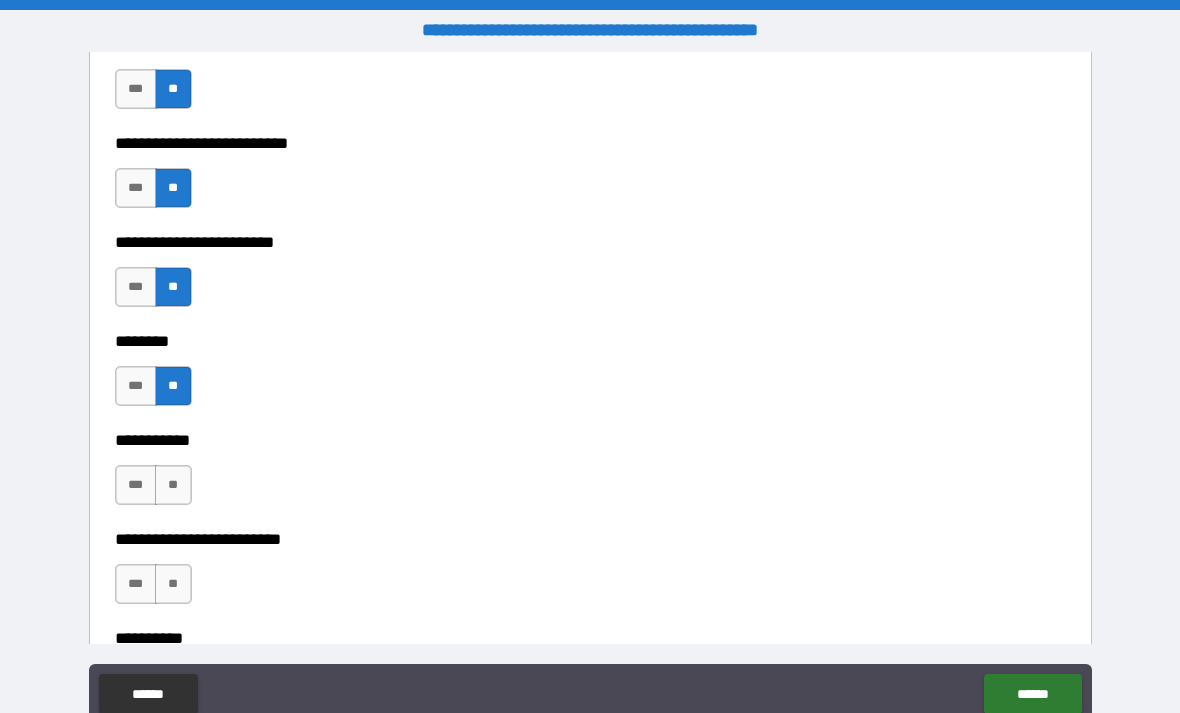 click on "**" at bounding box center (173, 485) 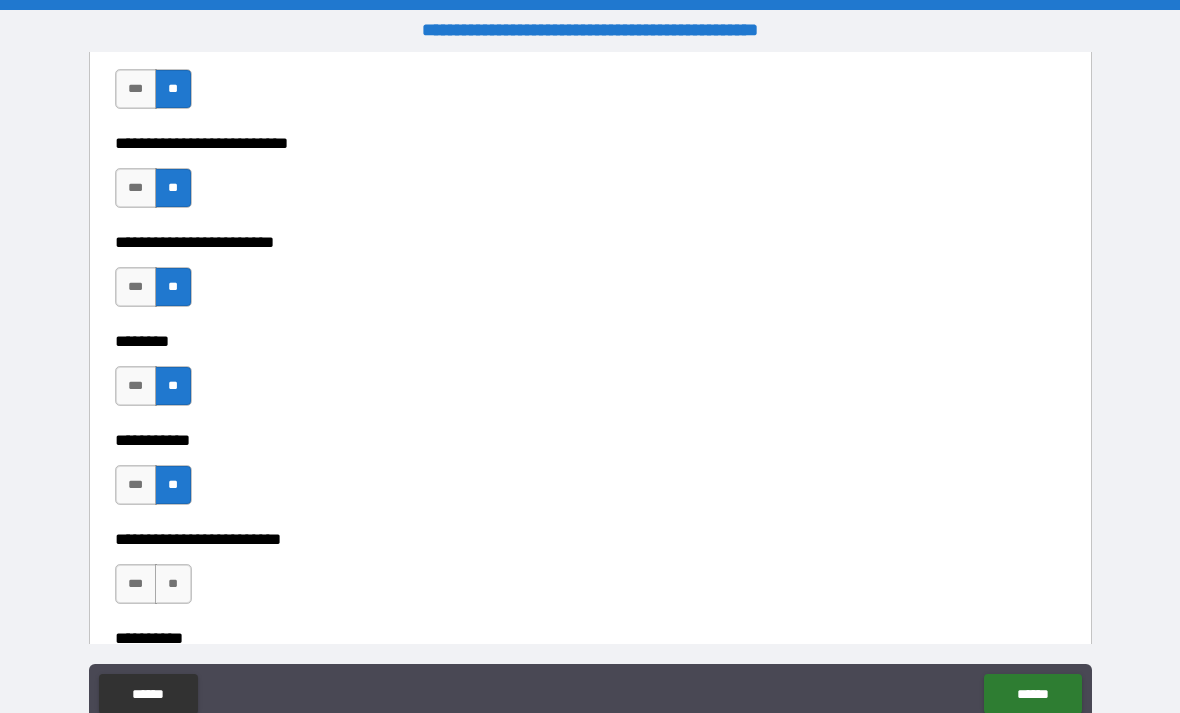 click on "**" at bounding box center (173, 584) 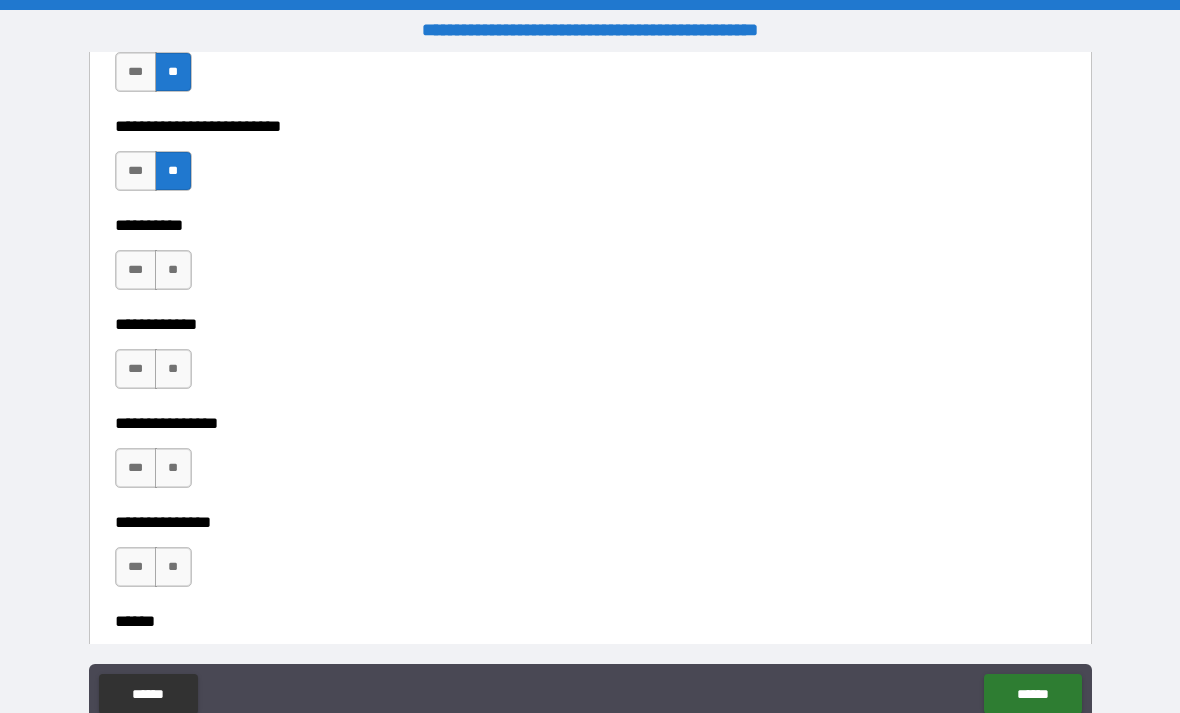 scroll, scrollTop: 3533, scrollLeft: 0, axis: vertical 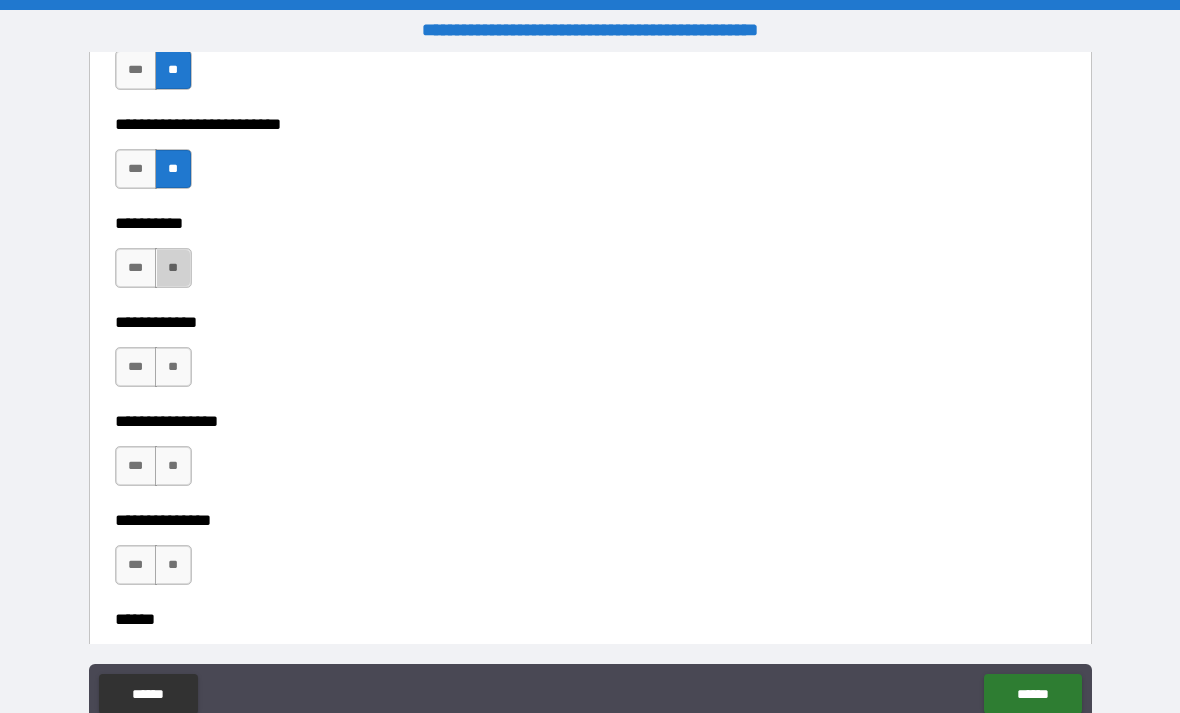 click on "**" at bounding box center (173, 268) 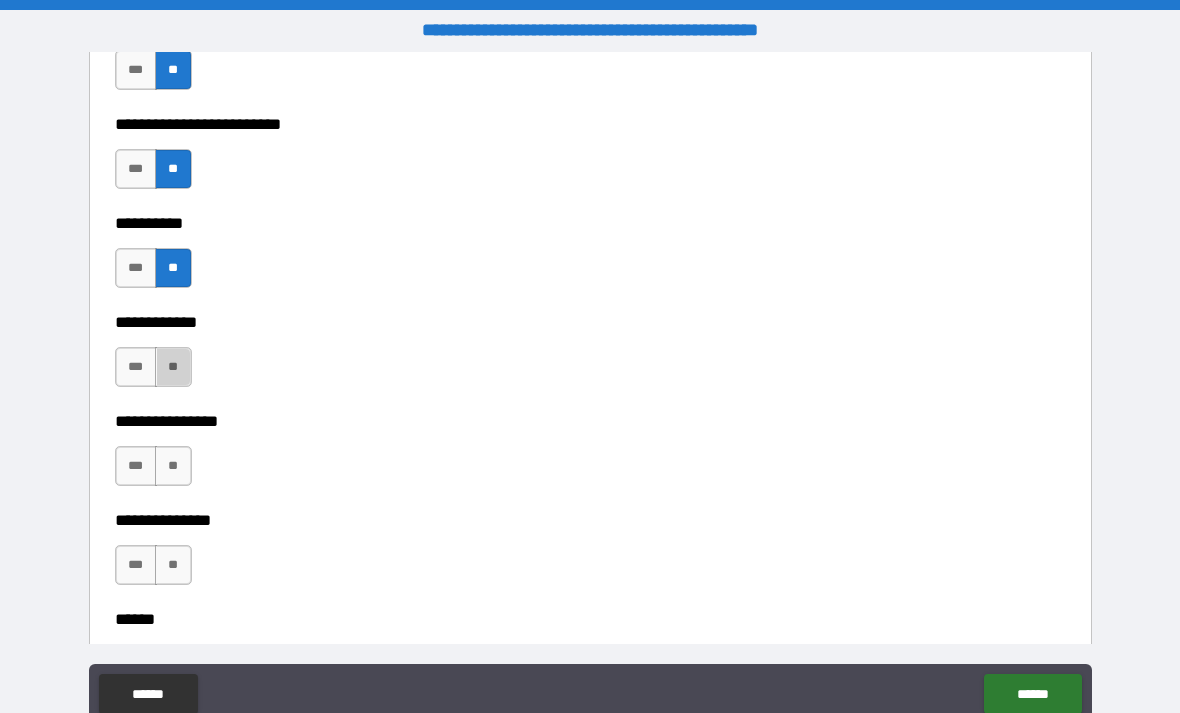 click on "**" at bounding box center (173, 367) 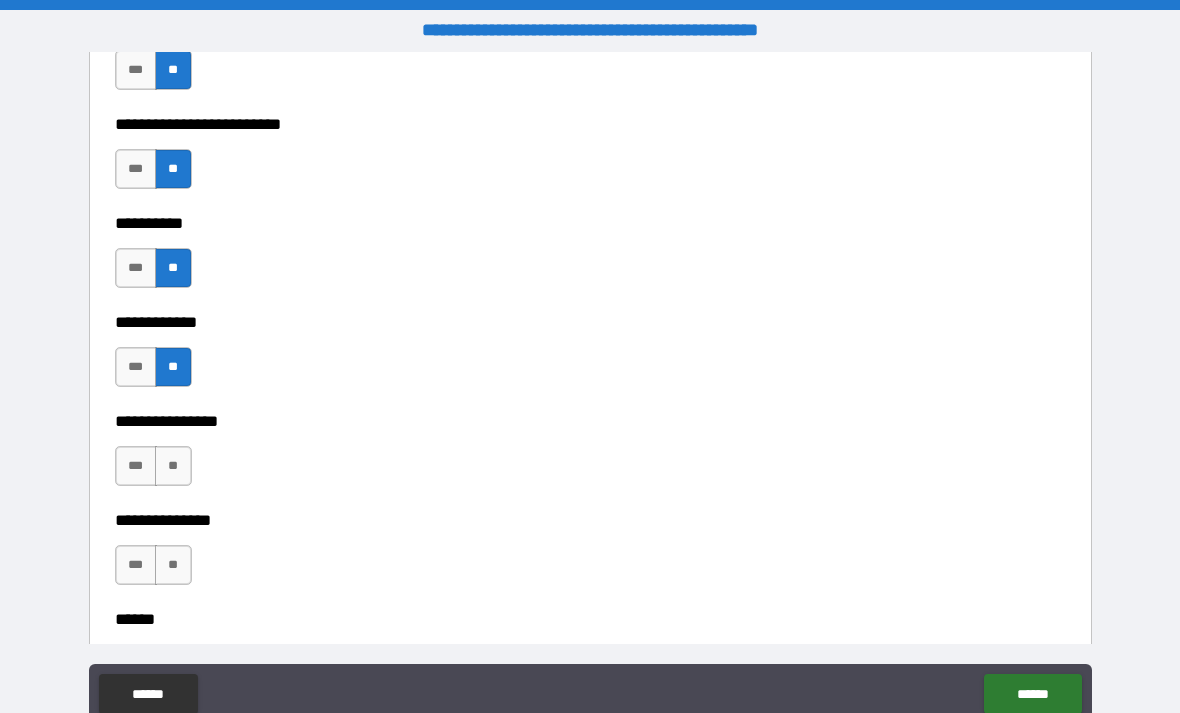 click on "**" at bounding box center (173, 466) 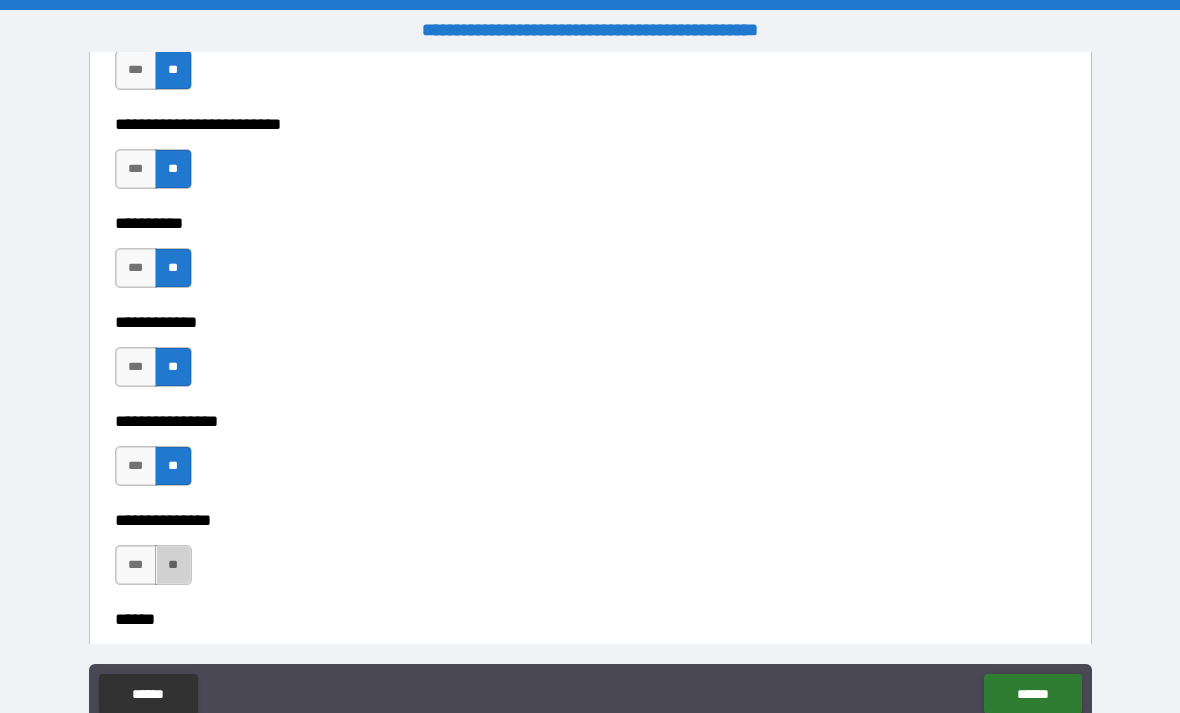 click on "**" at bounding box center (173, 565) 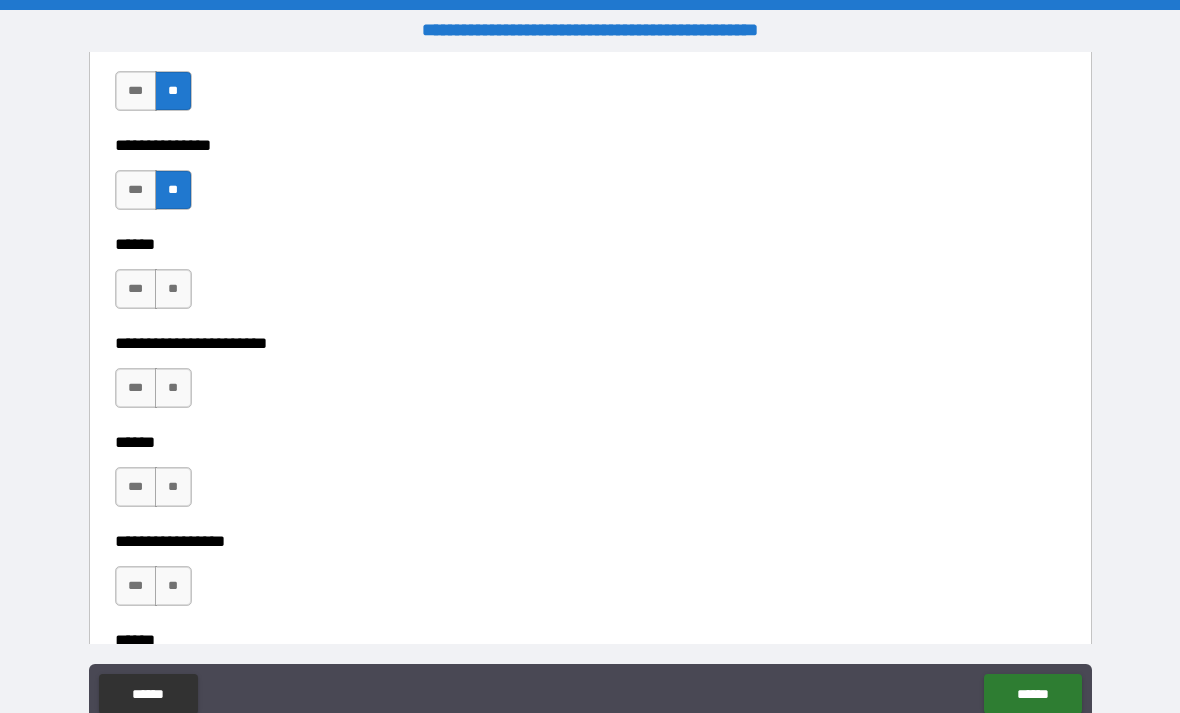 scroll, scrollTop: 3934, scrollLeft: 0, axis: vertical 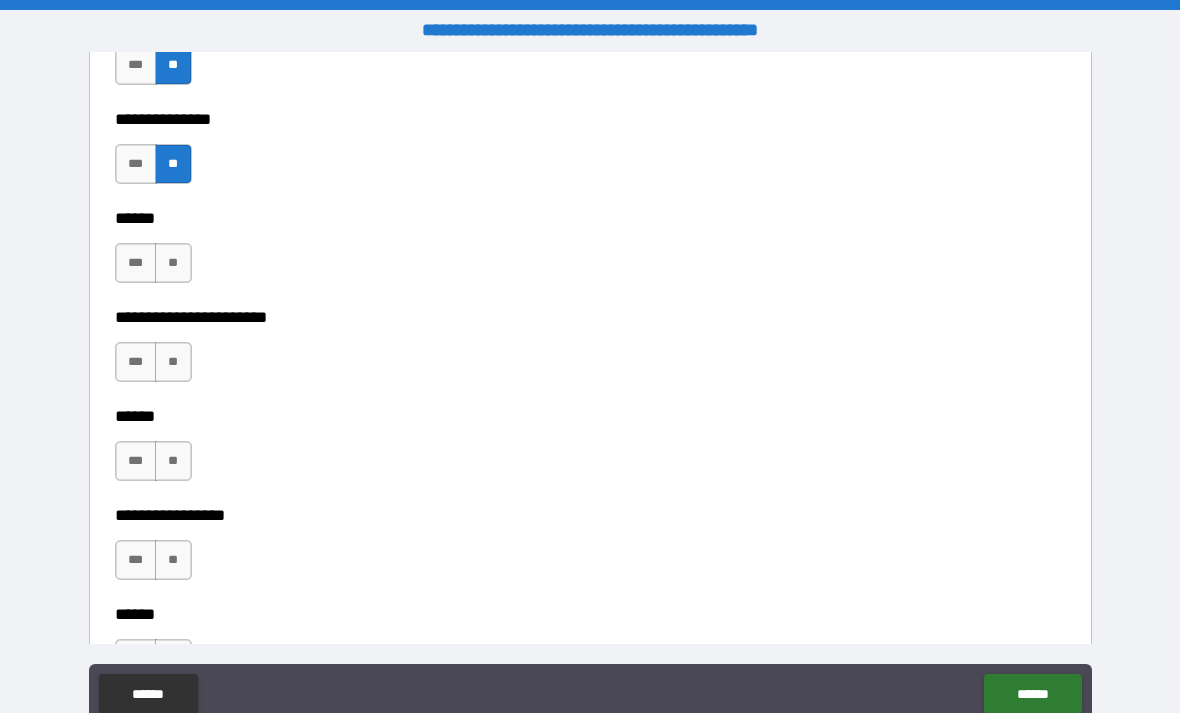 click on "**" at bounding box center [173, 263] 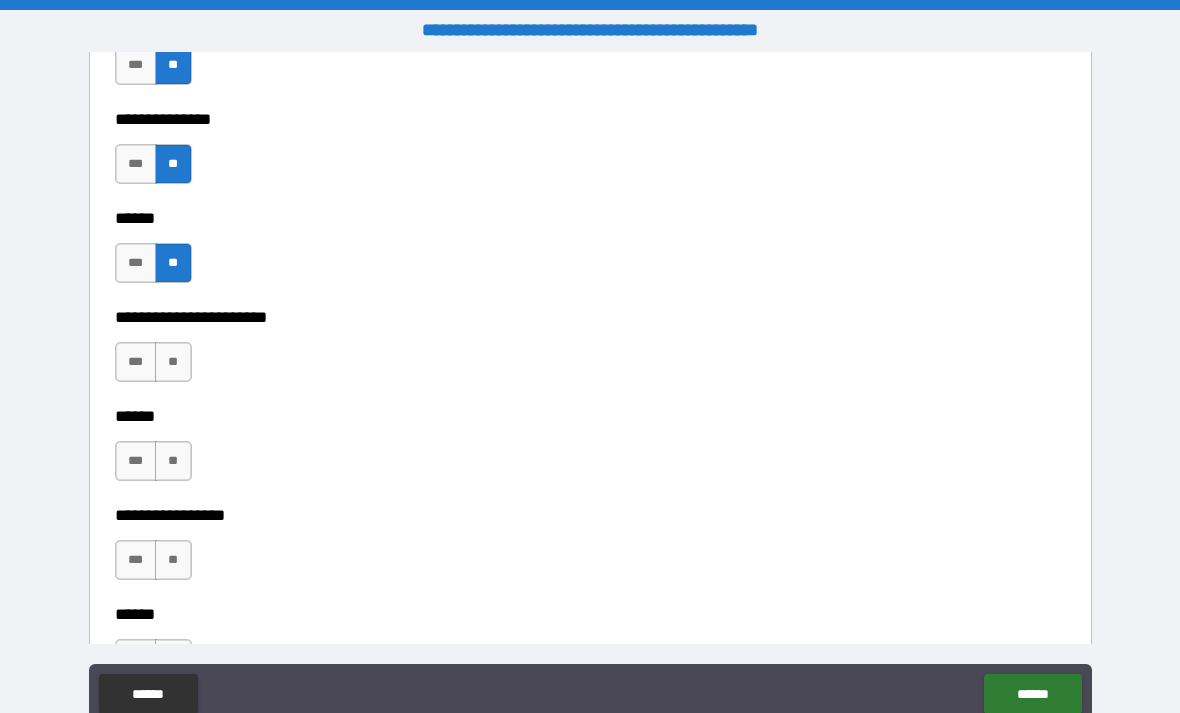 click on "**" at bounding box center (173, 362) 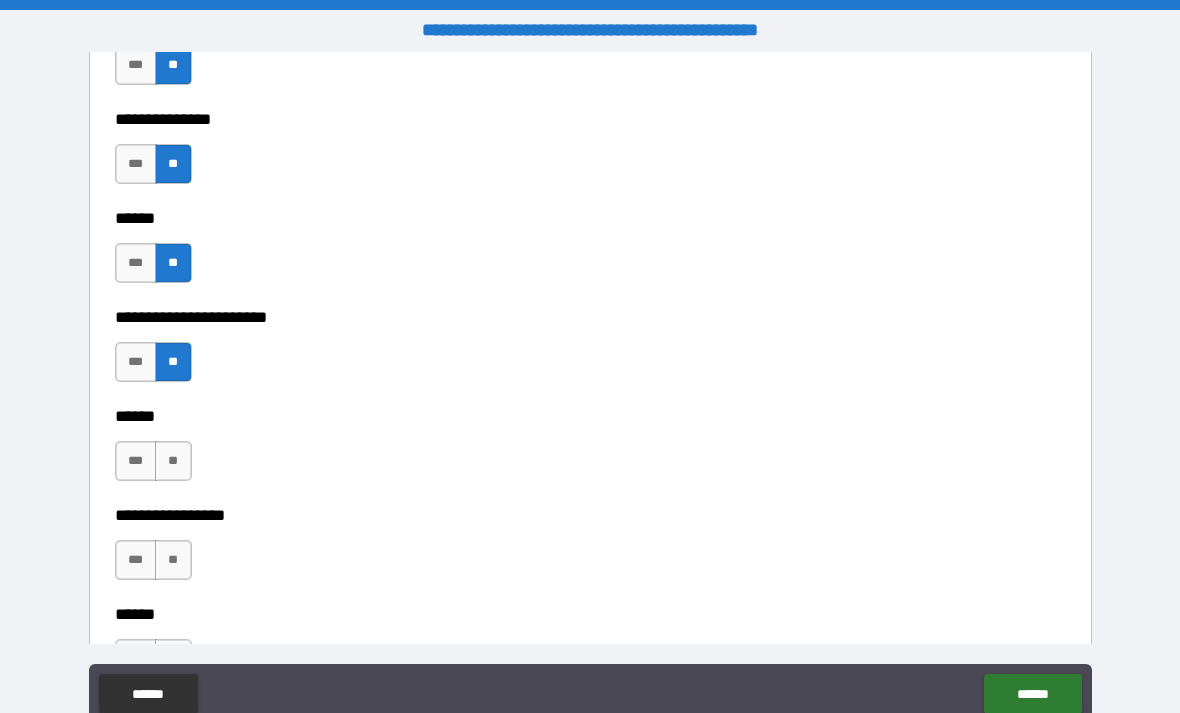 click on "**" at bounding box center (173, 461) 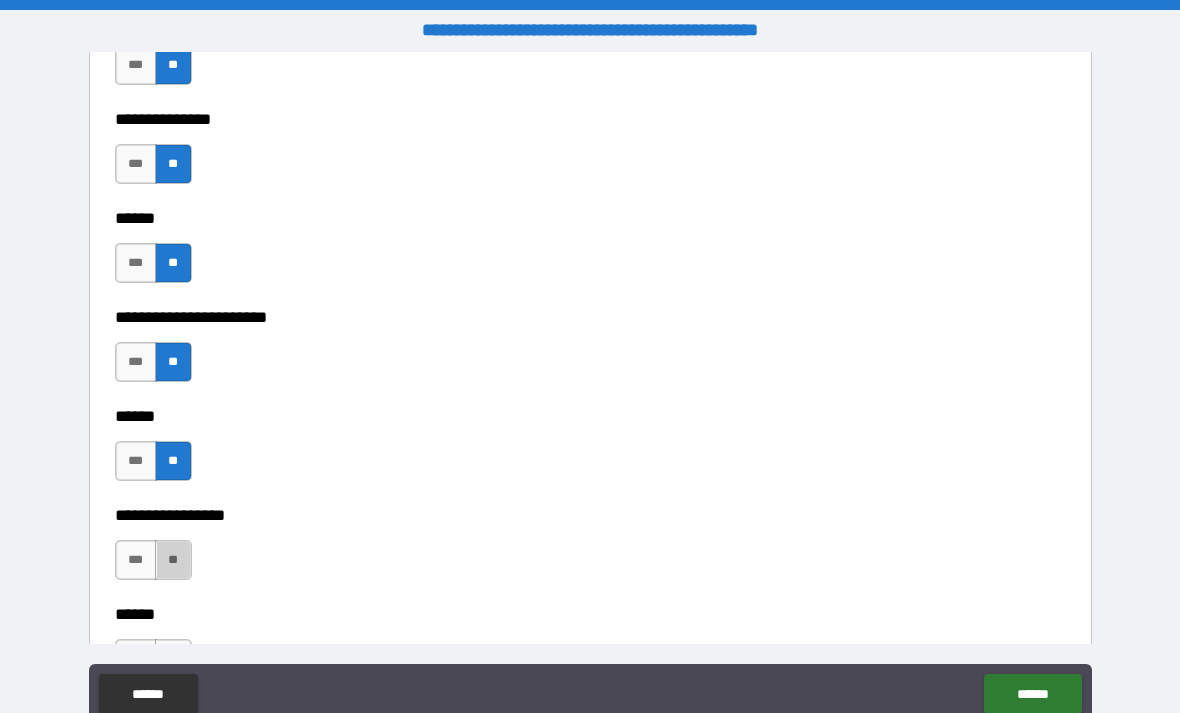 click on "**" at bounding box center [173, 560] 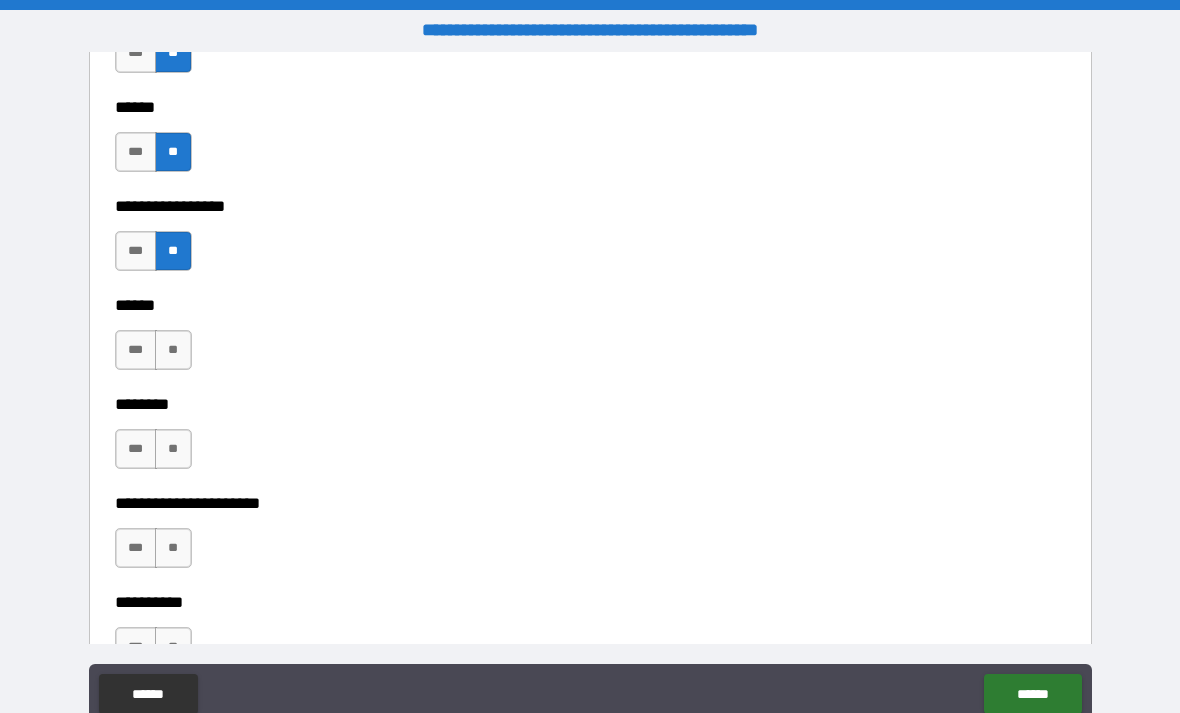 scroll, scrollTop: 4246, scrollLeft: 0, axis: vertical 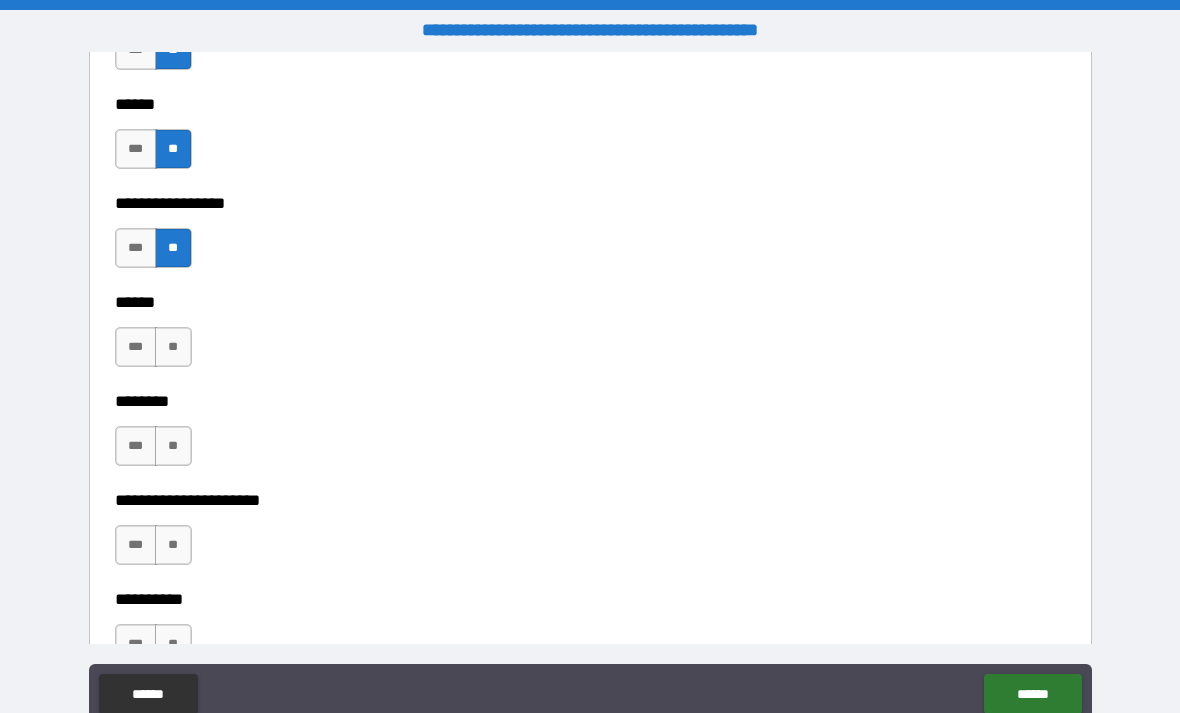 click on "**" at bounding box center (173, 347) 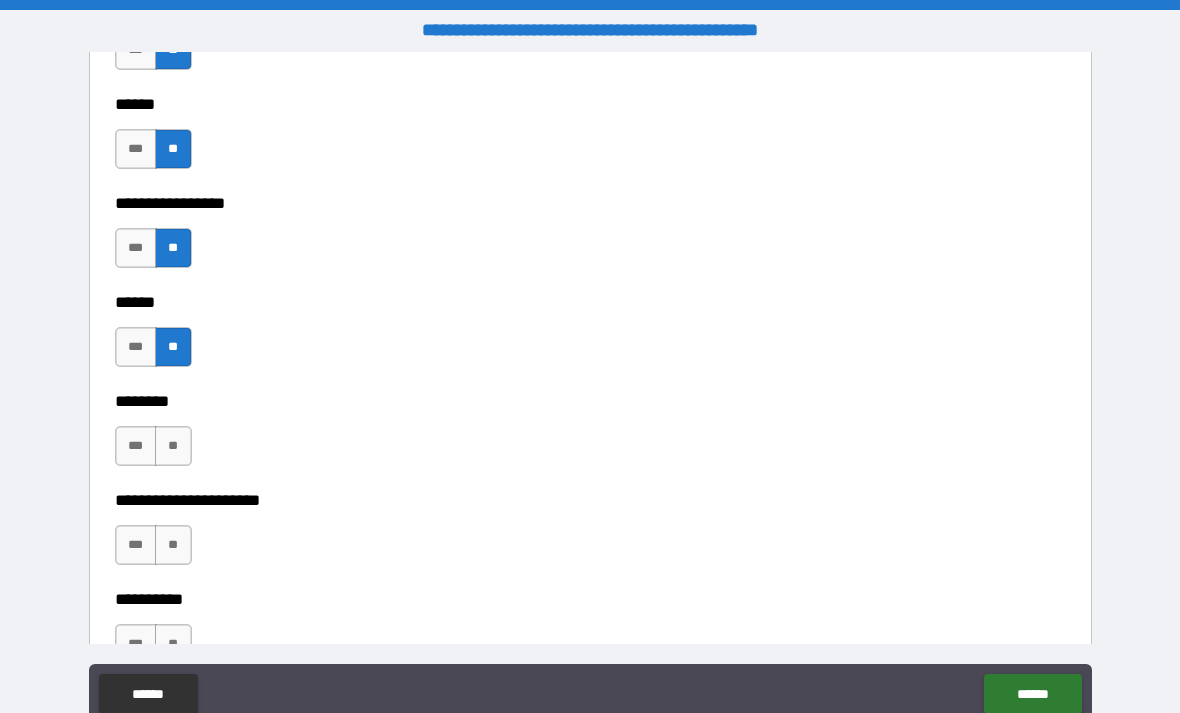 click on "**" at bounding box center [173, 446] 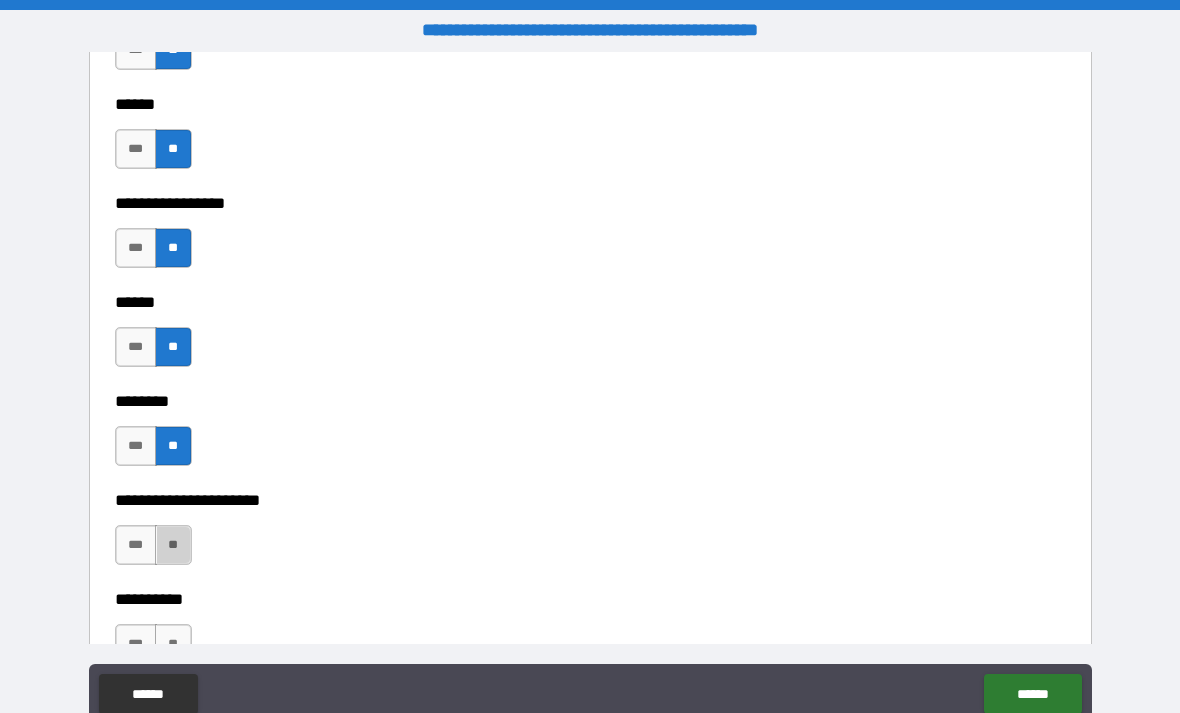 click on "**" at bounding box center [173, 545] 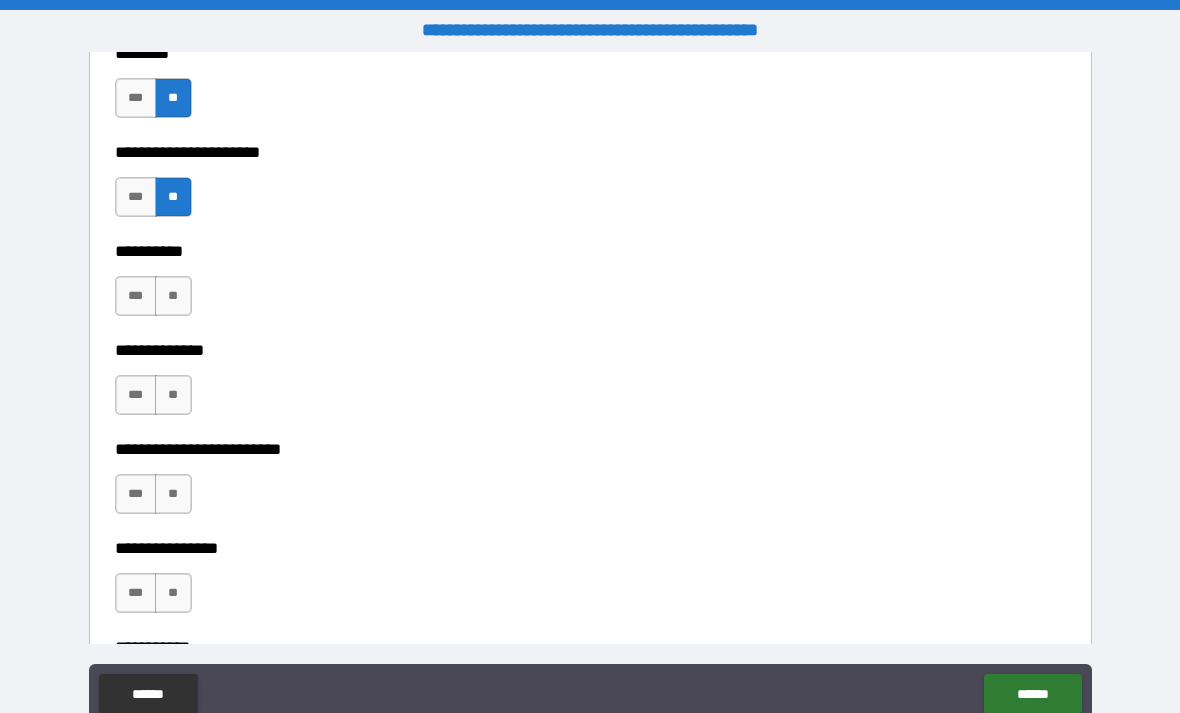 scroll, scrollTop: 4599, scrollLeft: 0, axis: vertical 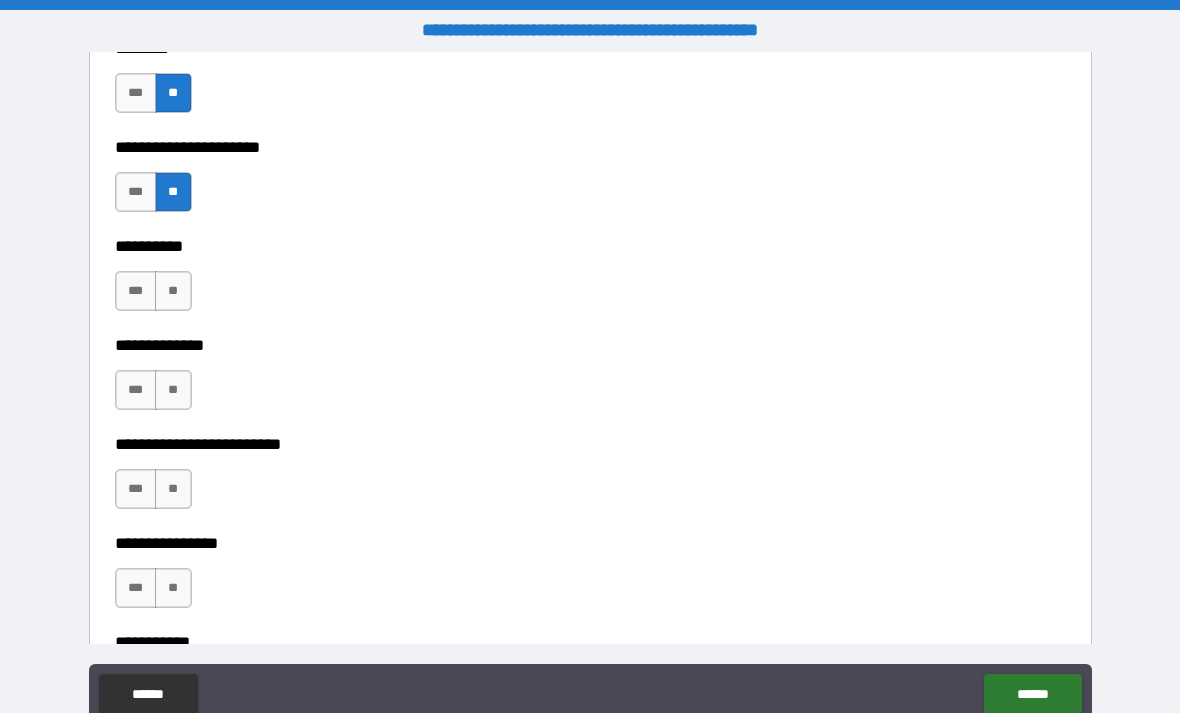 click on "**" at bounding box center (173, 291) 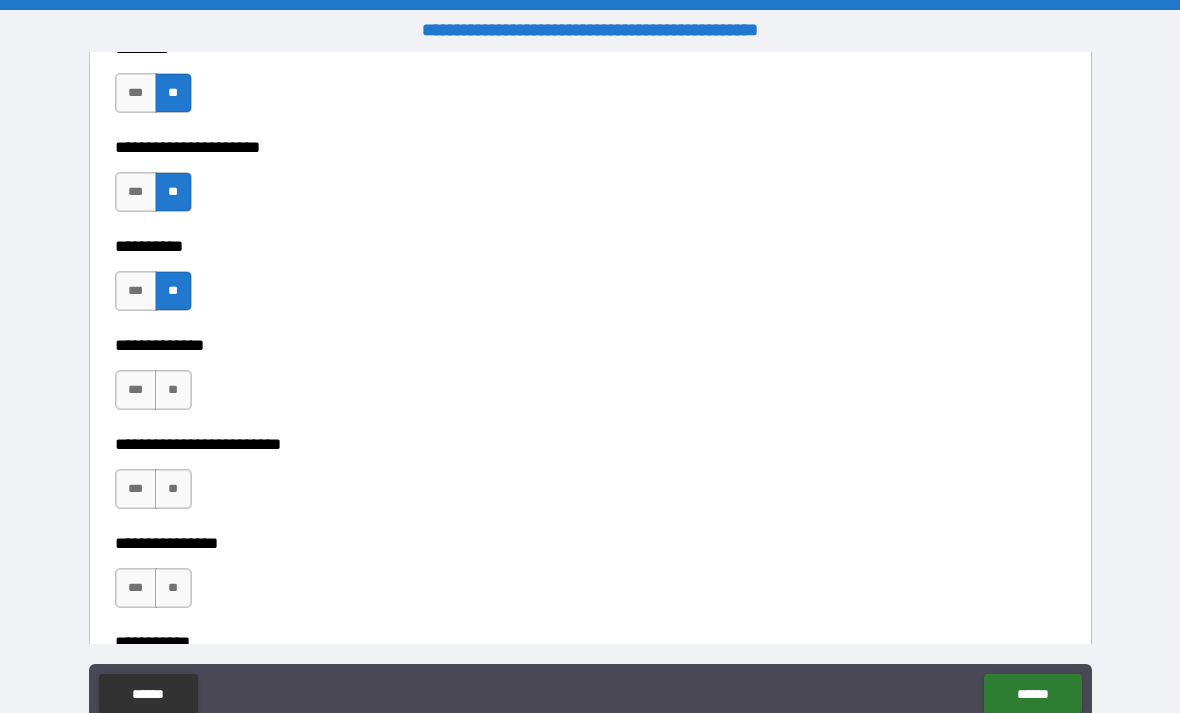 click on "**" at bounding box center [173, 390] 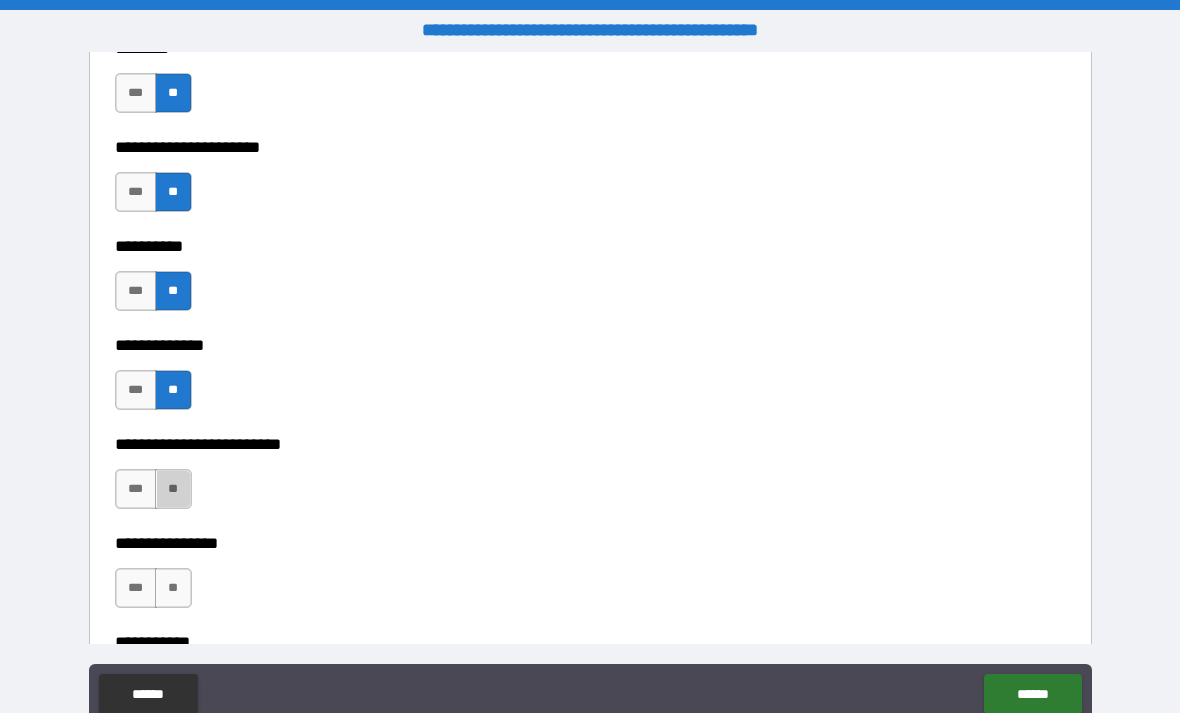 click on "**" at bounding box center (173, 489) 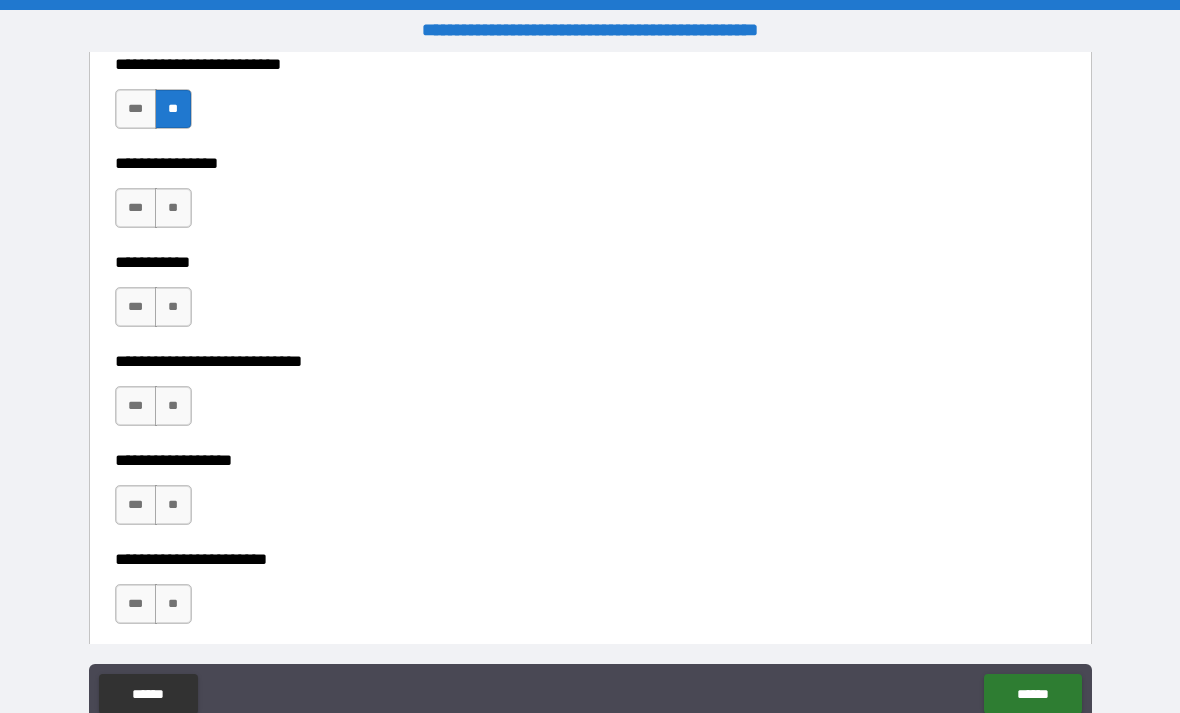 scroll, scrollTop: 4982, scrollLeft: 0, axis: vertical 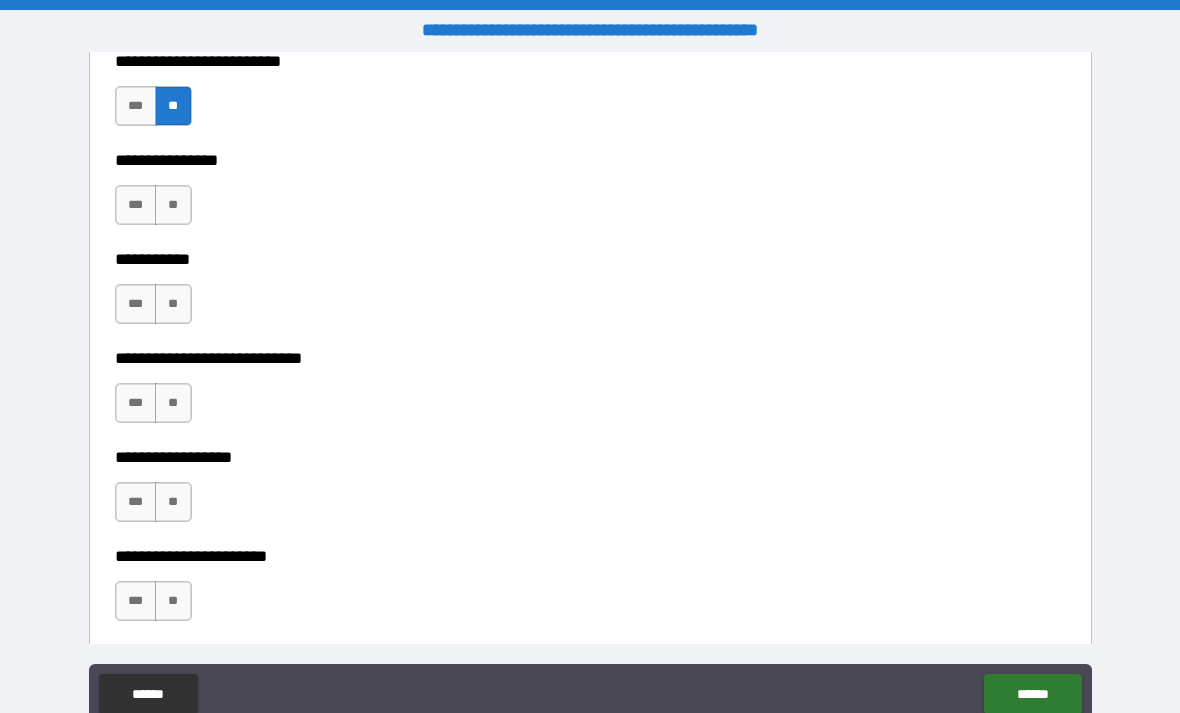 click on "**" at bounding box center [173, 205] 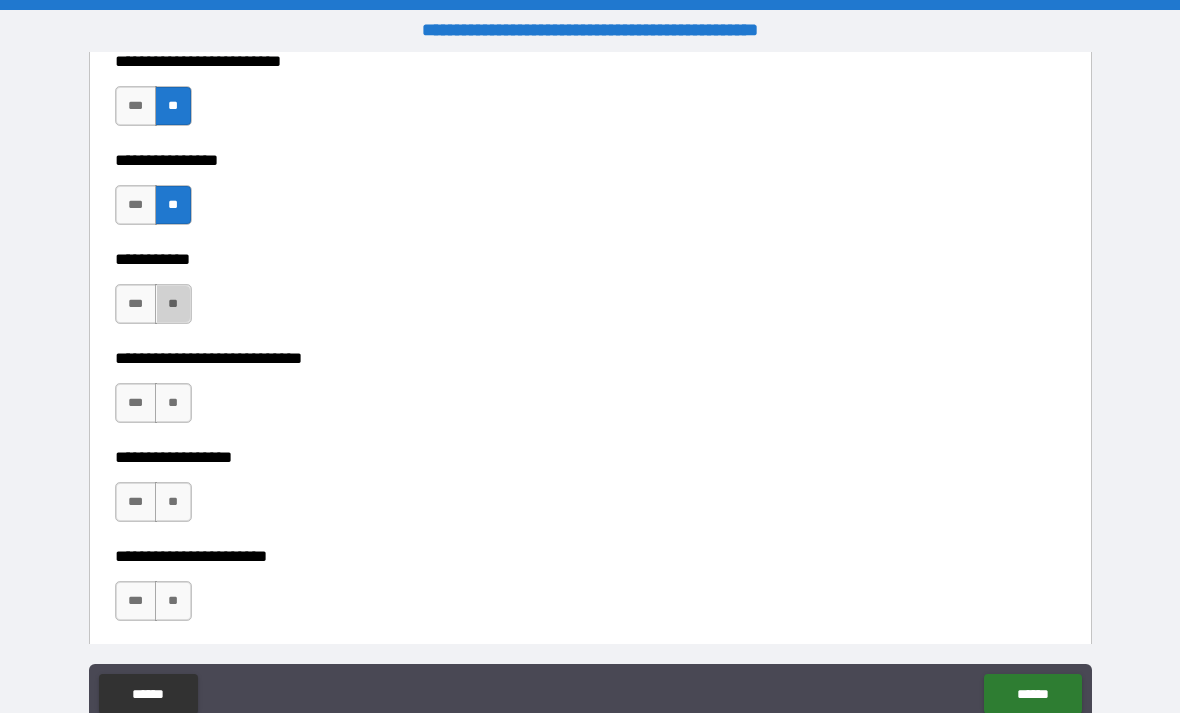 click on "**" at bounding box center (173, 304) 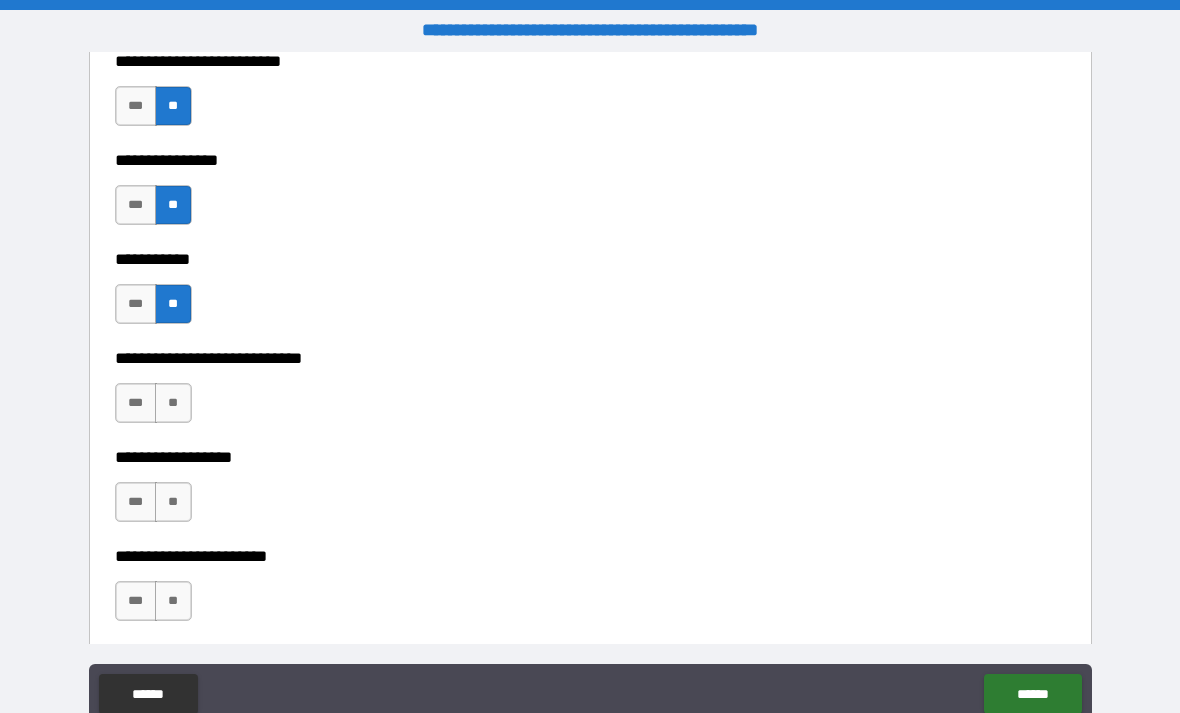 click on "**" at bounding box center [173, 403] 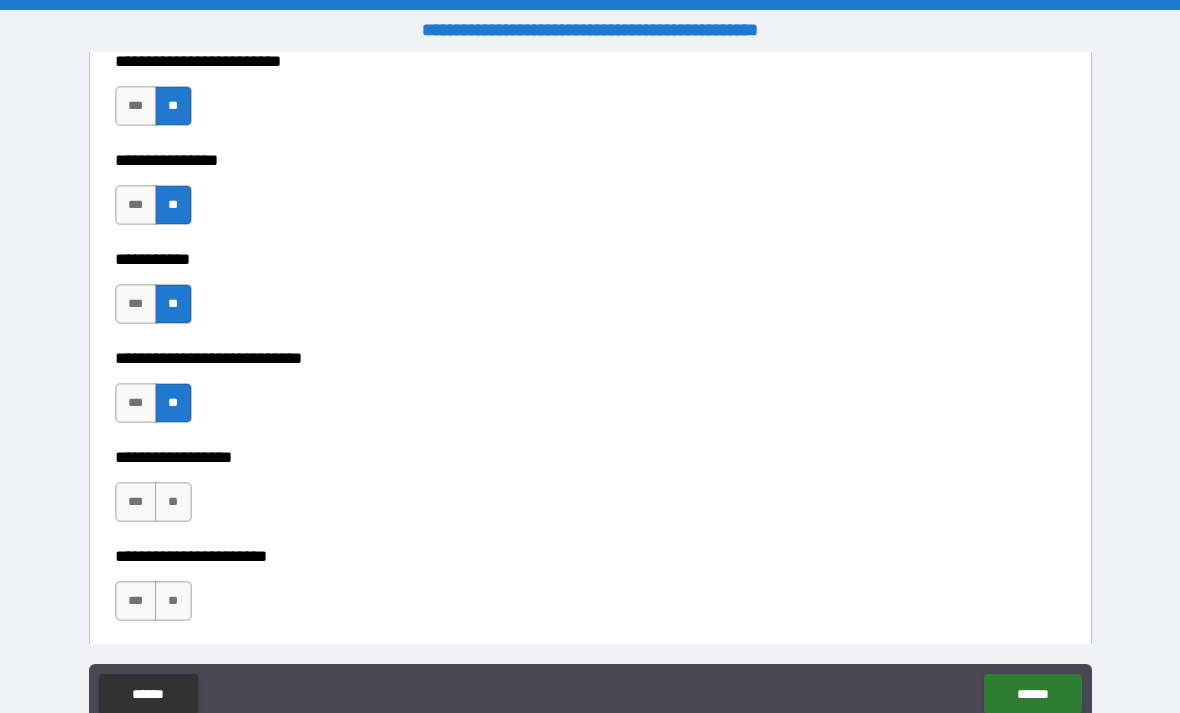 click on "**" at bounding box center [173, 502] 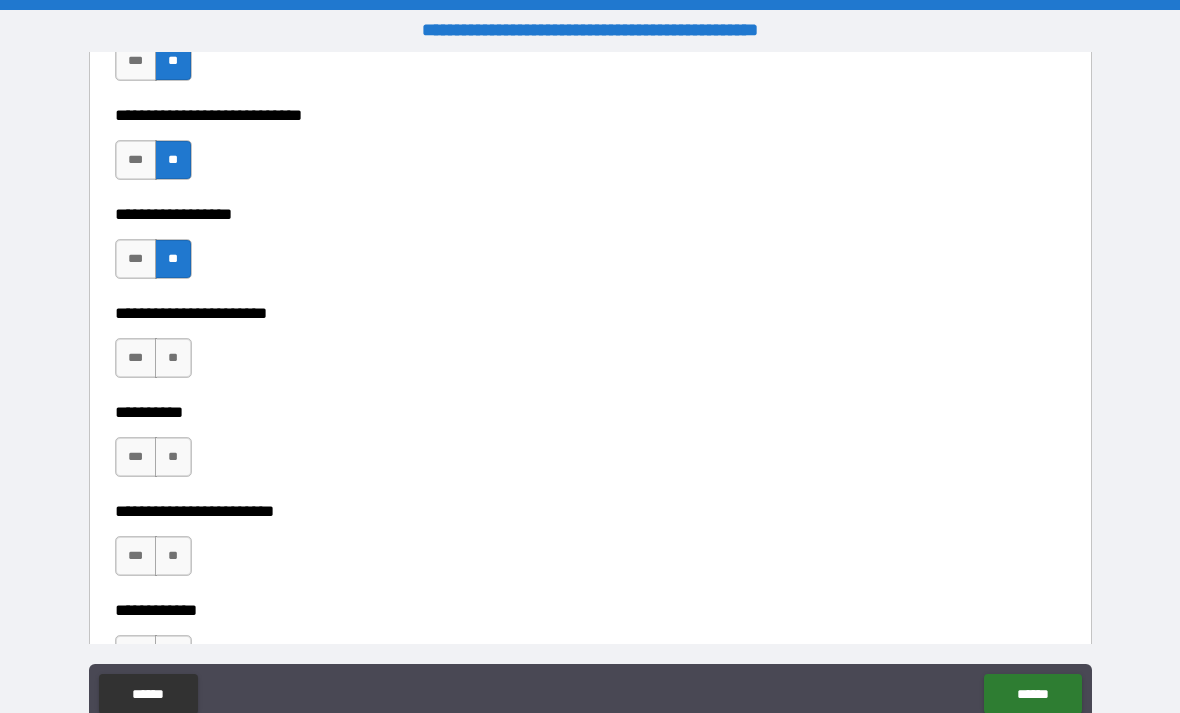 scroll, scrollTop: 5231, scrollLeft: 0, axis: vertical 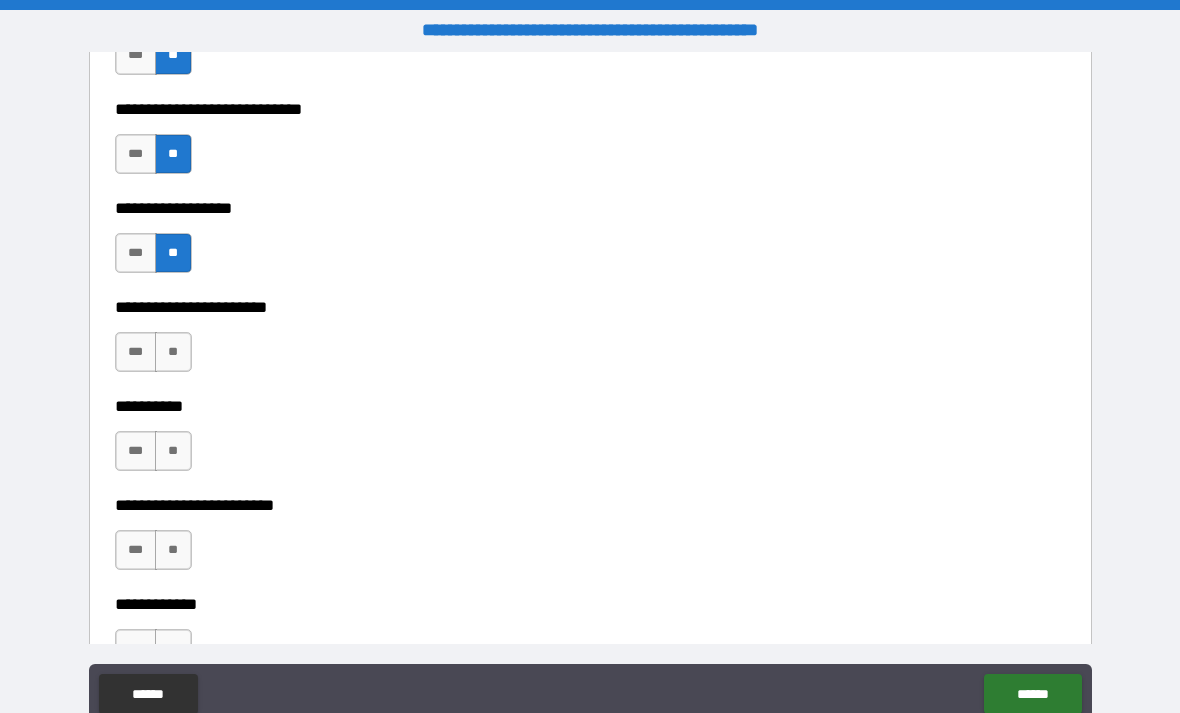 click on "**" at bounding box center [173, 352] 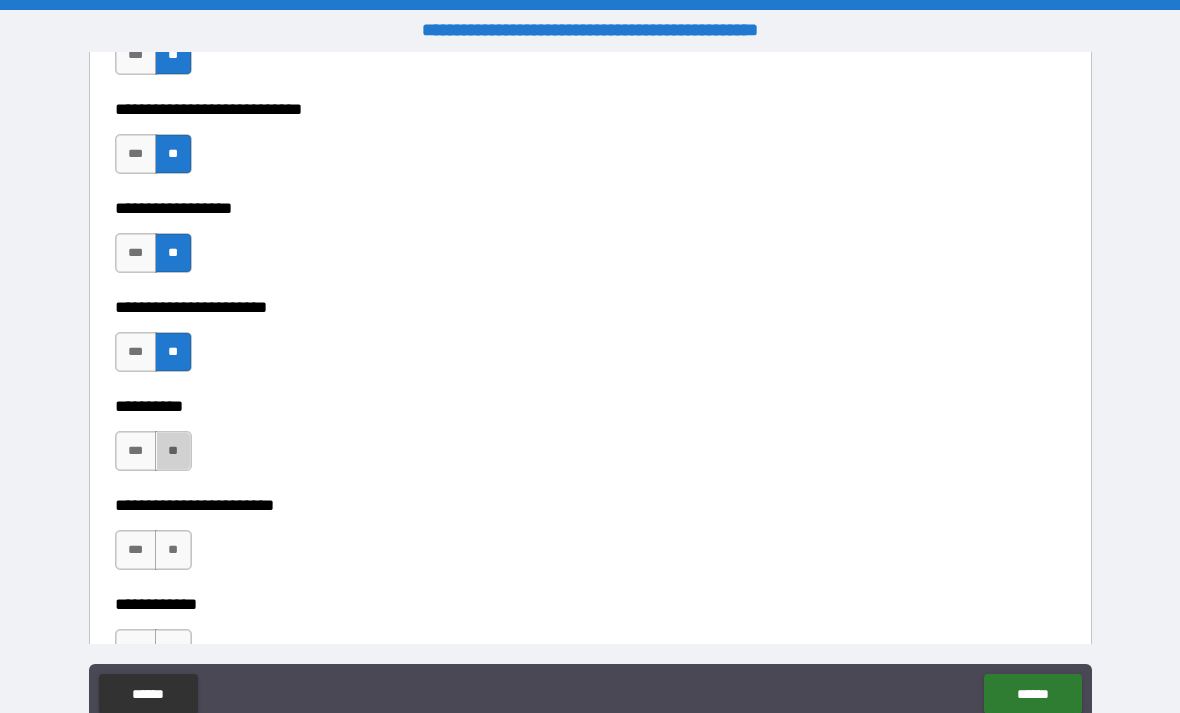 click on "**" at bounding box center [173, 451] 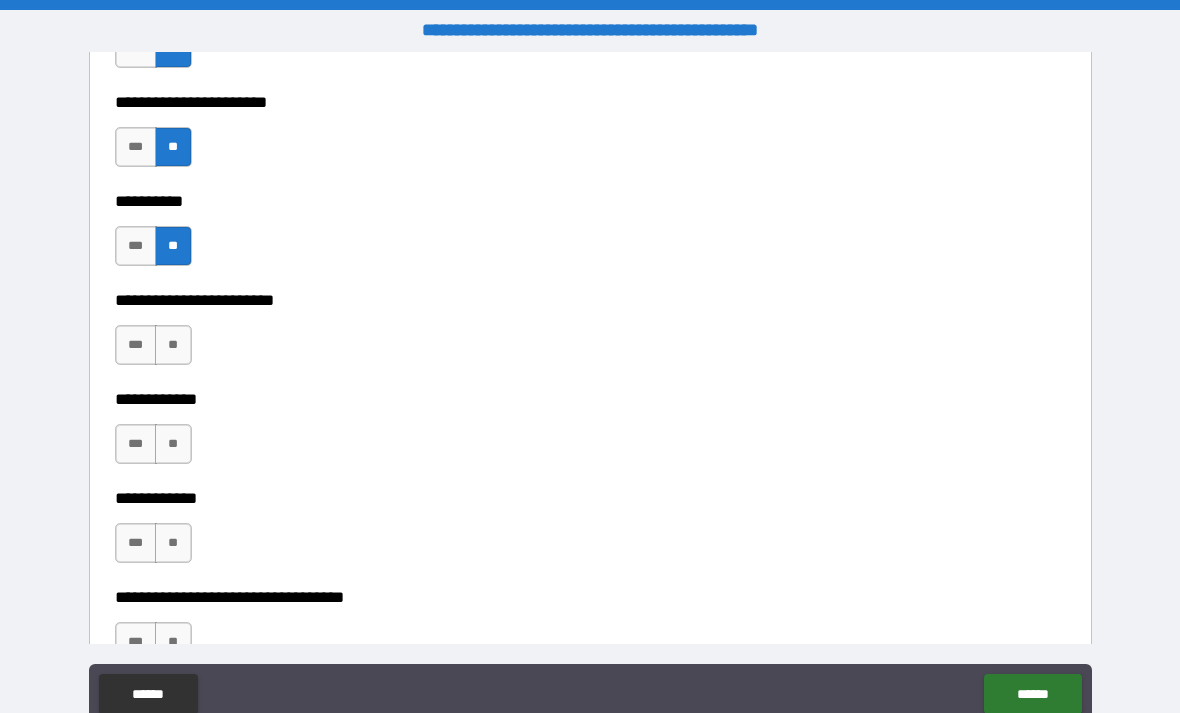 scroll, scrollTop: 5443, scrollLeft: 0, axis: vertical 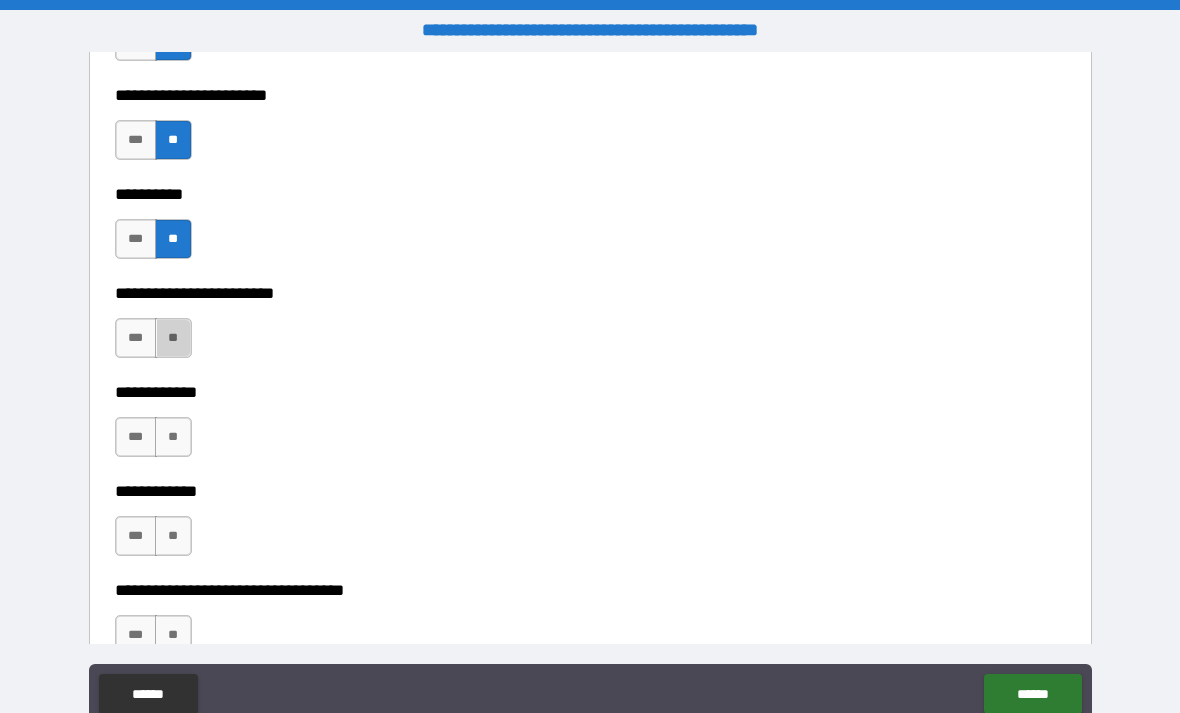 click on "**" at bounding box center (173, 338) 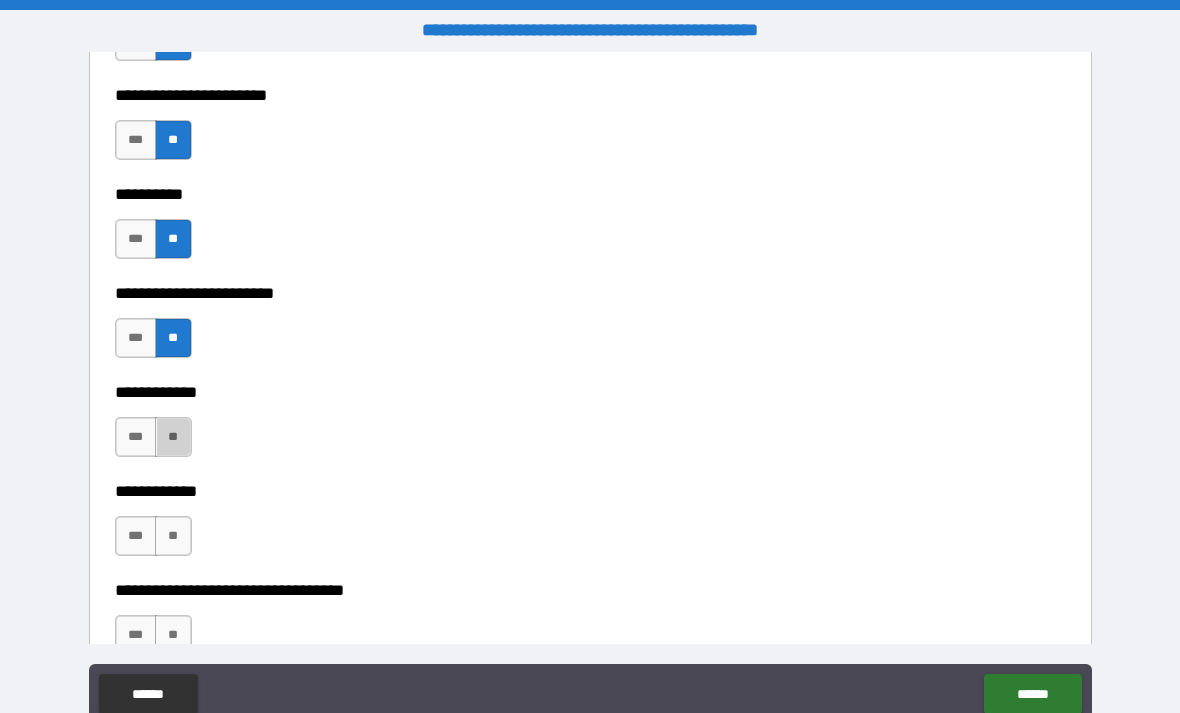 click on "**" at bounding box center [173, 437] 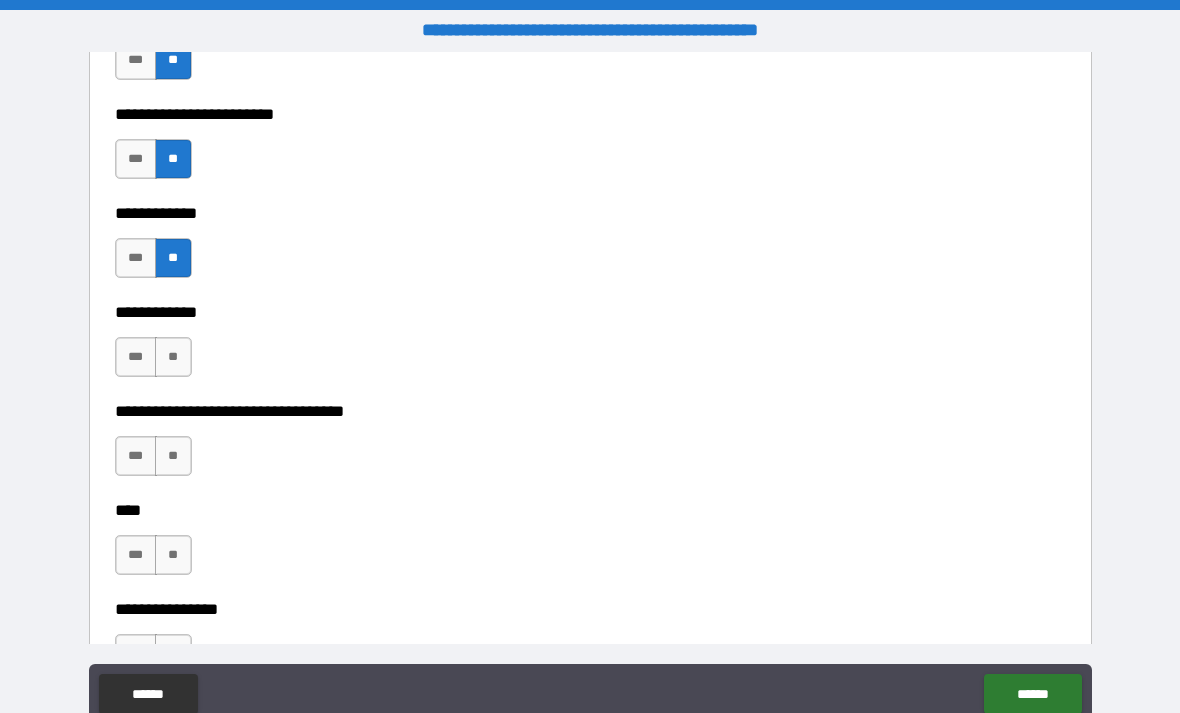 scroll, scrollTop: 5621, scrollLeft: 0, axis: vertical 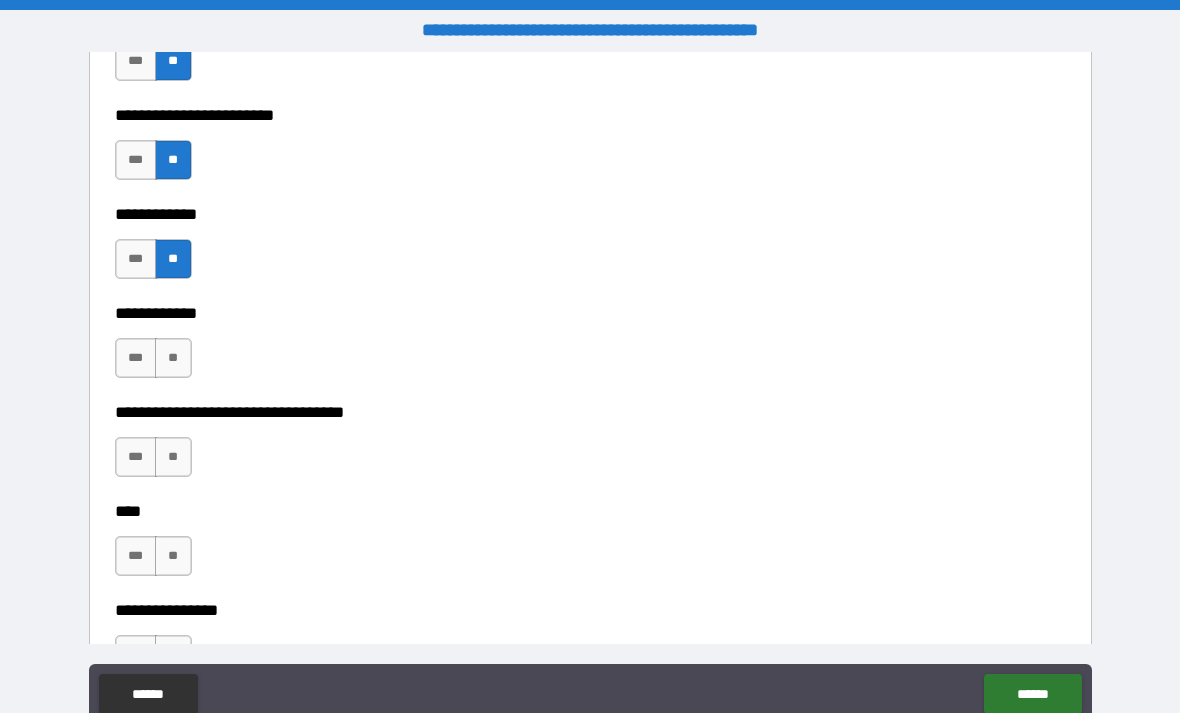 click on "**" at bounding box center [173, 358] 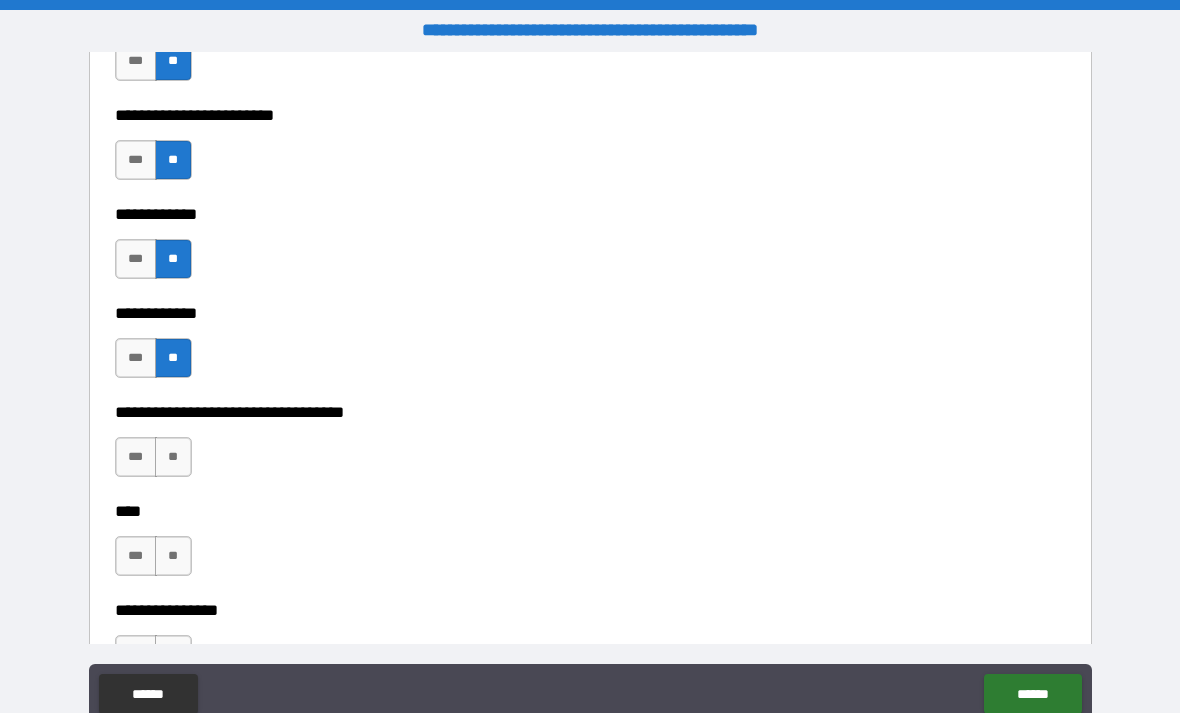 scroll, scrollTop: 5766, scrollLeft: 0, axis: vertical 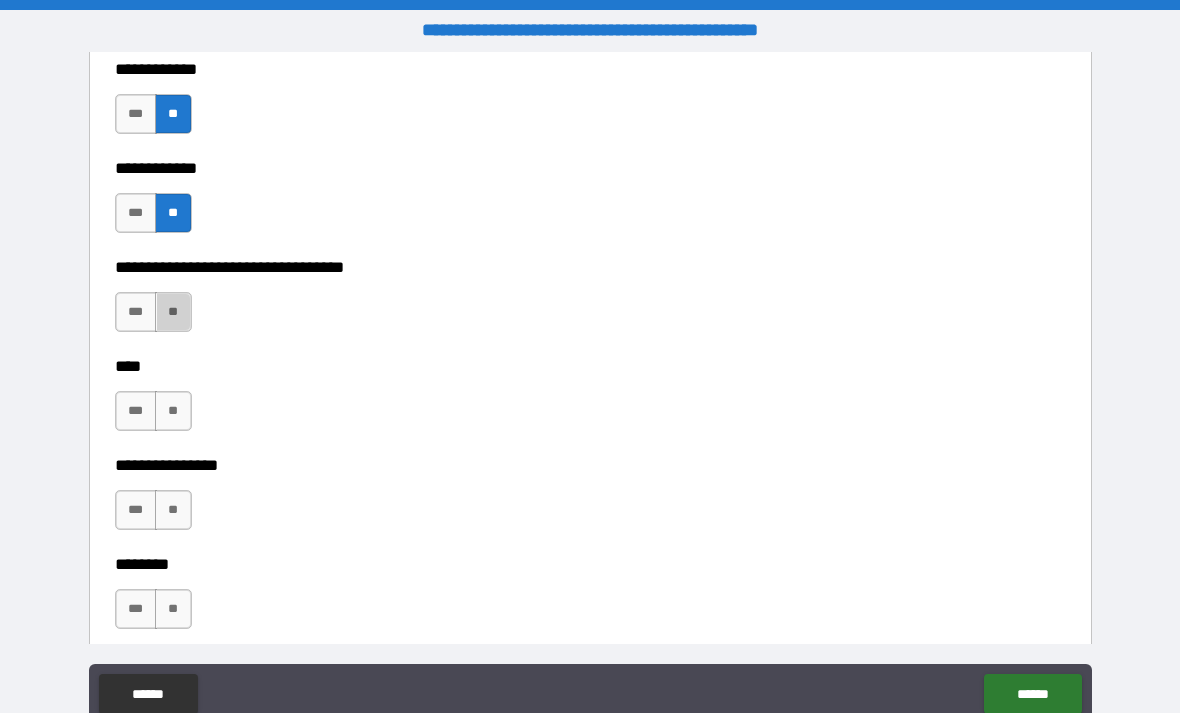 click on "**" at bounding box center [173, 312] 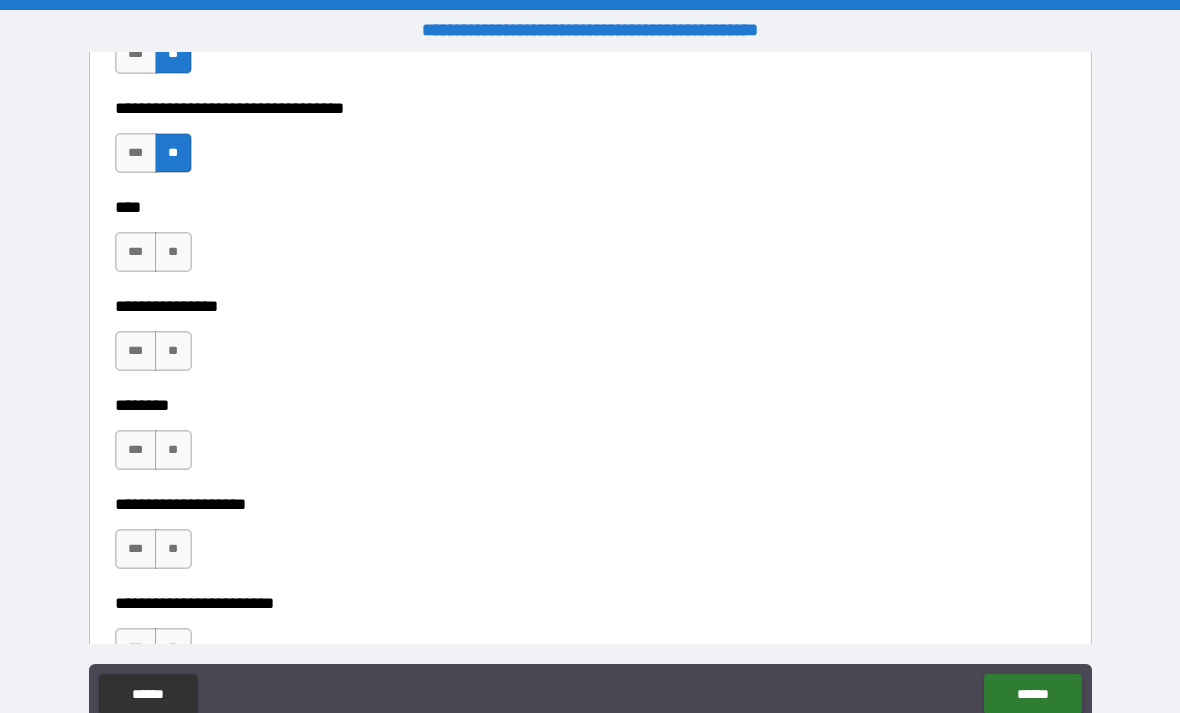 scroll, scrollTop: 5929, scrollLeft: 0, axis: vertical 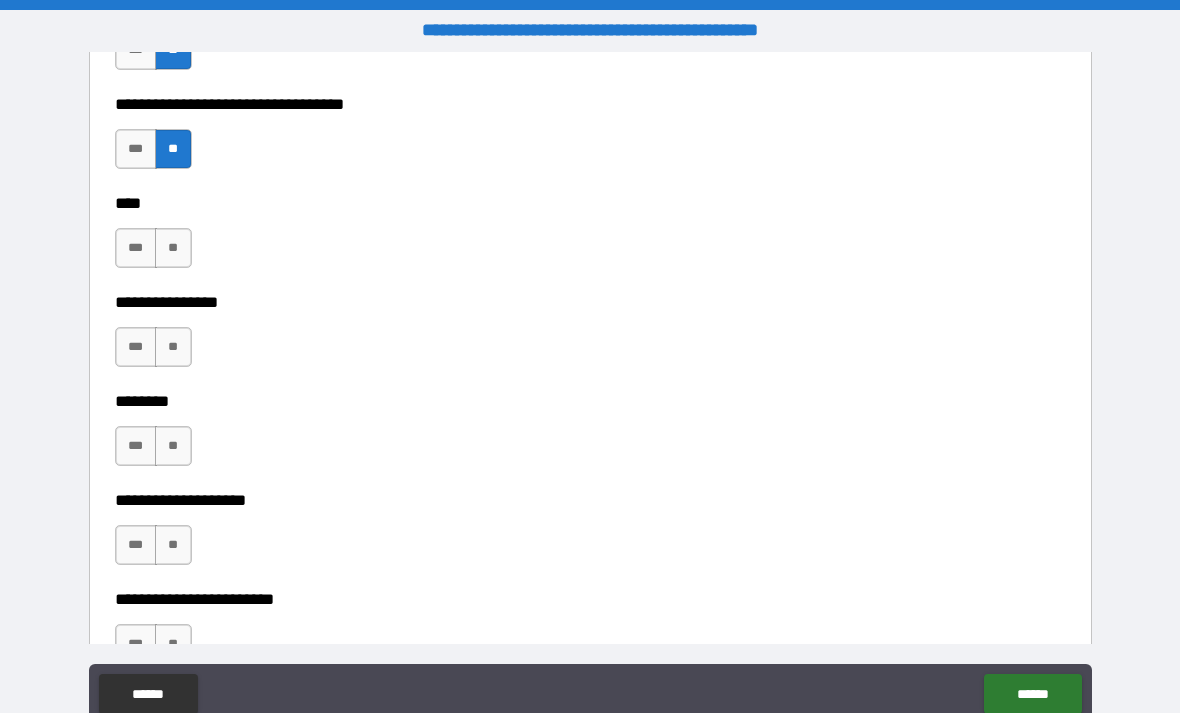 click on "**" at bounding box center (173, 248) 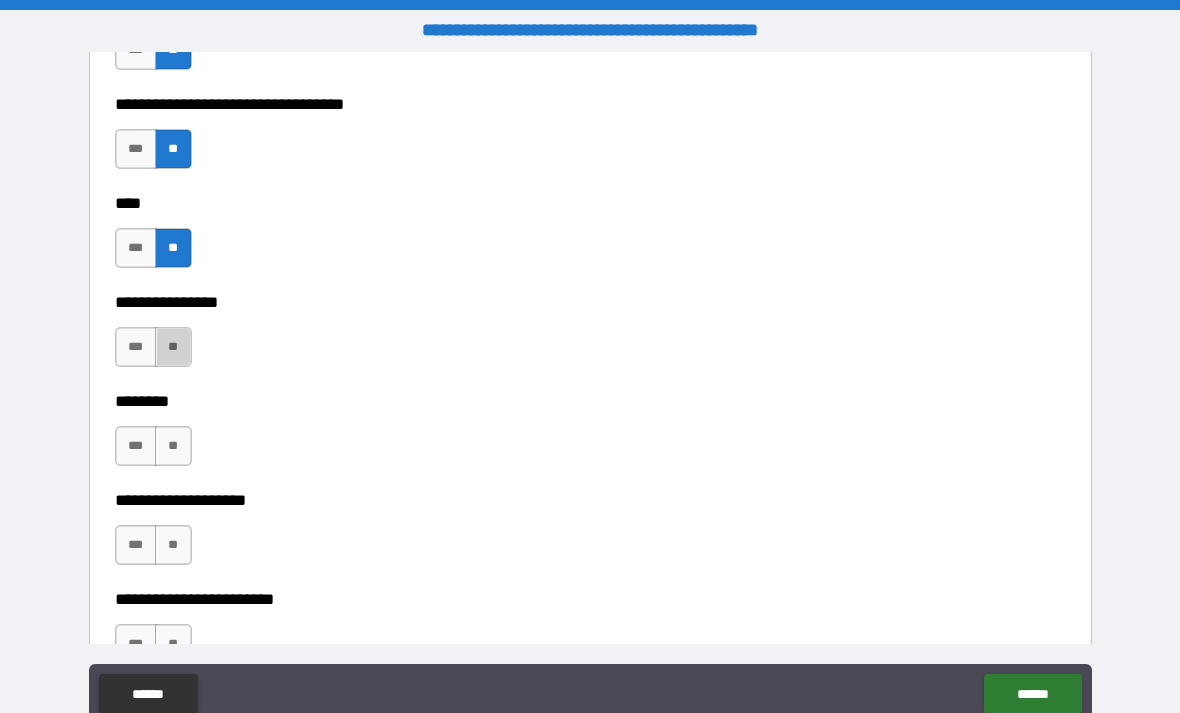 click on "**" at bounding box center (173, 347) 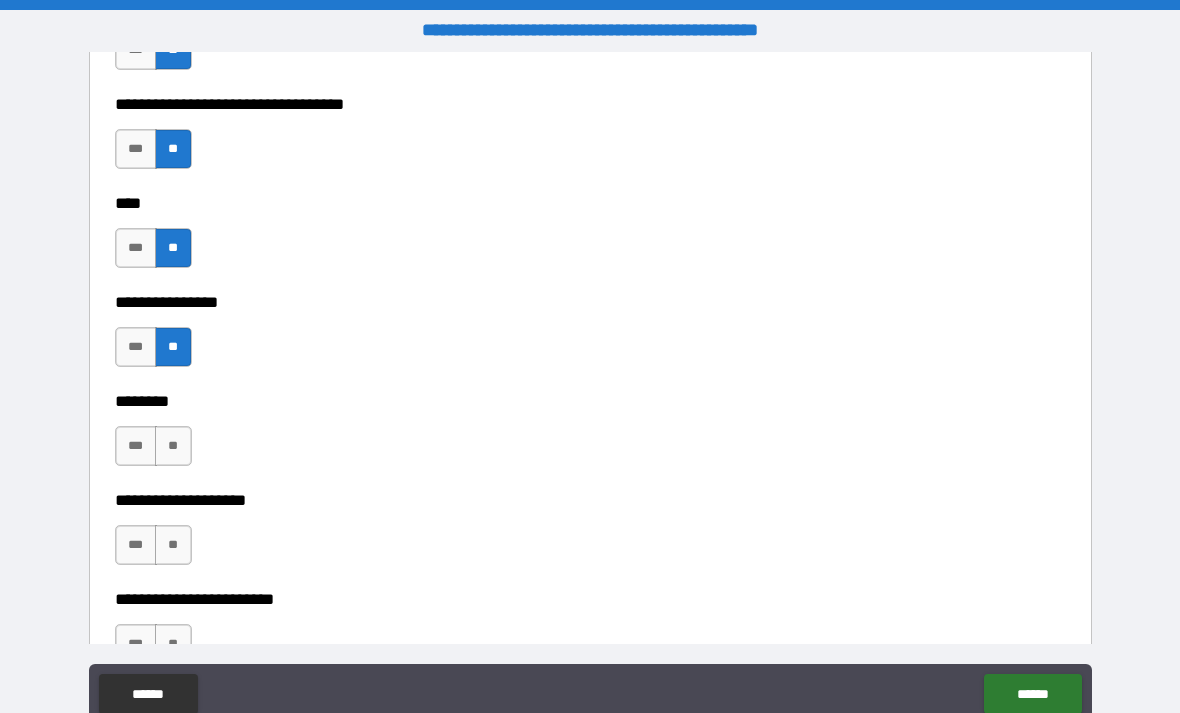 click on "**" at bounding box center [173, 446] 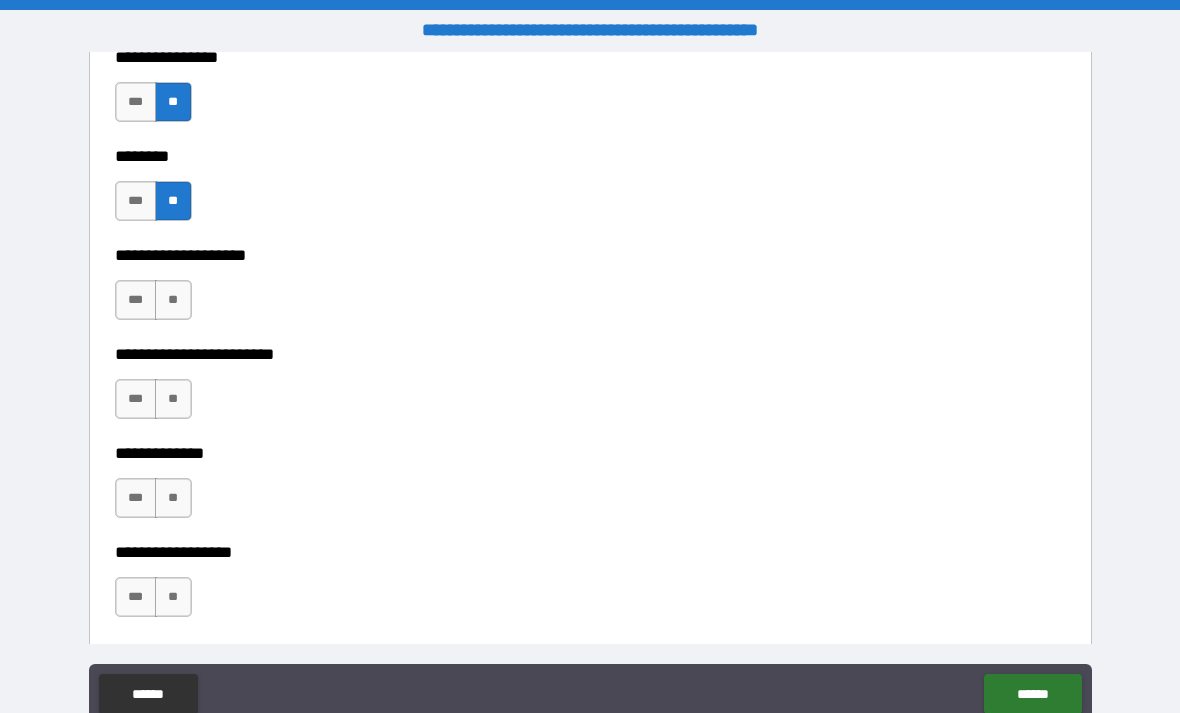 scroll, scrollTop: 6173, scrollLeft: 0, axis: vertical 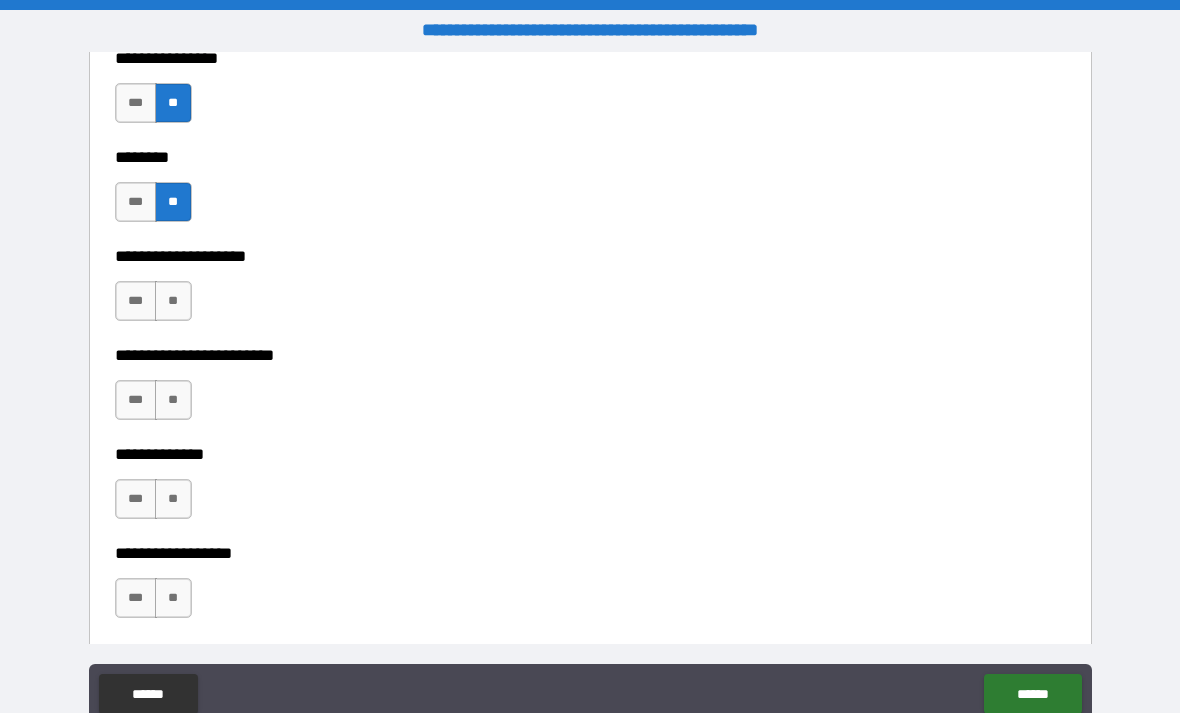 click on "**" at bounding box center (173, 301) 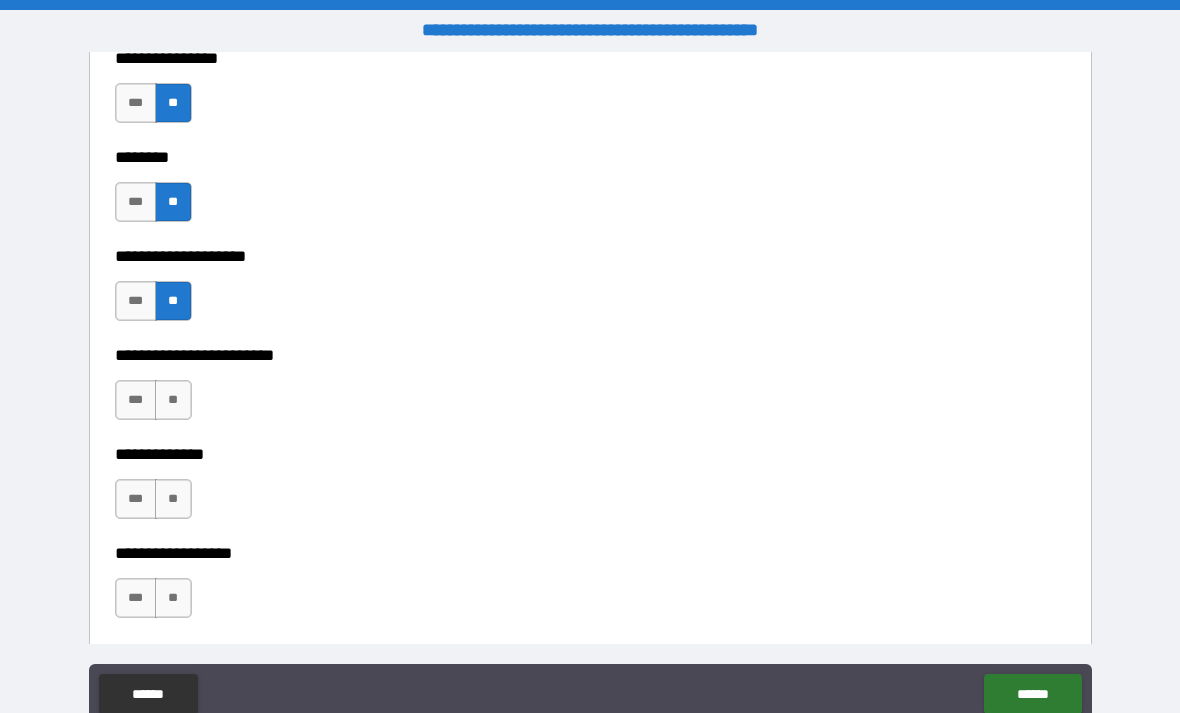 click on "**" at bounding box center (173, 400) 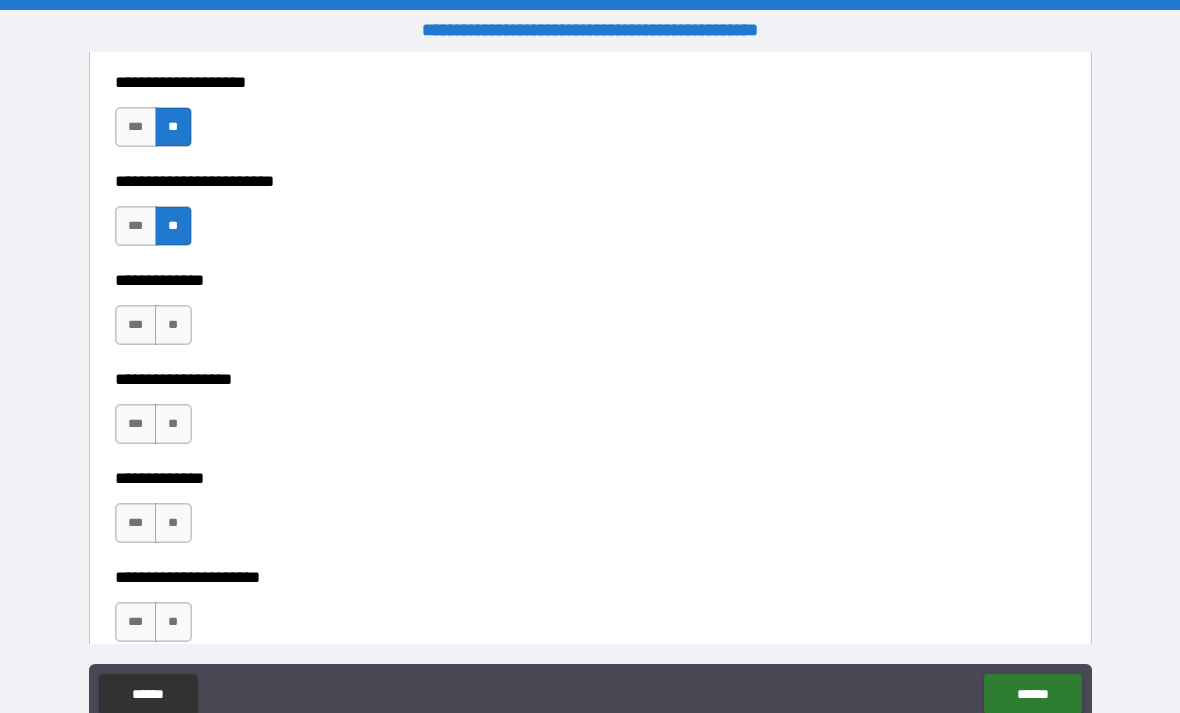 scroll, scrollTop: 6355, scrollLeft: 0, axis: vertical 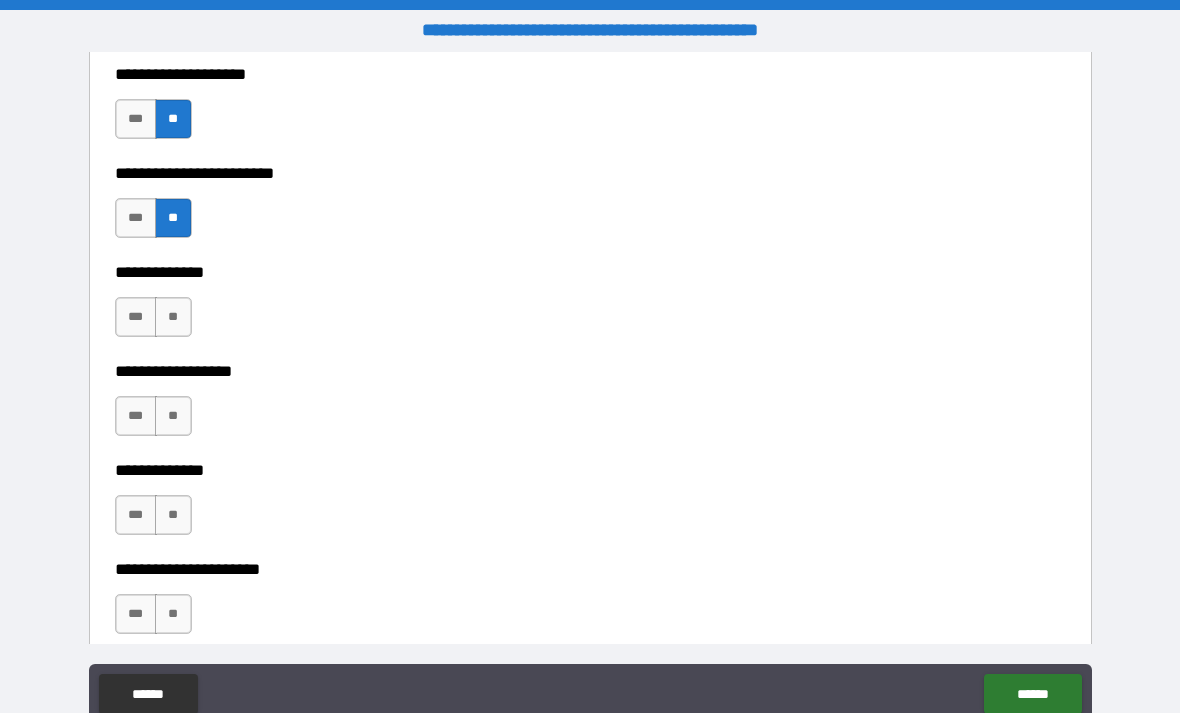 click on "**" at bounding box center (173, 317) 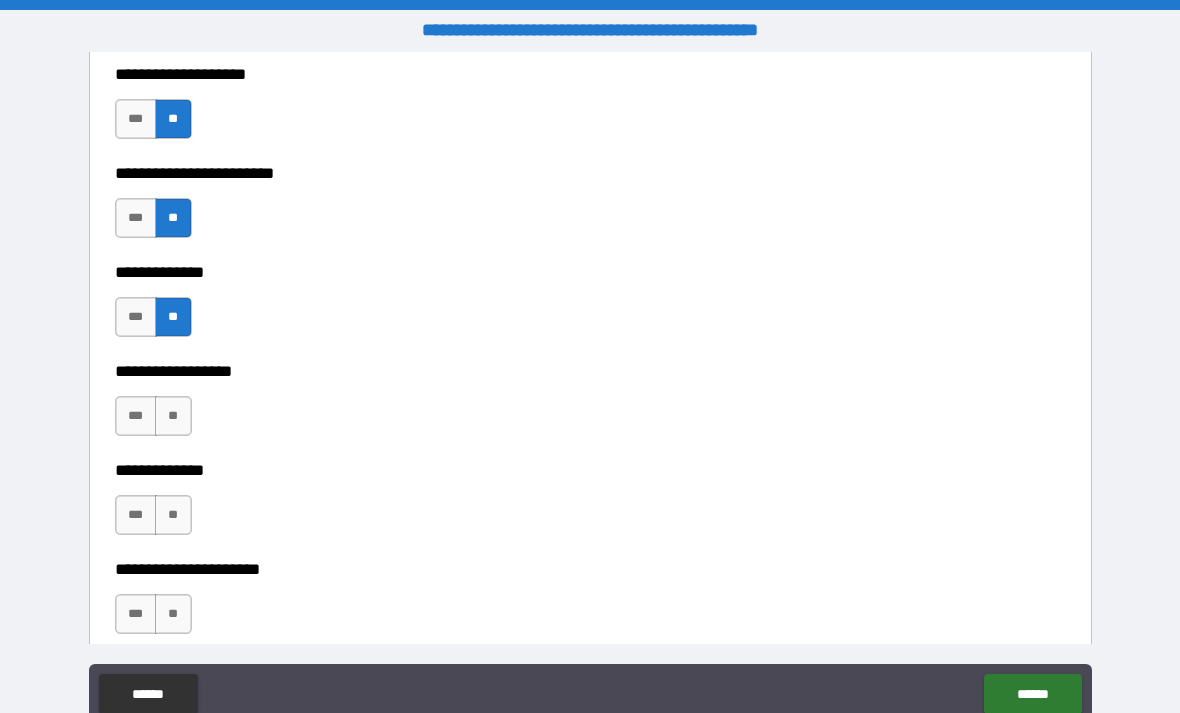 click on "**" at bounding box center (173, 416) 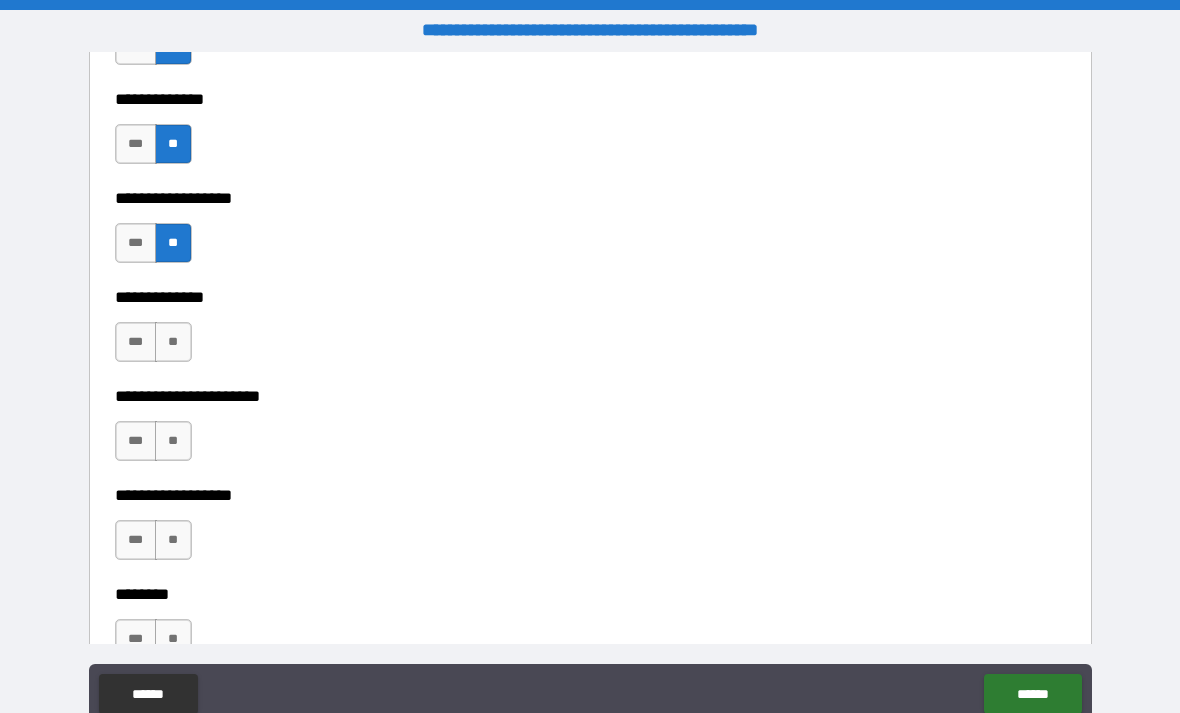 scroll, scrollTop: 6609, scrollLeft: 0, axis: vertical 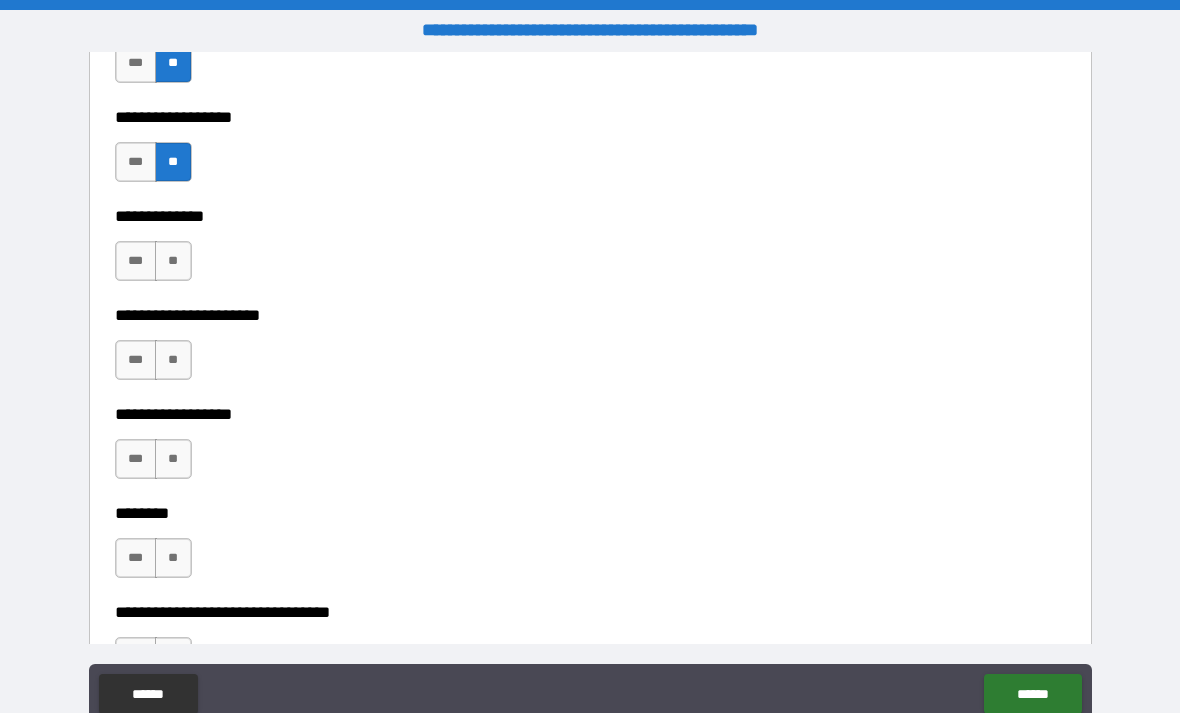 click on "**" at bounding box center (173, 261) 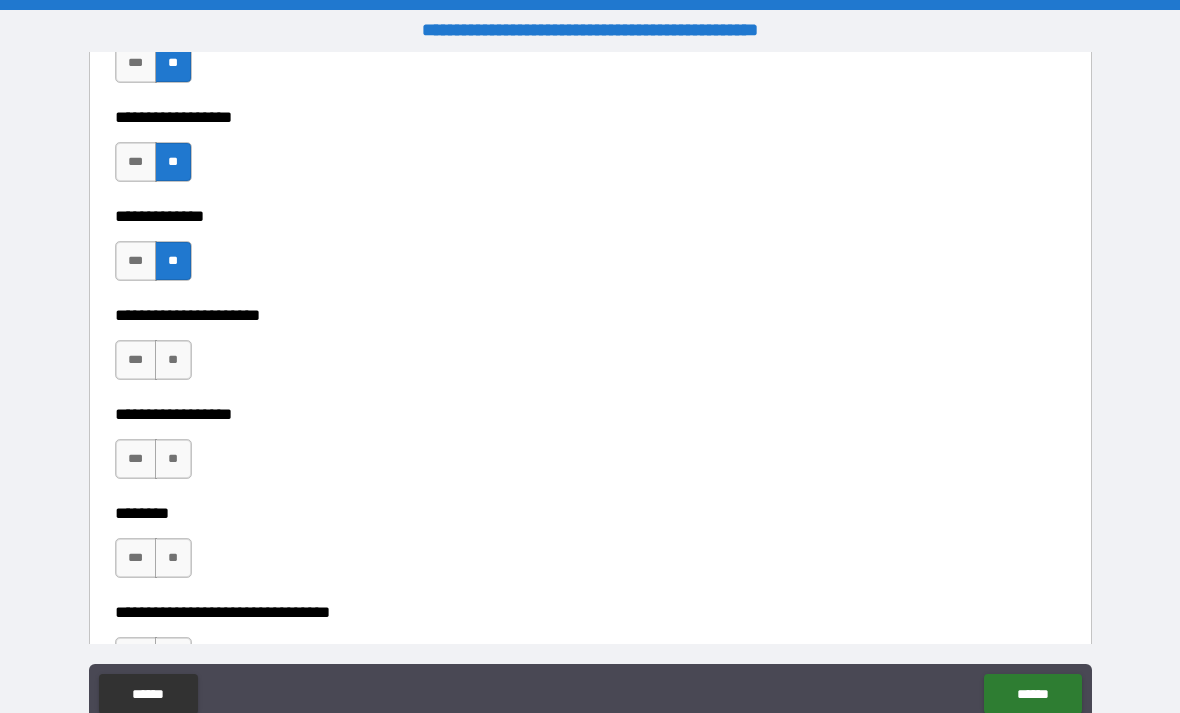 click on "**" at bounding box center [173, 360] 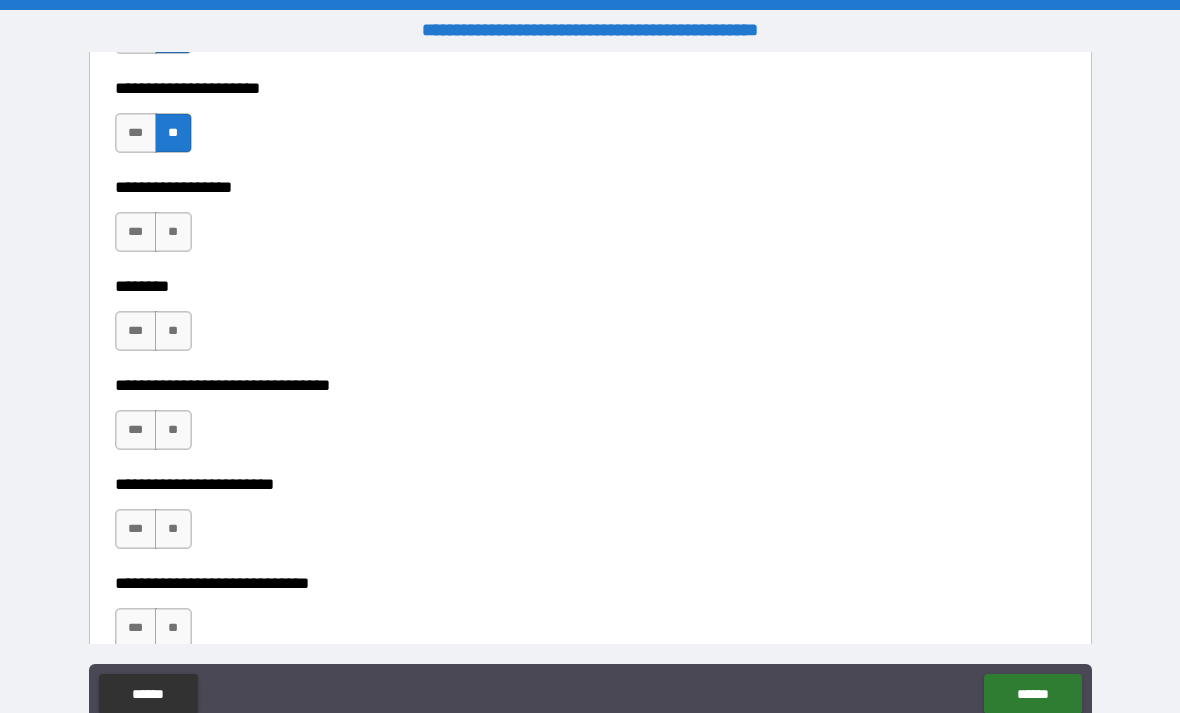 scroll, scrollTop: 6842, scrollLeft: 0, axis: vertical 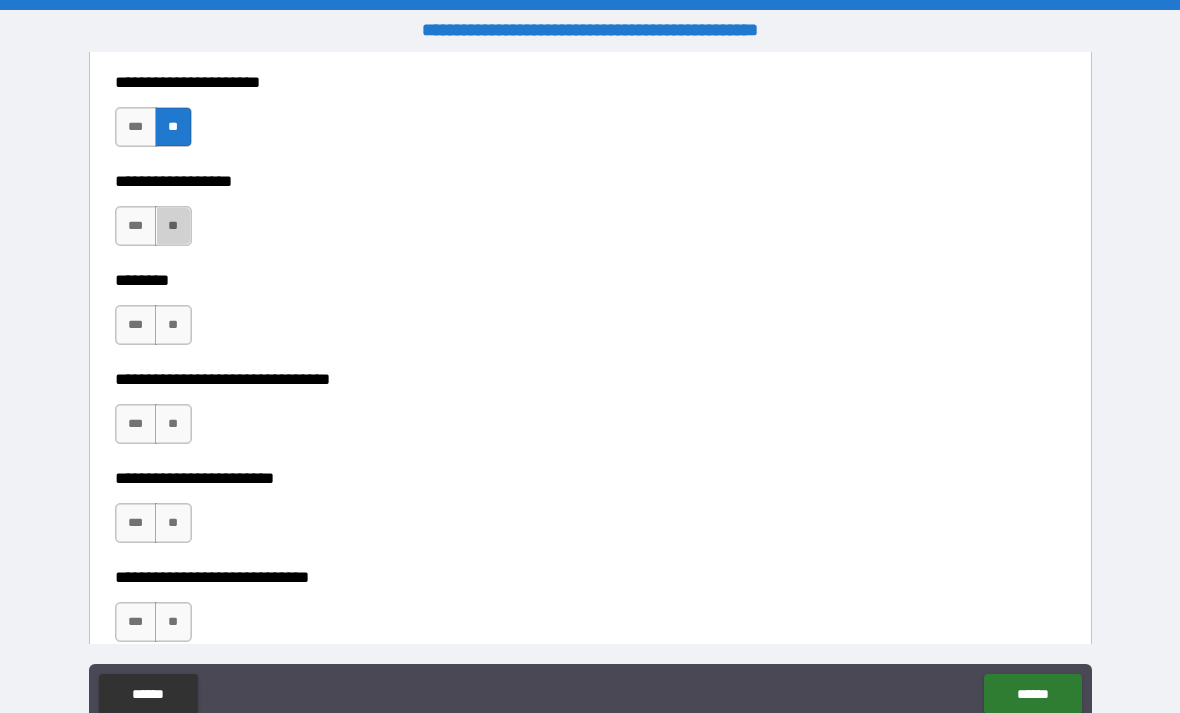 click on "**" at bounding box center (173, 226) 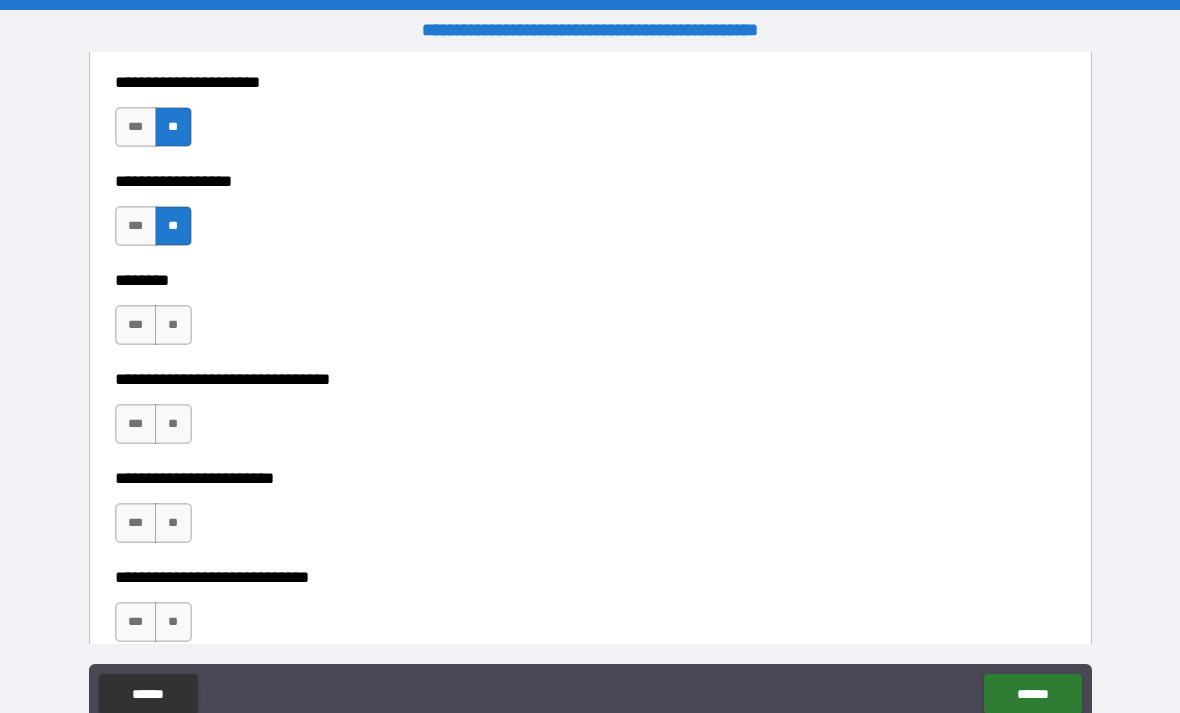 click on "**" at bounding box center (173, 325) 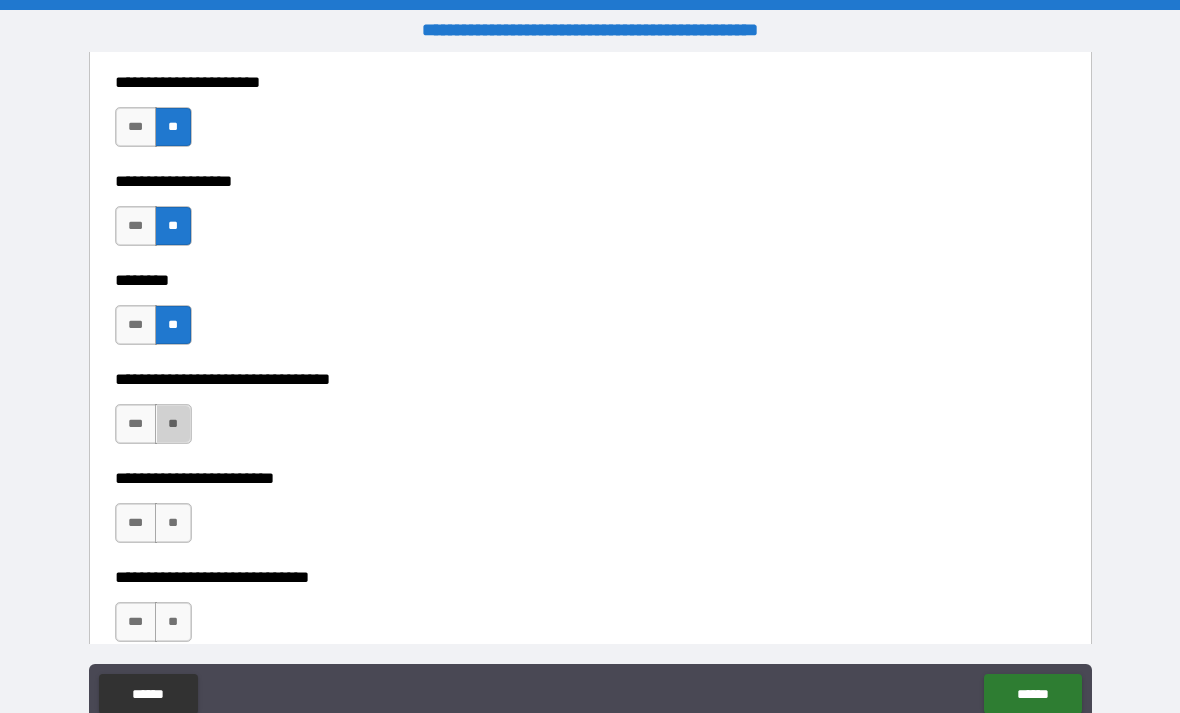 click on "**" at bounding box center (173, 424) 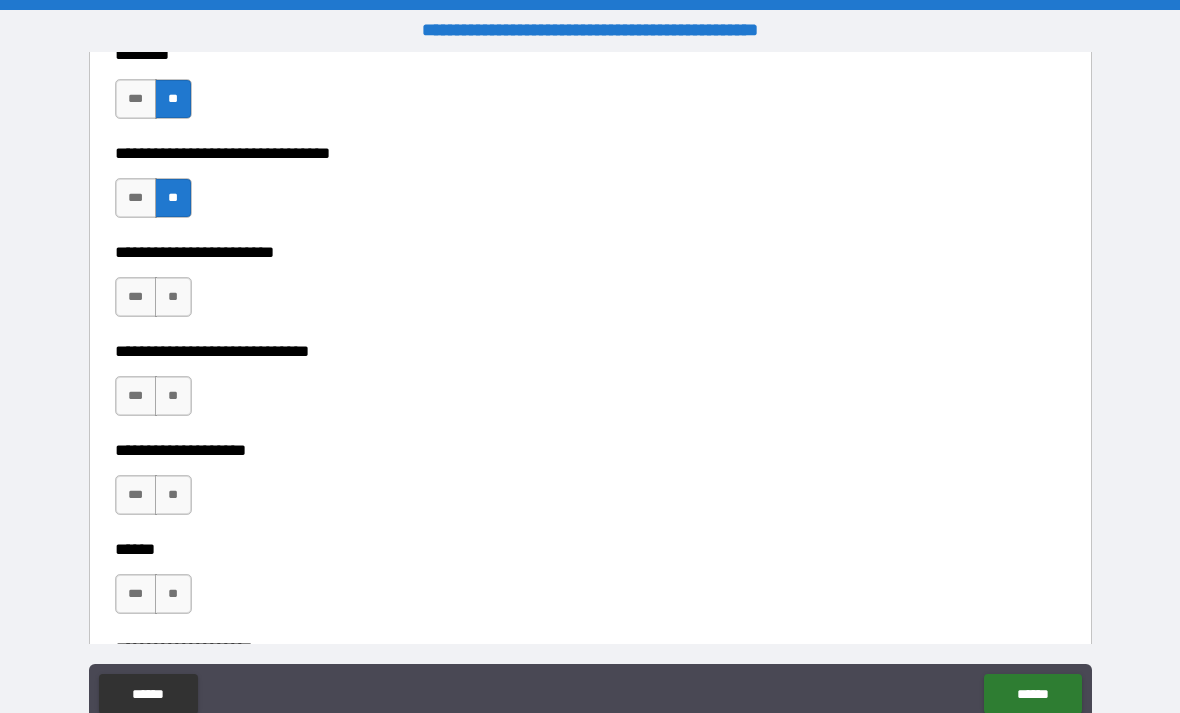 scroll, scrollTop: 7117, scrollLeft: 0, axis: vertical 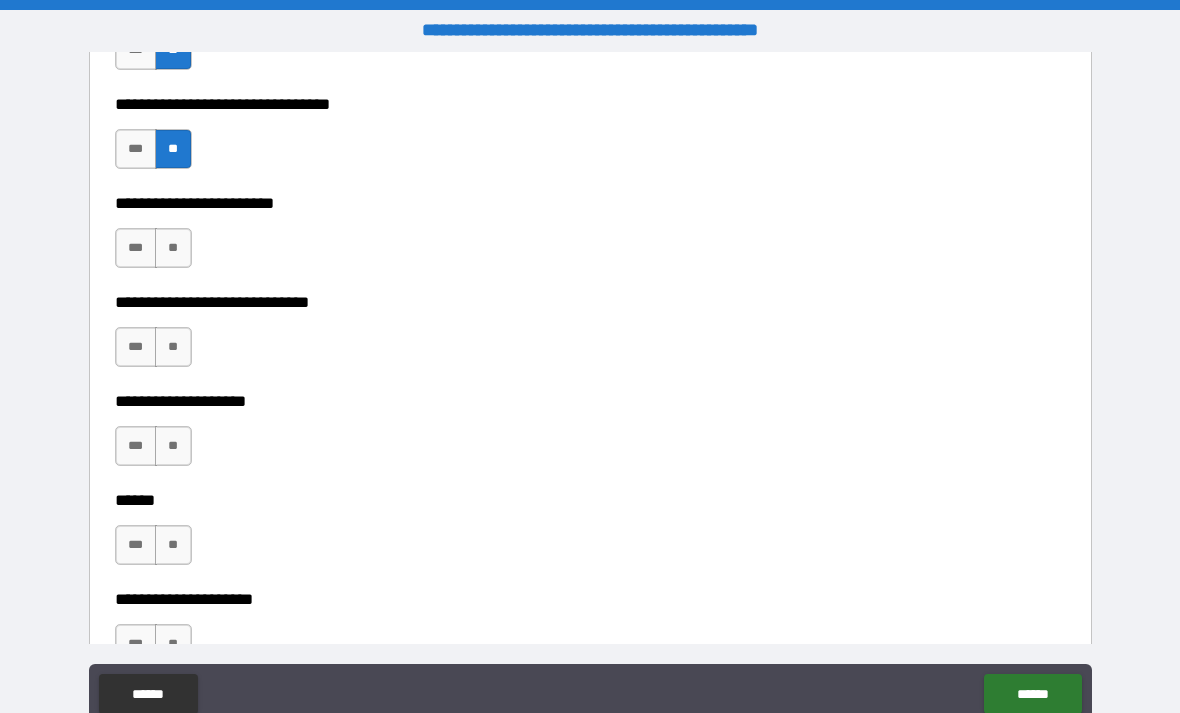 click on "**" at bounding box center (173, 248) 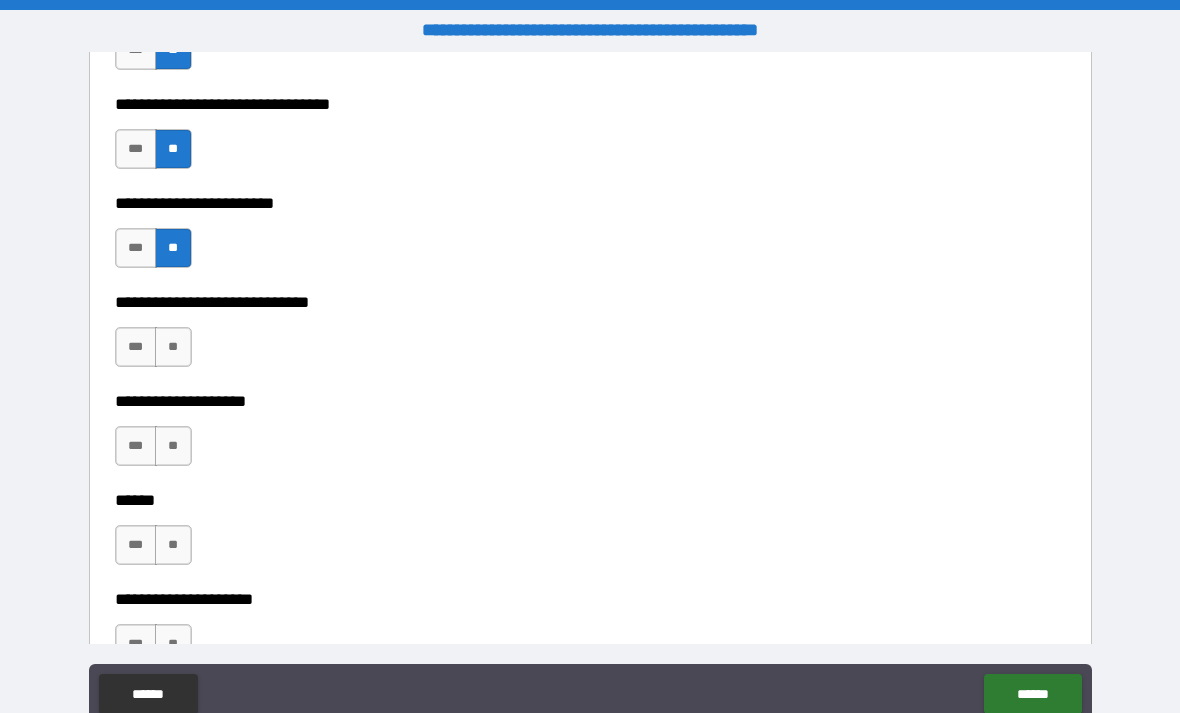 click on "**" at bounding box center (173, 347) 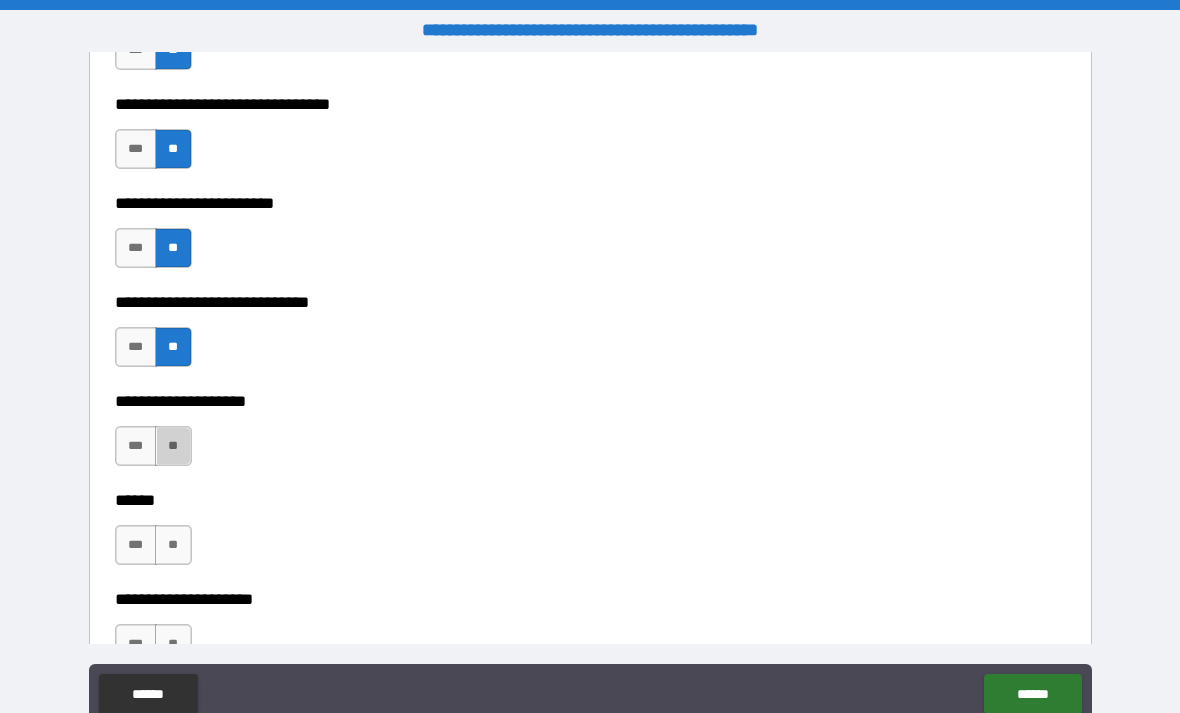 click on "**" at bounding box center [173, 446] 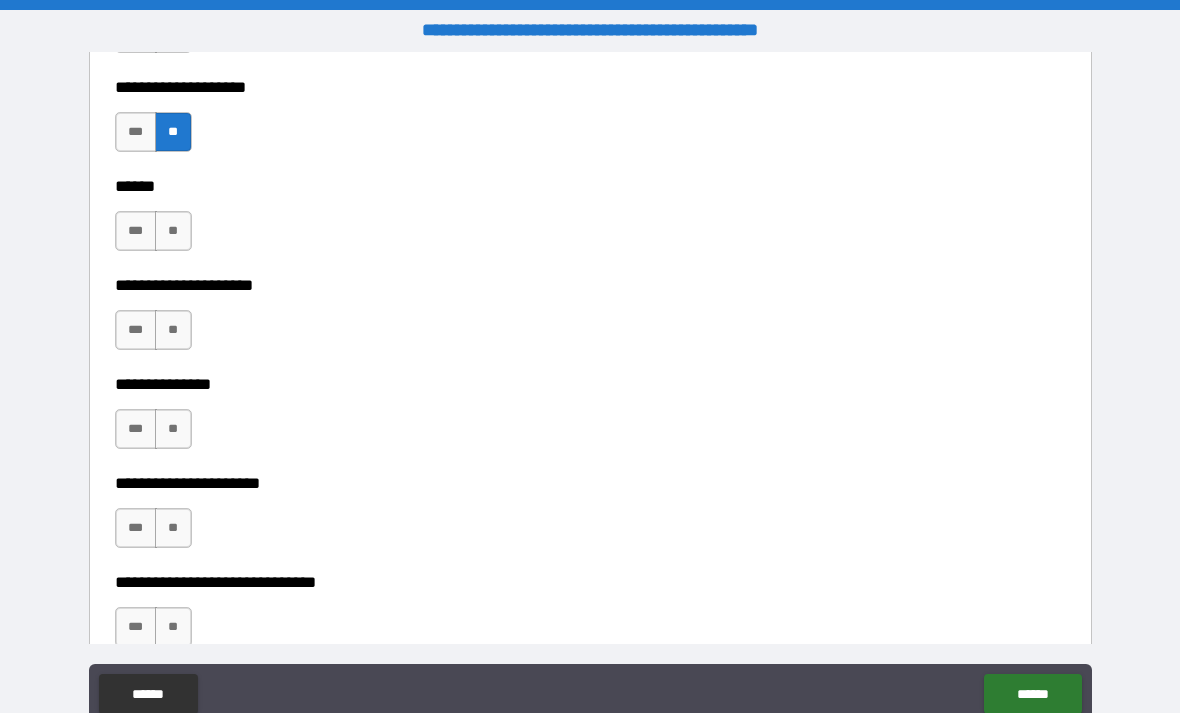 scroll, scrollTop: 7432, scrollLeft: 0, axis: vertical 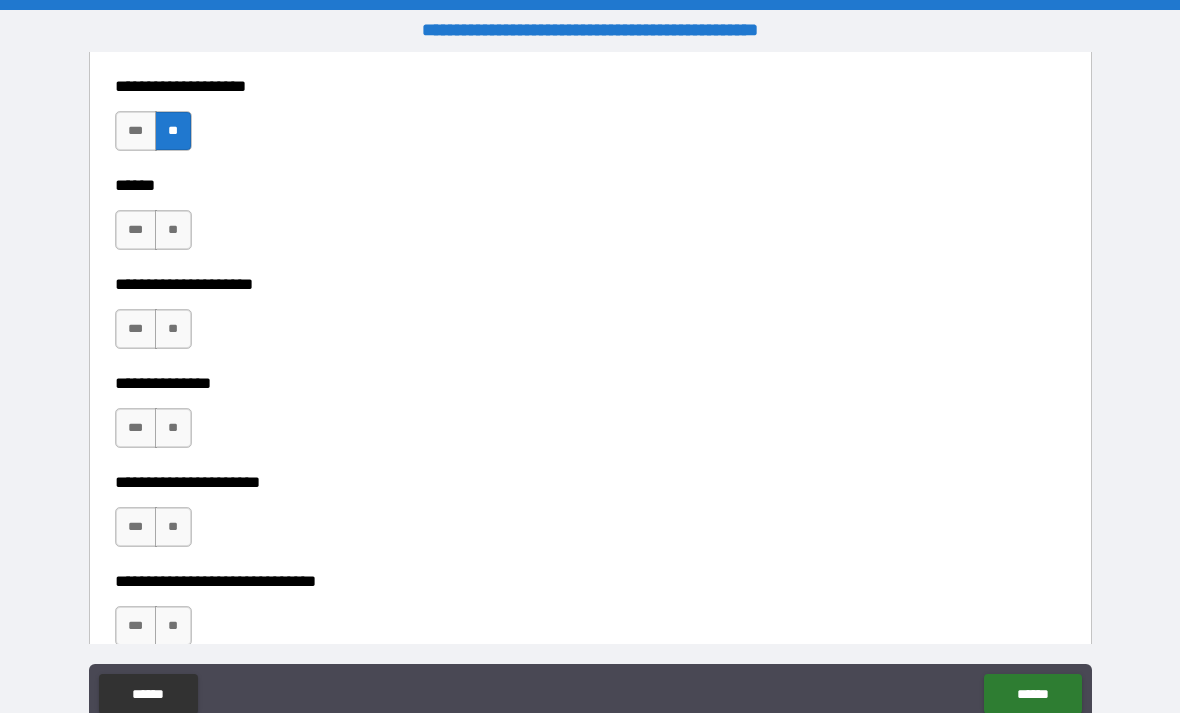 click on "**" at bounding box center [173, 230] 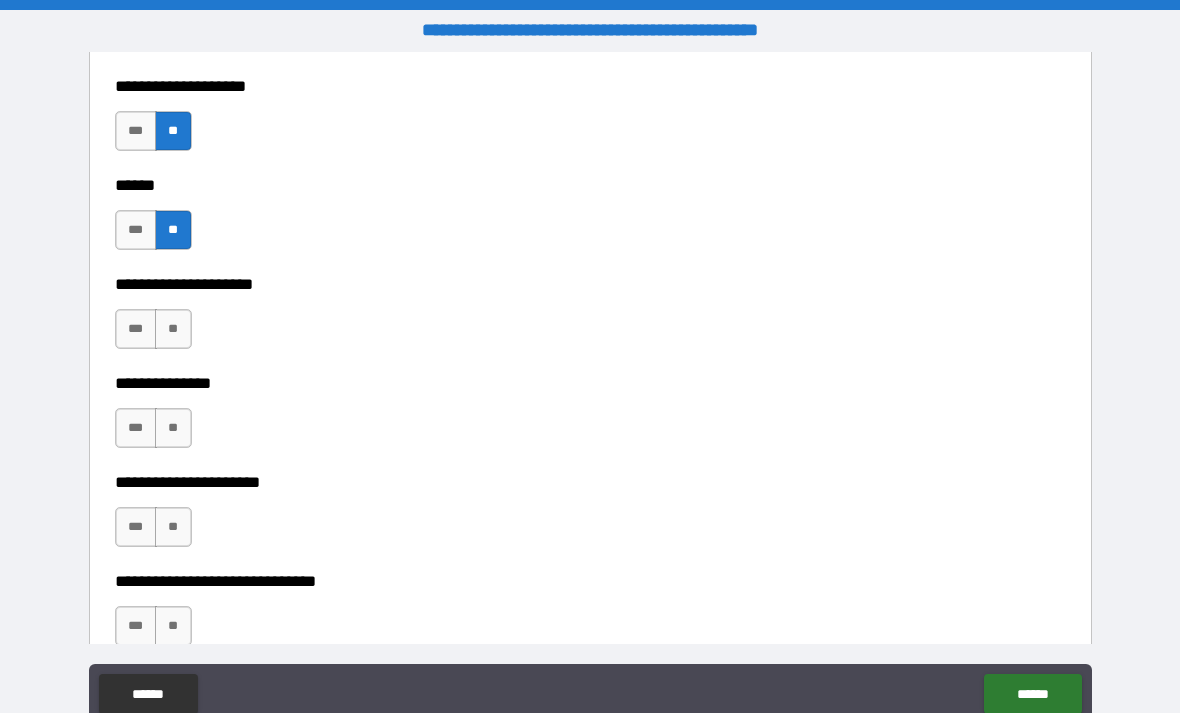 click on "**" at bounding box center [173, 329] 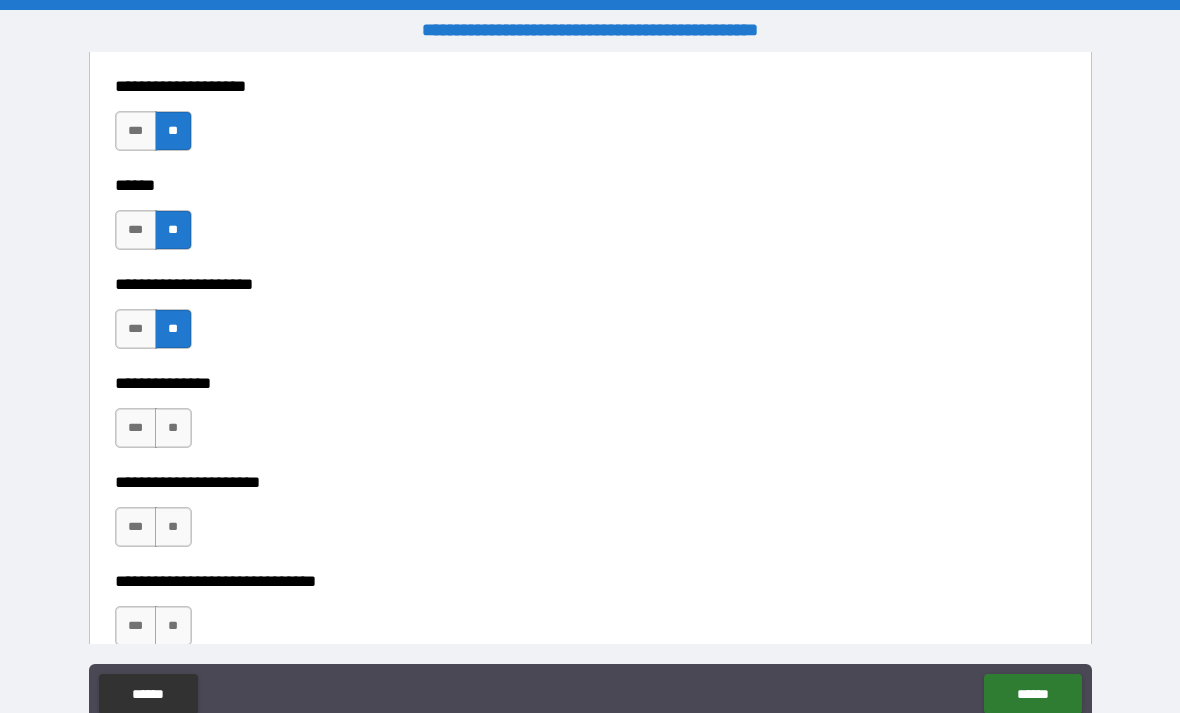 click on "**" at bounding box center (173, 428) 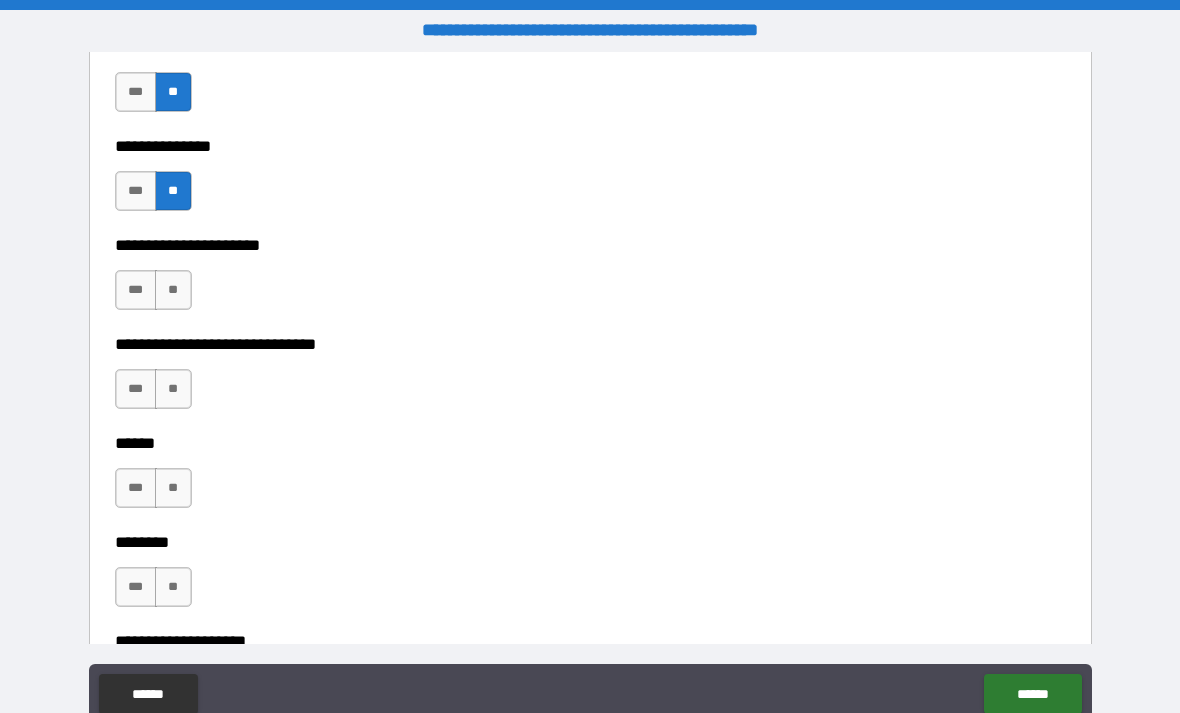 scroll, scrollTop: 7703, scrollLeft: 0, axis: vertical 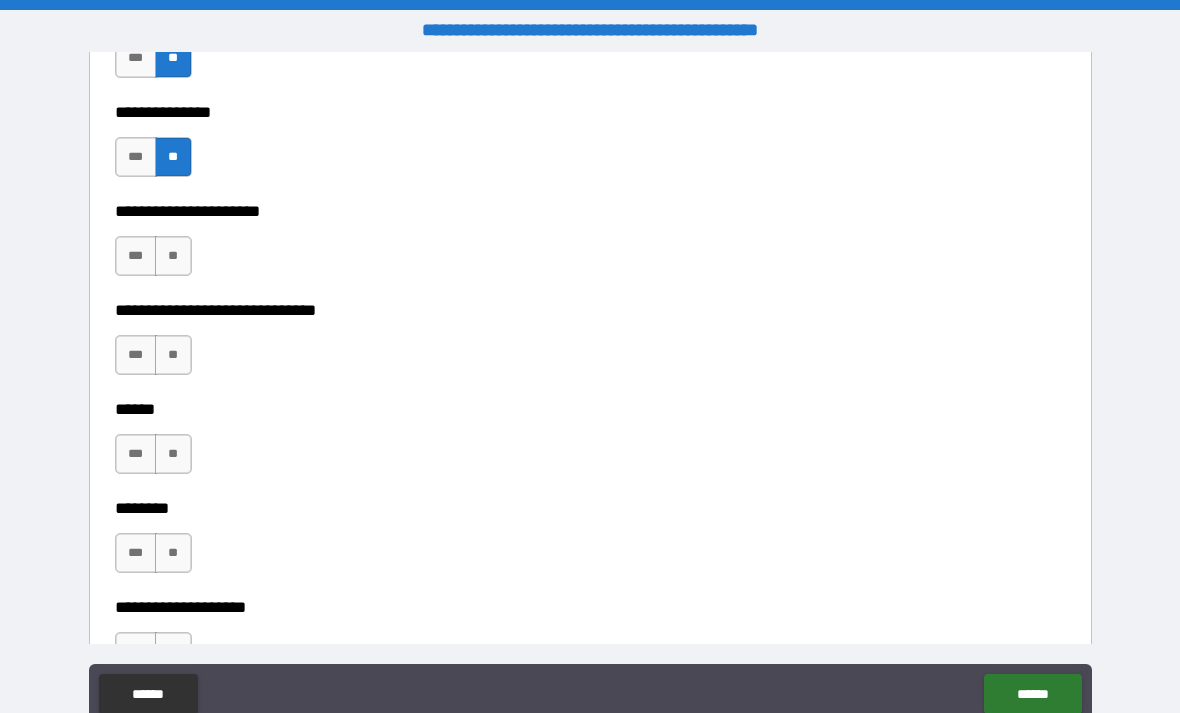 click on "**" at bounding box center (173, 256) 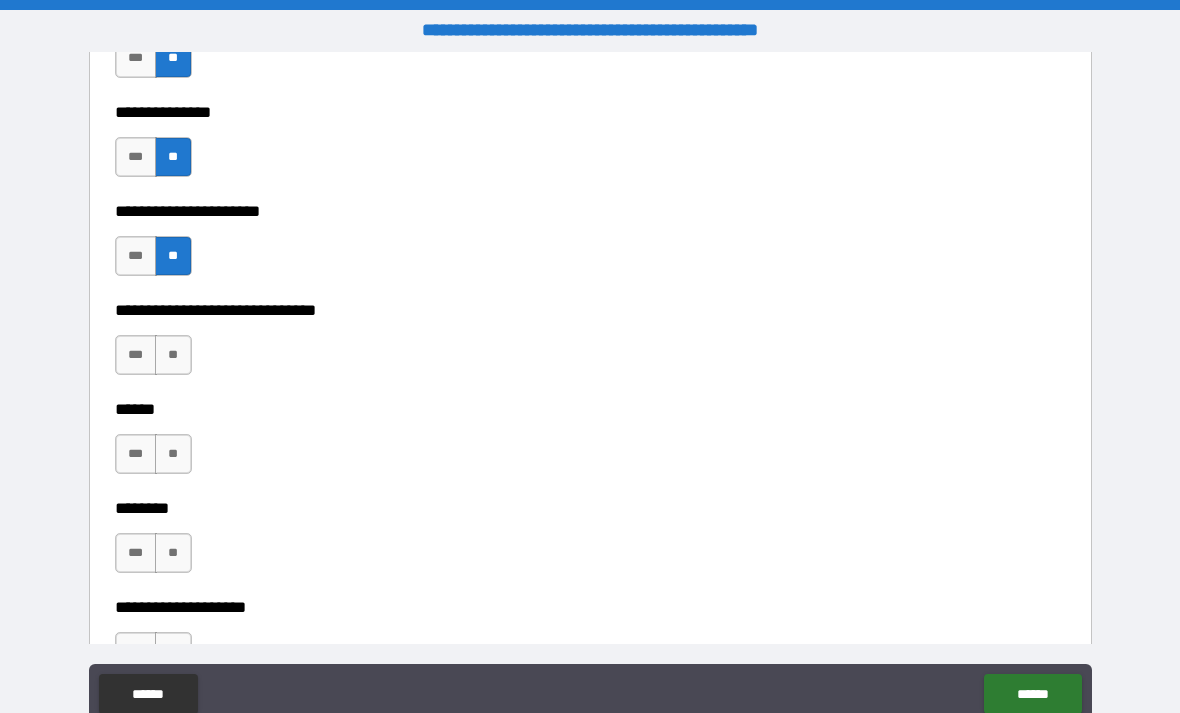 click on "**" at bounding box center (173, 355) 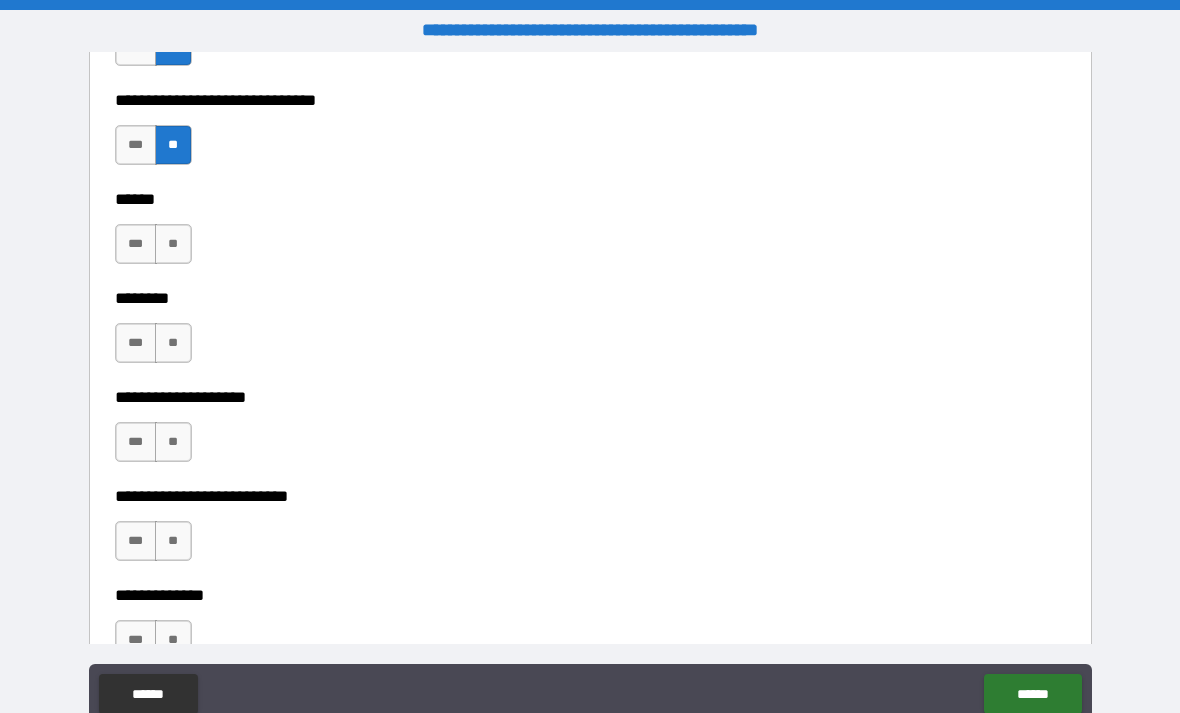 scroll, scrollTop: 7920, scrollLeft: 0, axis: vertical 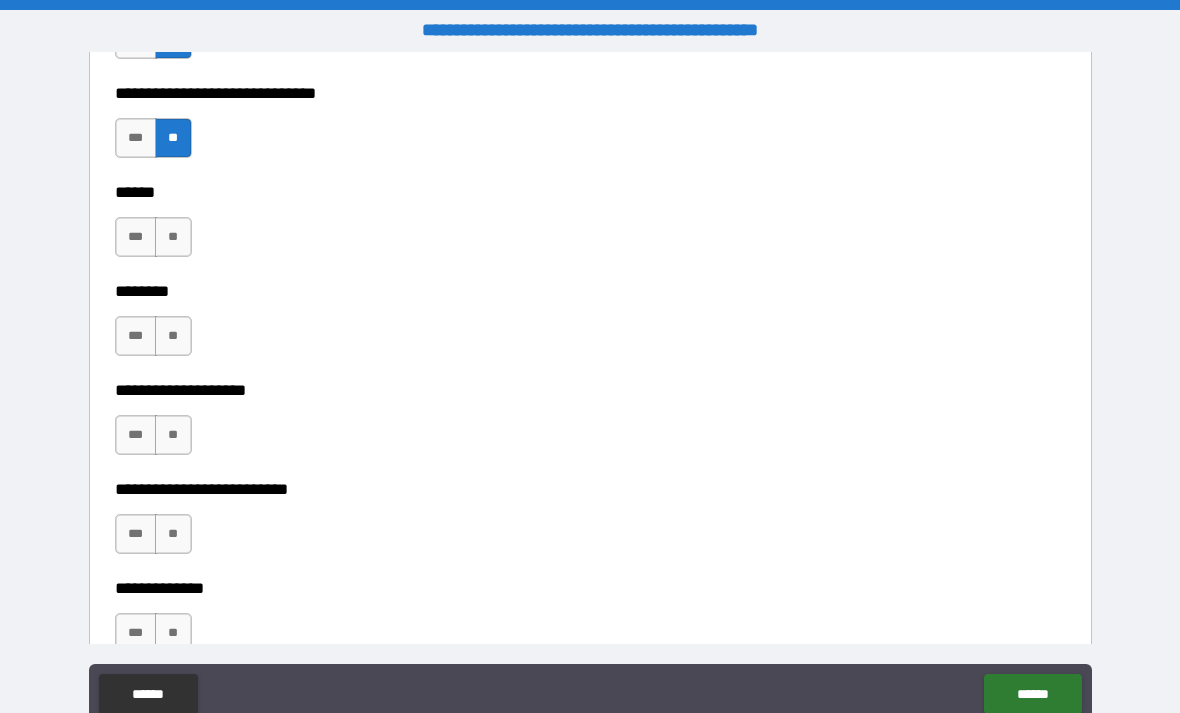 click on "**" at bounding box center [173, 237] 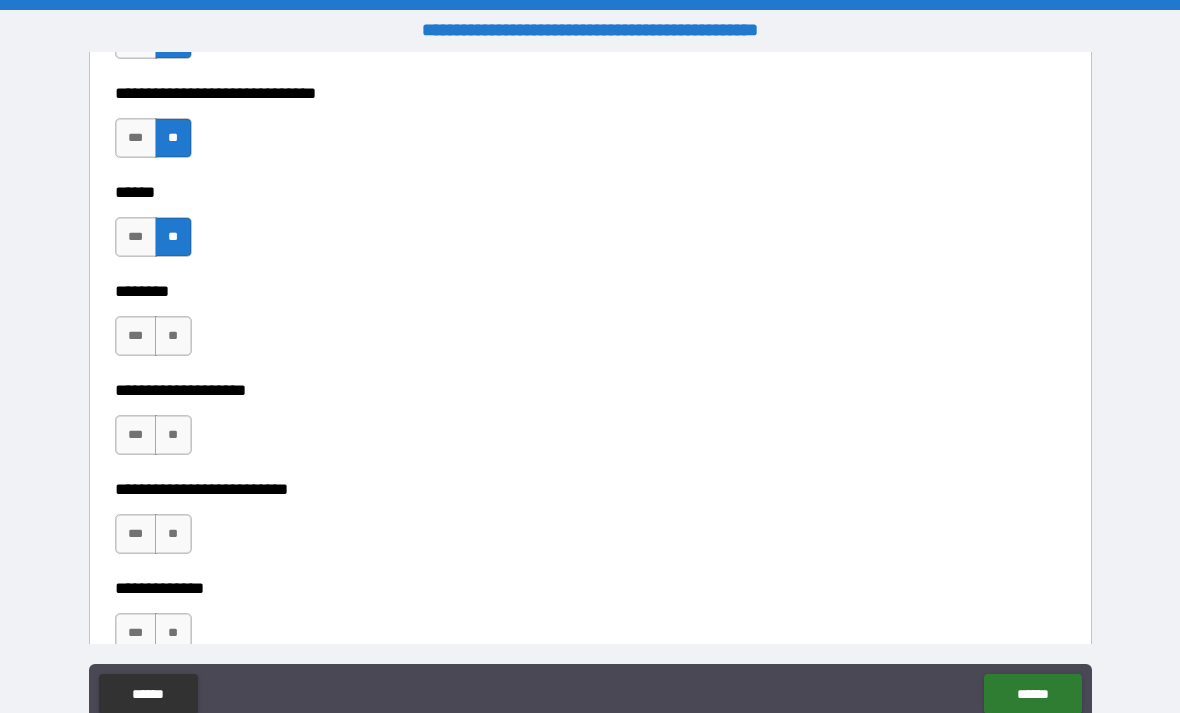 click on "**" at bounding box center (173, 336) 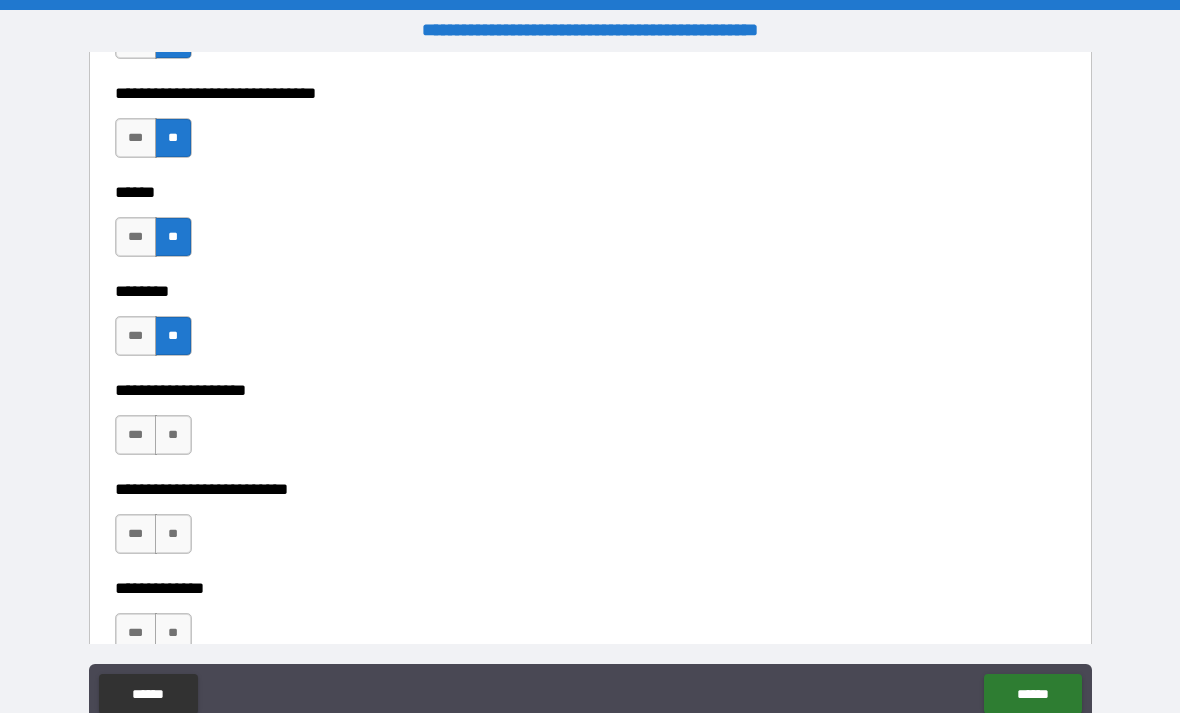 click on "**" at bounding box center (173, 435) 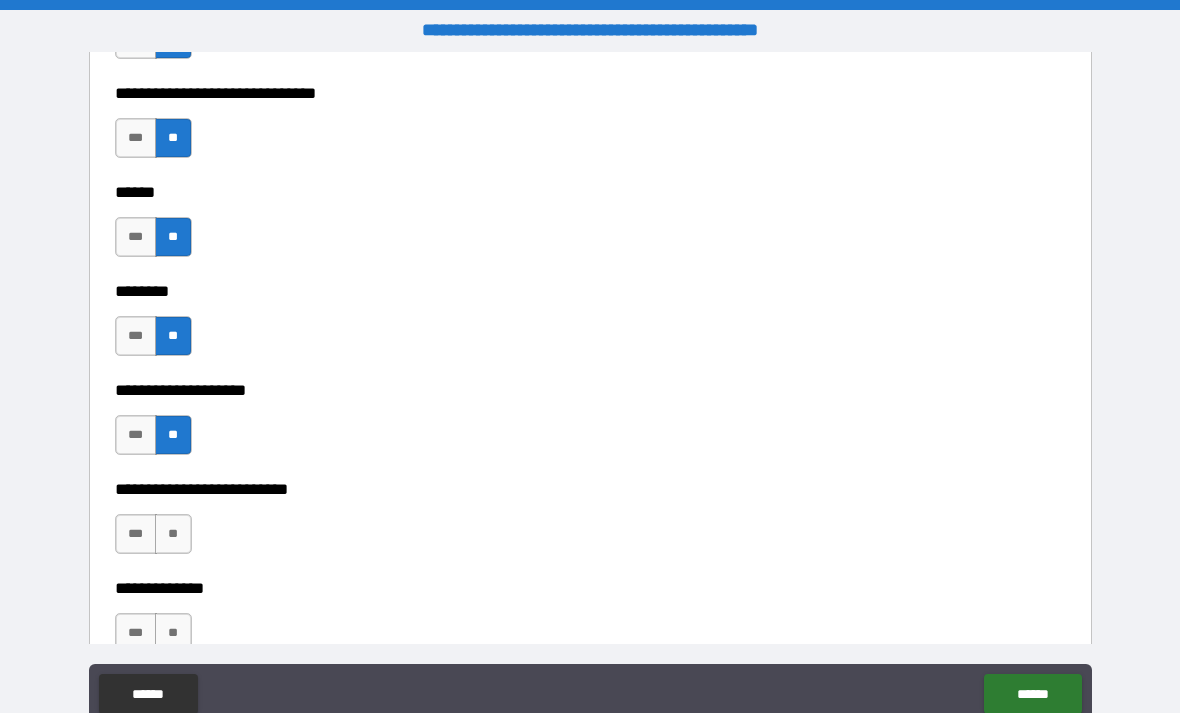 click on "**" at bounding box center [173, 534] 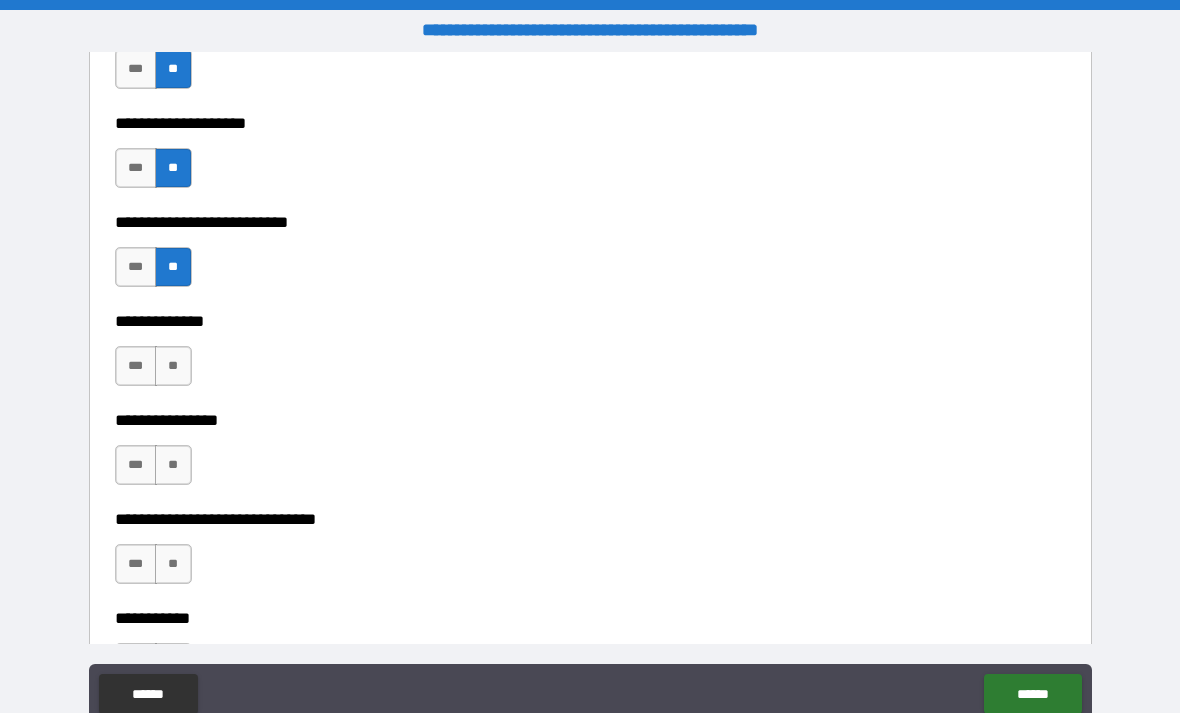 scroll, scrollTop: 8213, scrollLeft: 0, axis: vertical 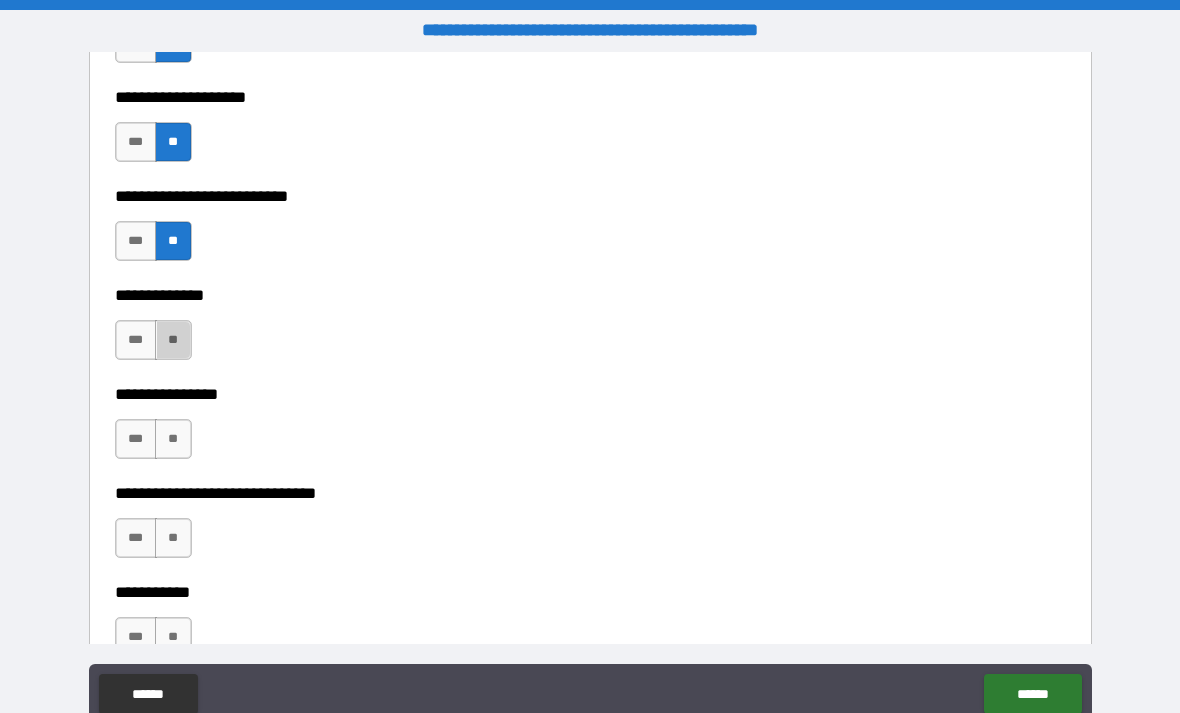 click on "**" at bounding box center [173, 340] 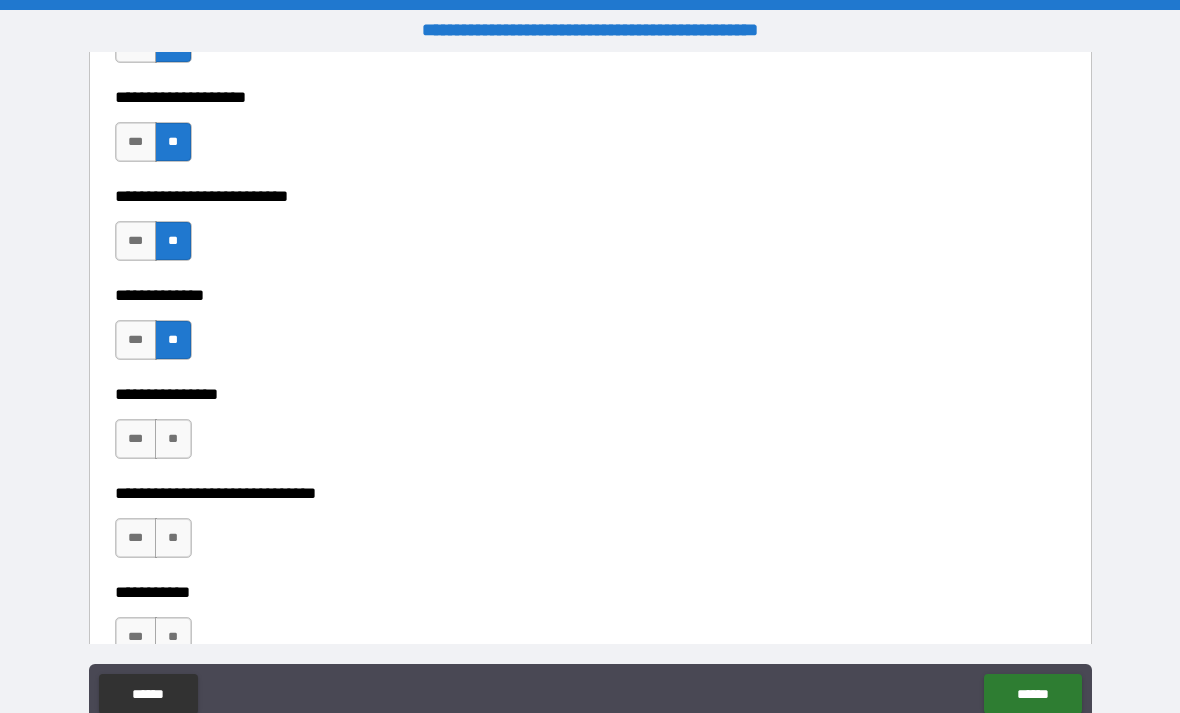 click on "**" at bounding box center (173, 439) 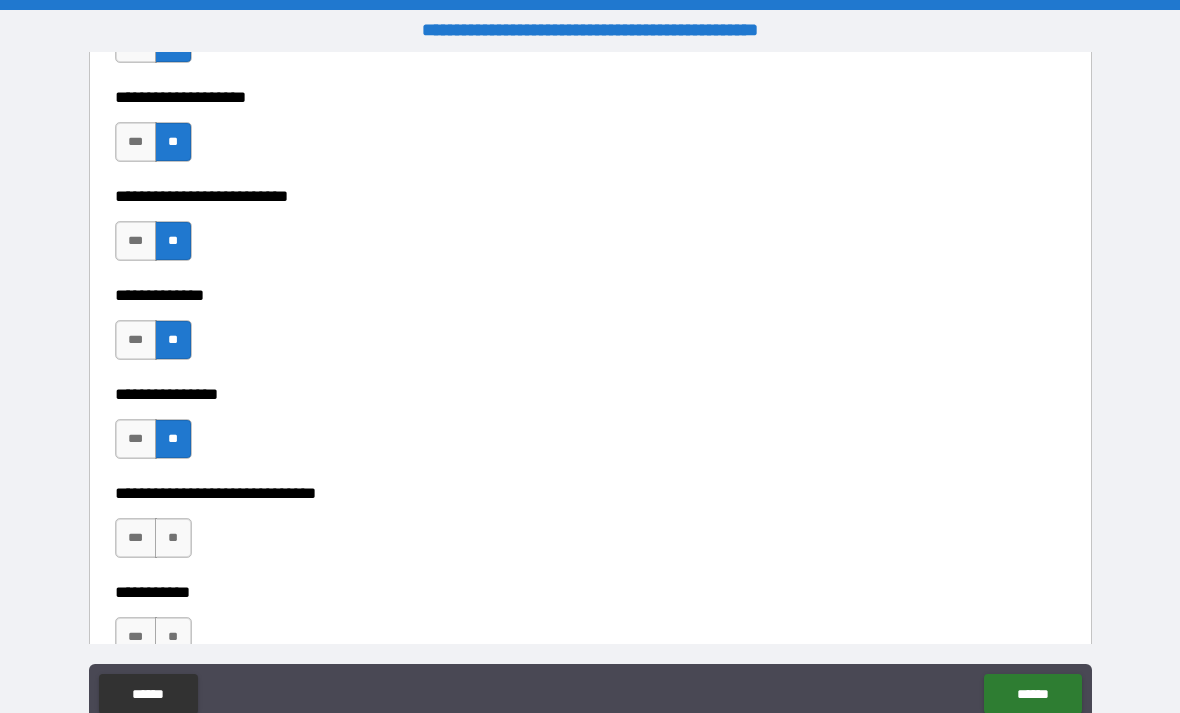 click on "**" at bounding box center [173, 538] 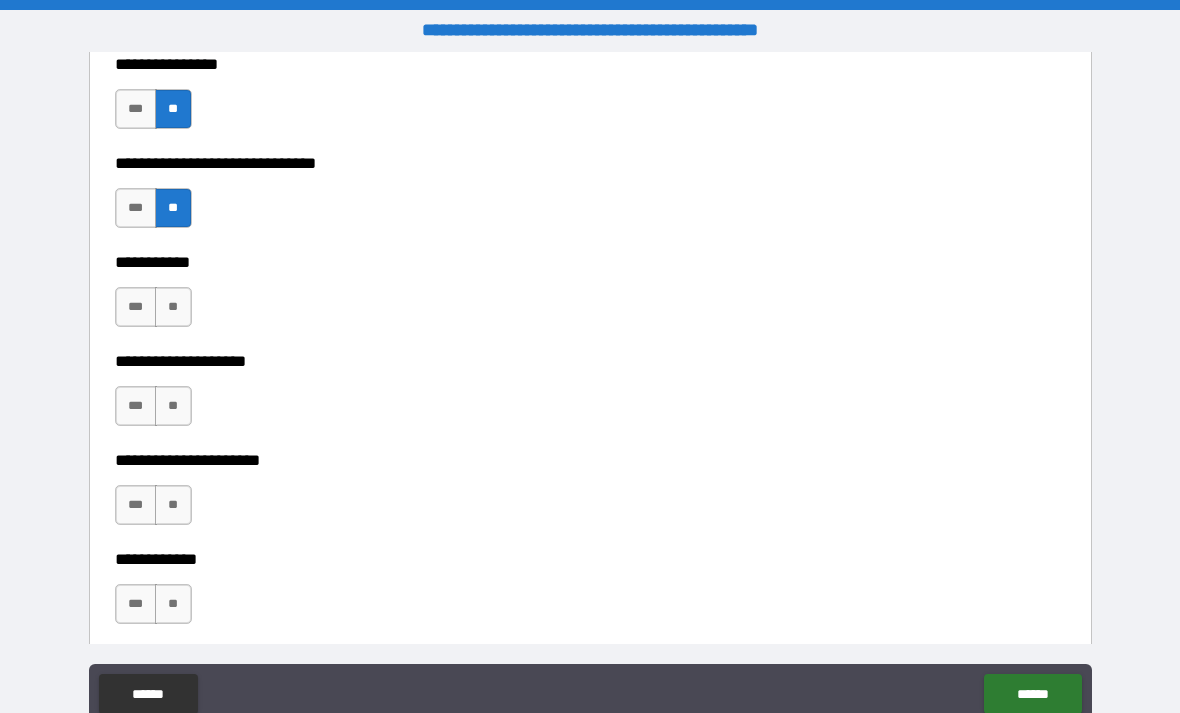 scroll, scrollTop: 8544, scrollLeft: 0, axis: vertical 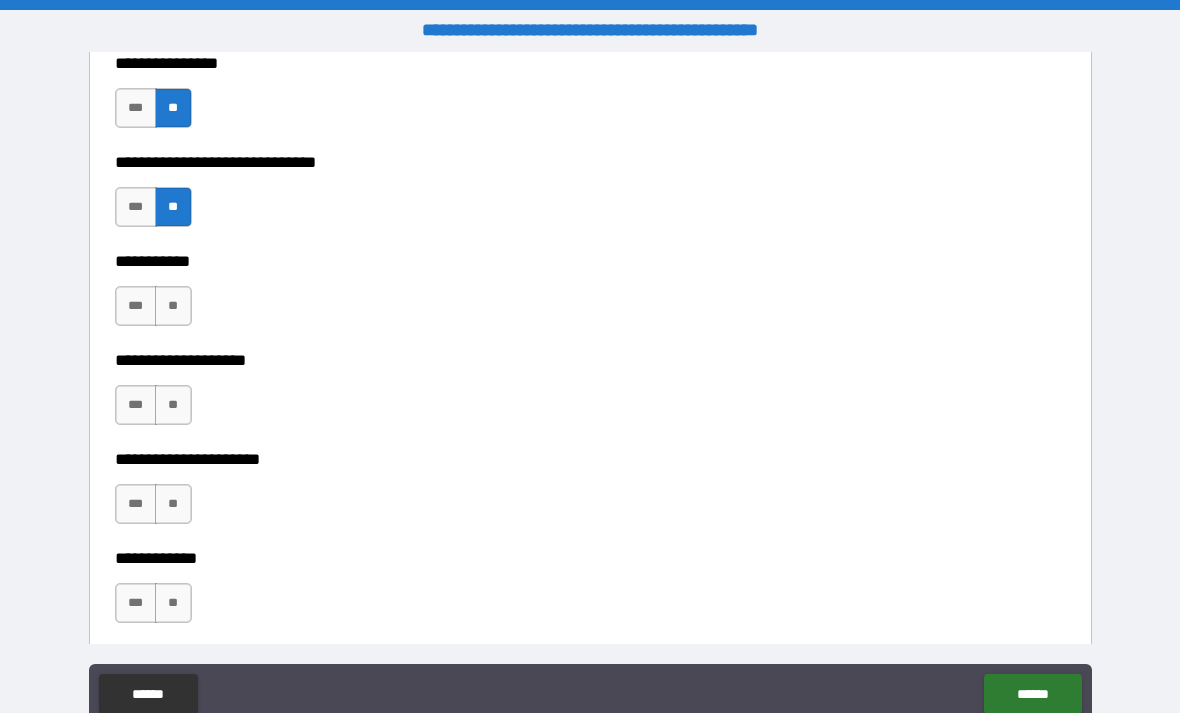 click on "**" at bounding box center [173, 306] 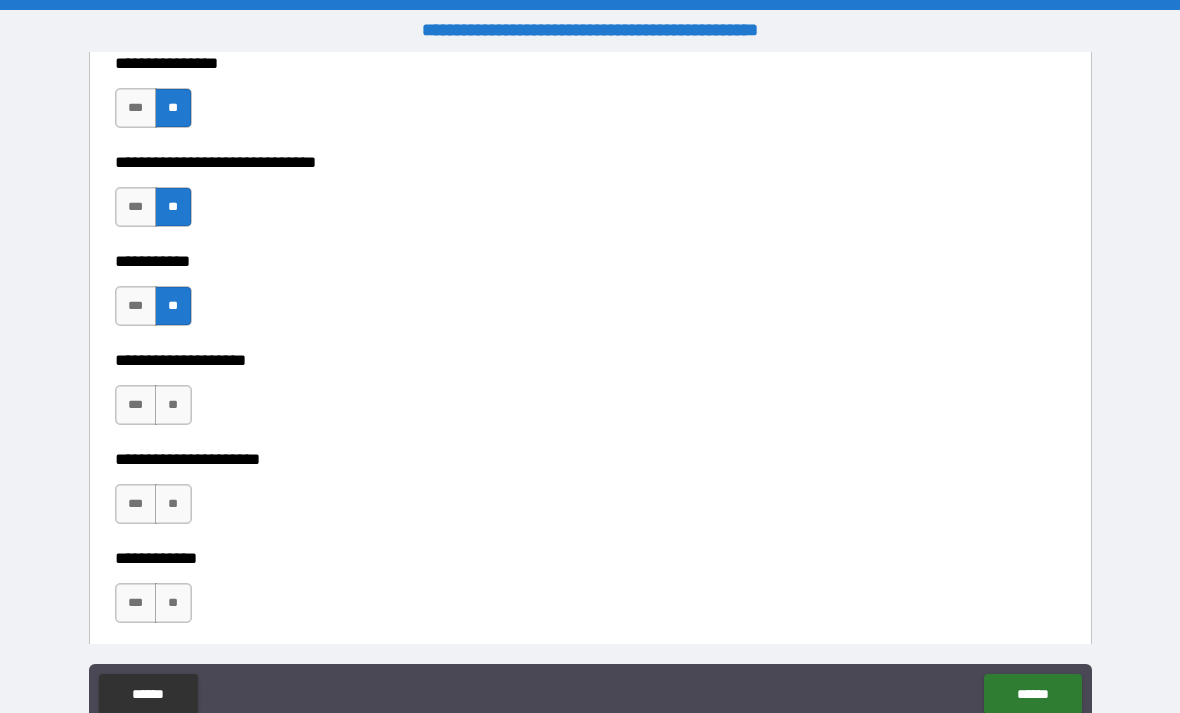click on "**" at bounding box center (173, 405) 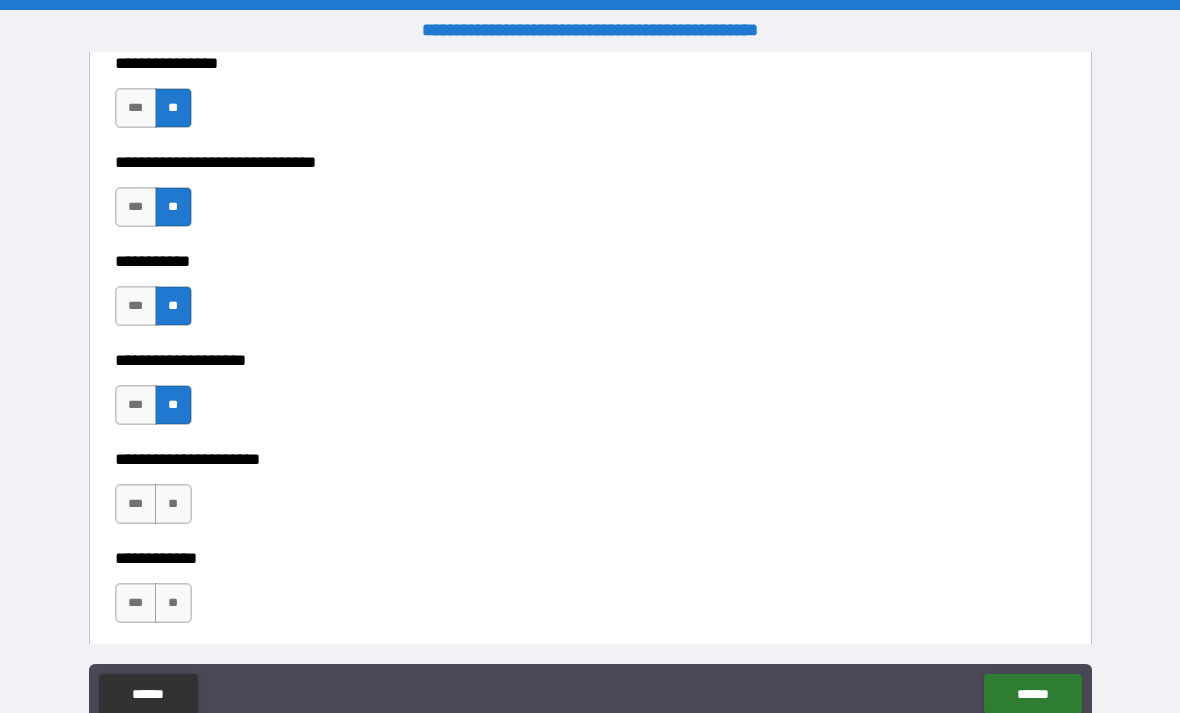 click on "**" at bounding box center (173, 504) 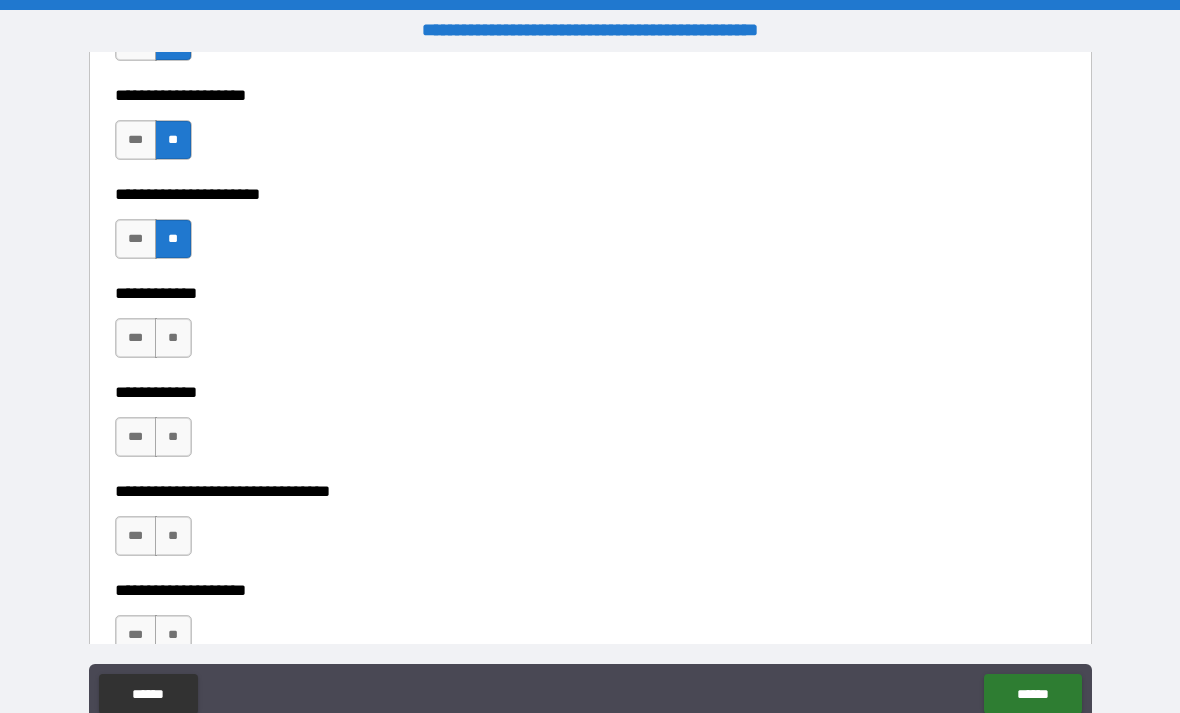 scroll, scrollTop: 8827, scrollLeft: 0, axis: vertical 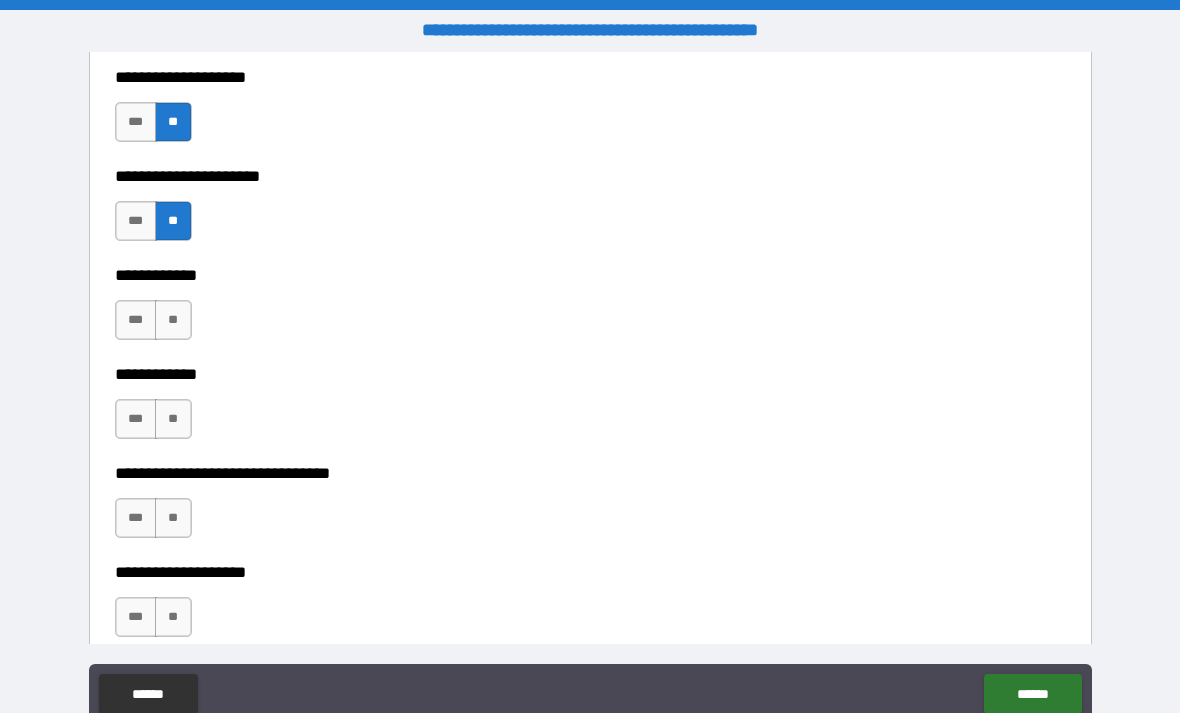 click on "**" at bounding box center [173, 320] 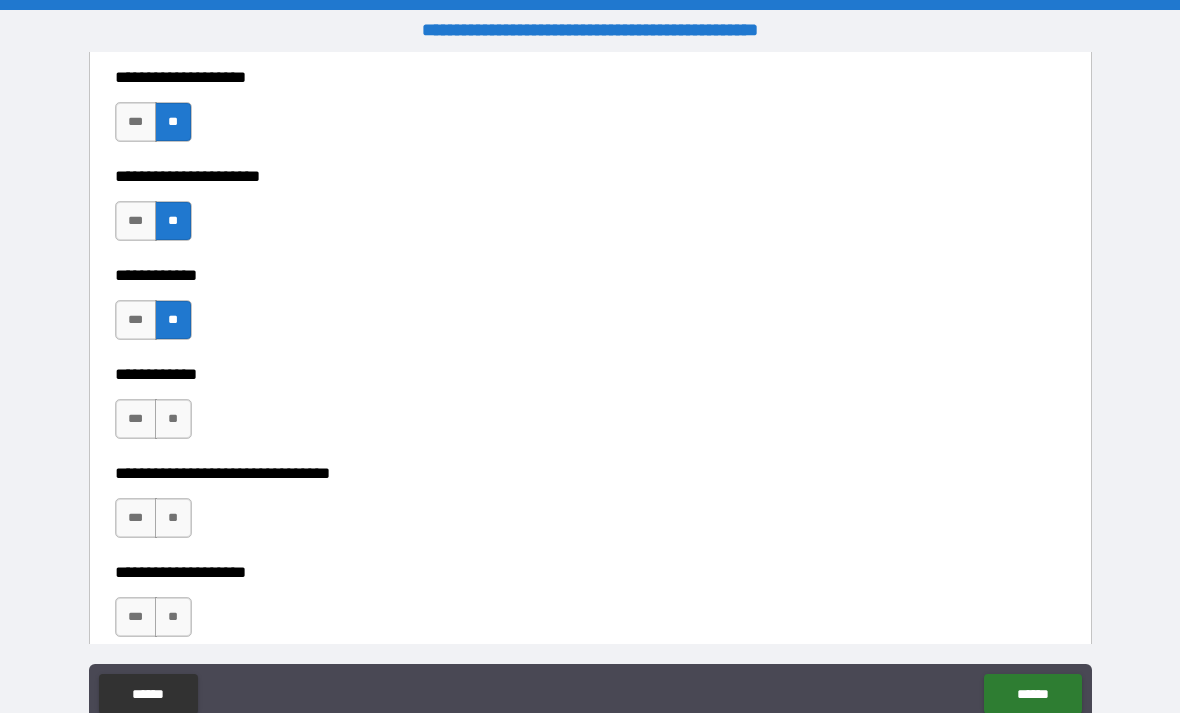 click on "**" at bounding box center [173, 419] 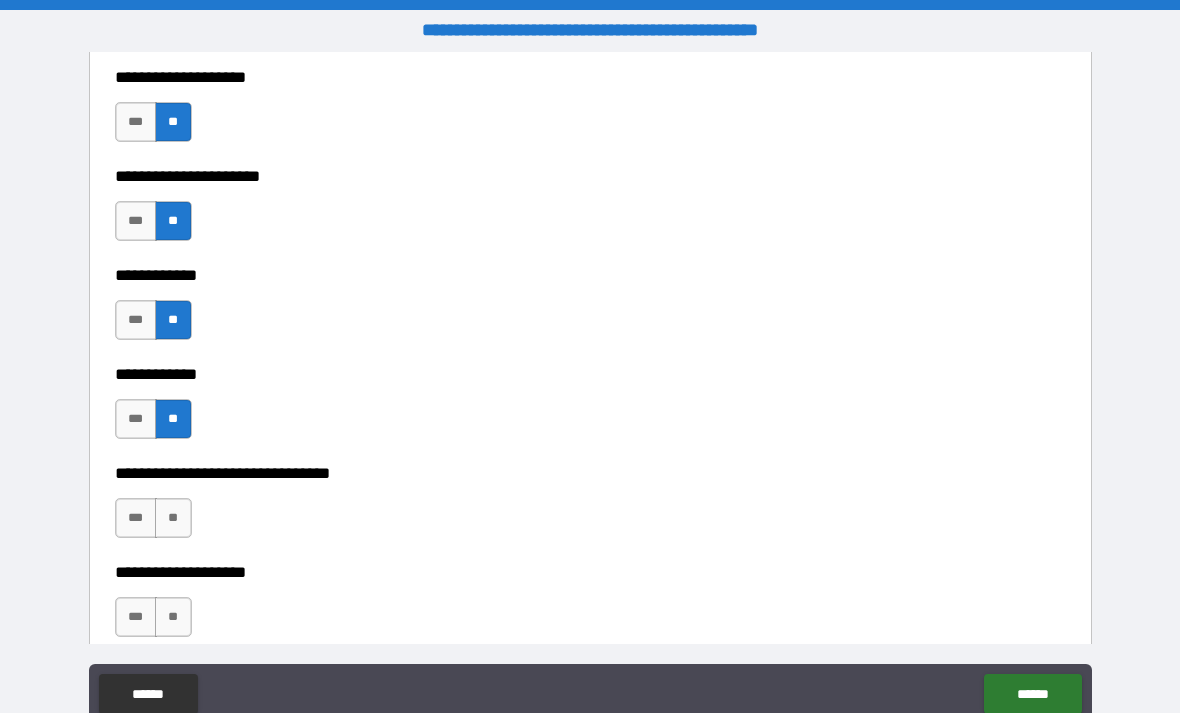 click on "**" at bounding box center [173, 518] 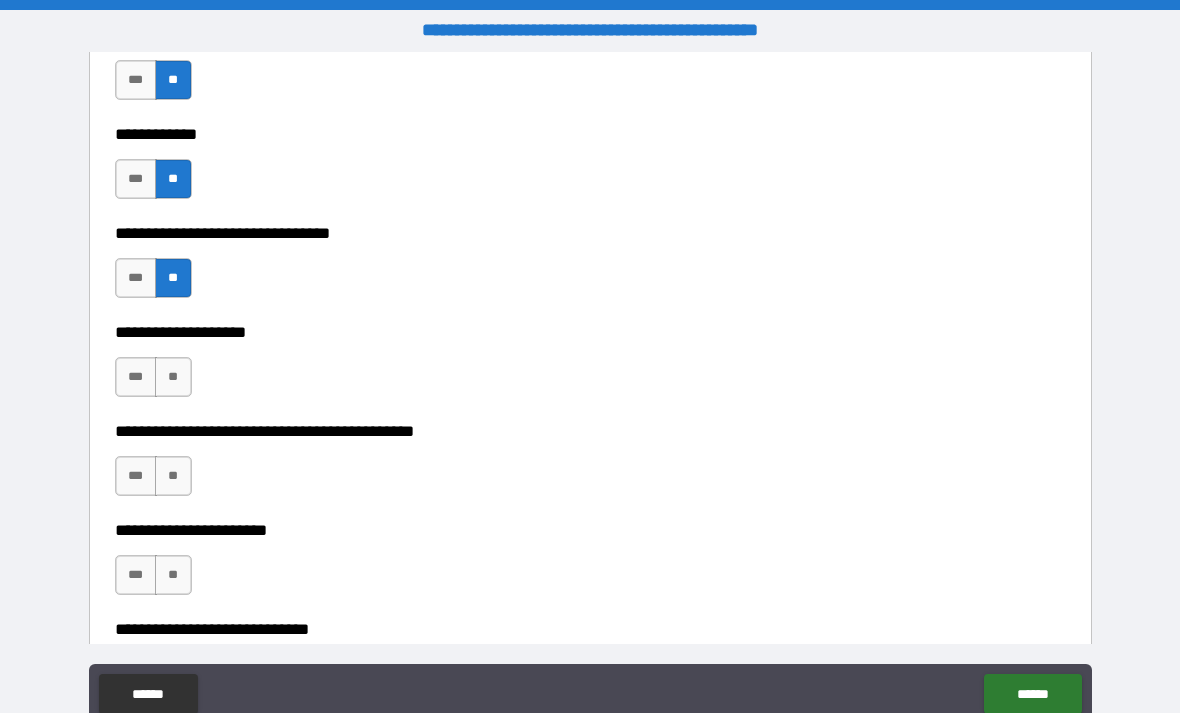 scroll, scrollTop: 9117, scrollLeft: 0, axis: vertical 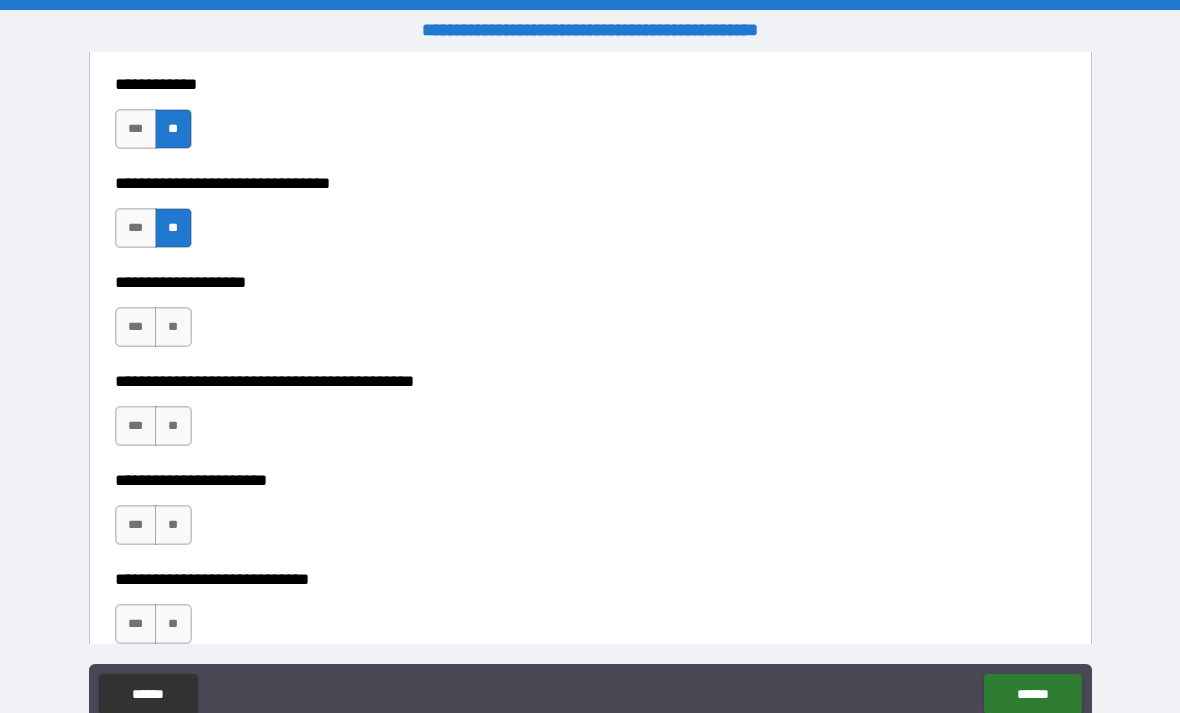 click on "**" at bounding box center [173, 327] 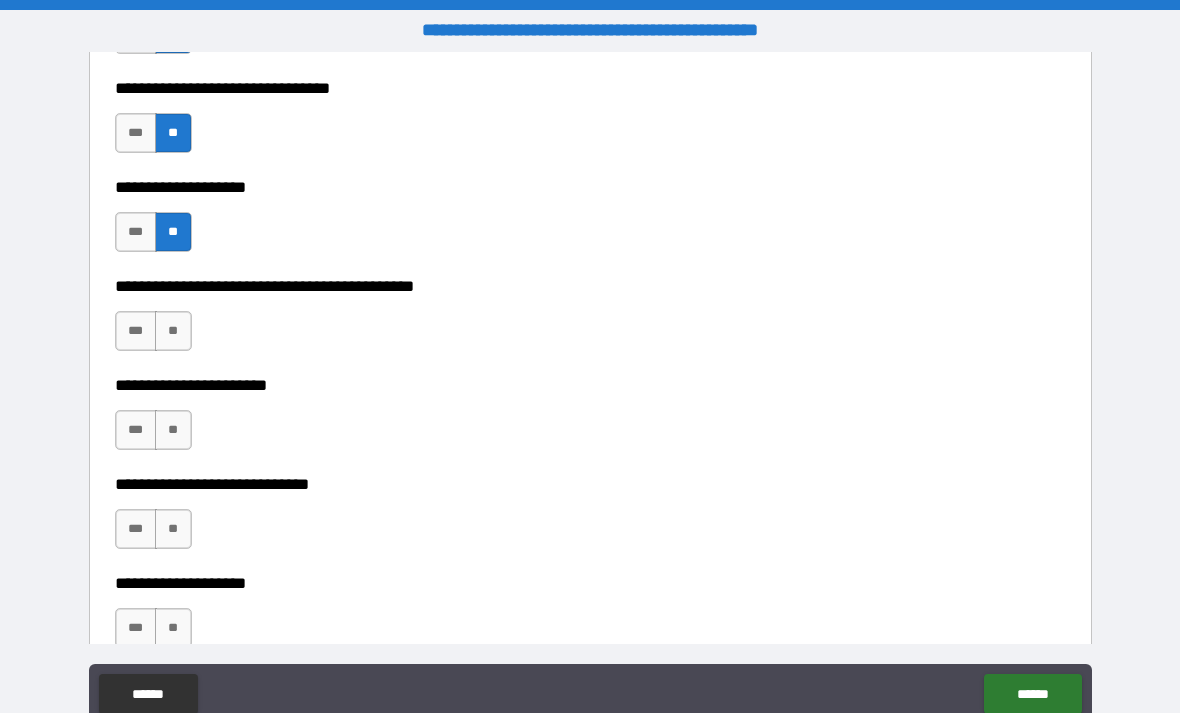 scroll, scrollTop: 9276, scrollLeft: 0, axis: vertical 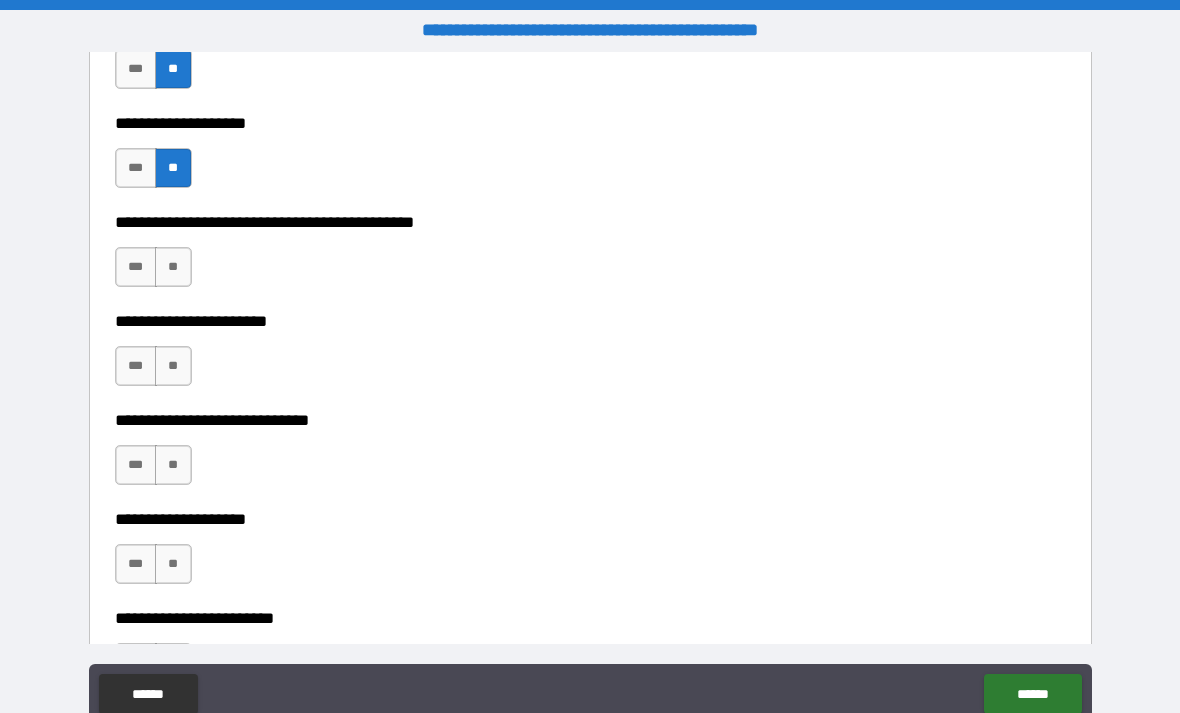 click on "**" at bounding box center (173, 267) 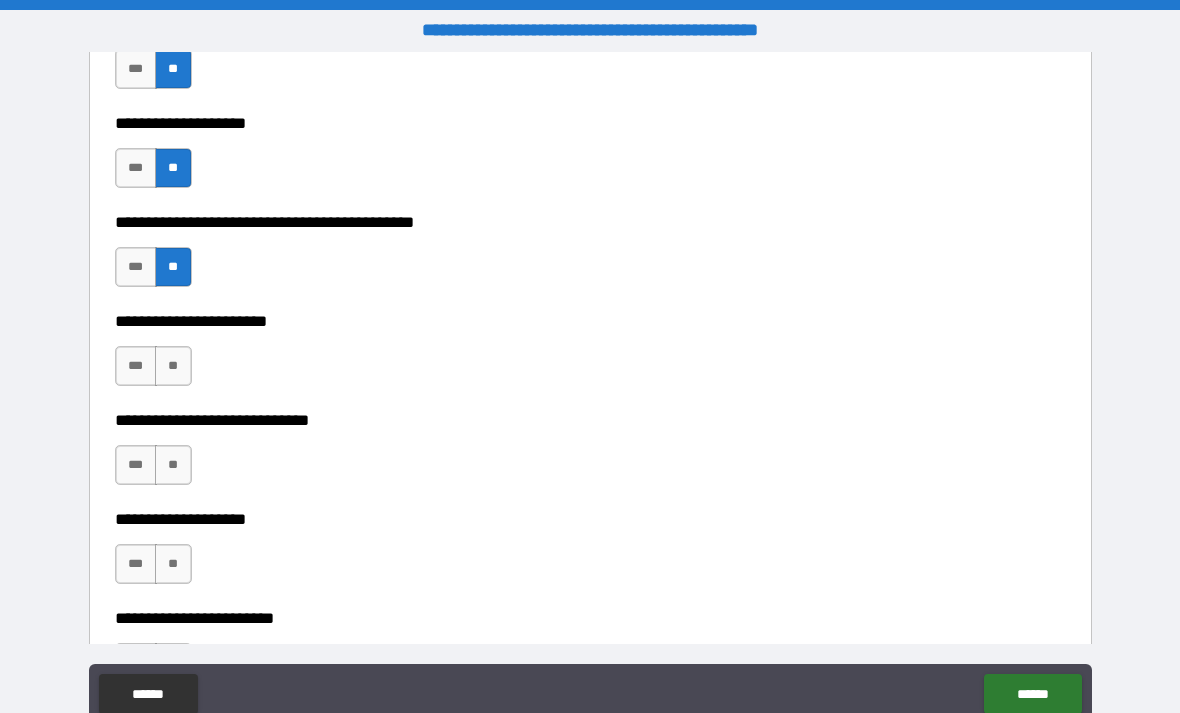 click on "**" at bounding box center [173, 366] 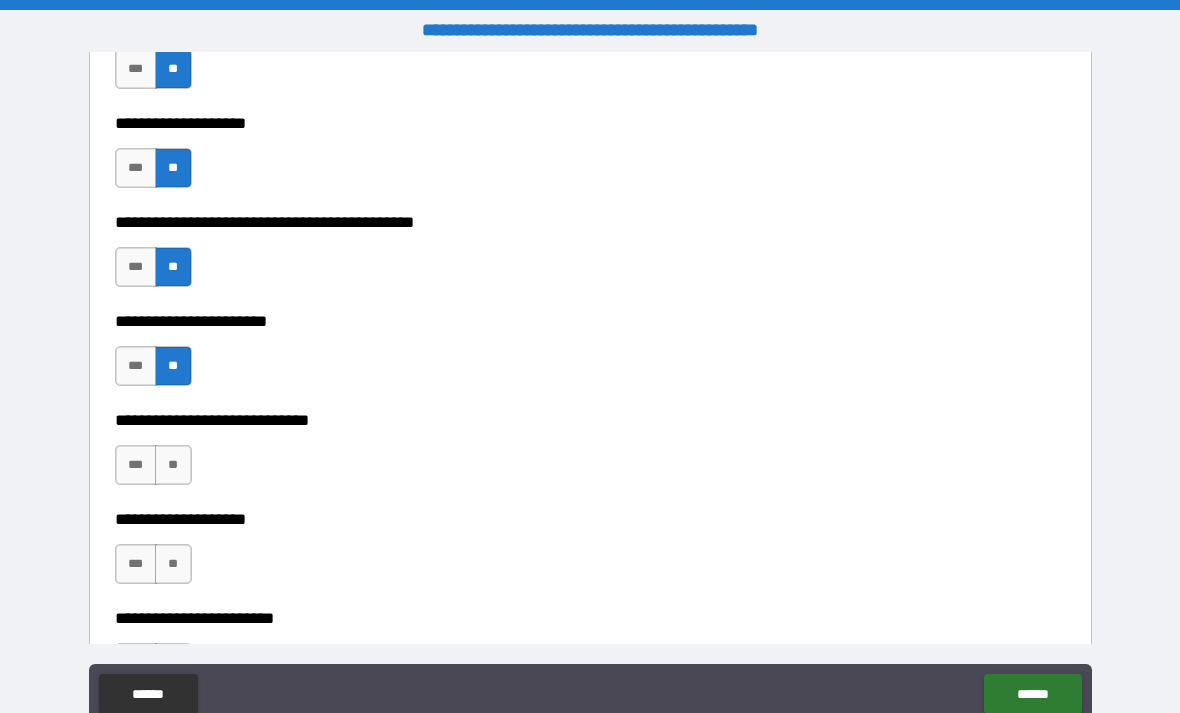 click on "**" at bounding box center (173, 465) 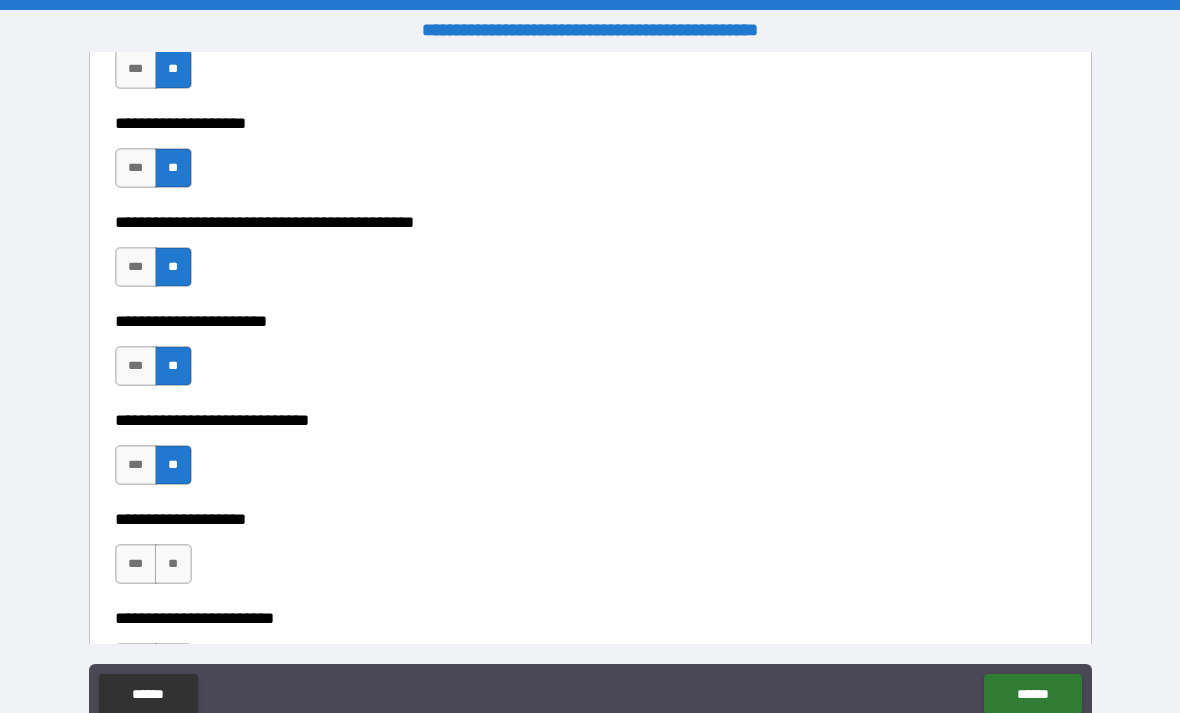 click on "**" at bounding box center [173, 564] 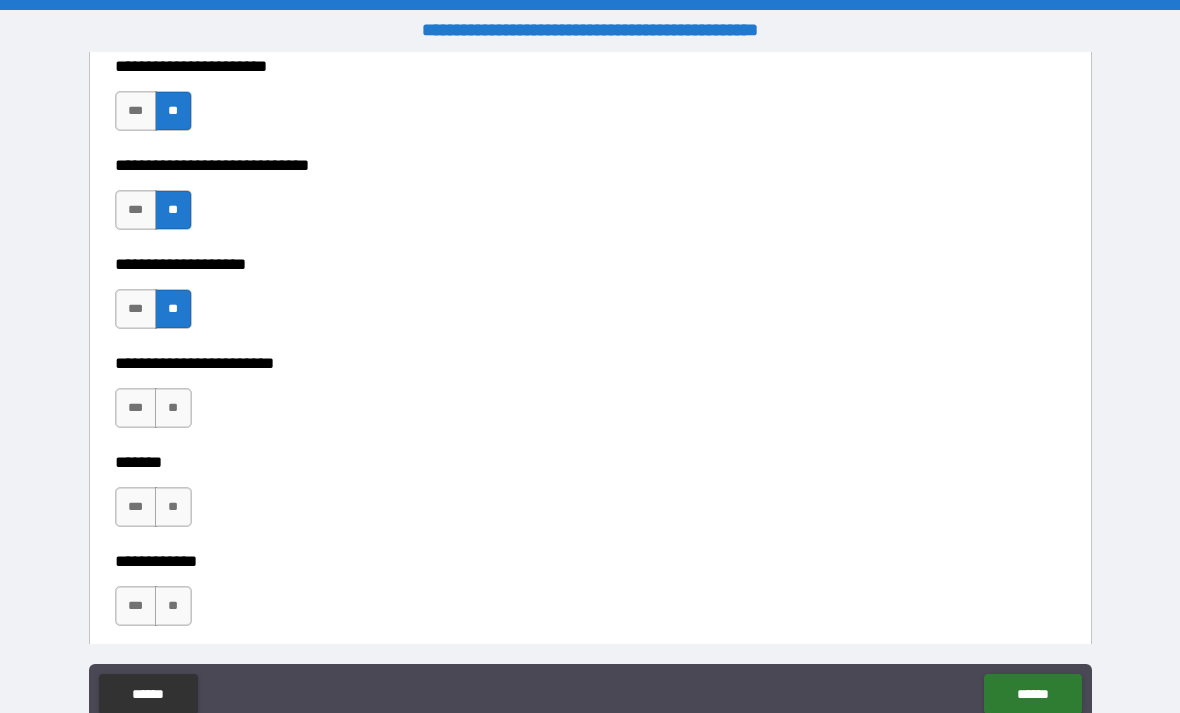 scroll, scrollTop: 9585, scrollLeft: 0, axis: vertical 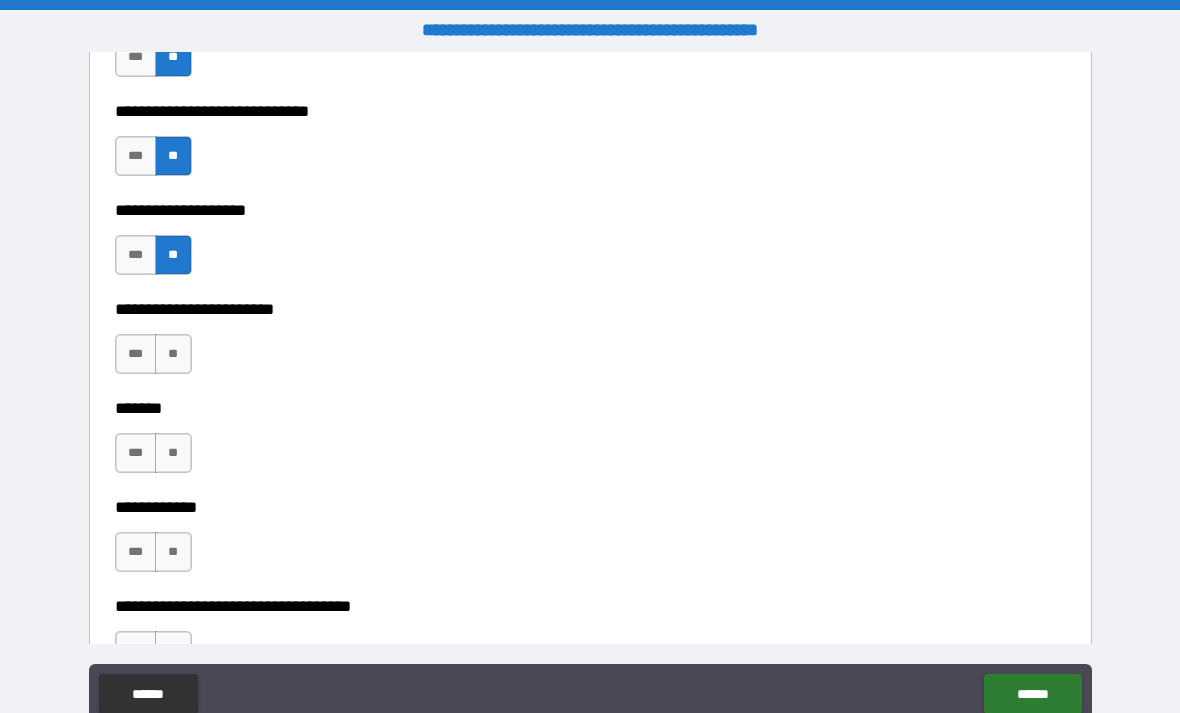 click on "**" at bounding box center [173, 354] 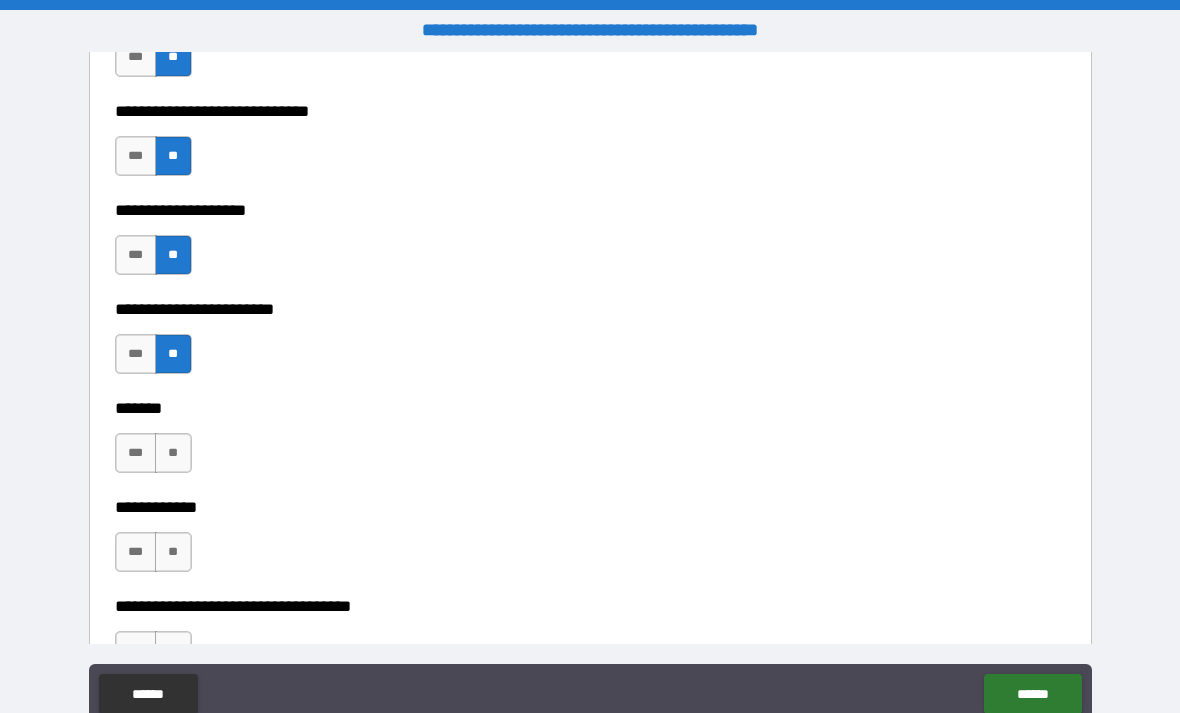 click on "**" at bounding box center (173, 453) 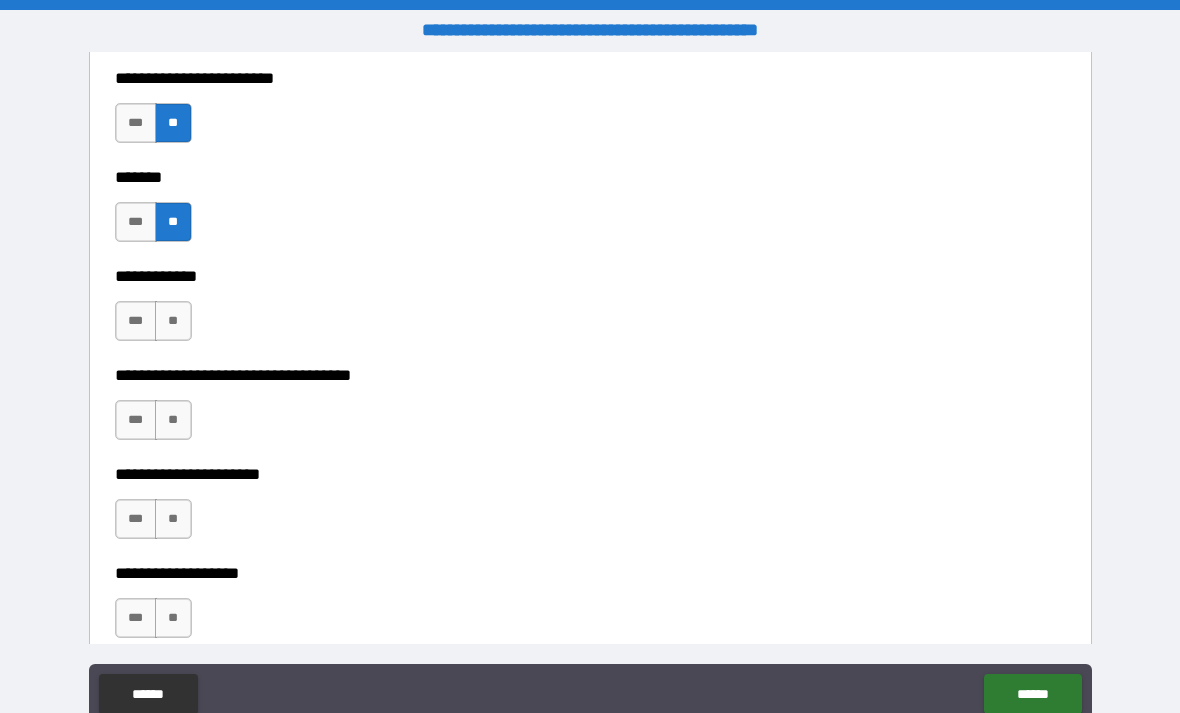 scroll, scrollTop: 9819, scrollLeft: 0, axis: vertical 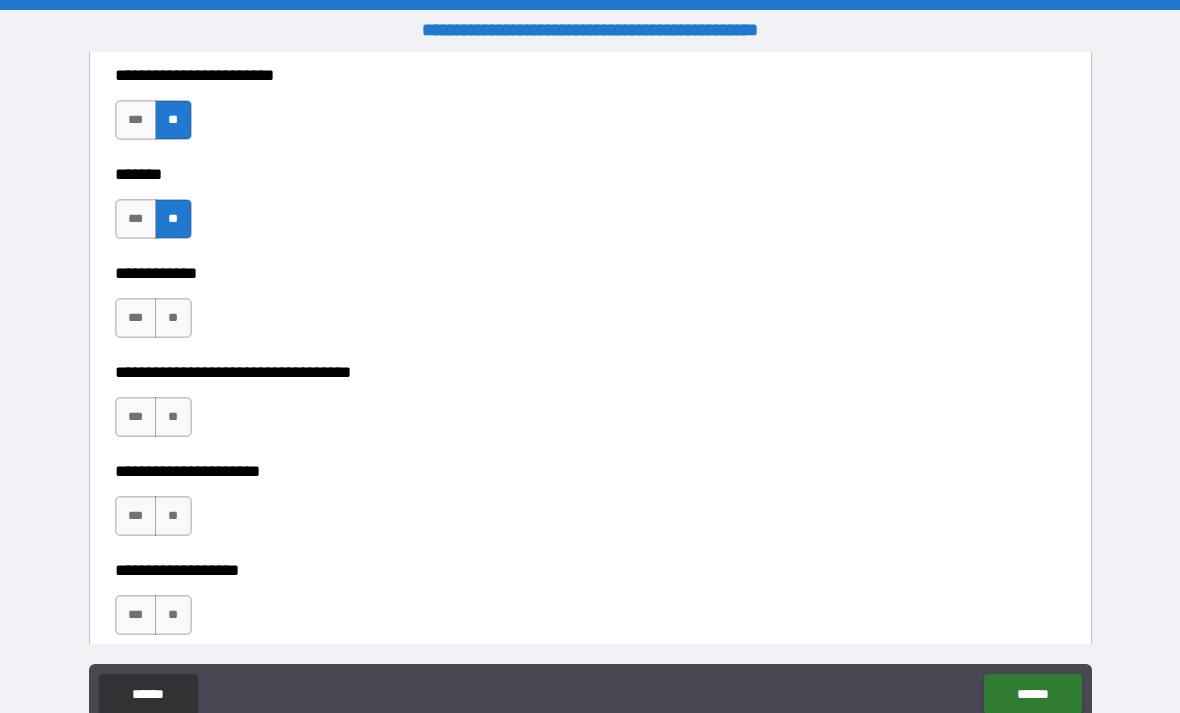 click on "**" at bounding box center (173, 318) 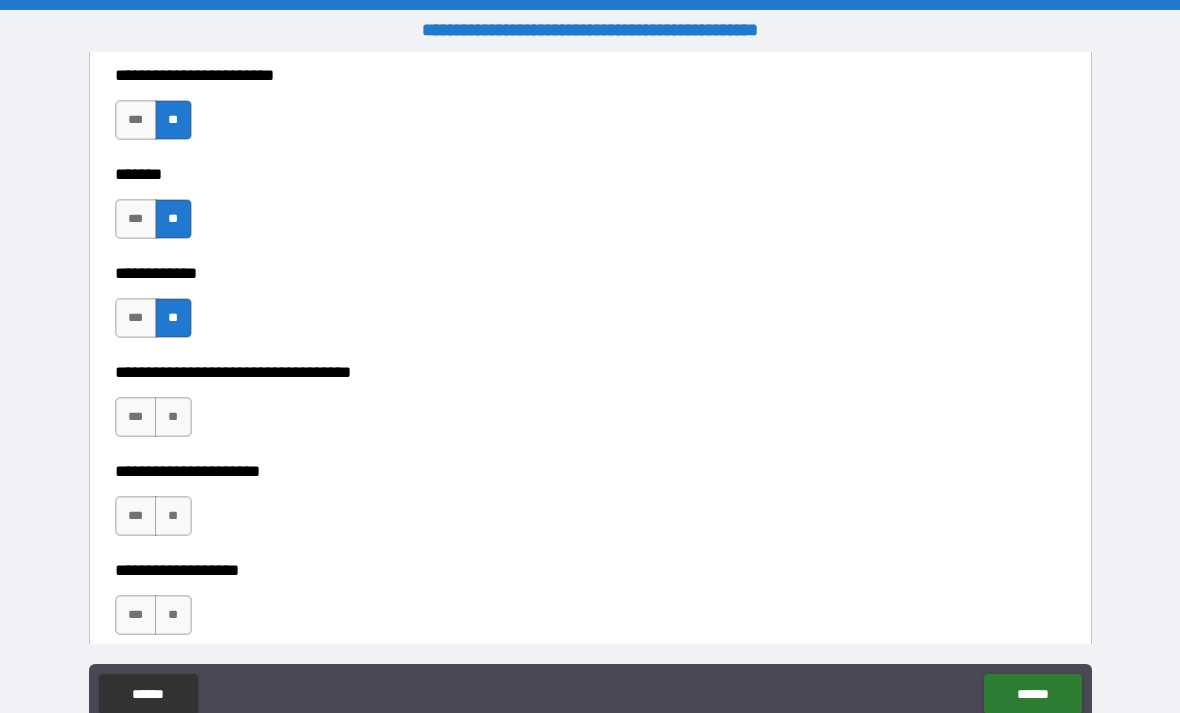click on "**" at bounding box center [173, 417] 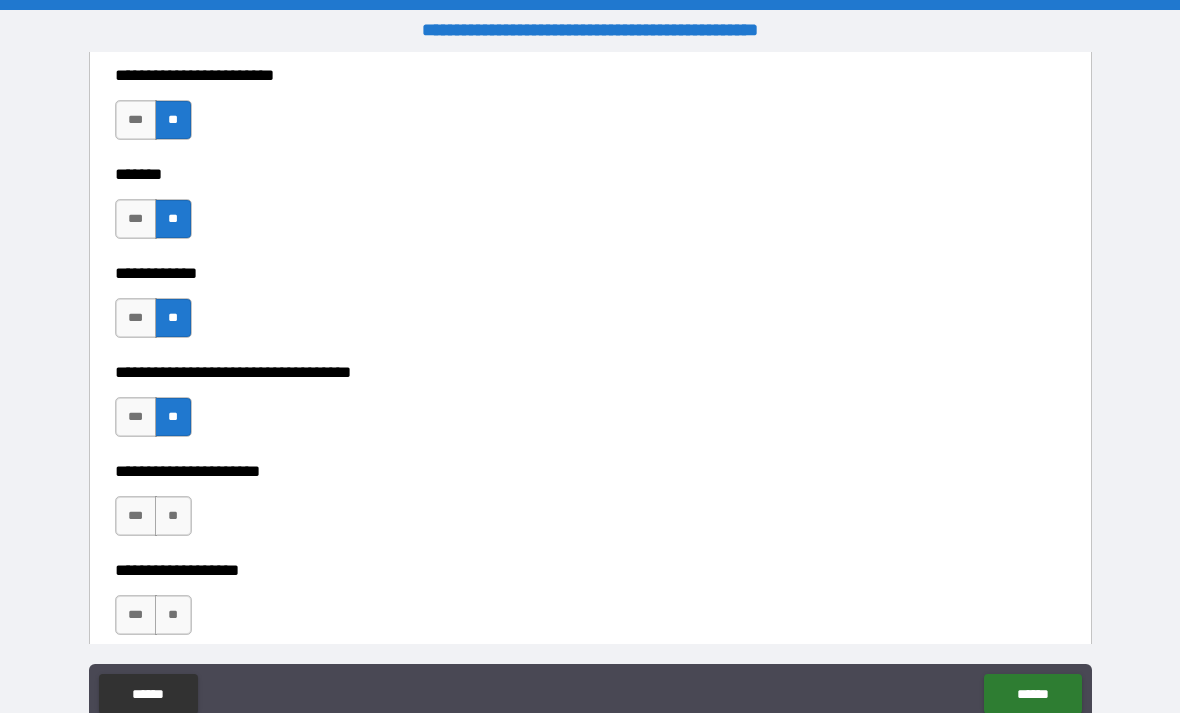 click on "**" at bounding box center [173, 516] 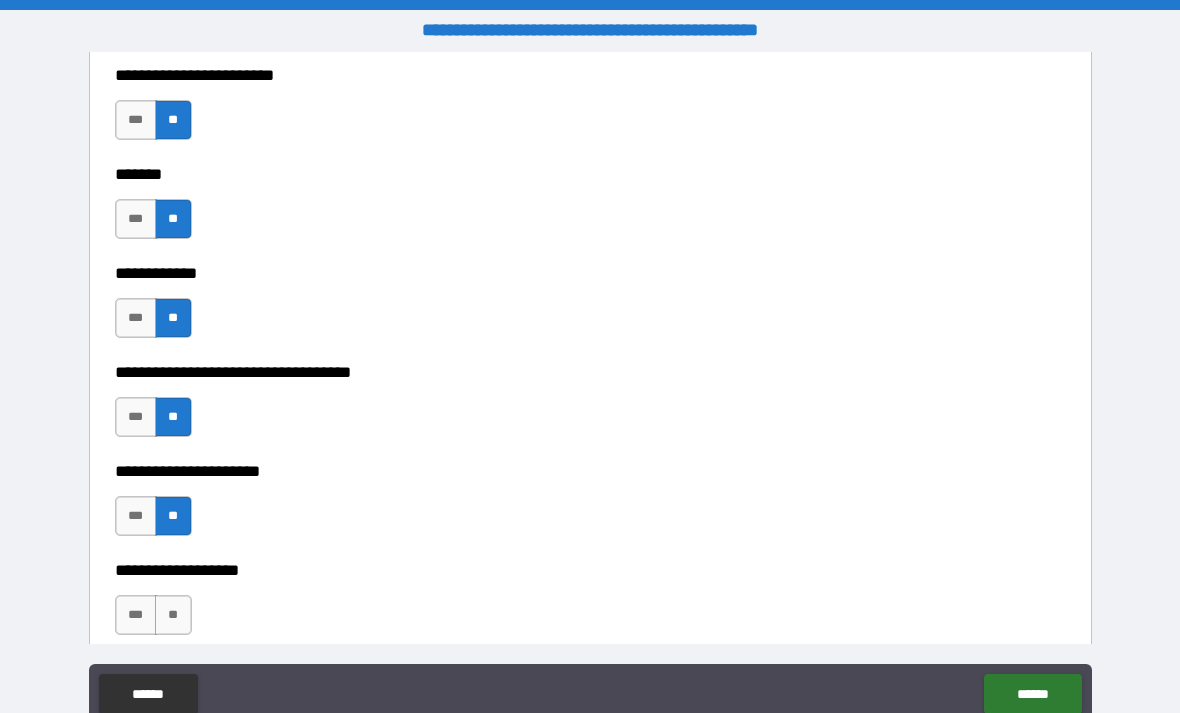 click on "**" at bounding box center (173, 615) 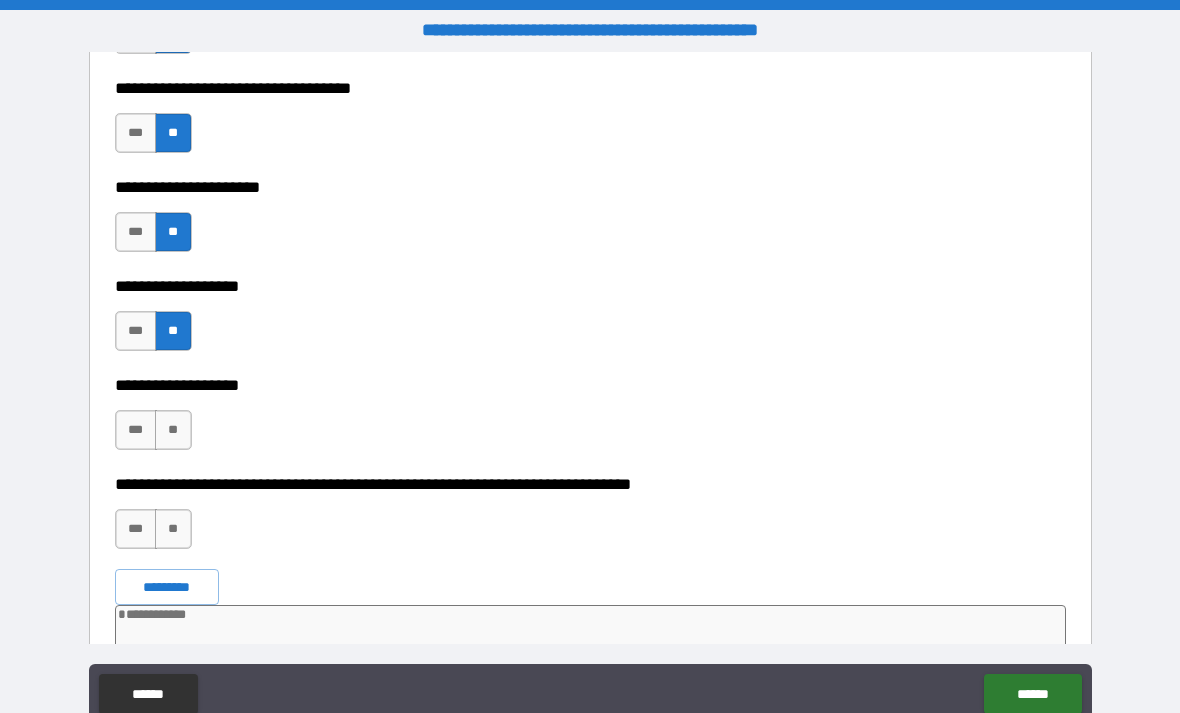 scroll, scrollTop: 10131, scrollLeft: 0, axis: vertical 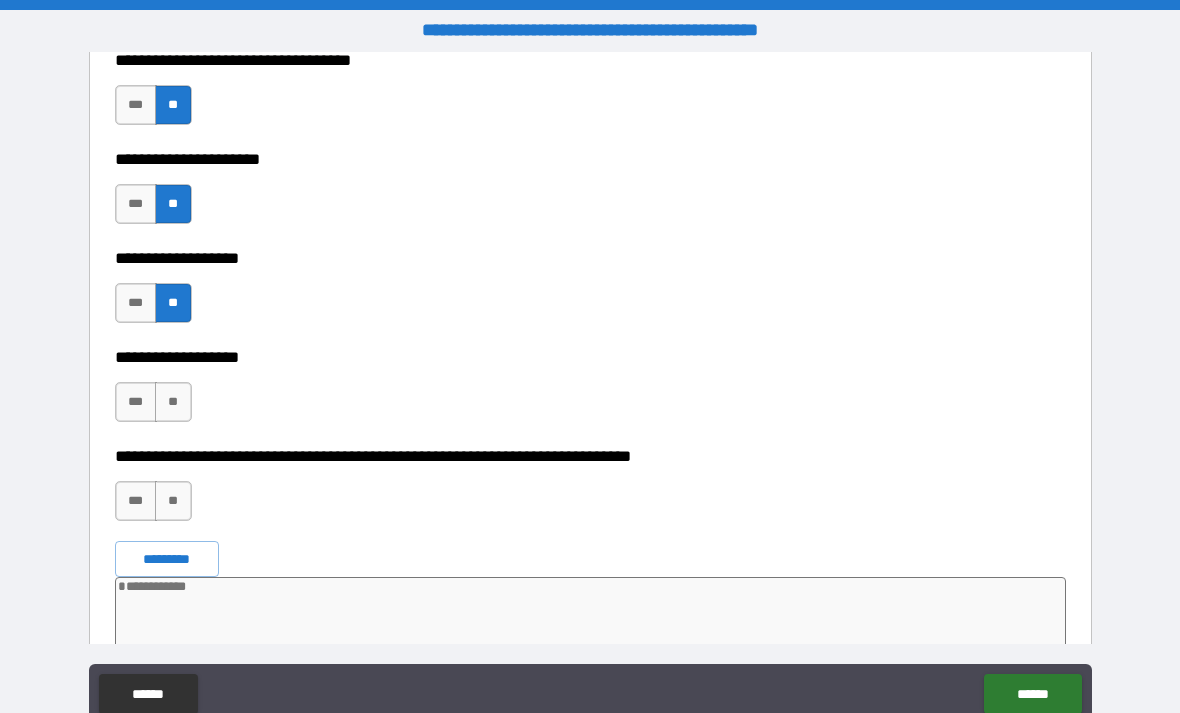 click on "**" at bounding box center (173, 402) 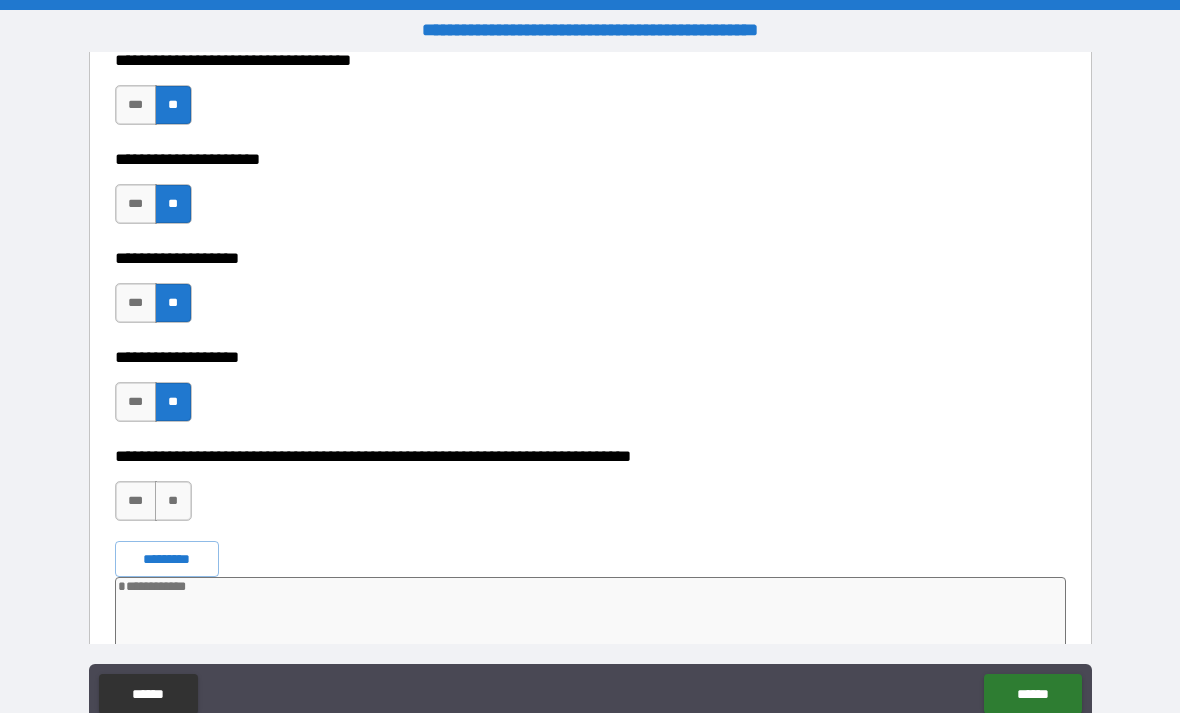 click on "**" at bounding box center (173, 501) 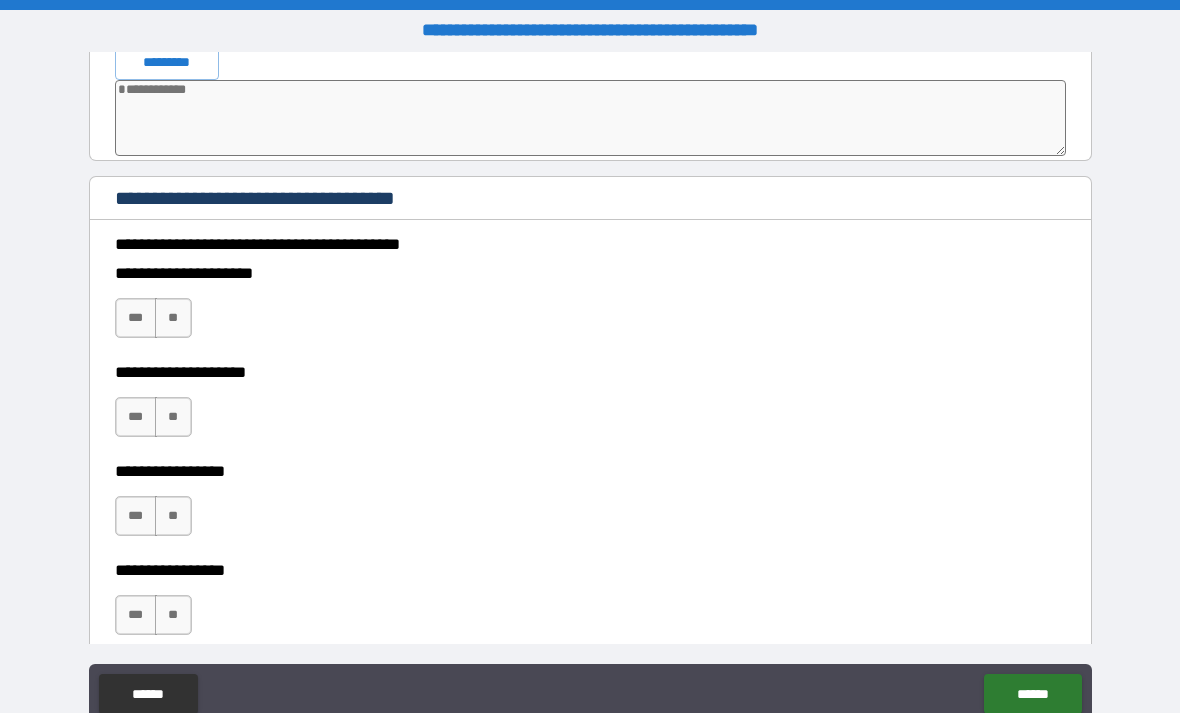 scroll, scrollTop: 10626, scrollLeft: 0, axis: vertical 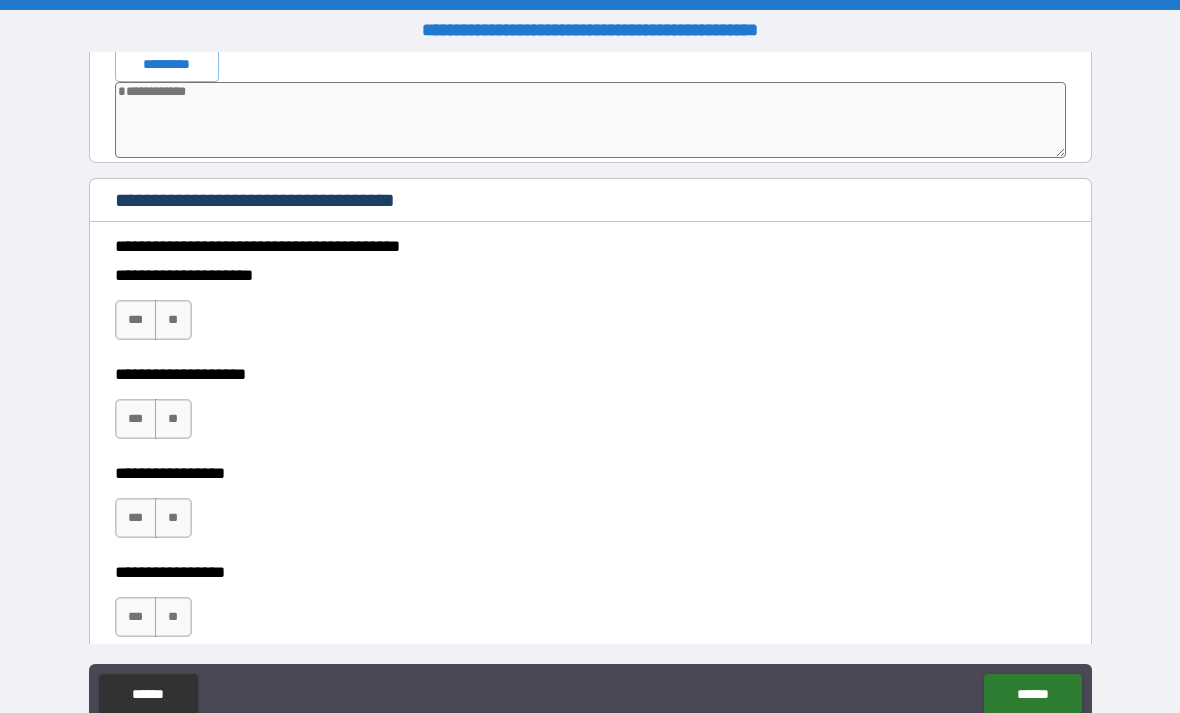 click on "**" at bounding box center [173, 320] 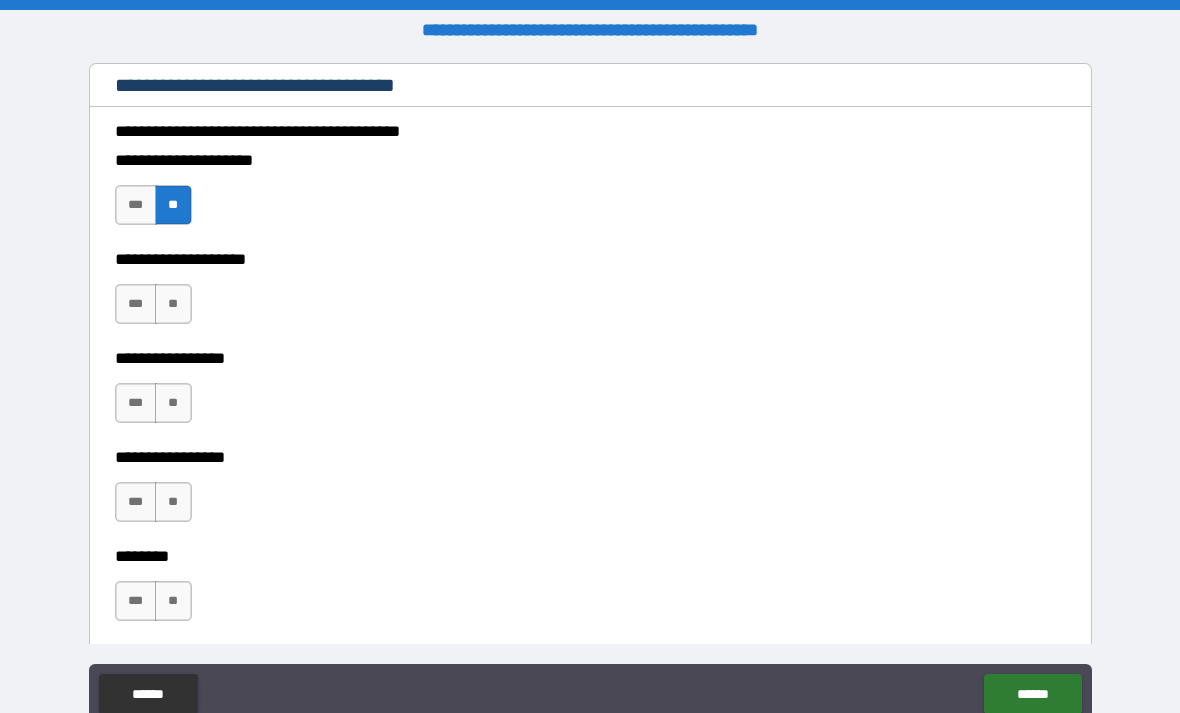 scroll, scrollTop: 10745, scrollLeft: 0, axis: vertical 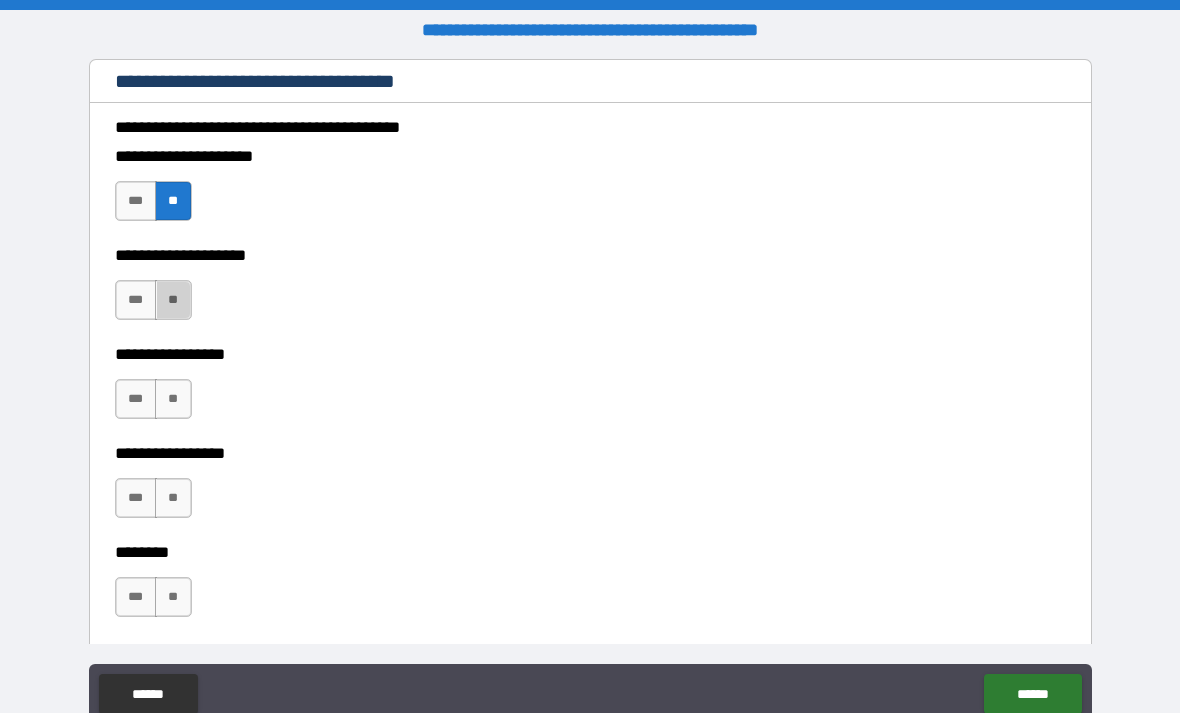 click on "**" at bounding box center [173, 300] 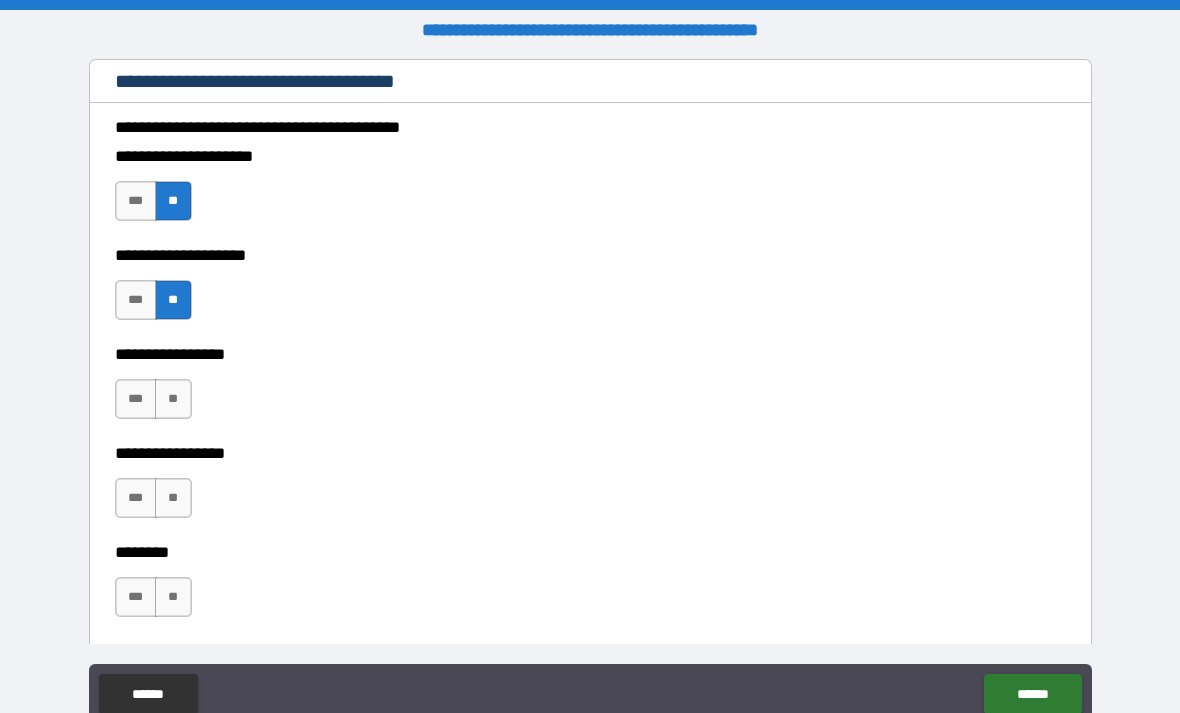 click on "**" at bounding box center (173, 399) 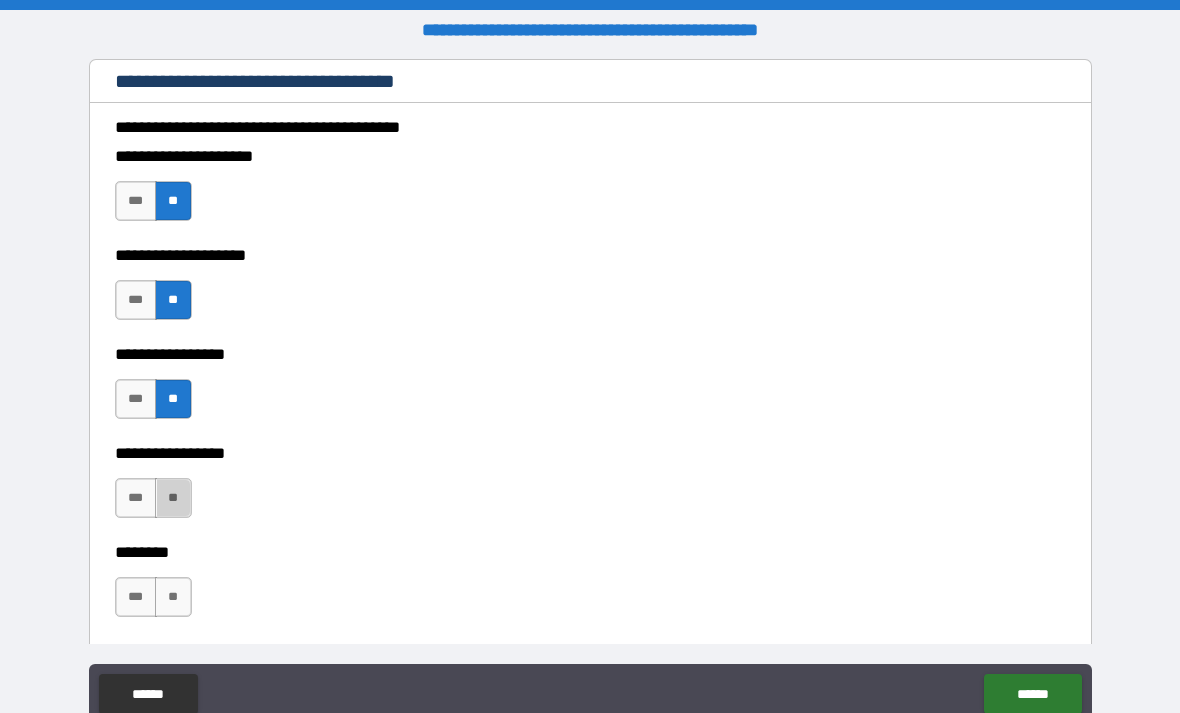 click on "**" at bounding box center (173, 498) 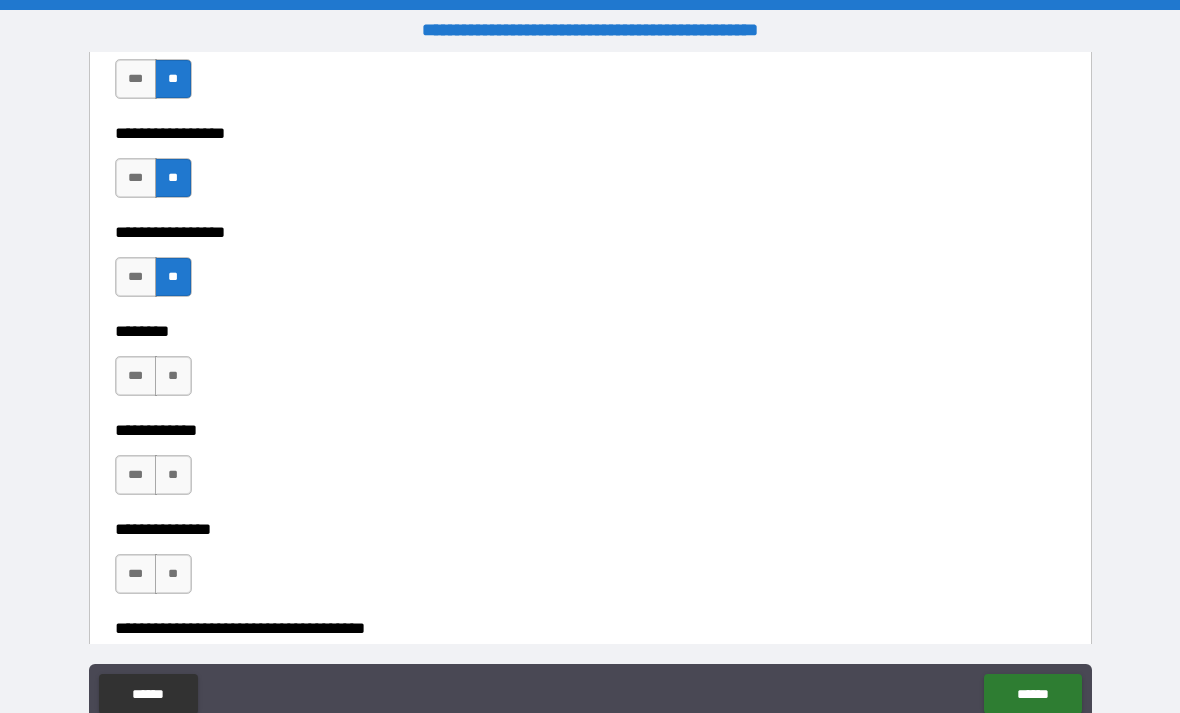 scroll, scrollTop: 10967, scrollLeft: 0, axis: vertical 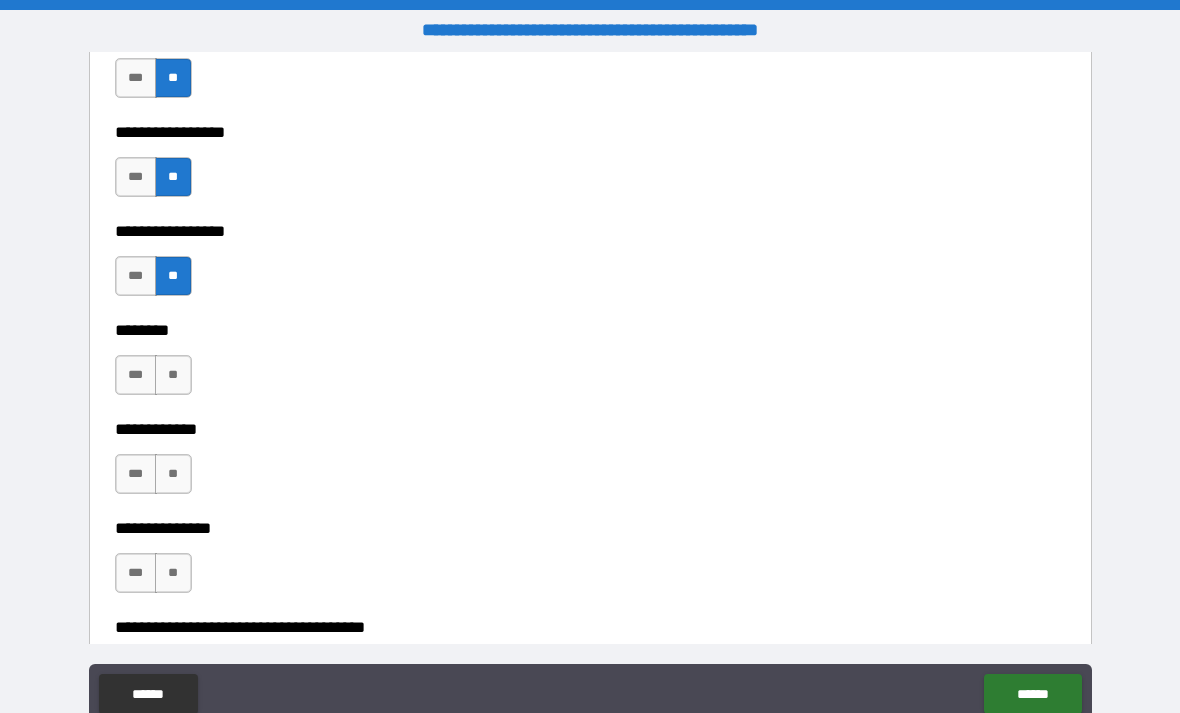 click on "**" at bounding box center (173, 375) 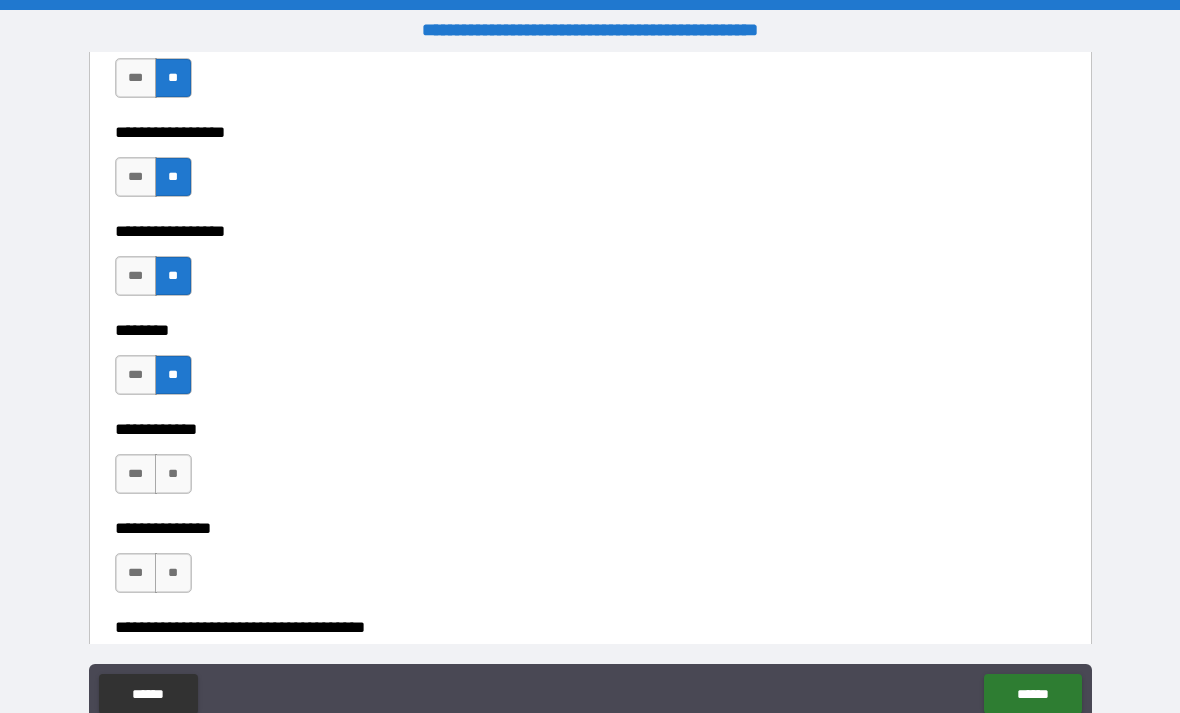 click on "**" at bounding box center (173, 474) 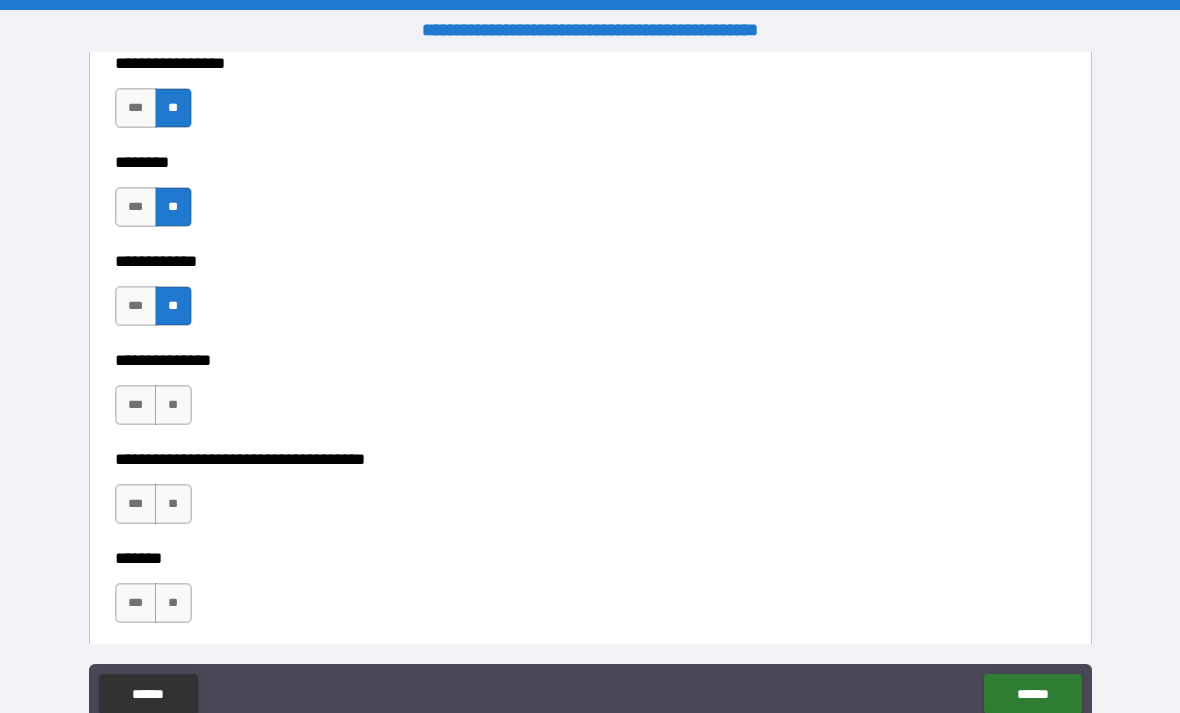 scroll, scrollTop: 11149, scrollLeft: 0, axis: vertical 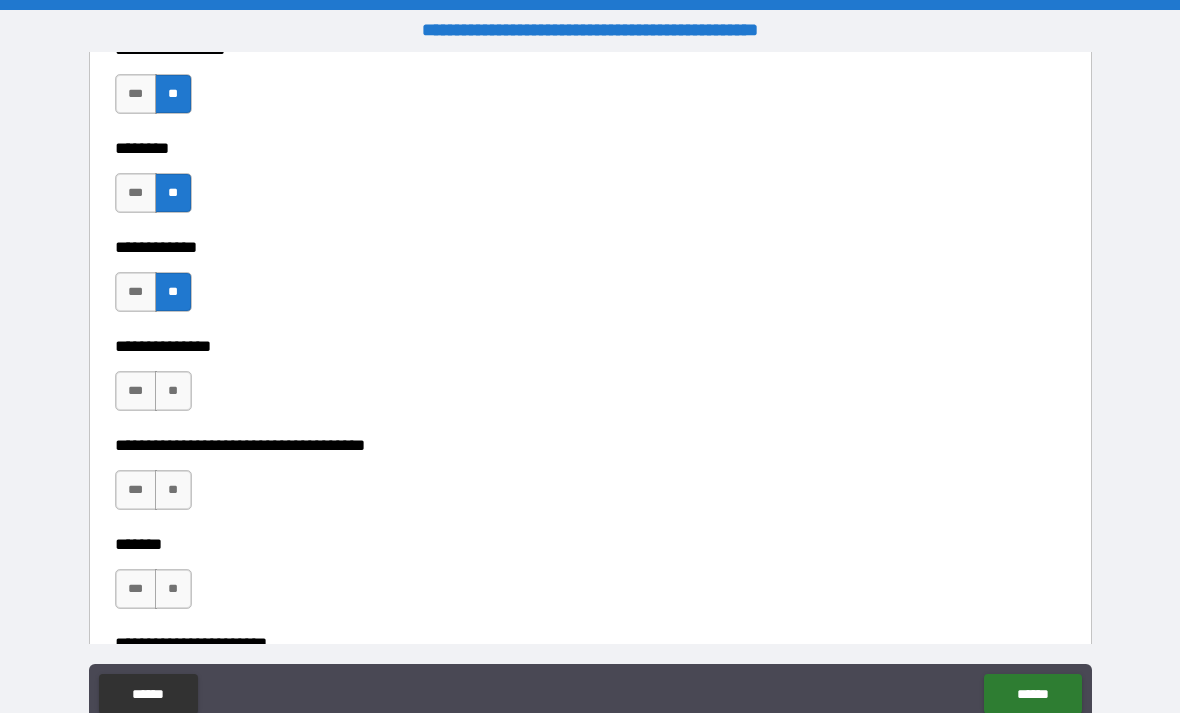 click on "**" at bounding box center (173, 391) 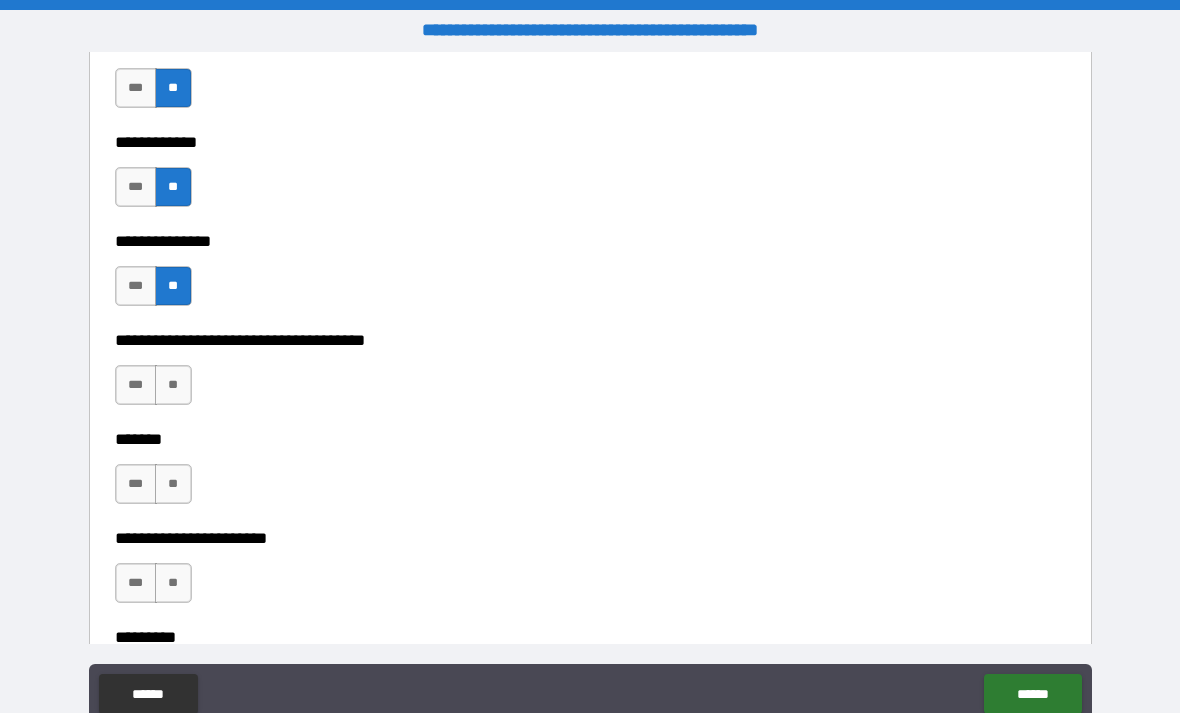 scroll, scrollTop: 11282, scrollLeft: 0, axis: vertical 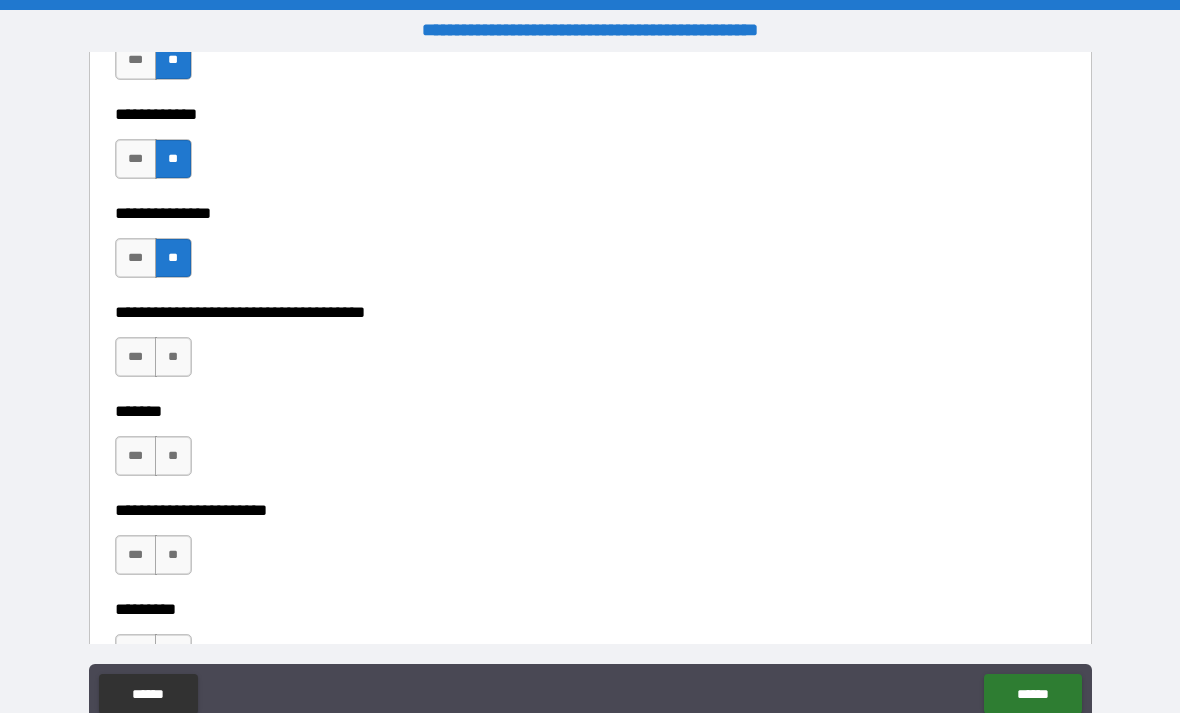 click on "**" at bounding box center [173, 357] 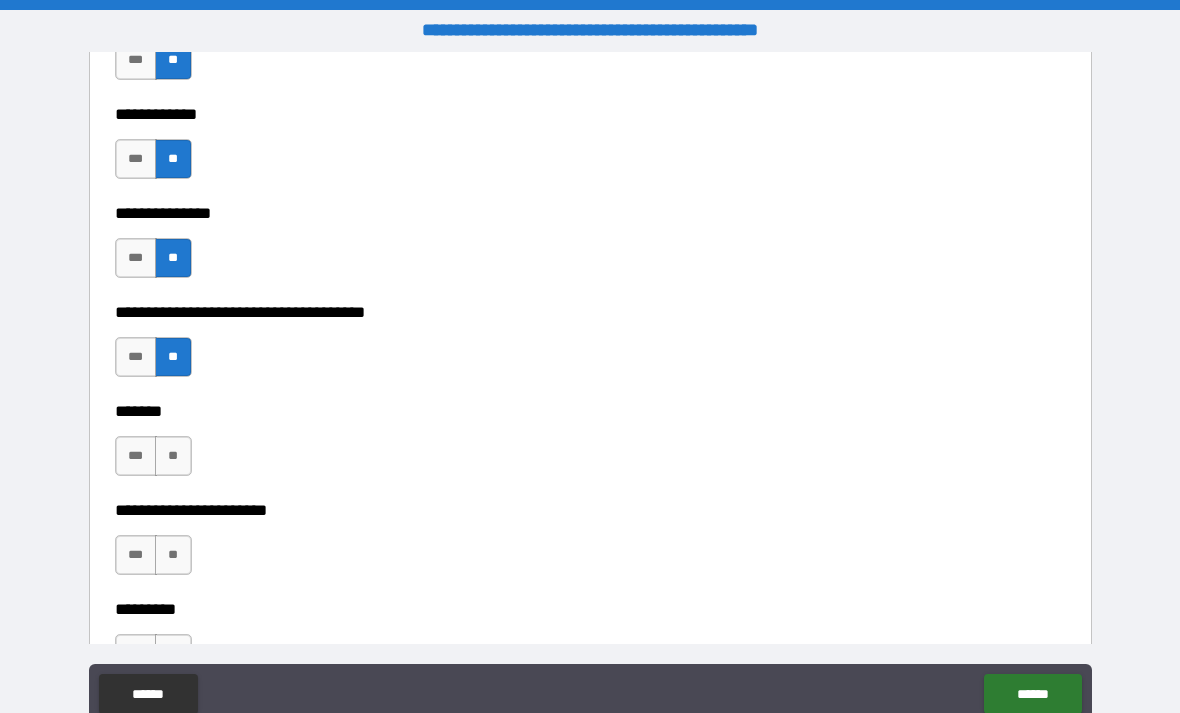 scroll, scrollTop: 11448, scrollLeft: 0, axis: vertical 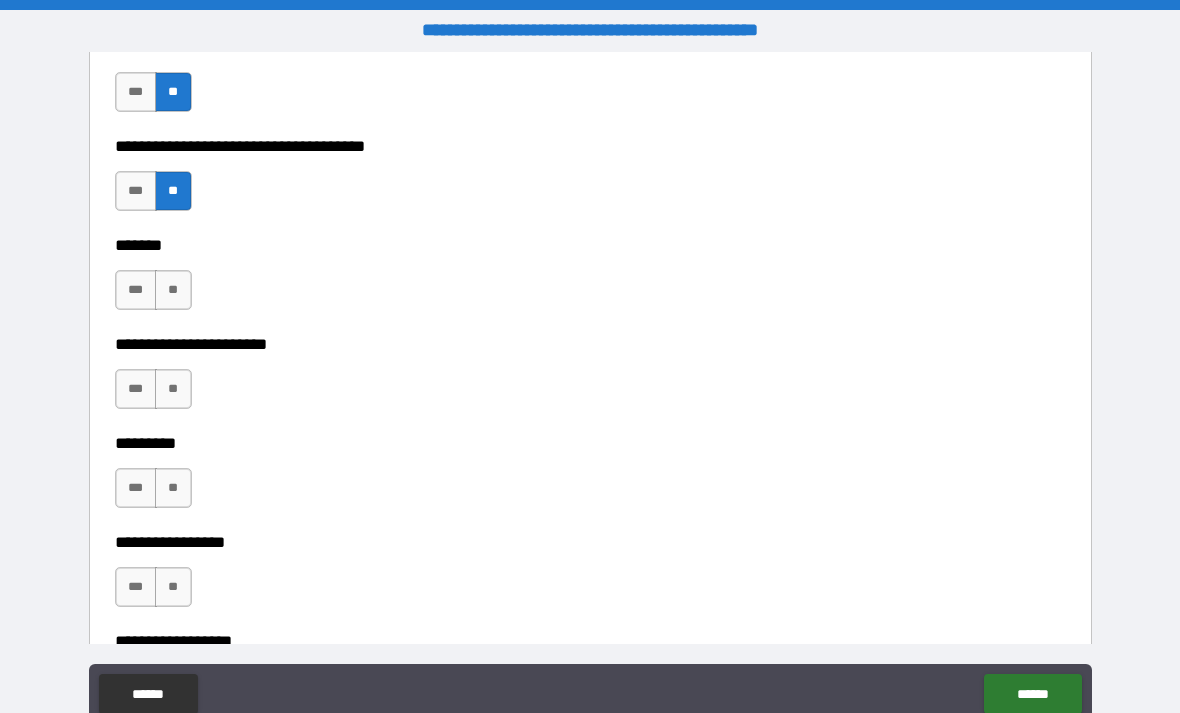 click on "**" at bounding box center [173, 290] 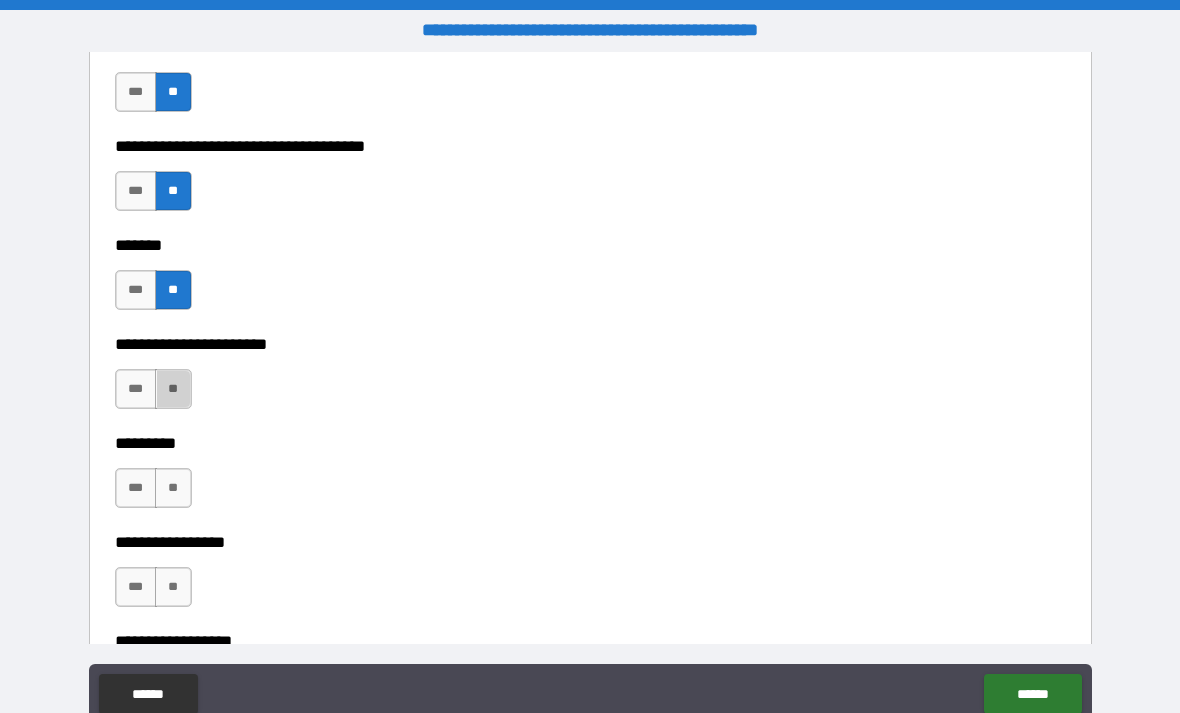 click on "**" at bounding box center [173, 389] 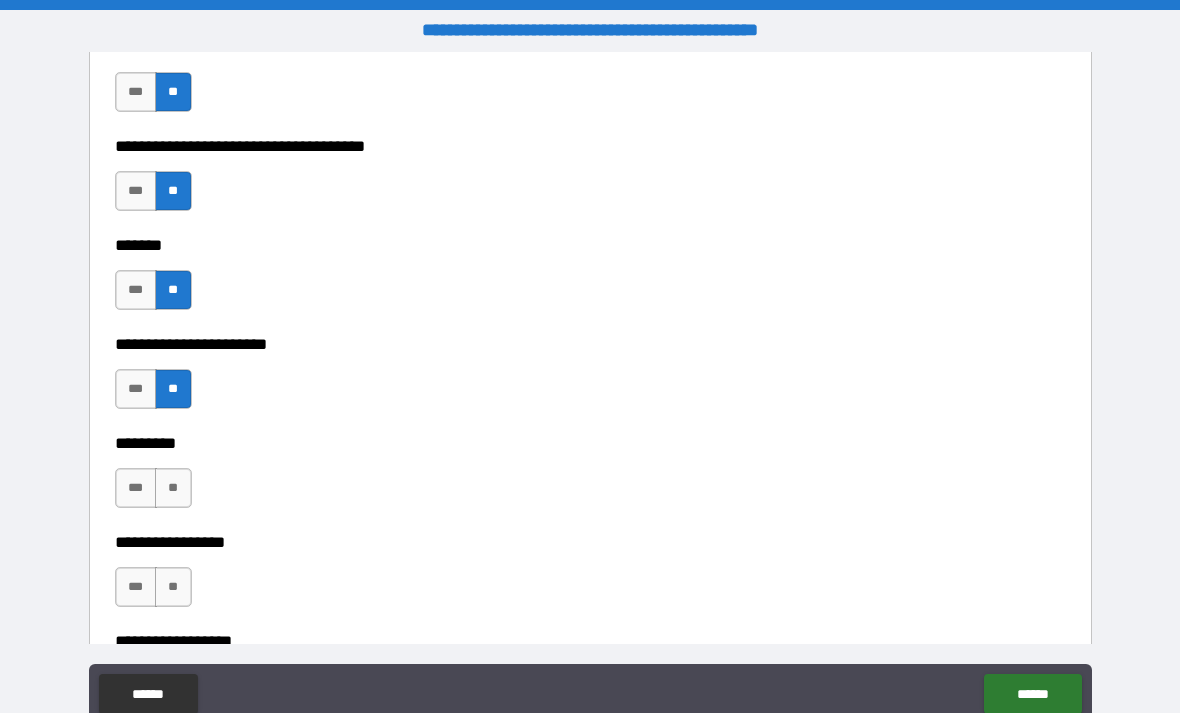 click on "**" at bounding box center [173, 488] 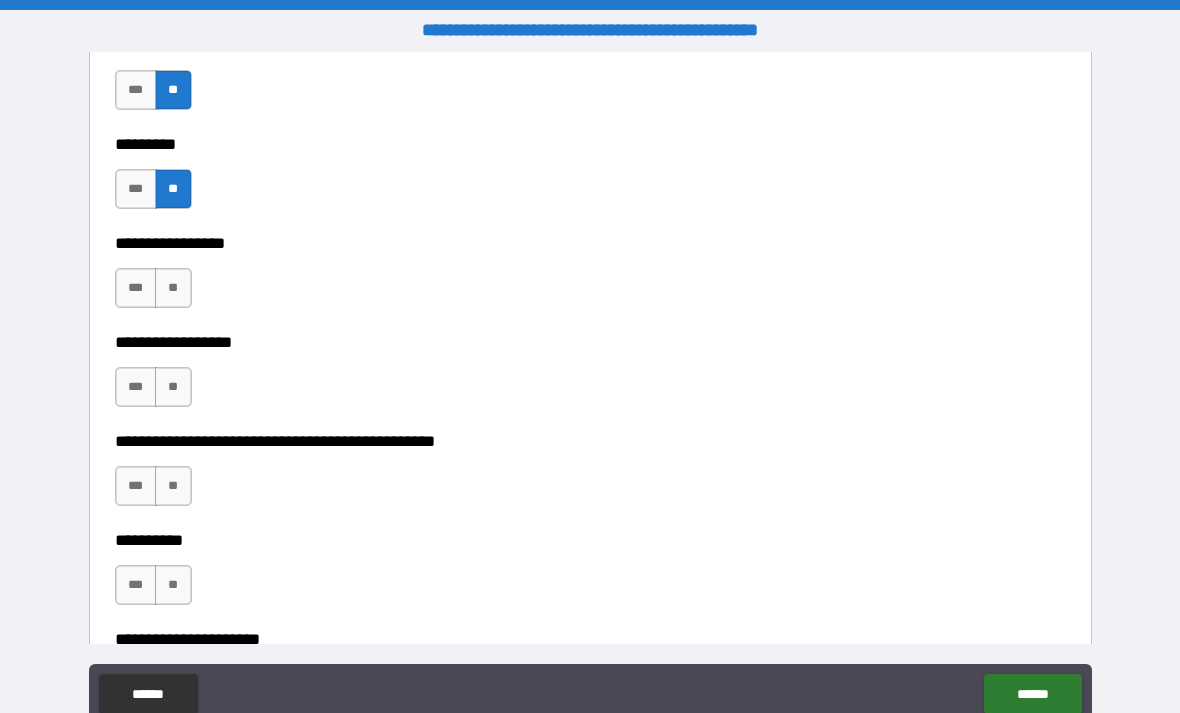 scroll, scrollTop: 11746, scrollLeft: 0, axis: vertical 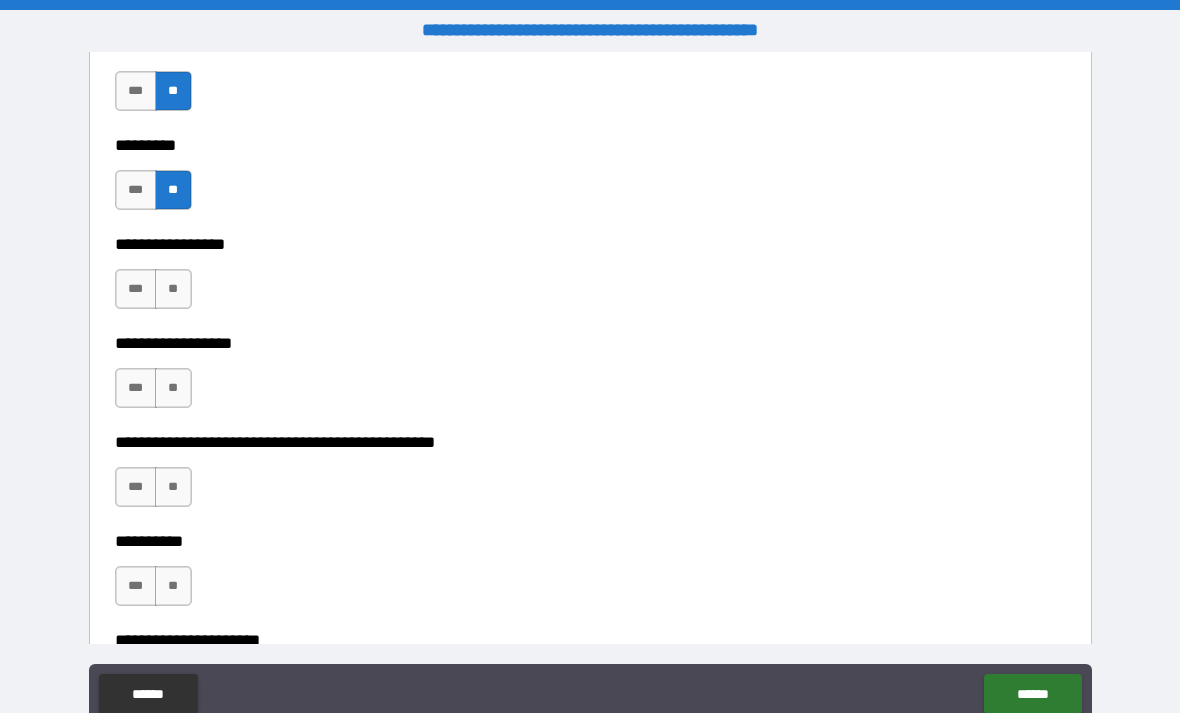 click on "**" at bounding box center (173, 289) 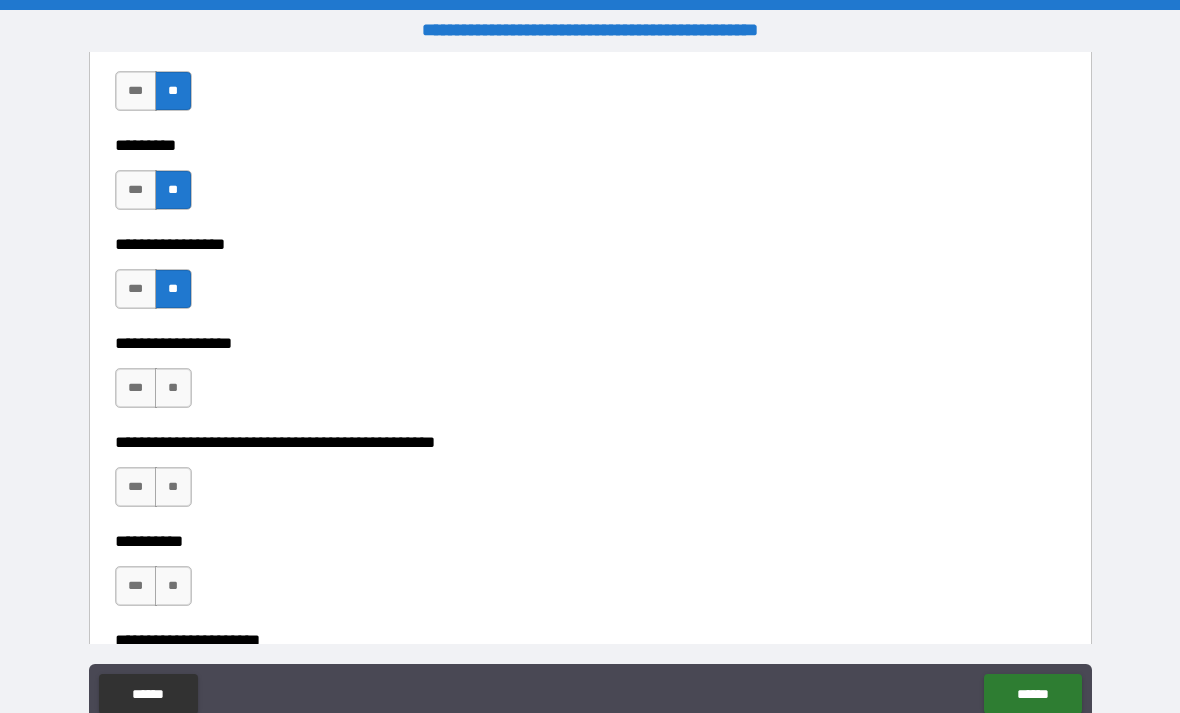 click on "**" at bounding box center (173, 388) 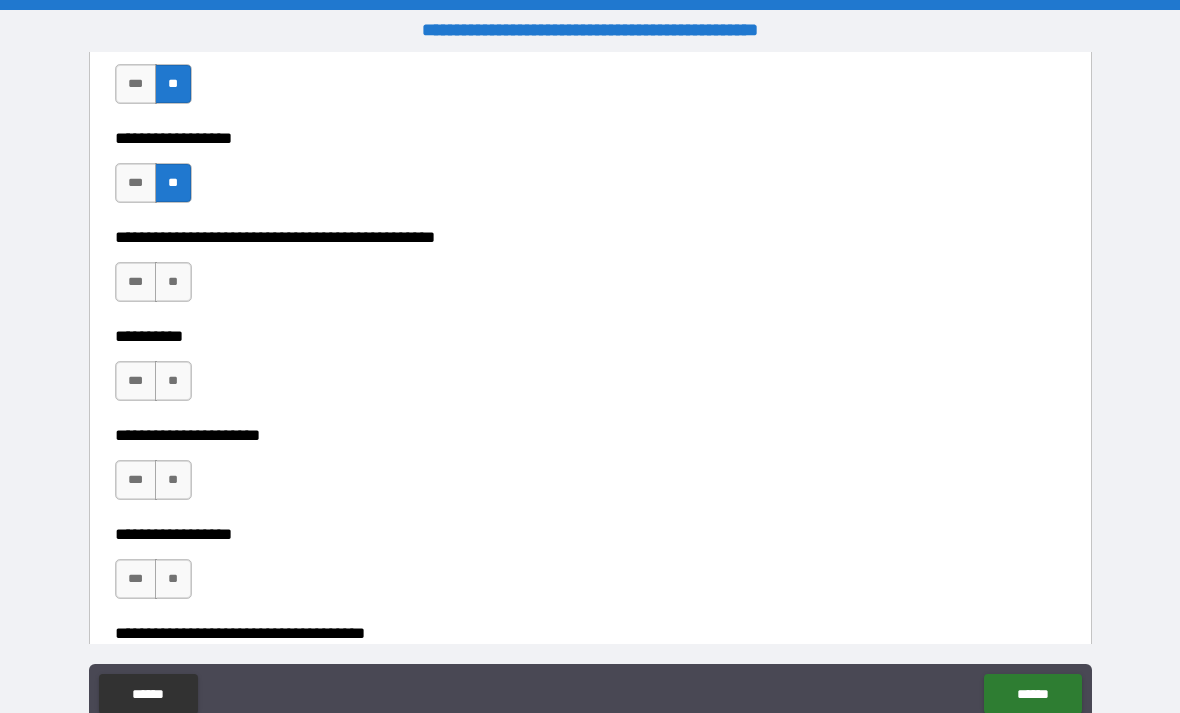 scroll, scrollTop: 11953, scrollLeft: 0, axis: vertical 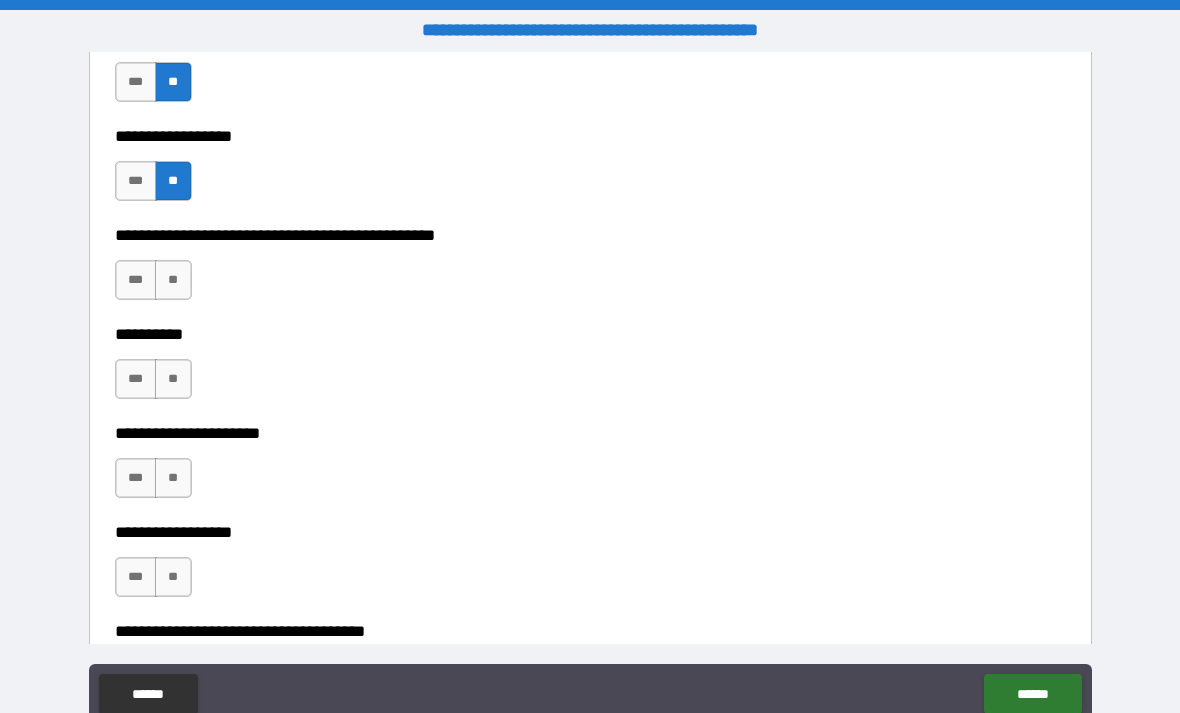 click on "**" at bounding box center (173, 280) 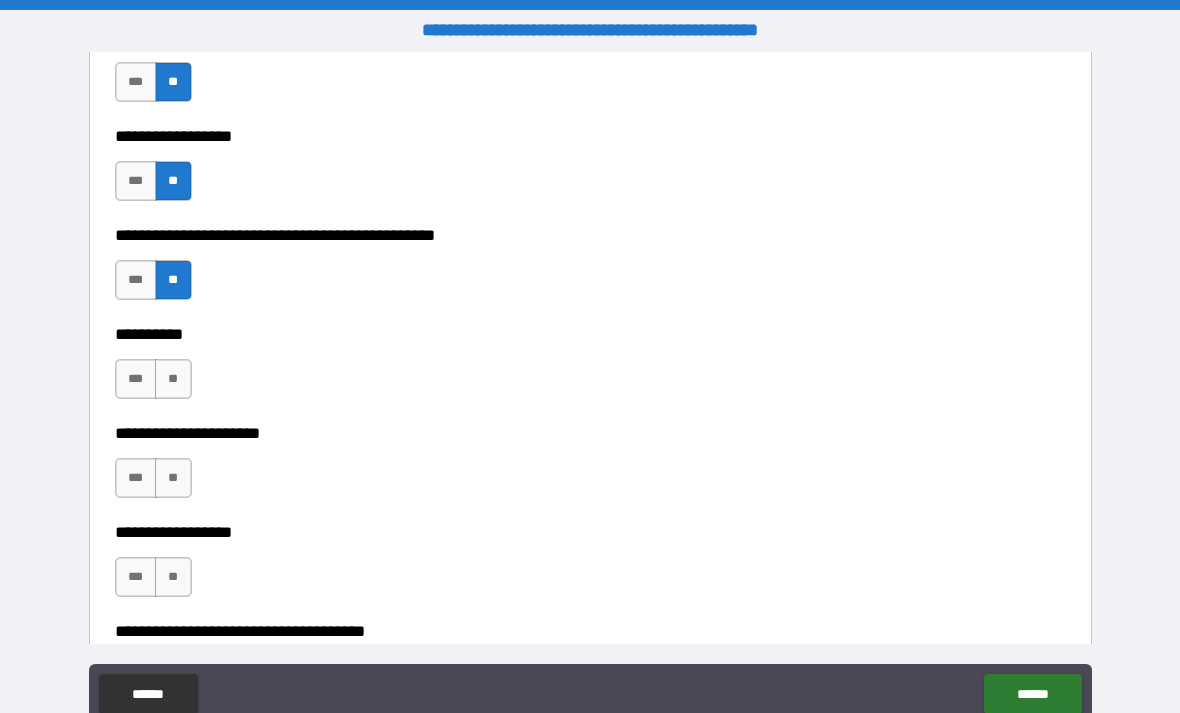 click on "**" at bounding box center (173, 379) 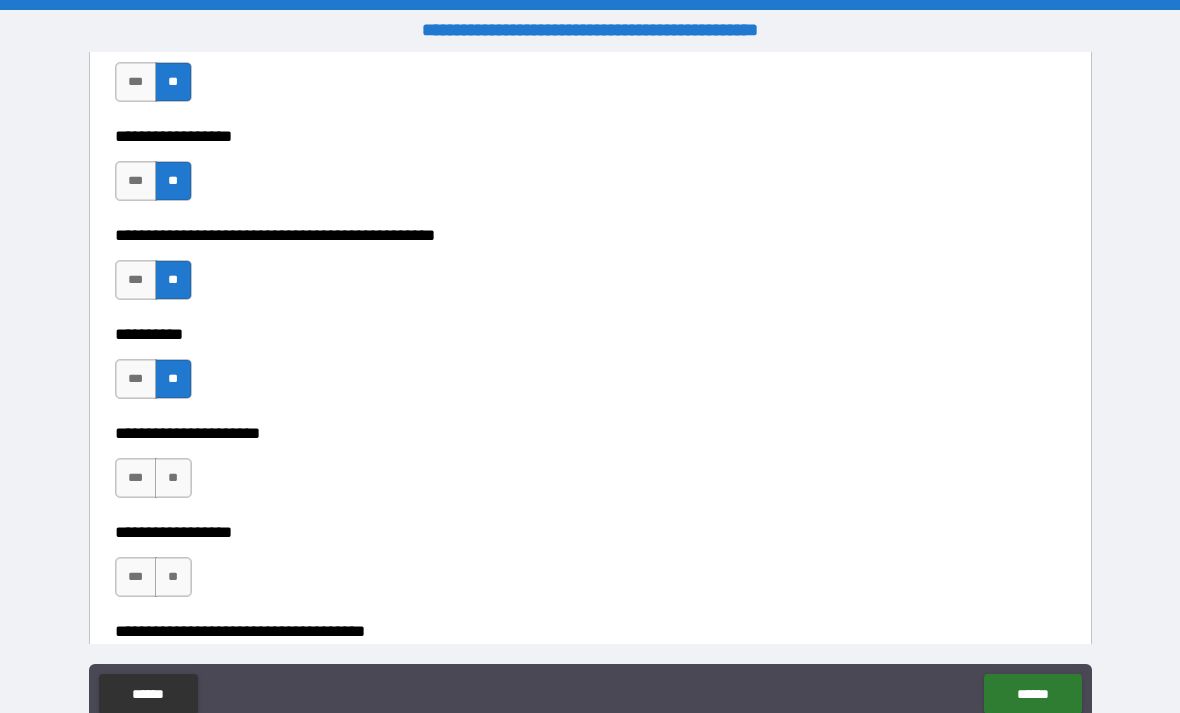 click on "**" at bounding box center [173, 478] 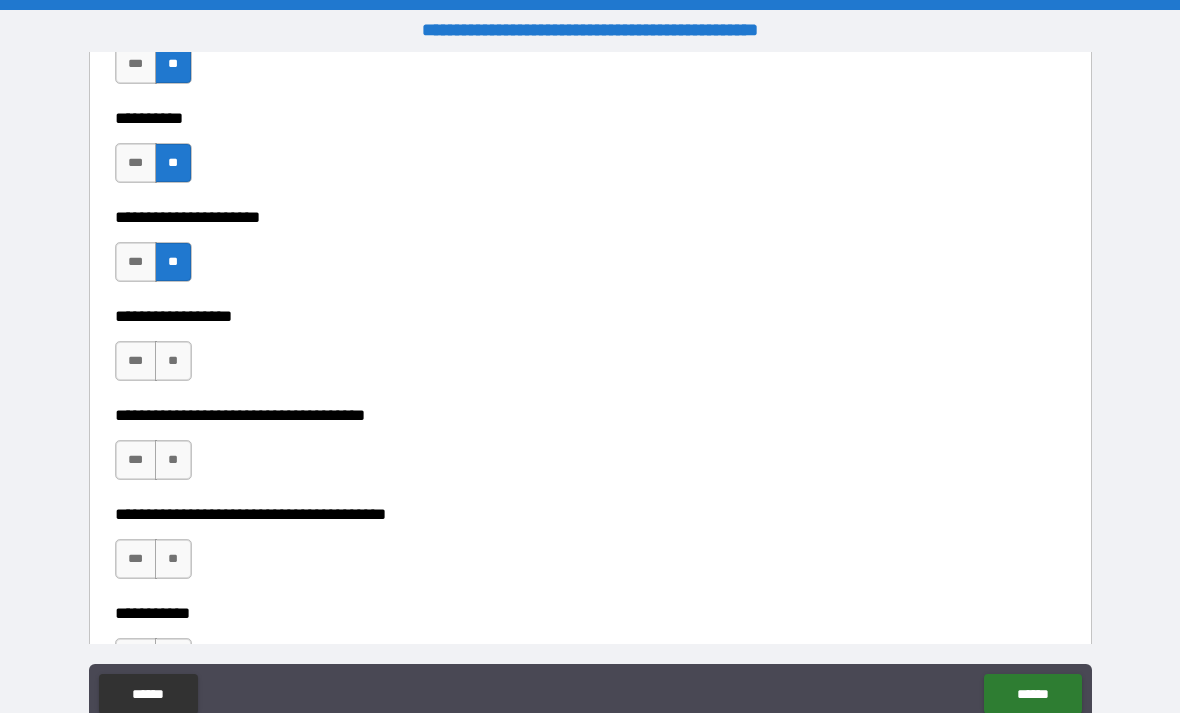 scroll, scrollTop: 12224, scrollLeft: 0, axis: vertical 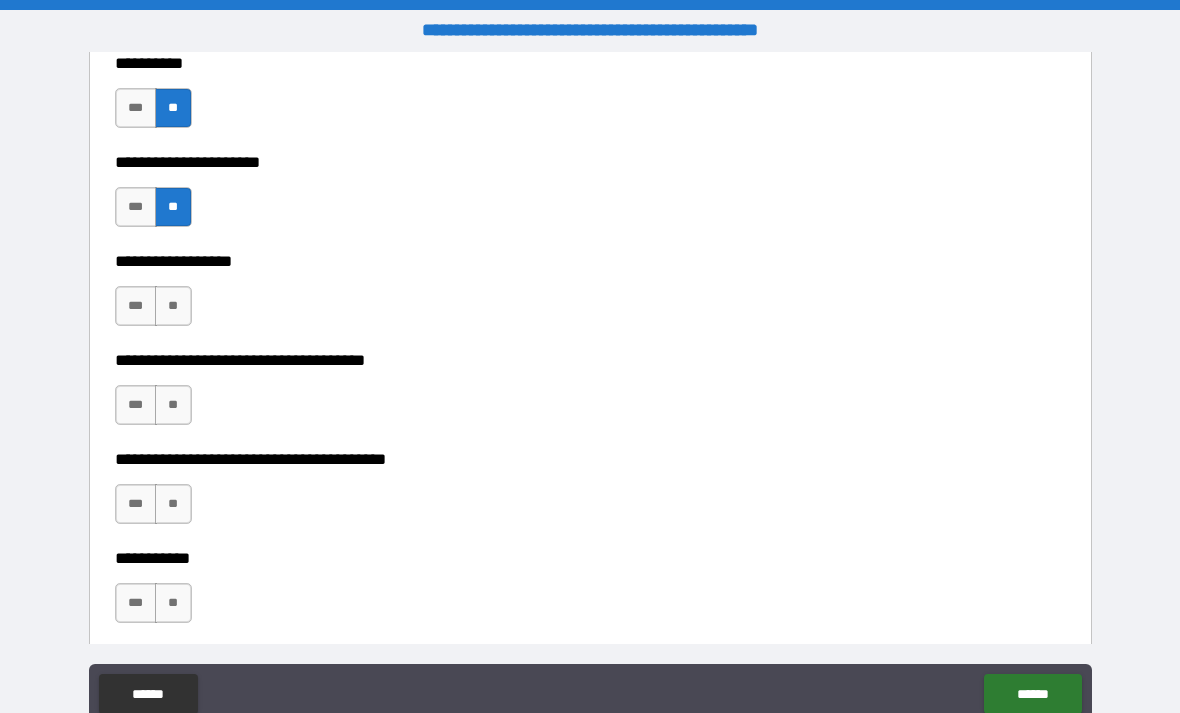 click on "**" at bounding box center (173, 306) 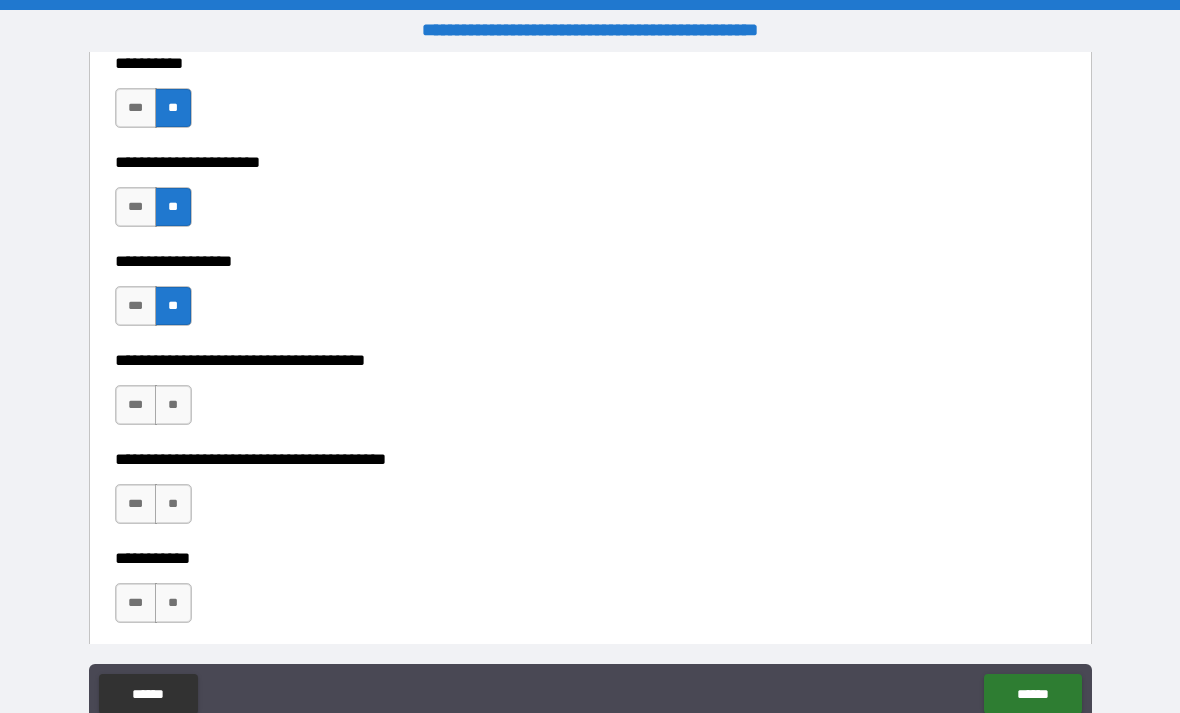 click on "**" at bounding box center [173, 405] 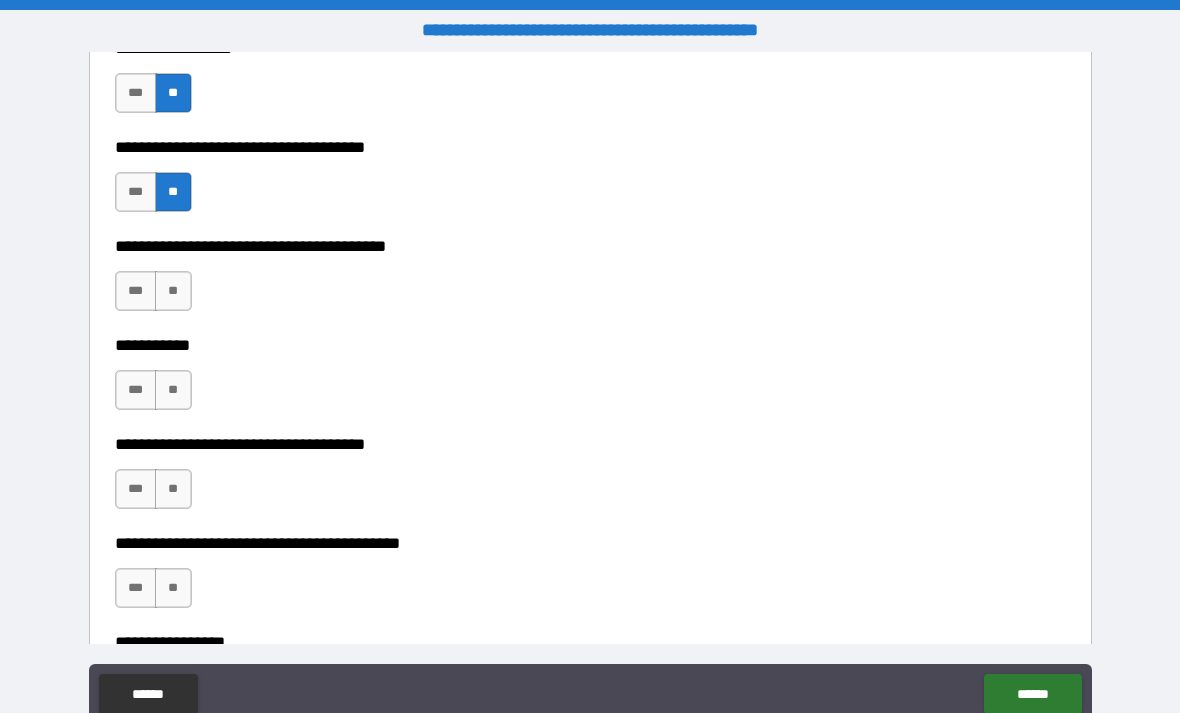 scroll, scrollTop: 12438, scrollLeft: 0, axis: vertical 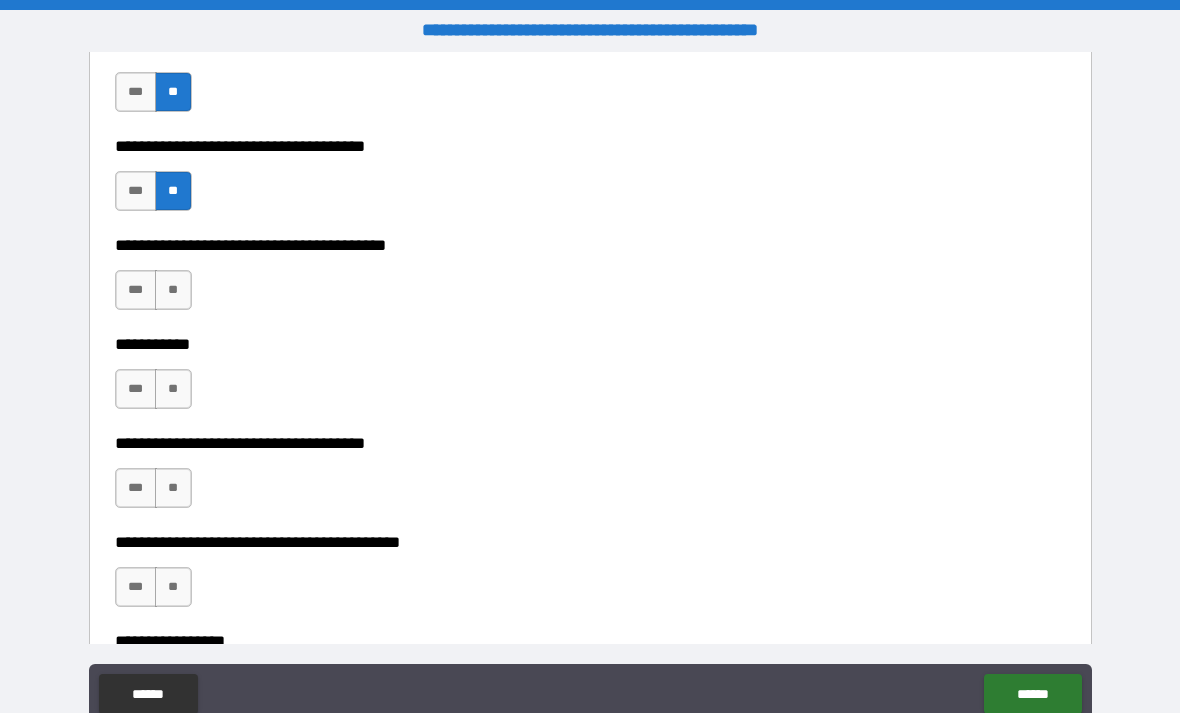 click on "**" at bounding box center (173, 290) 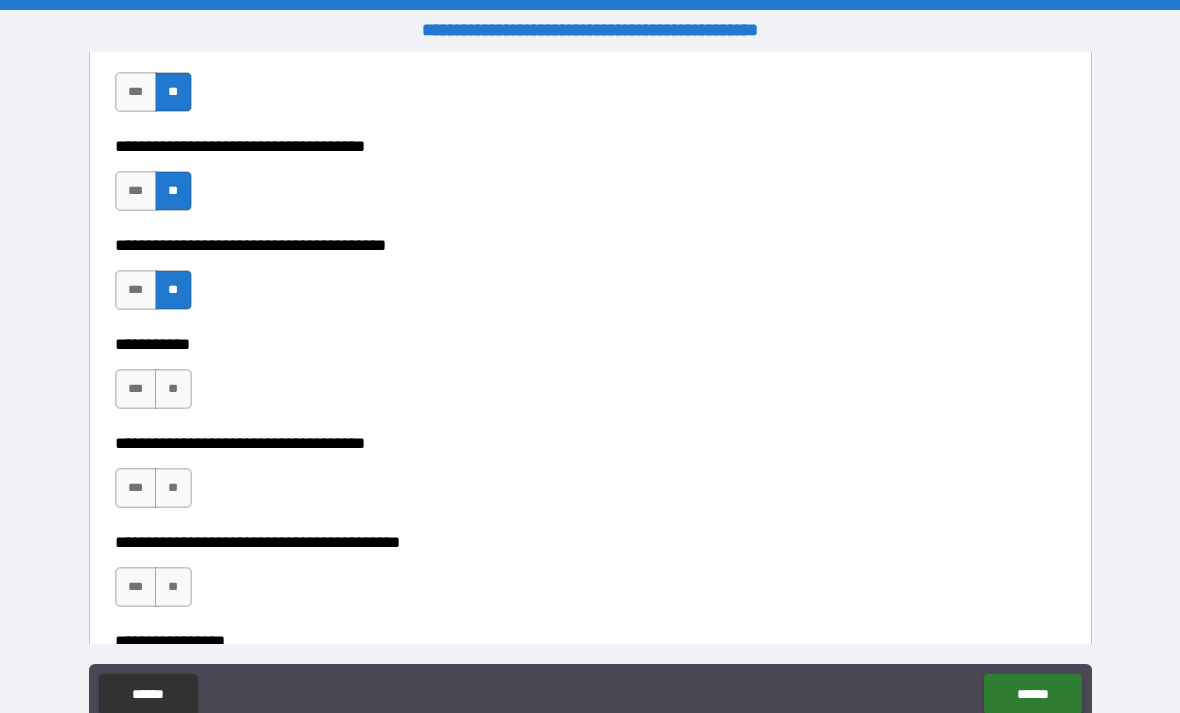 click on "**" at bounding box center [173, 389] 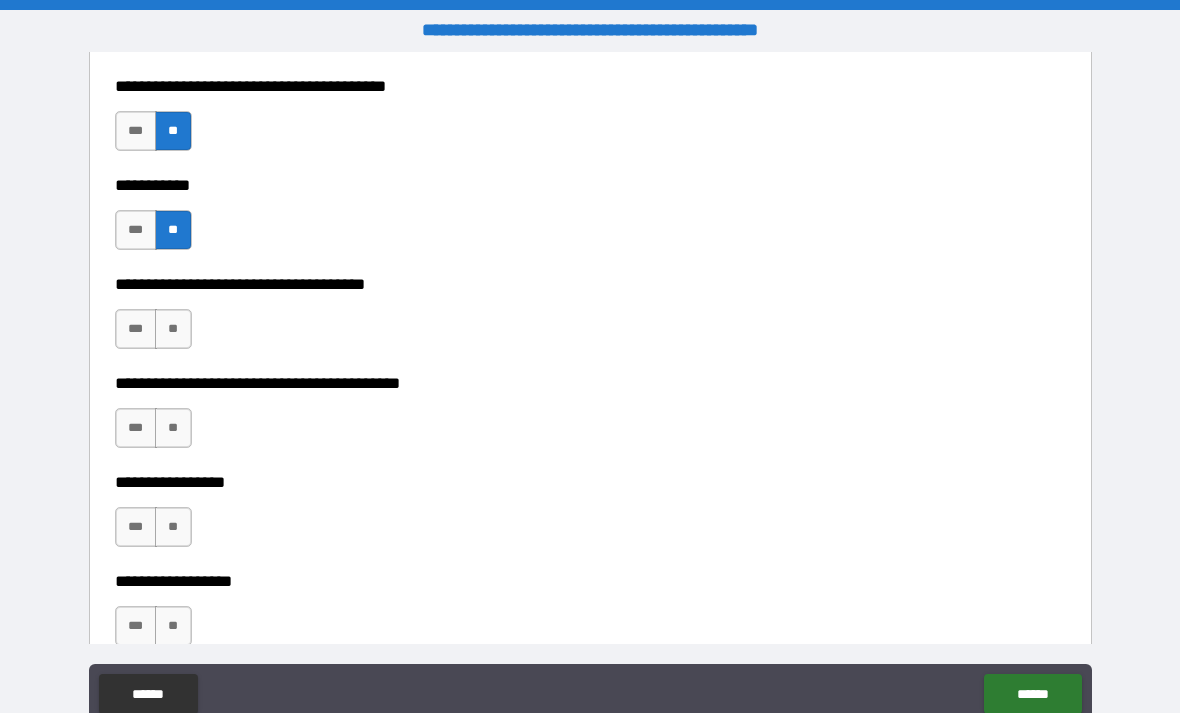 click on "**" at bounding box center (173, 329) 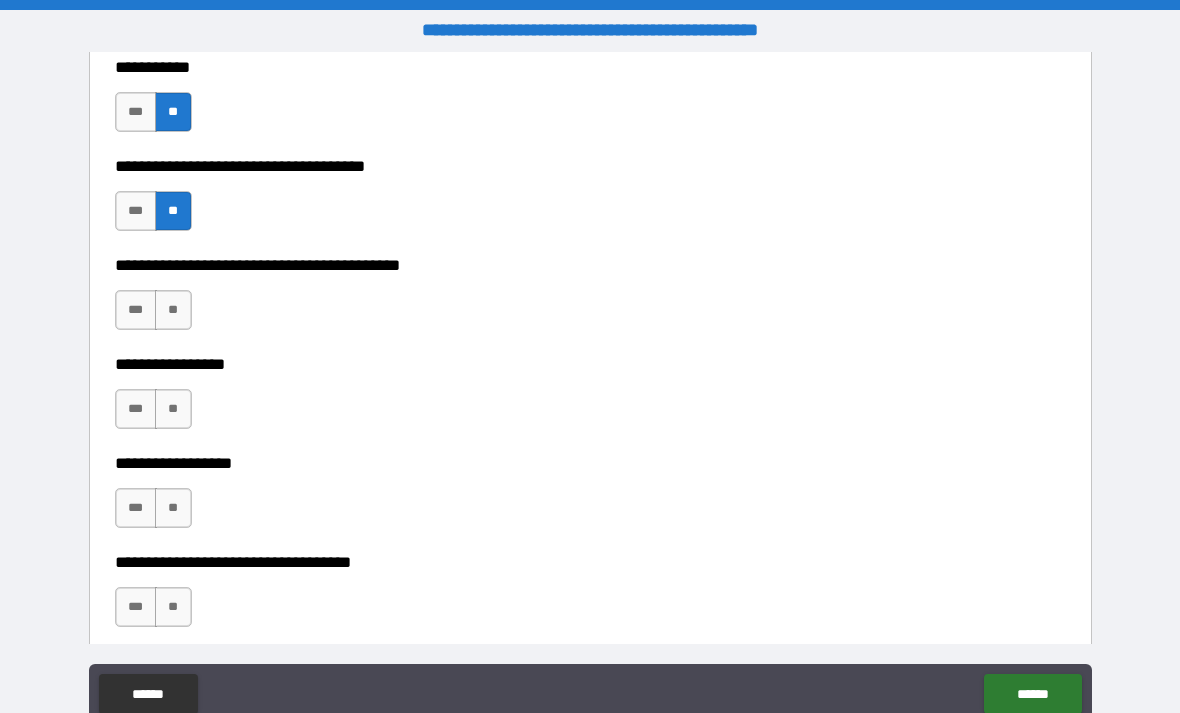 scroll, scrollTop: 12718, scrollLeft: 0, axis: vertical 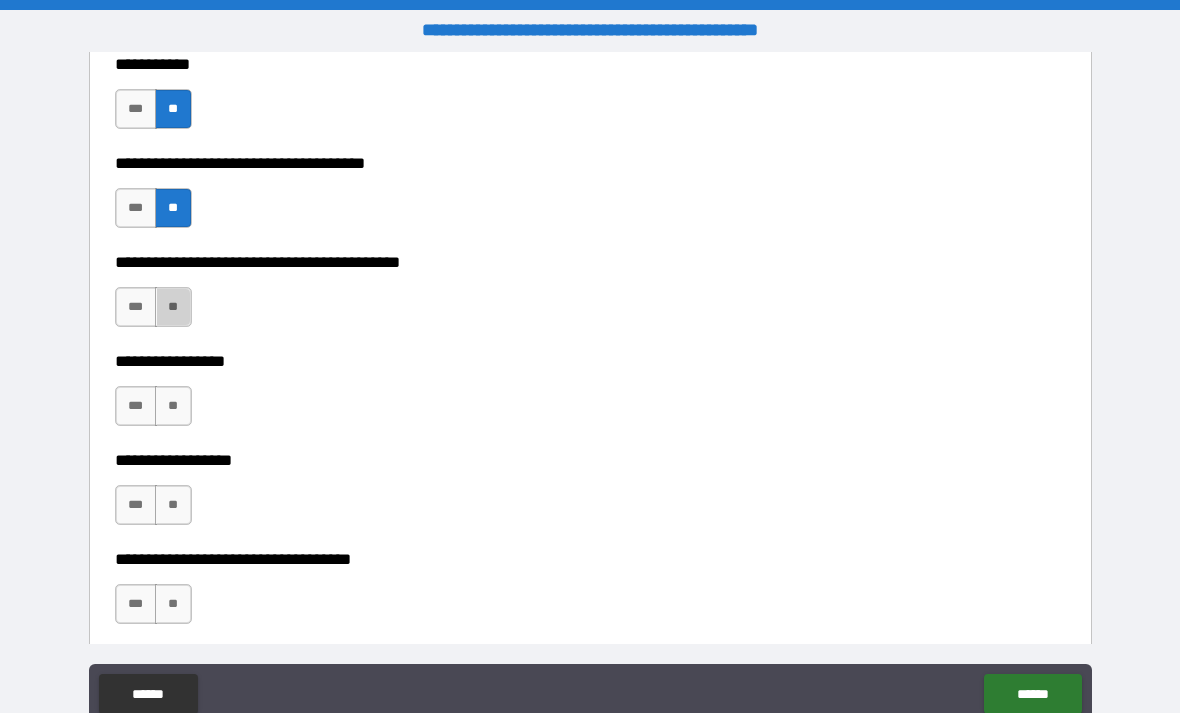 click on "**" at bounding box center (173, 307) 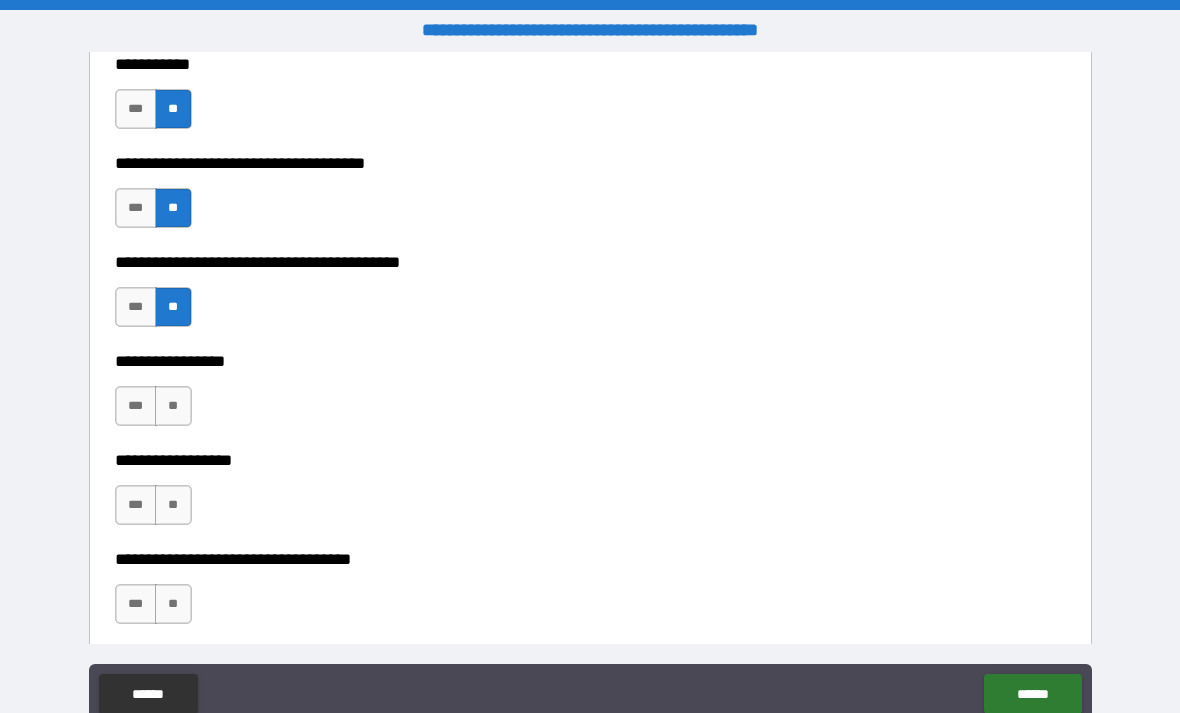 scroll, scrollTop: 12835, scrollLeft: 0, axis: vertical 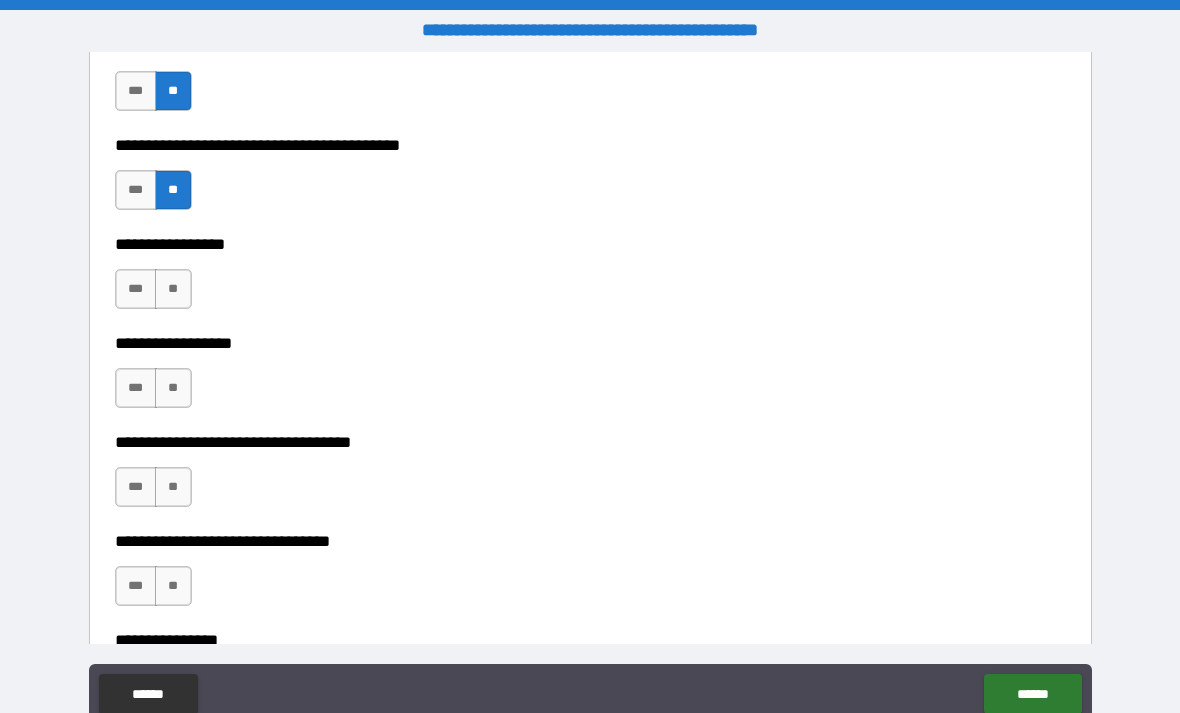 click on "**" at bounding box center (173, 289) 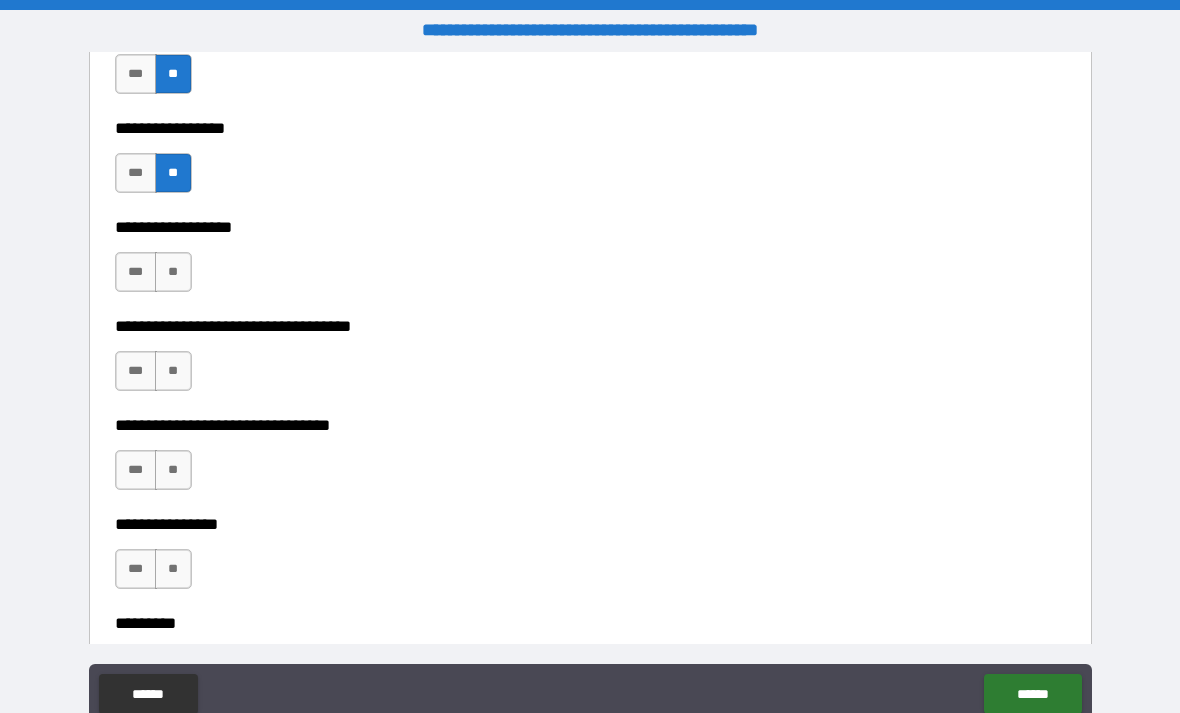 scroll, scrollTop: 12952, scrollLeft: 0, axis: vertical 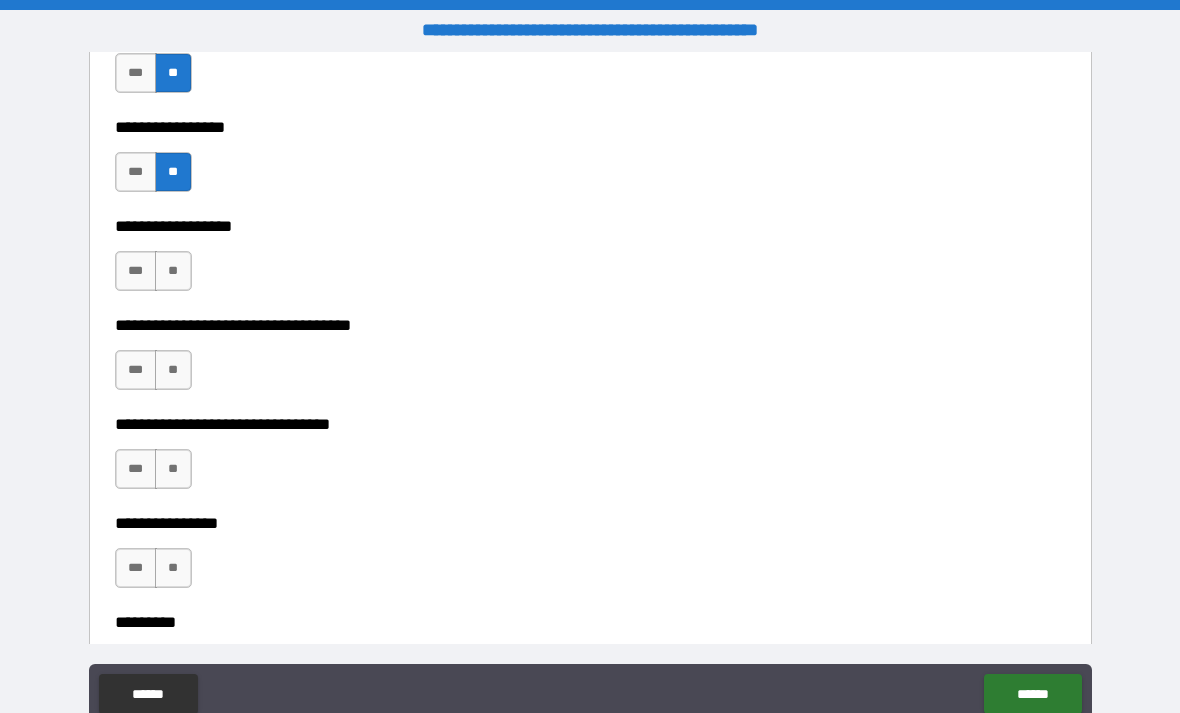 click on "**" at bounding box center (173, 271) 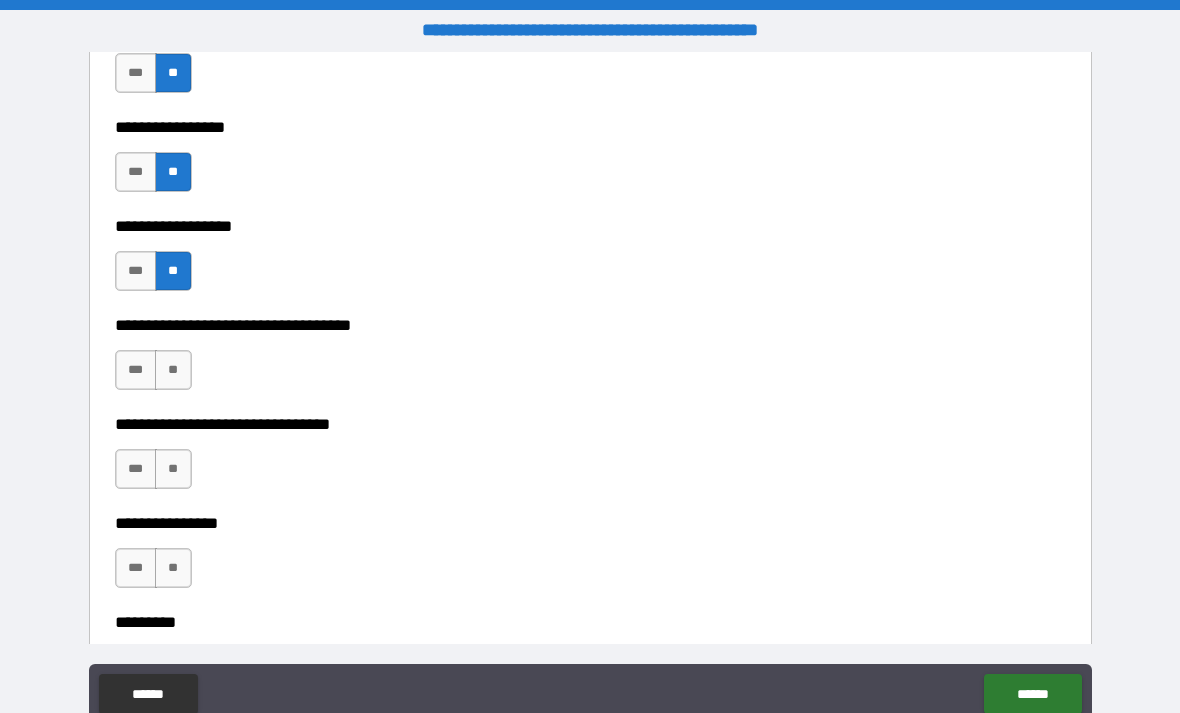 click on "**" at bounding box center (173, 370) 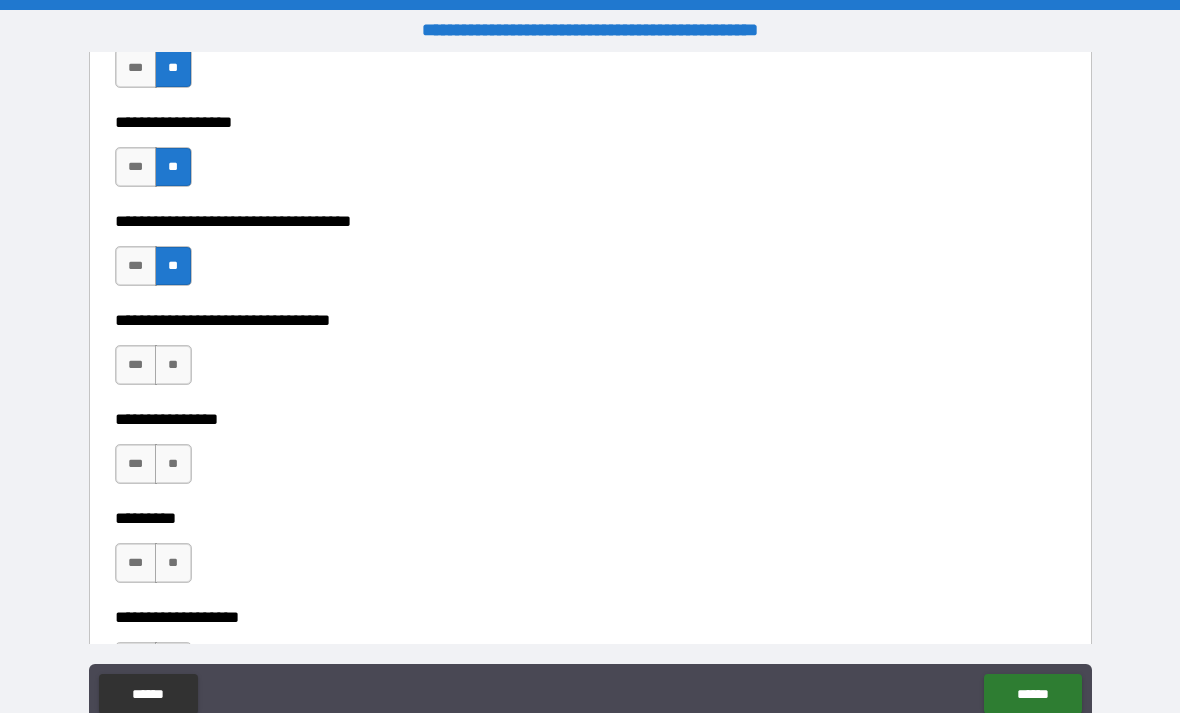 scroll, scrollTop: 13073, scrollLeft: 0, axis: vertical 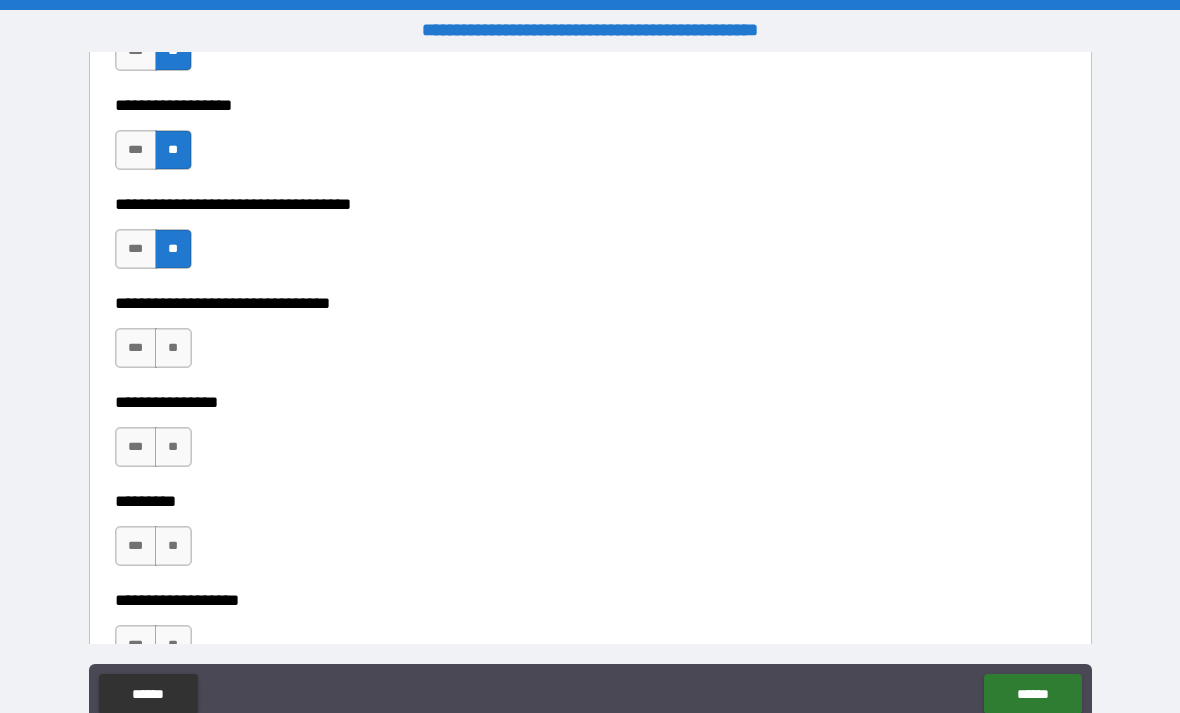 click on "**" at bounding box center [173, 348] 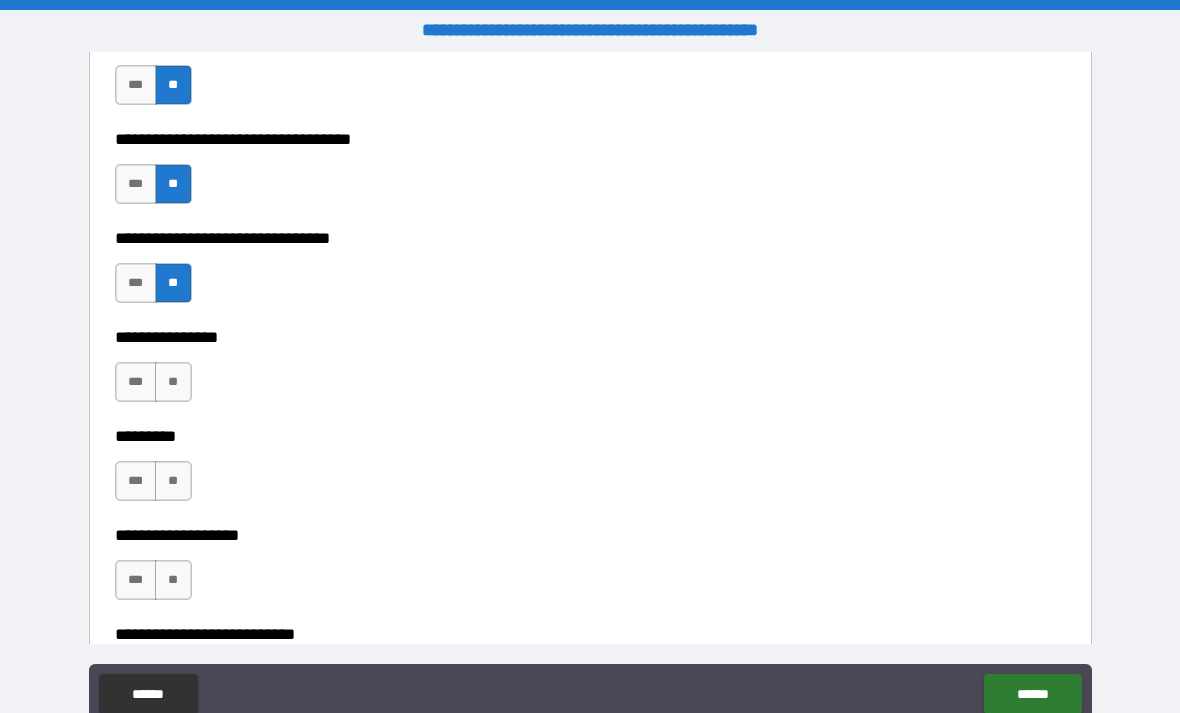 scroll, scrollTop: 13158, scrollLeft: 0, axis: vertical 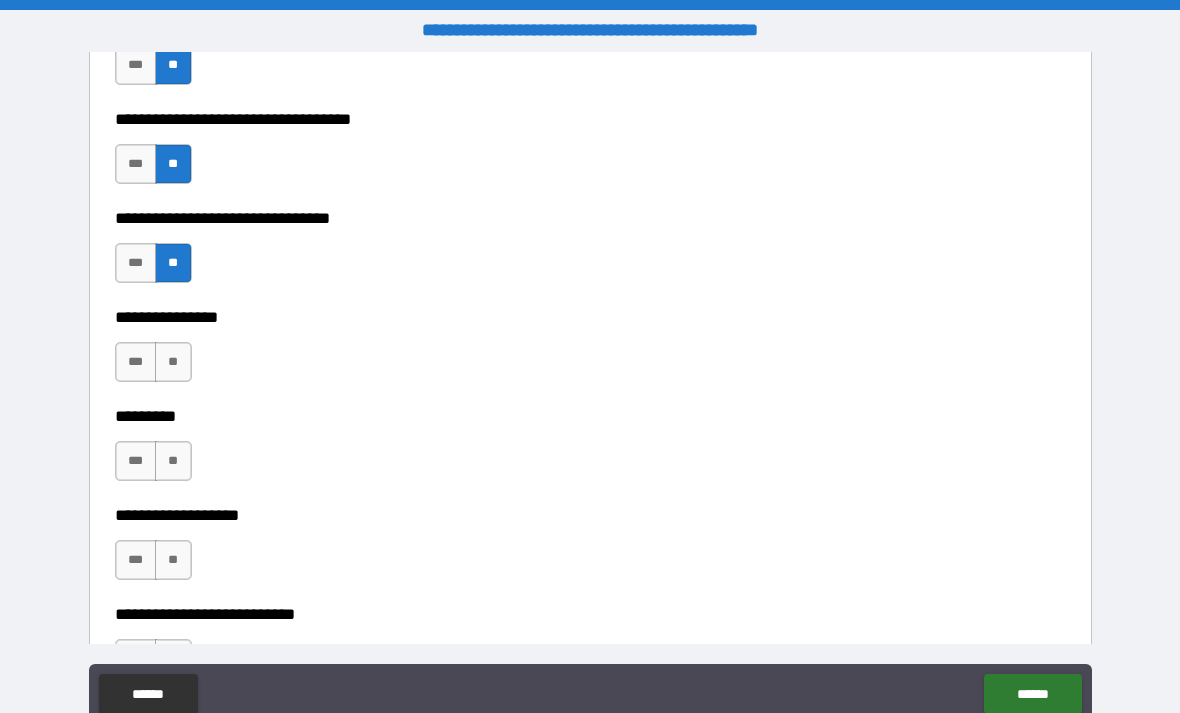 click on "**" at bounding box center (173, 362) 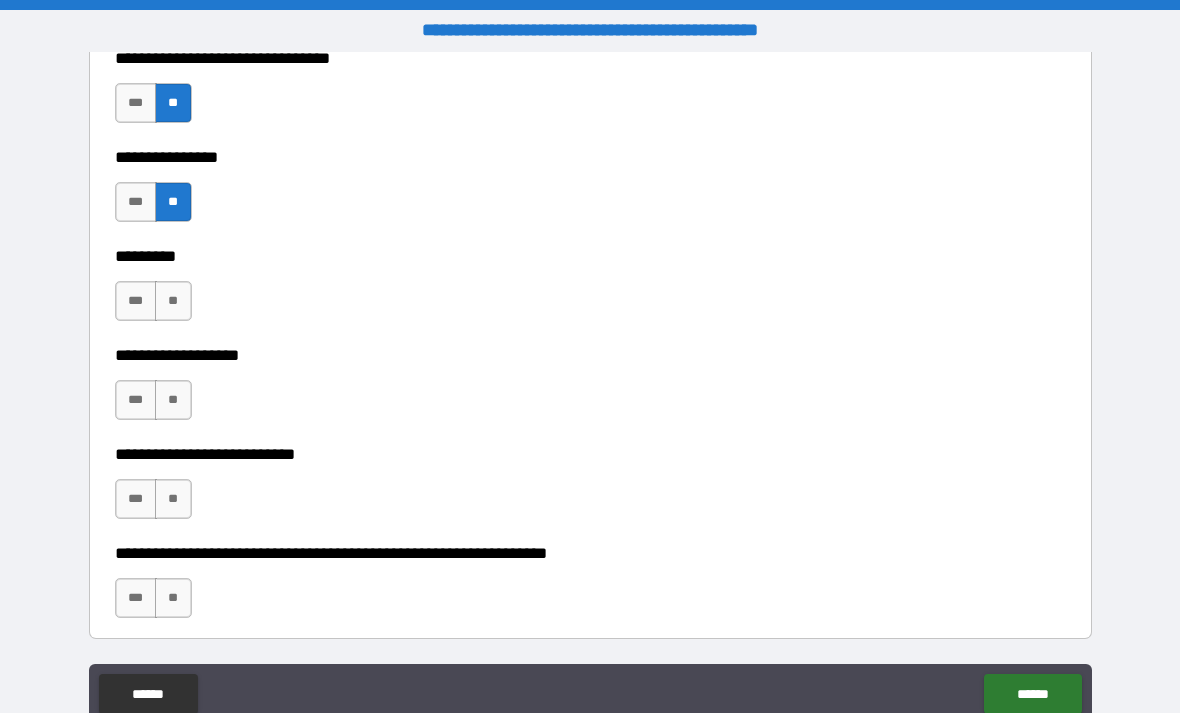 scroll, scrollTop: 13319, scrollLeft: 0, axis: vertical 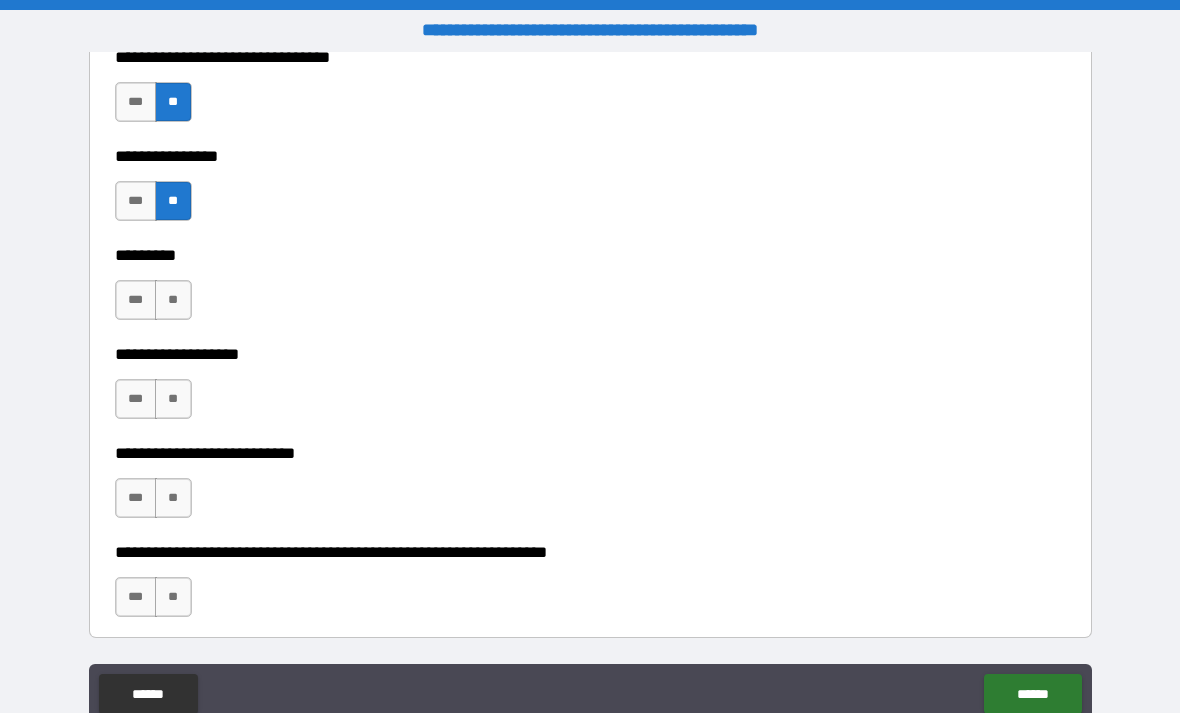 click on "**" at bounding box center (173, 300) 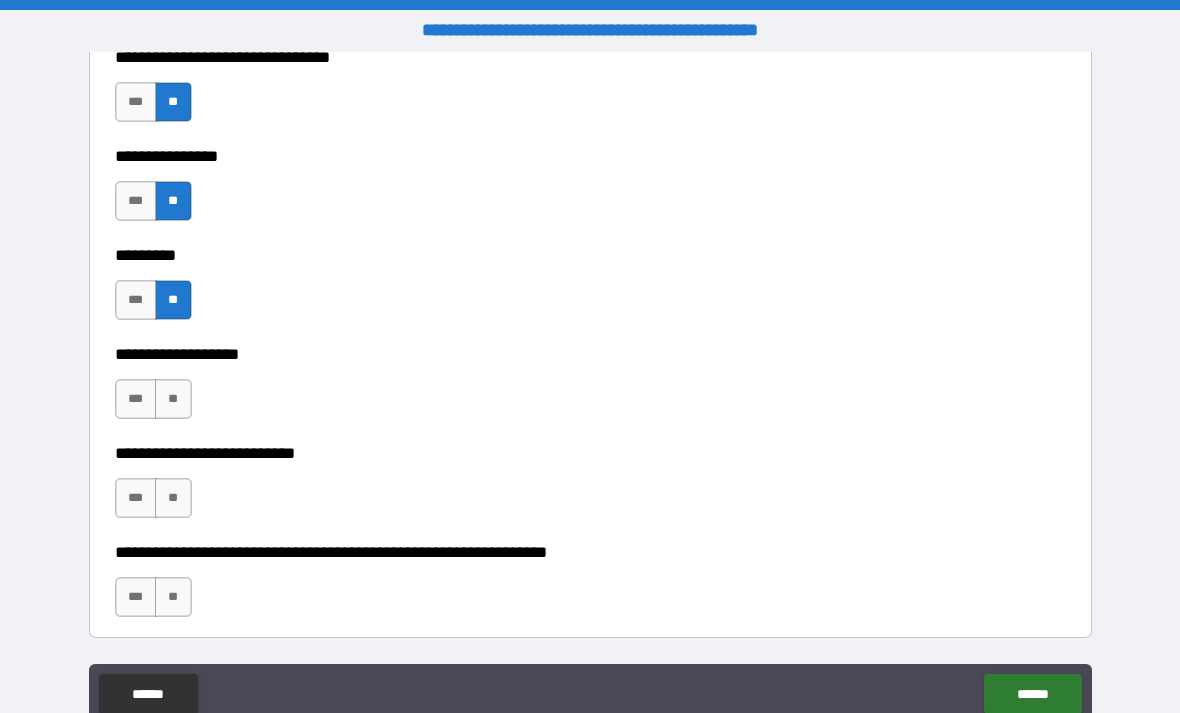 click on "**" at bounding box center [173, 399] 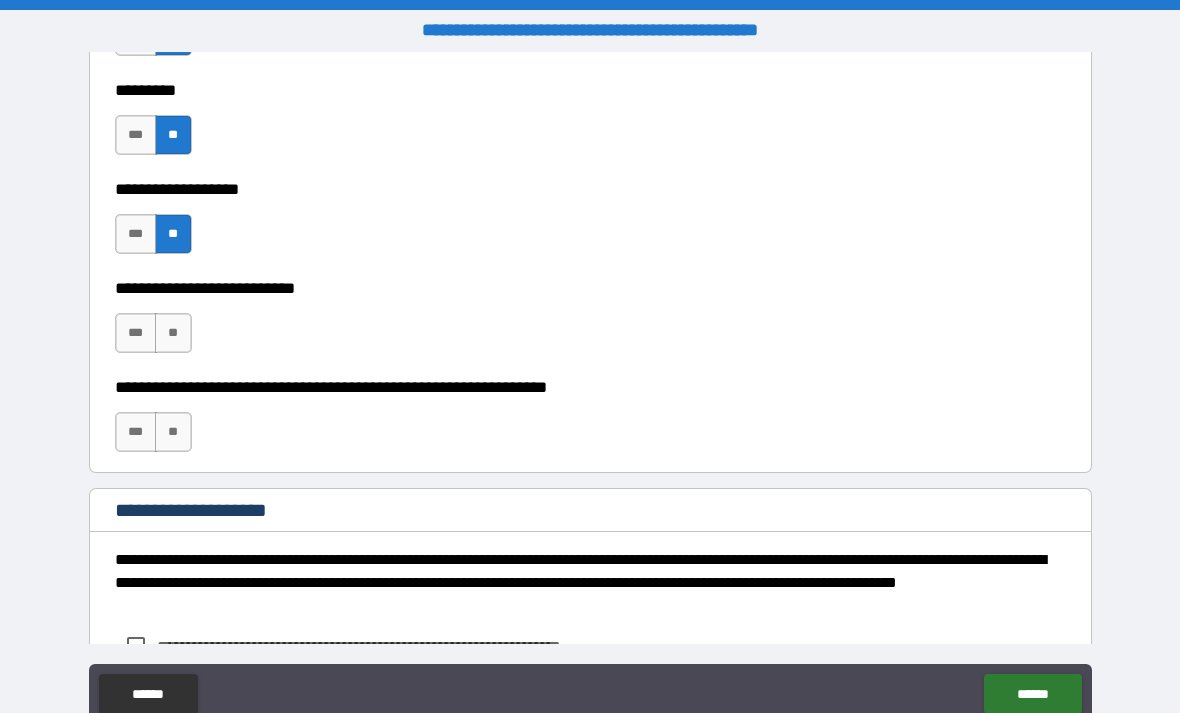 scroll, scrollTop: 13485, scrollLeft: 0, axis: vertical 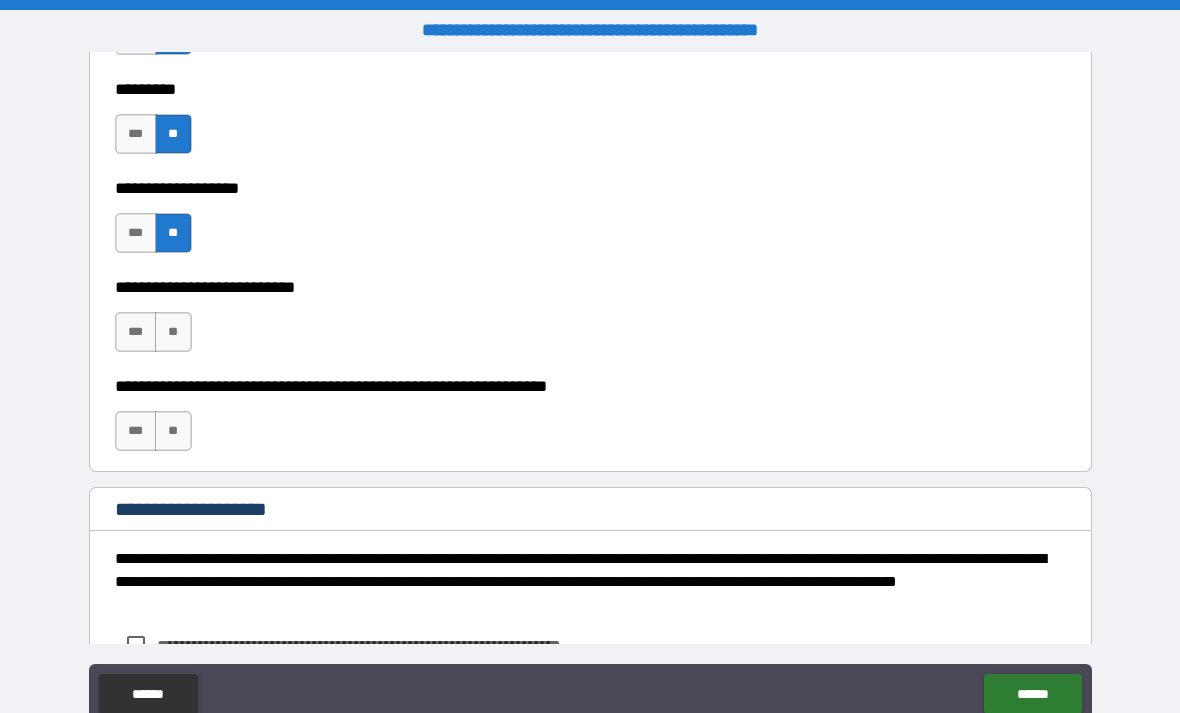 click on "**" at bounding box center [173, 332] 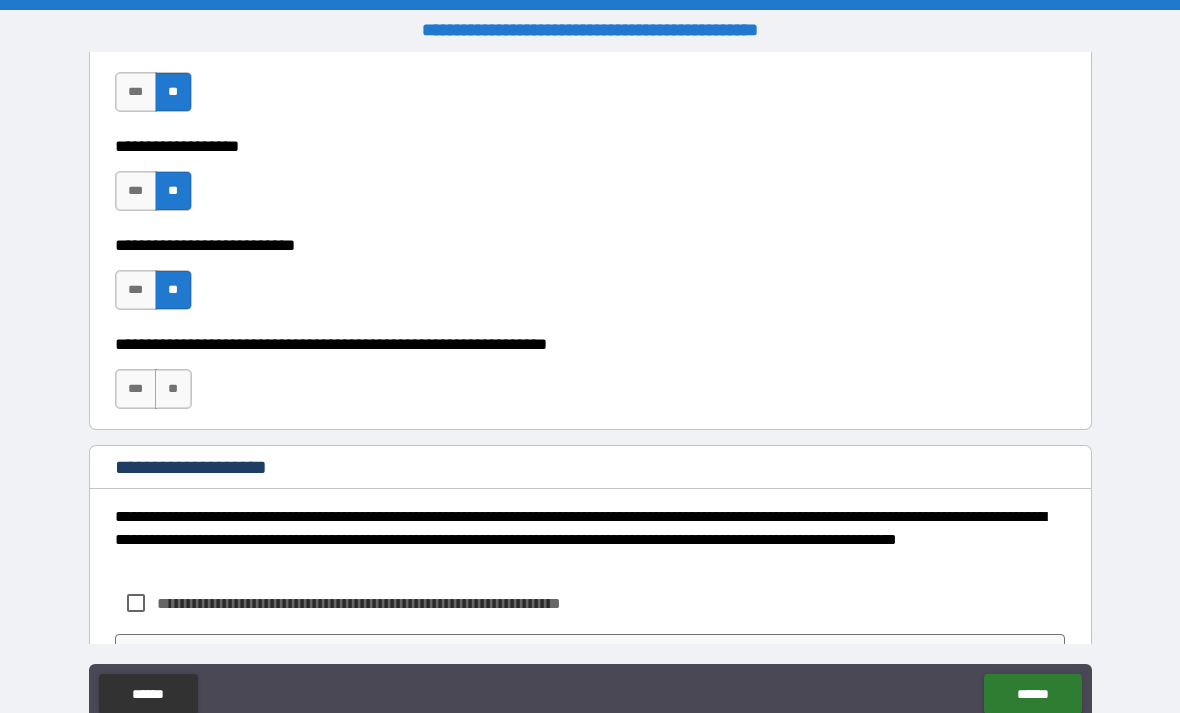 scroll, scrollTop: 13535, scrollLeft: 0, axis: vertical 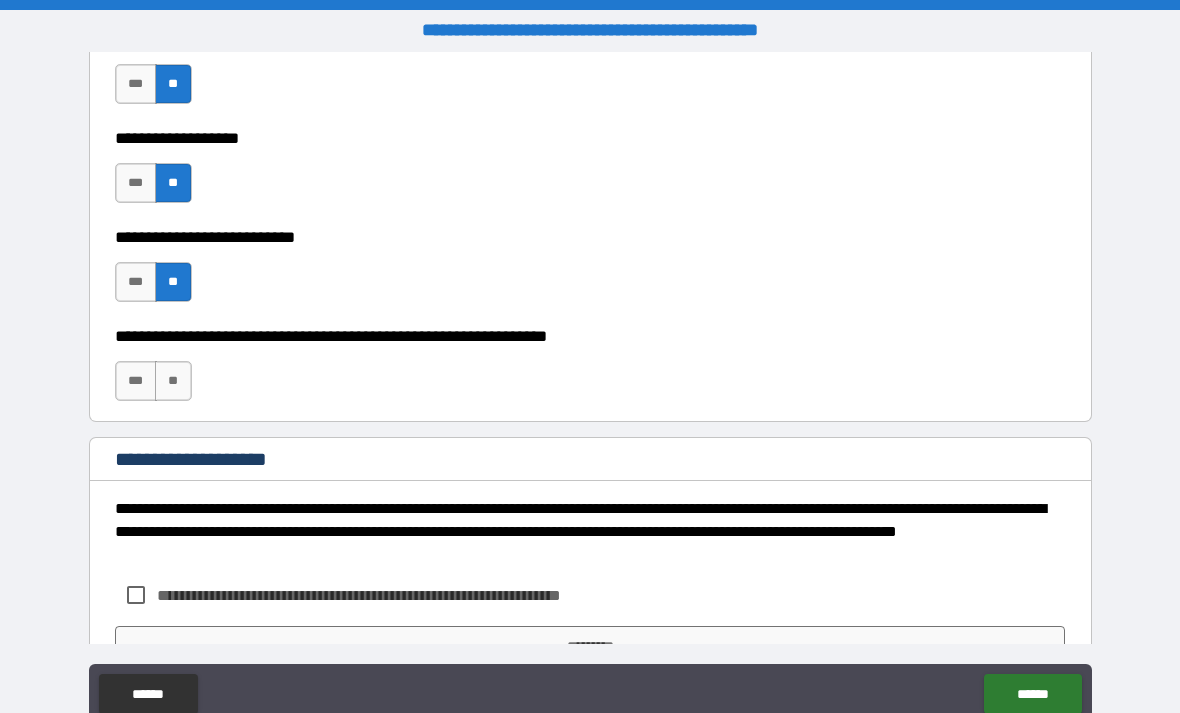 click on "**" at bounding box center (173, 381) 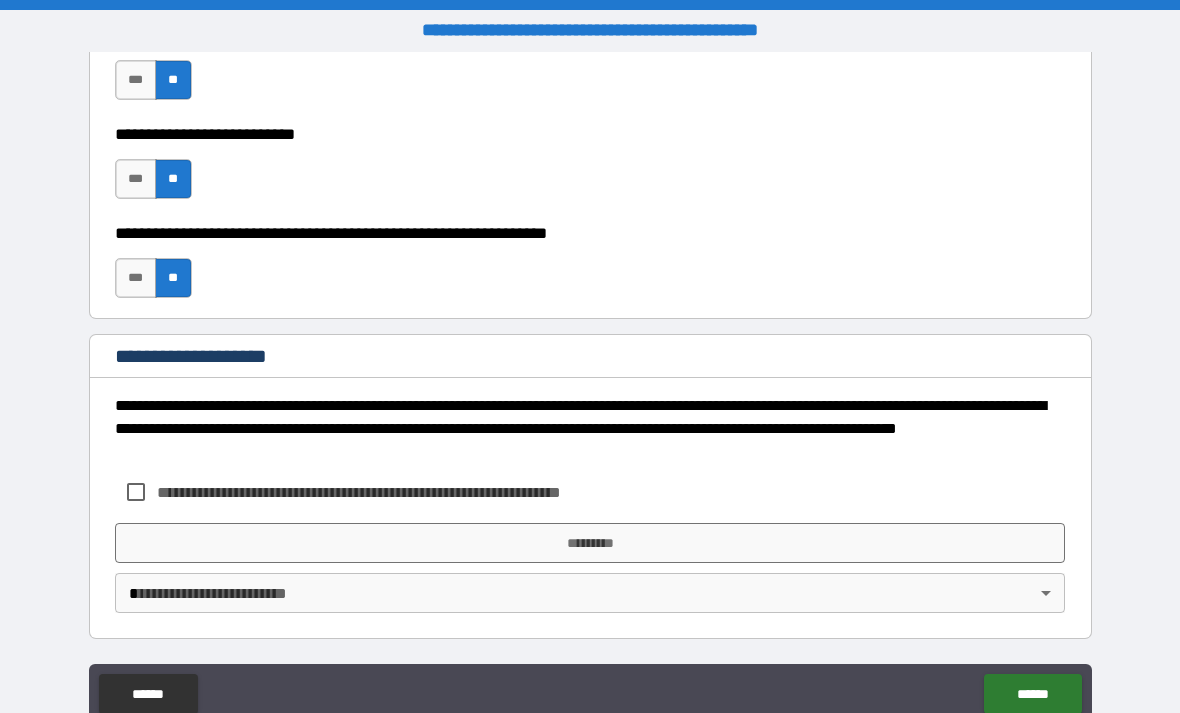 scroll, scrollTop: 13638, scrollLeft: 0, axis: vertical 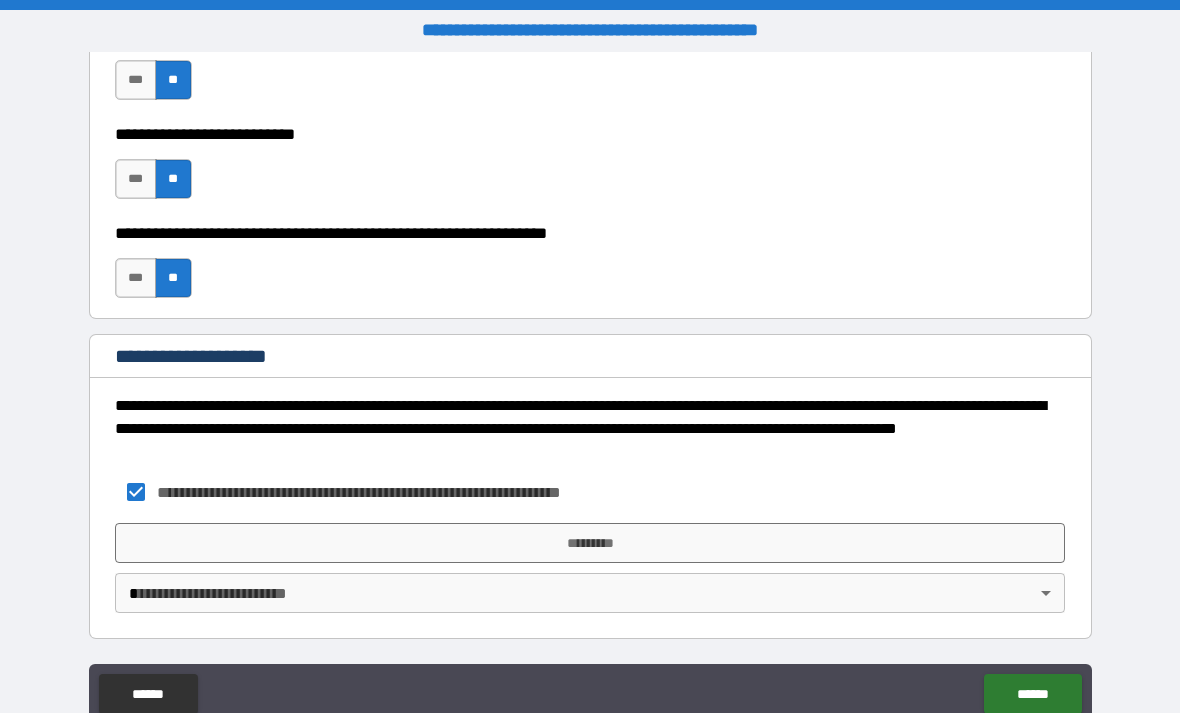 click on "*********" at bounding box center [590, 543] 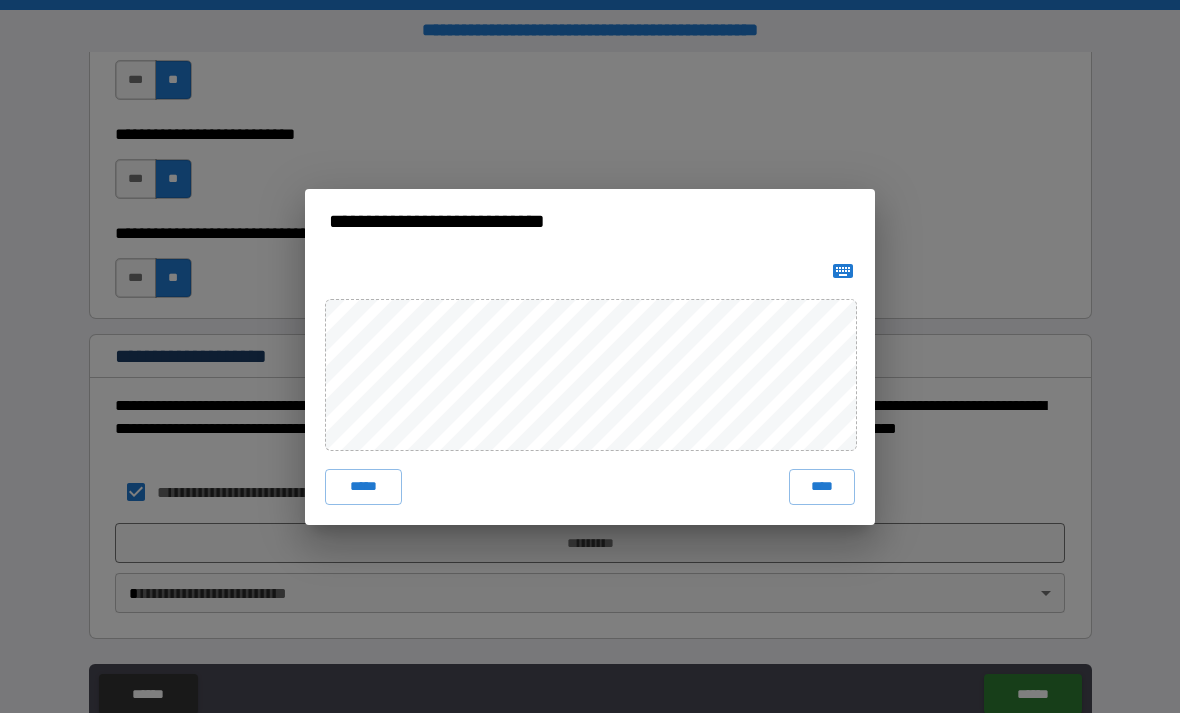 click on "****" at bounding box center (822, 487) 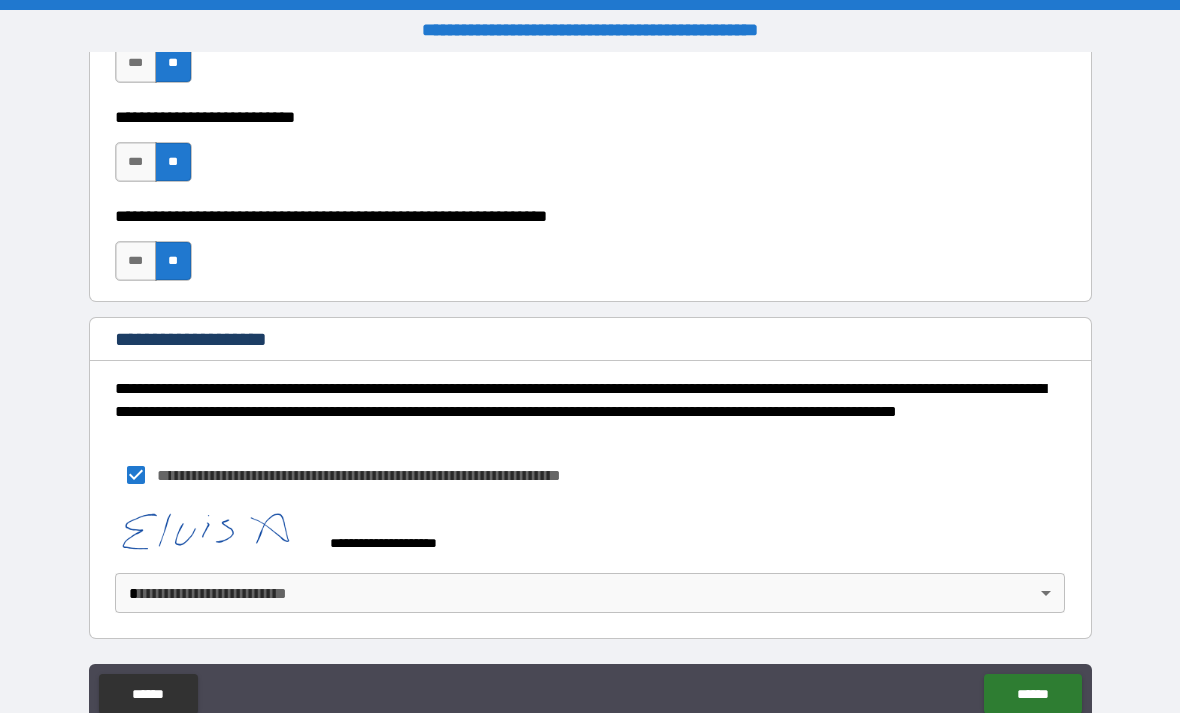 scroll, scrollTop: 13655, scrollLeft: 0, axis: vertical 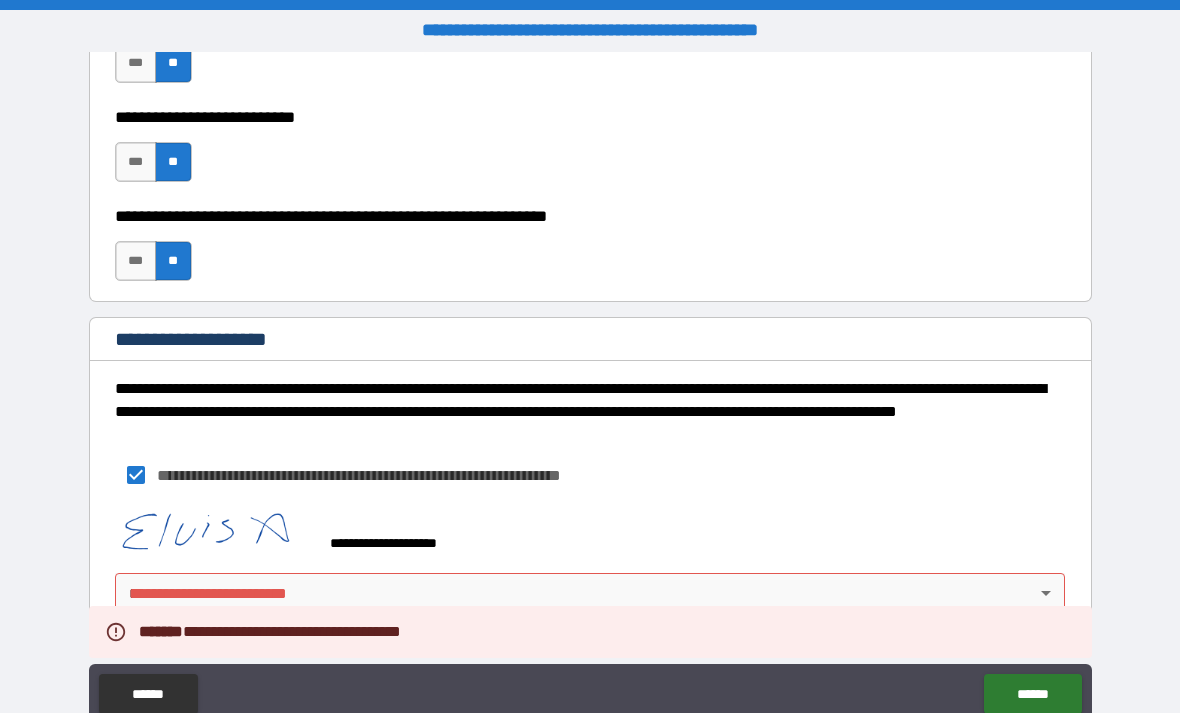 click on "**********" at bounding box center (590, 388) 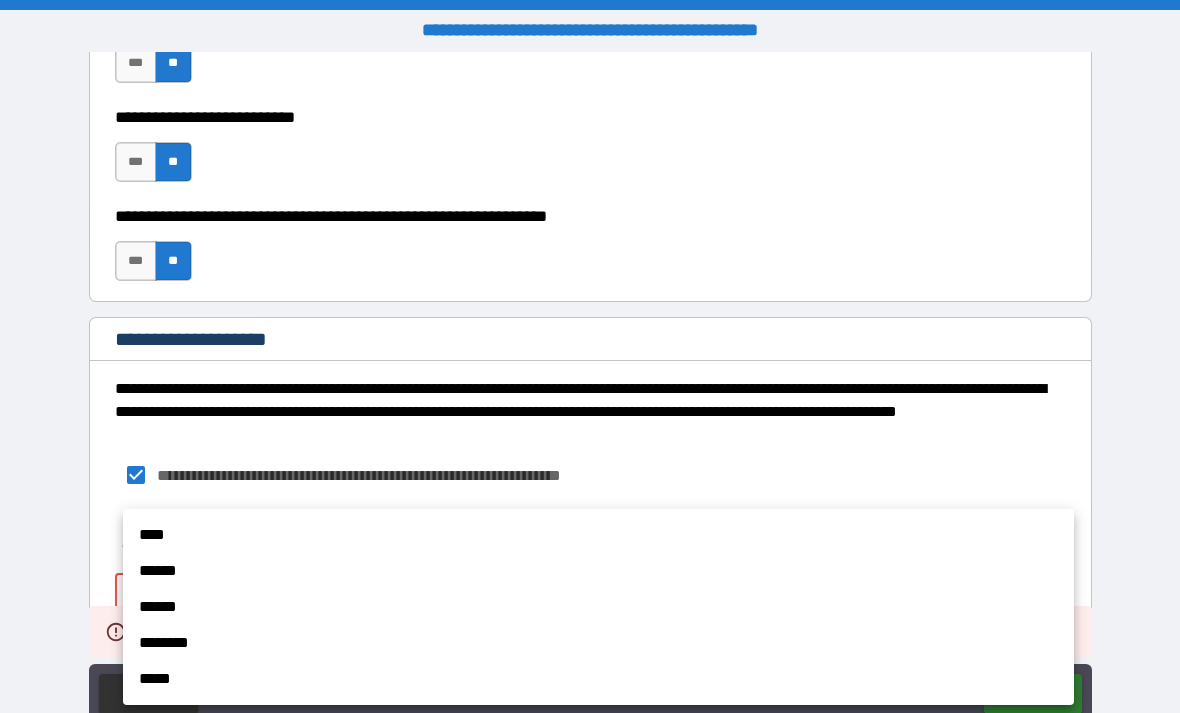 click on "******" at bounding box center (598, 571) 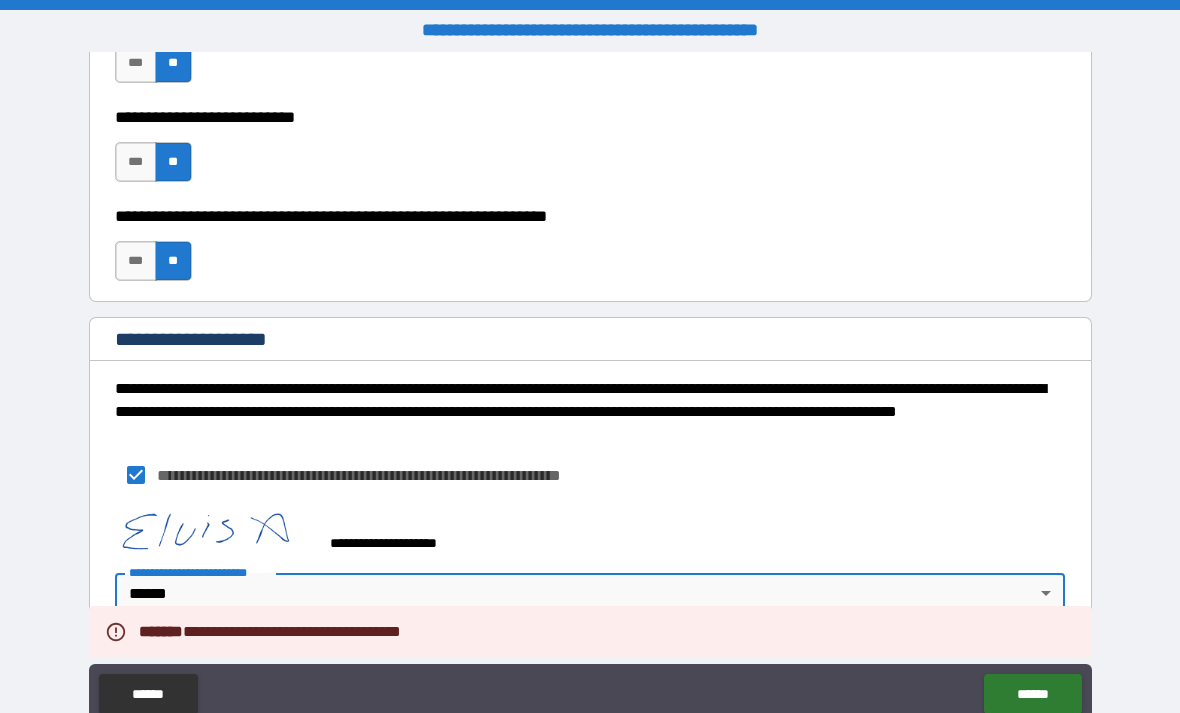 type on "*" 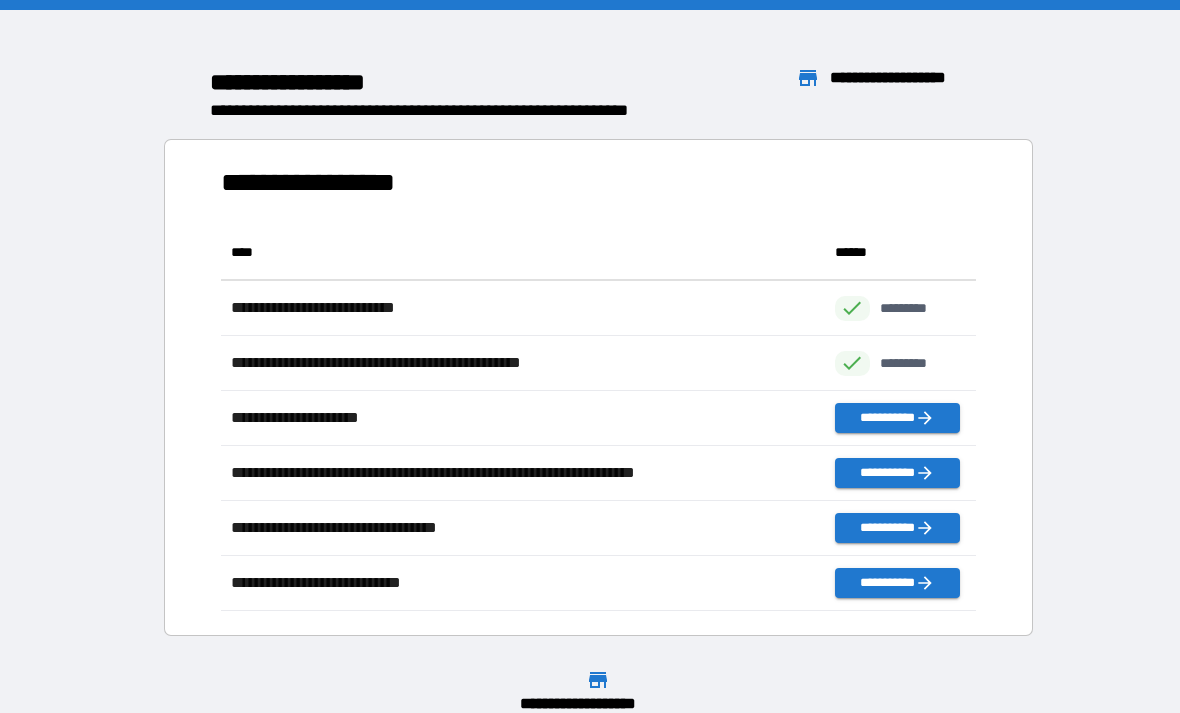 scroll, scrollTop: 1, scrollLeft: 1, axis: both 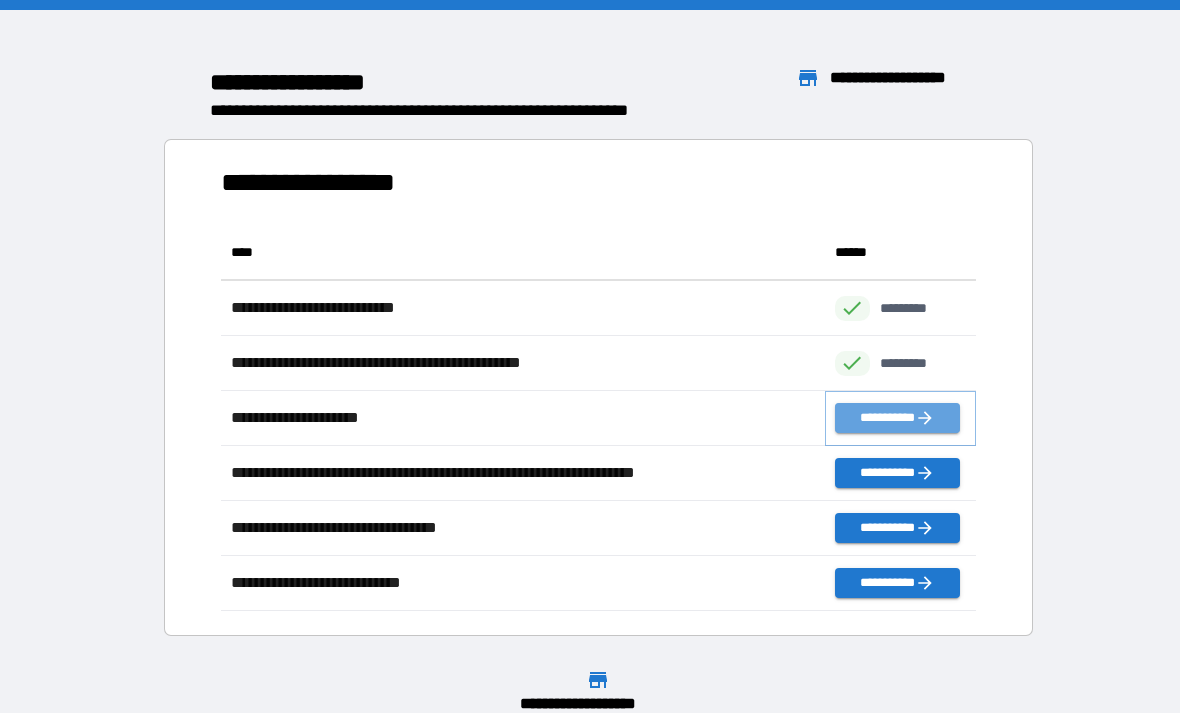 click on "**********" at bounding box center (897, 418) 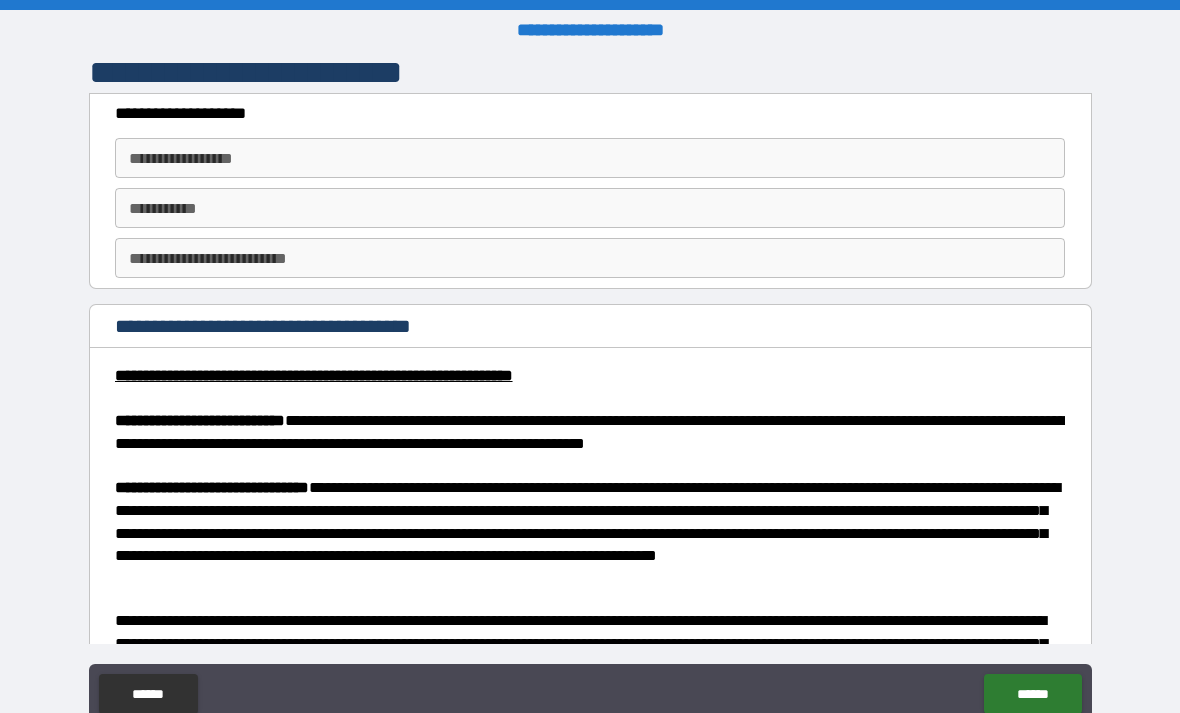click on "**********" at bounding box center [590, 158] 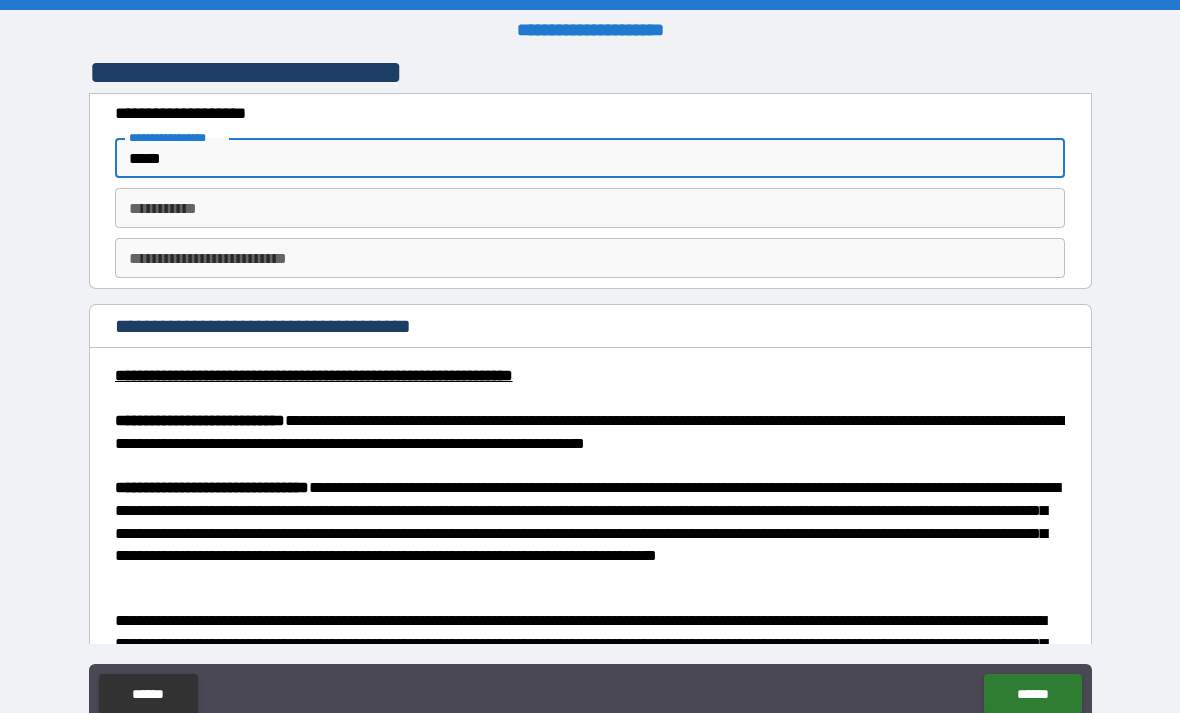 type on "*****" 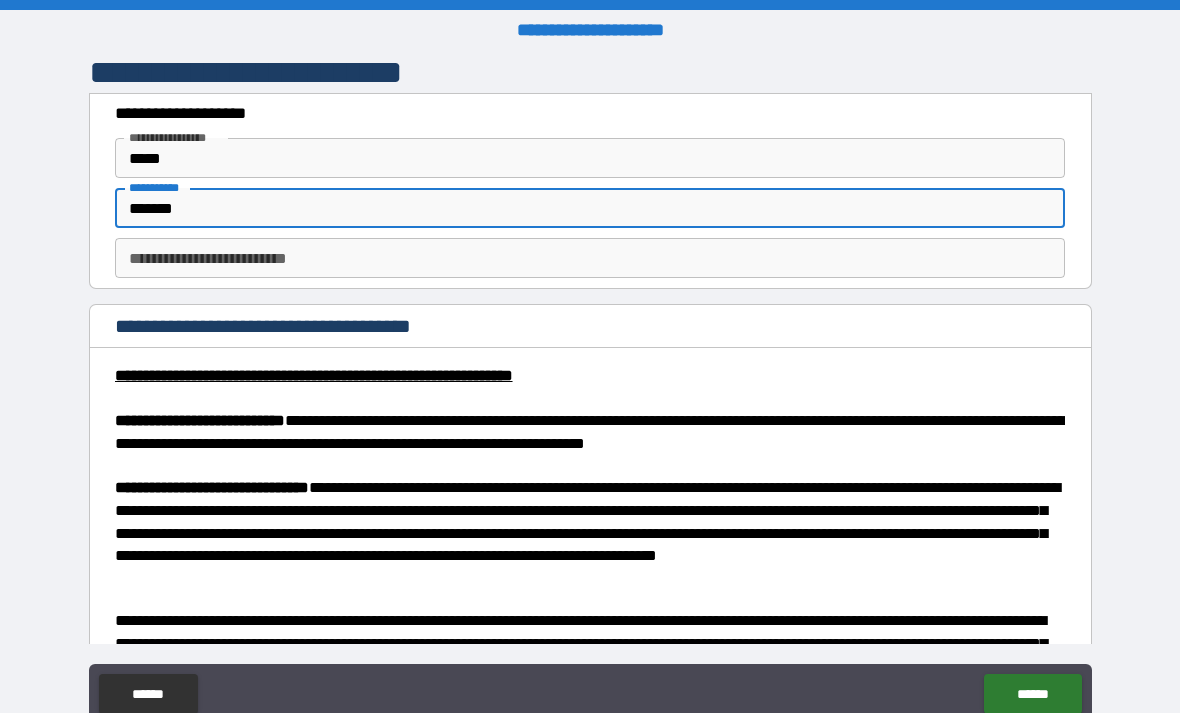 type on "*******" 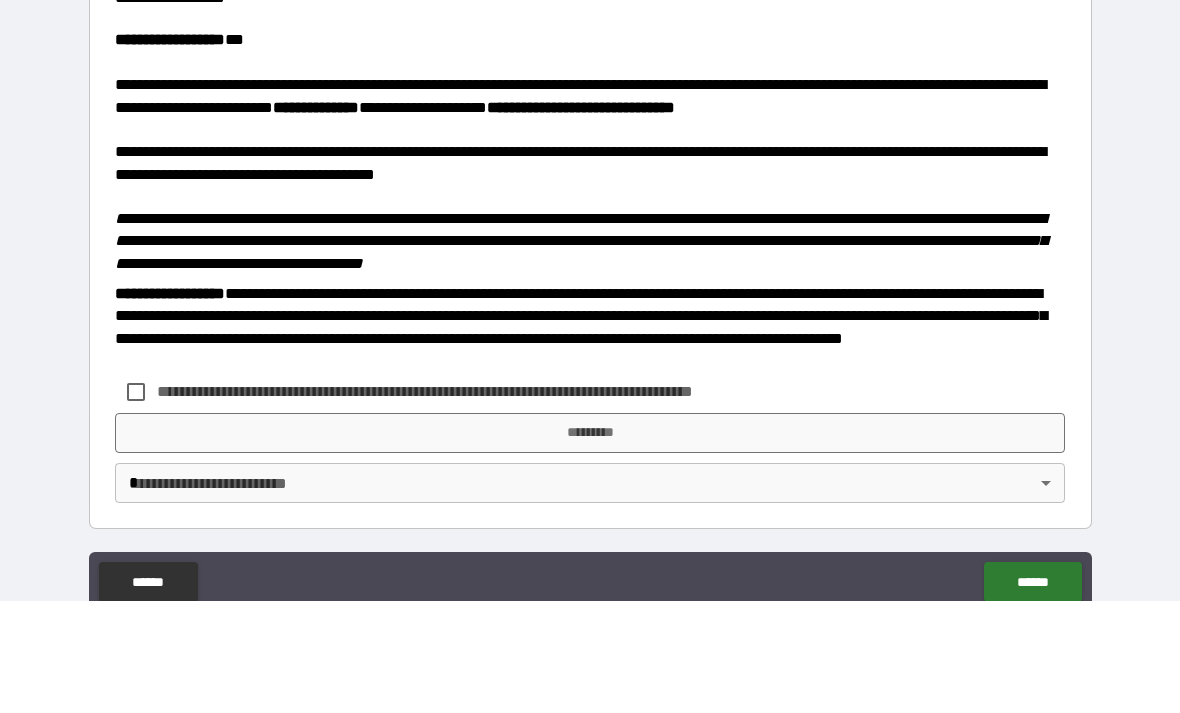 scroll, scrollTop: 2406, scrollLeft: 0, axis: vertical 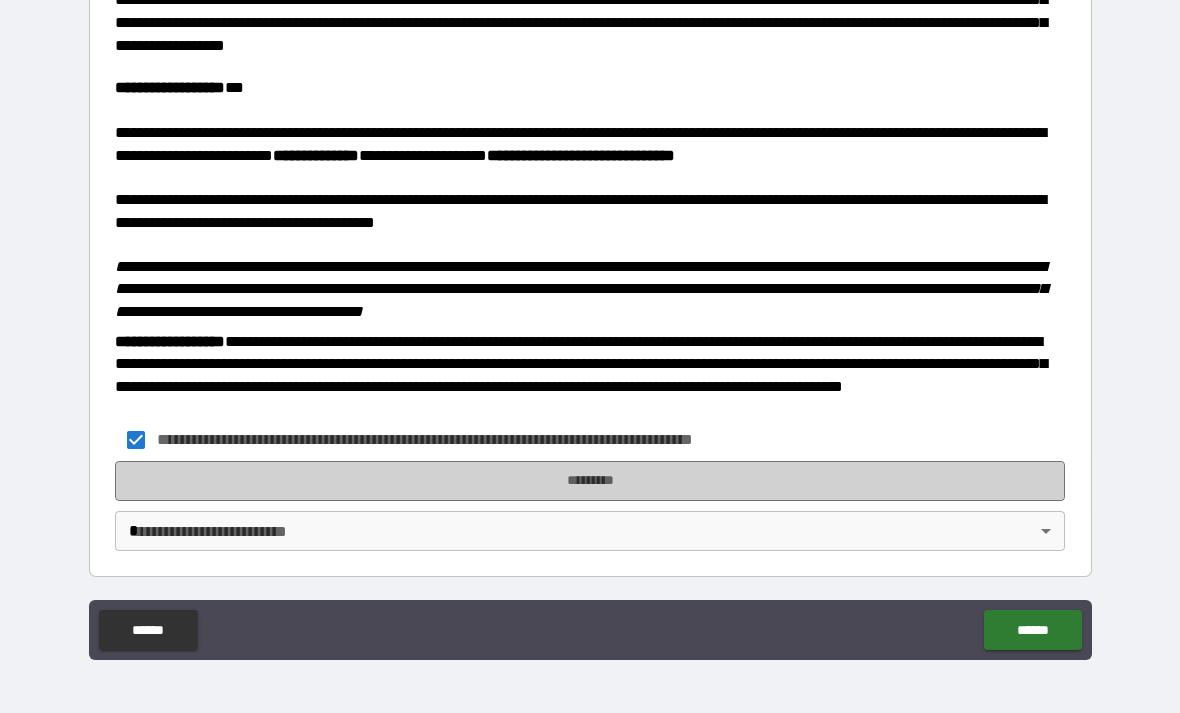 click on "*********" at bounding box center [590, 481] 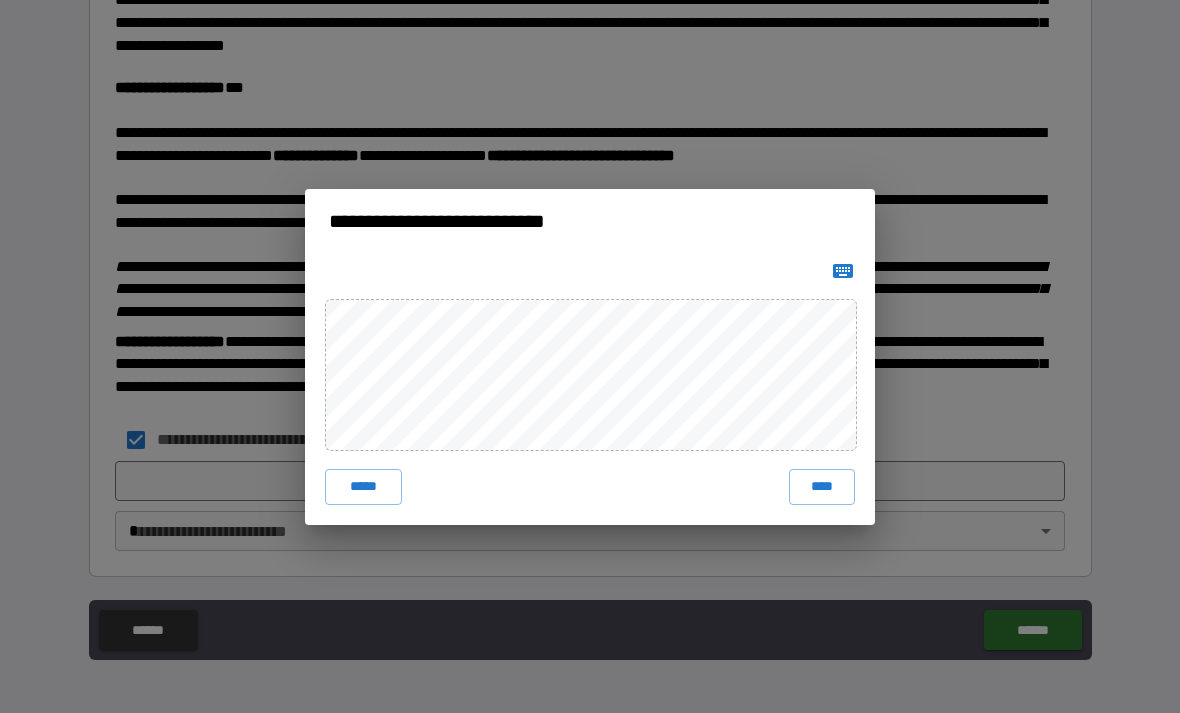 click on "****" at bounding box center (822, 487) 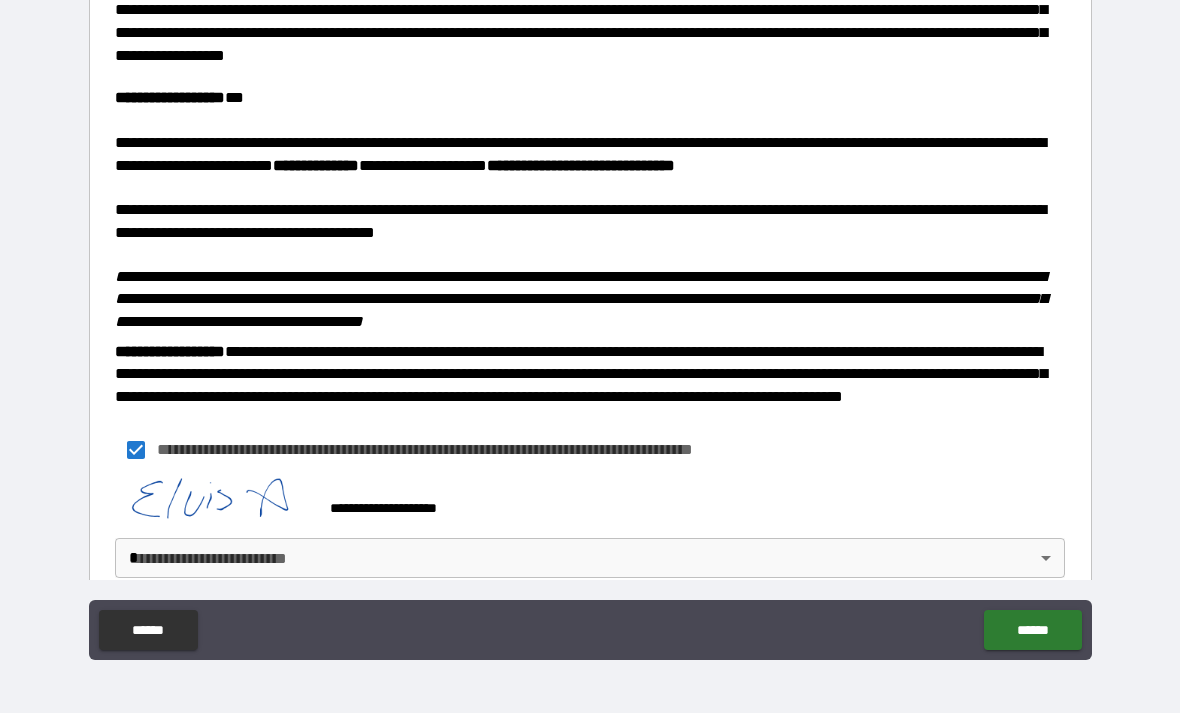 click on "**********" at bounding box center (590, 324) 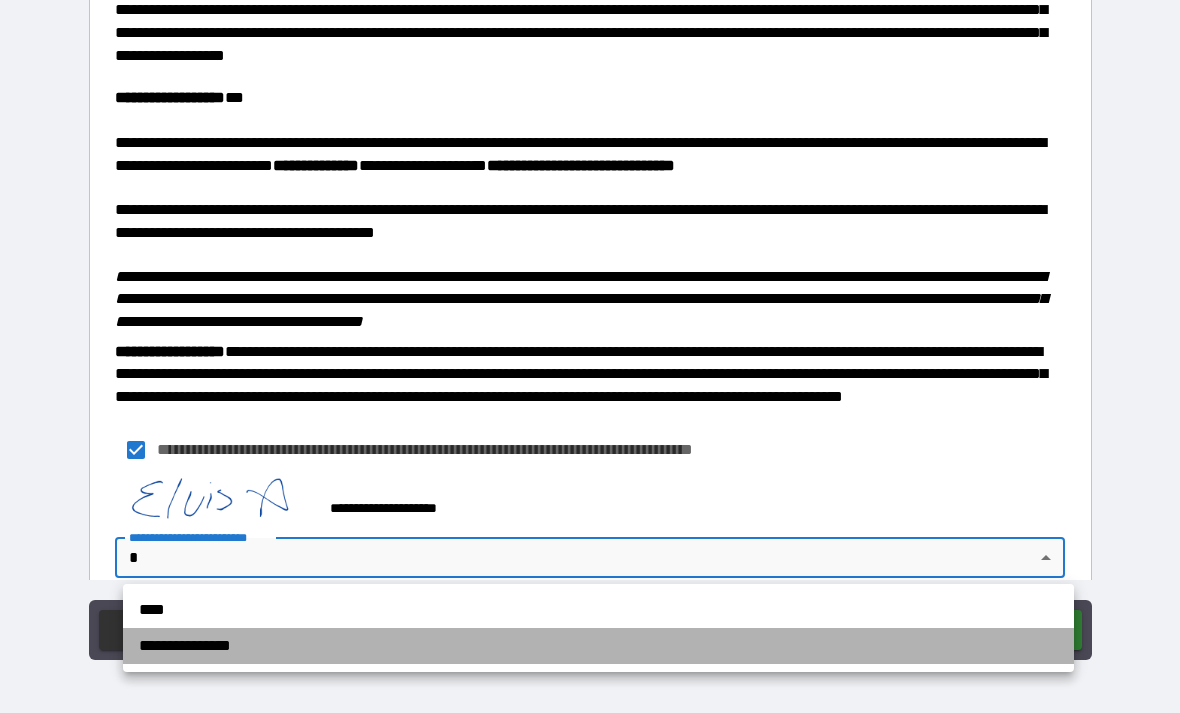 click on "**********" at bounding box center (598, 646) 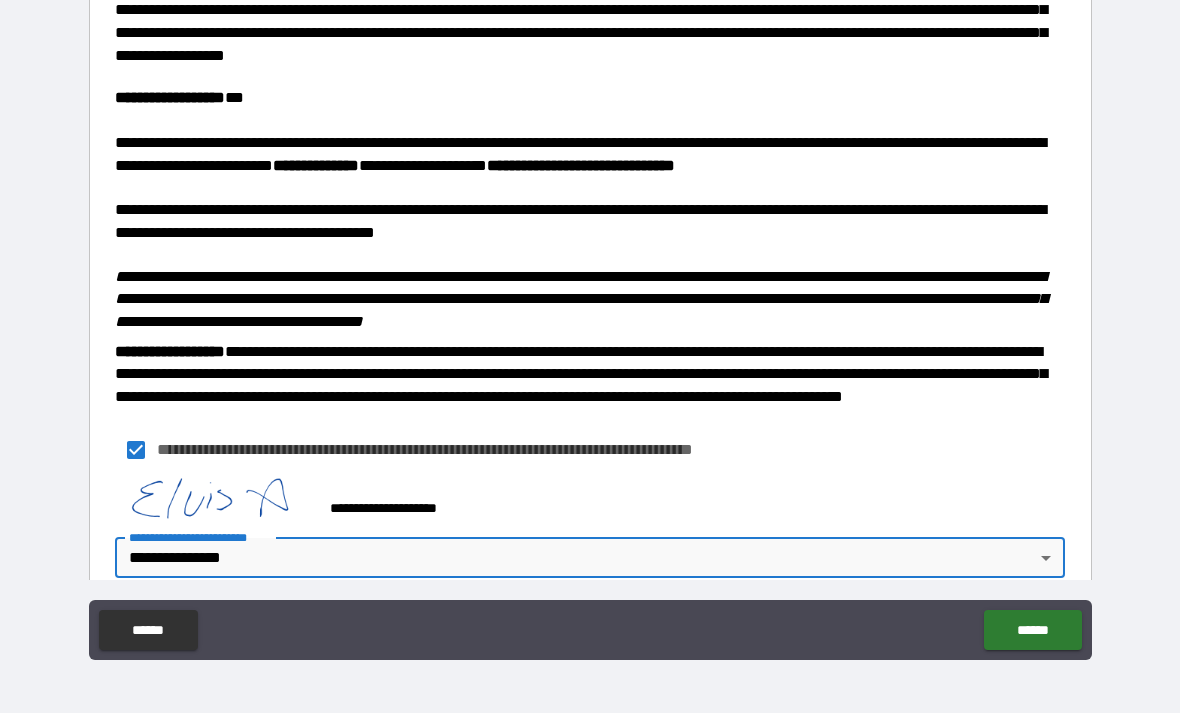 click on "******" at bounding box center [1032, 630] 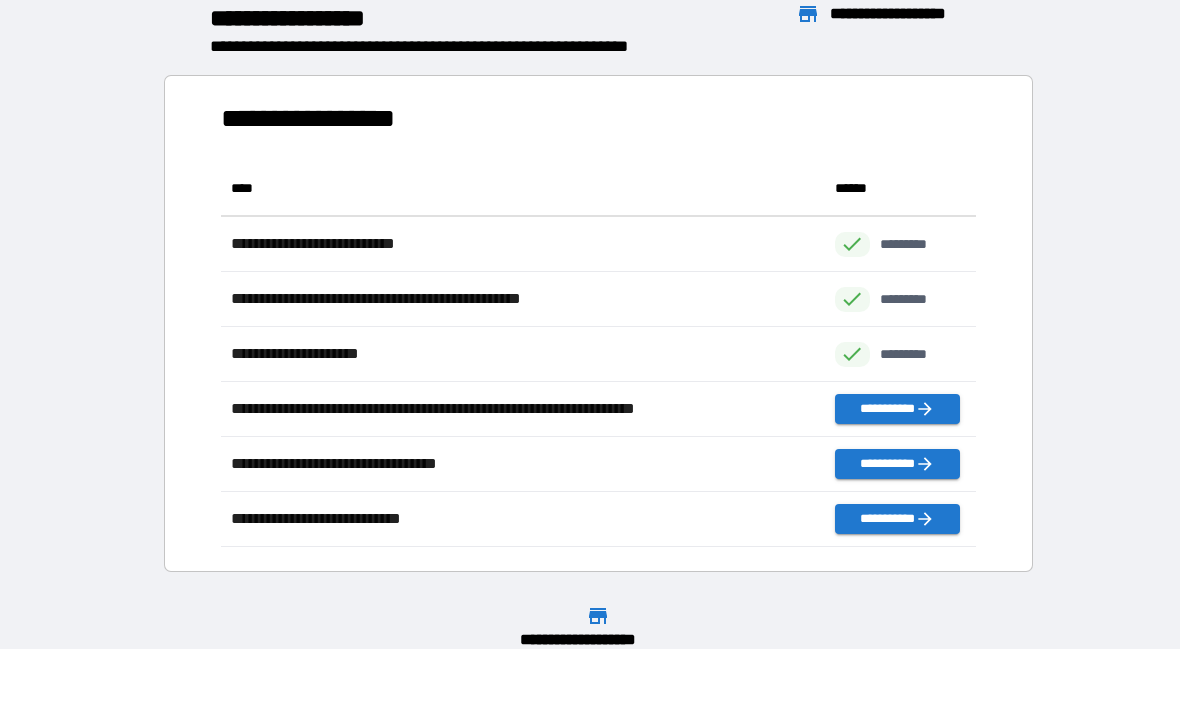 scroll, scrollTop: 1, scrollLeft: 1, axis: both 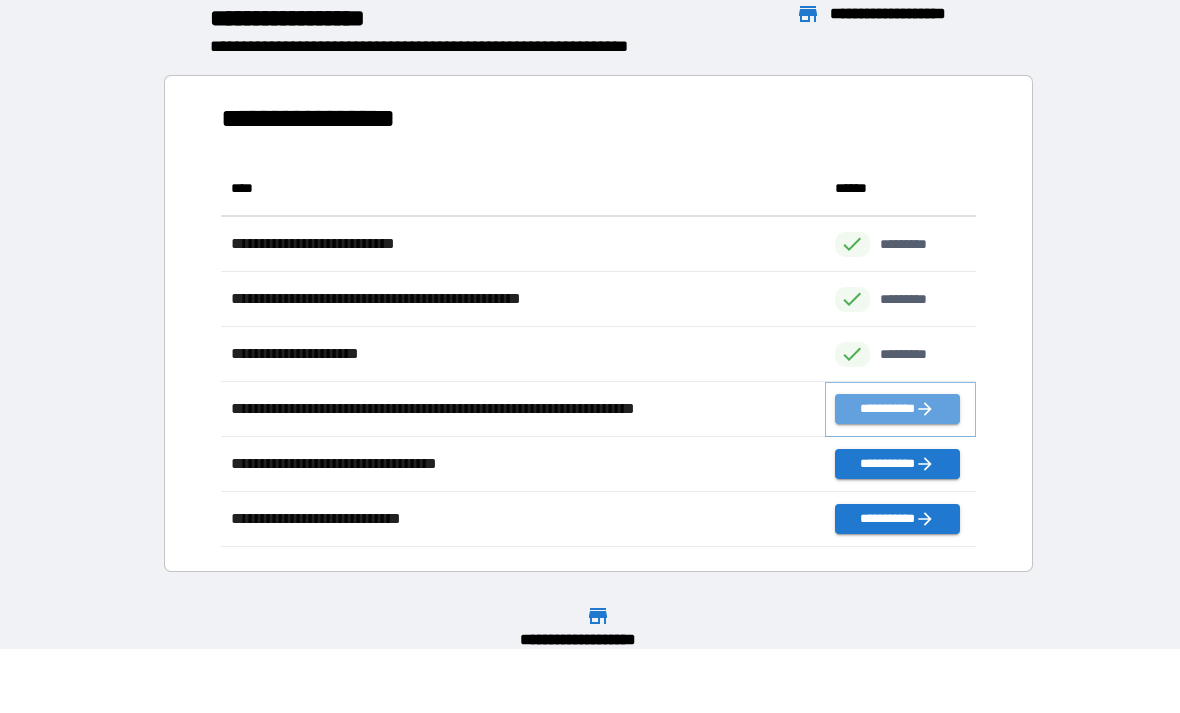 click on "**********" at bounding box center (897, 409) 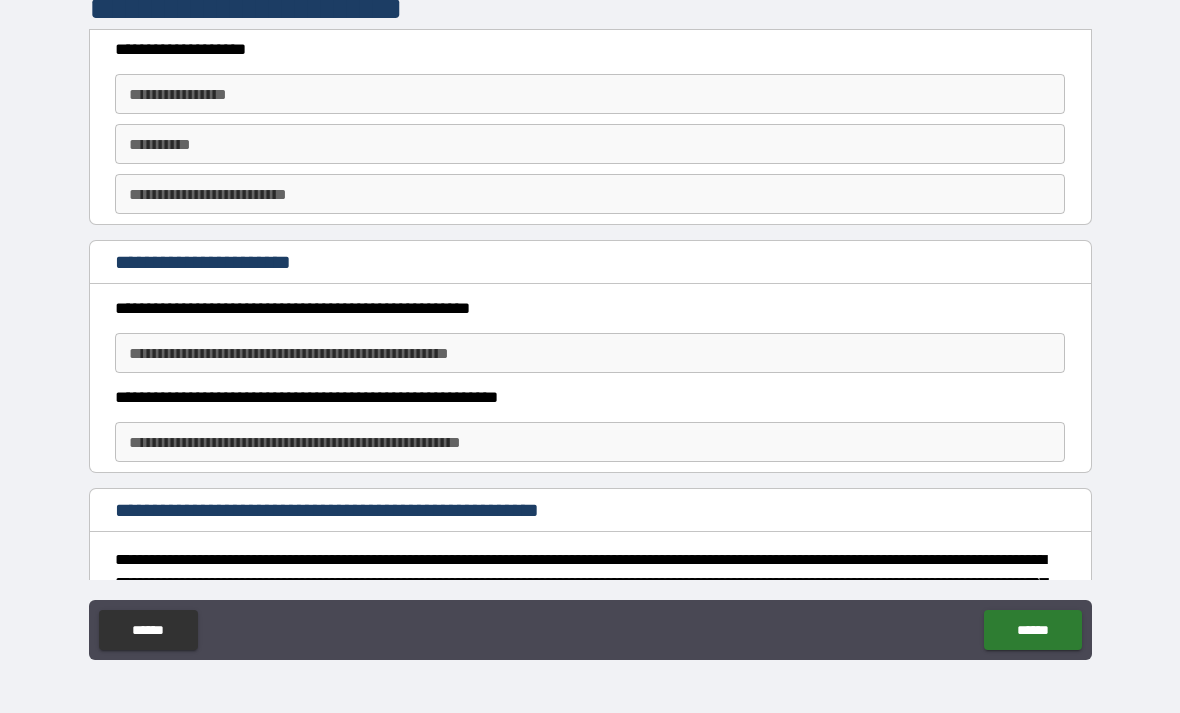 scroll, scrollTop: 0, scrollLeft: 0, axis: both 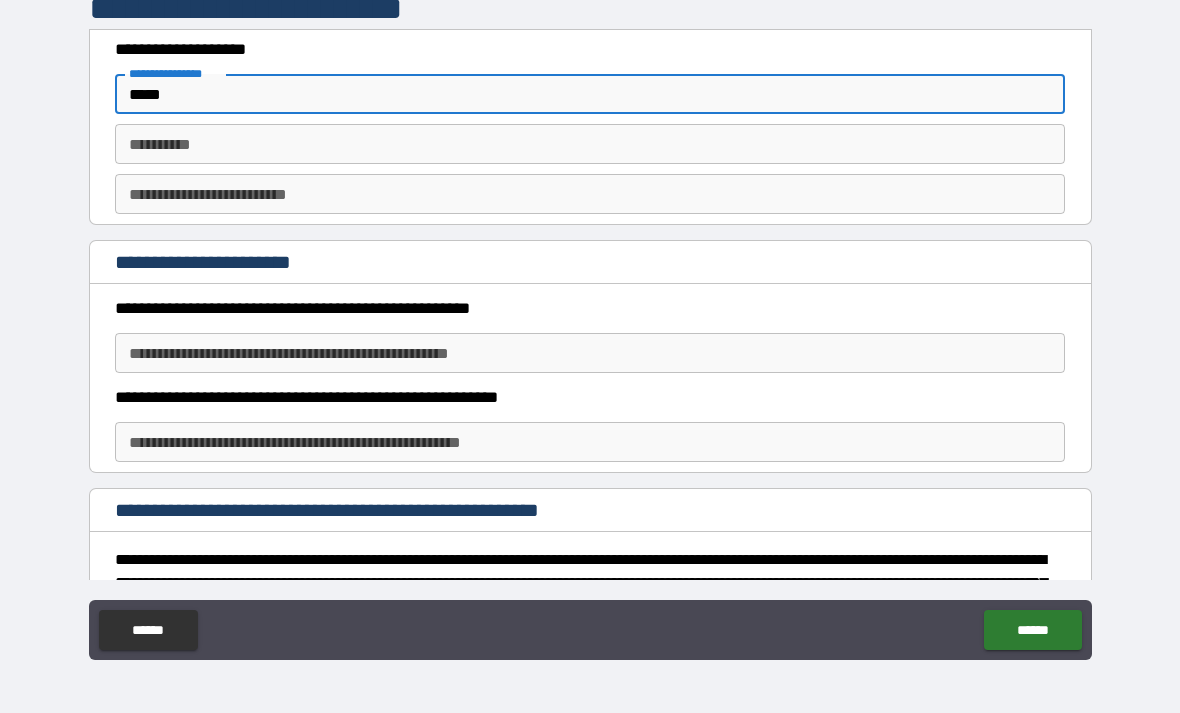 type on "*****" 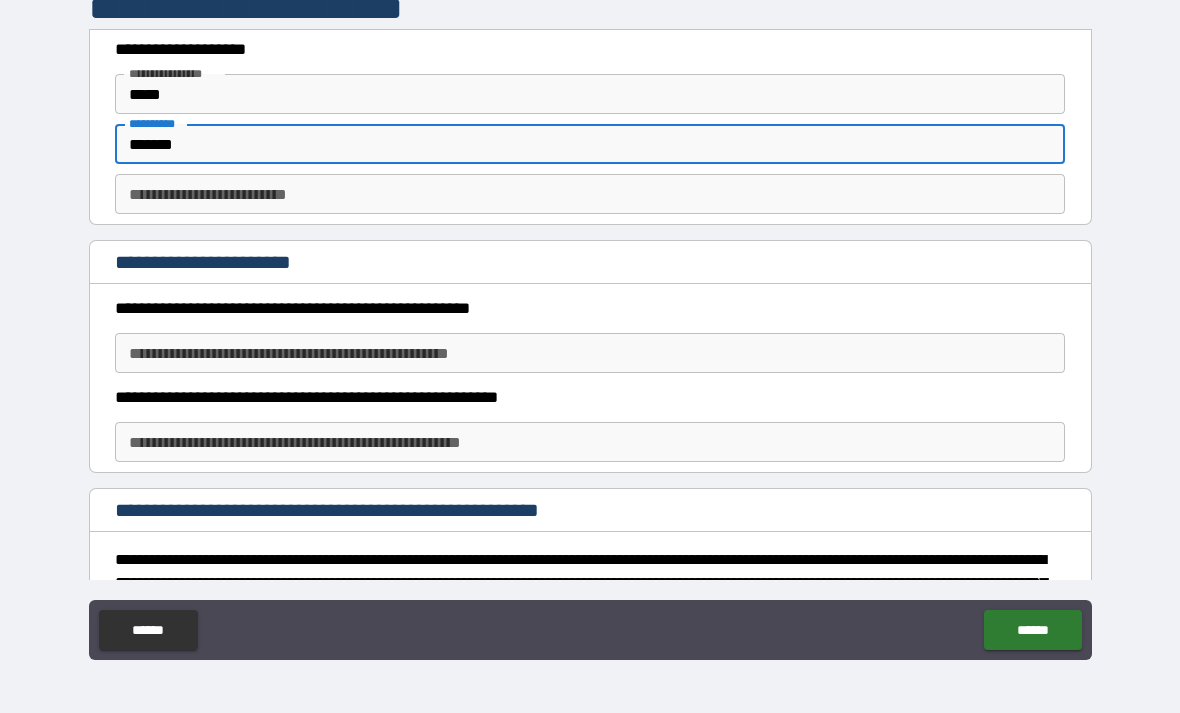 type on "*******" 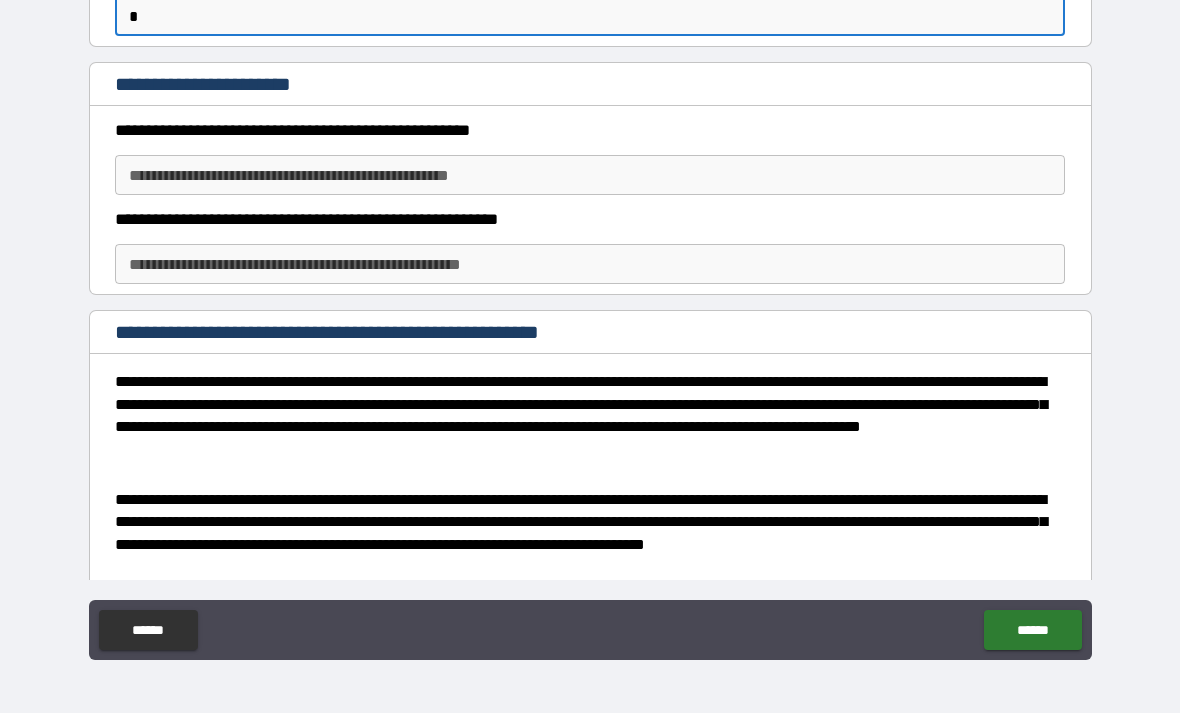 scroll, scrollTop: 177, scrollLeft: 0, axis: vertical 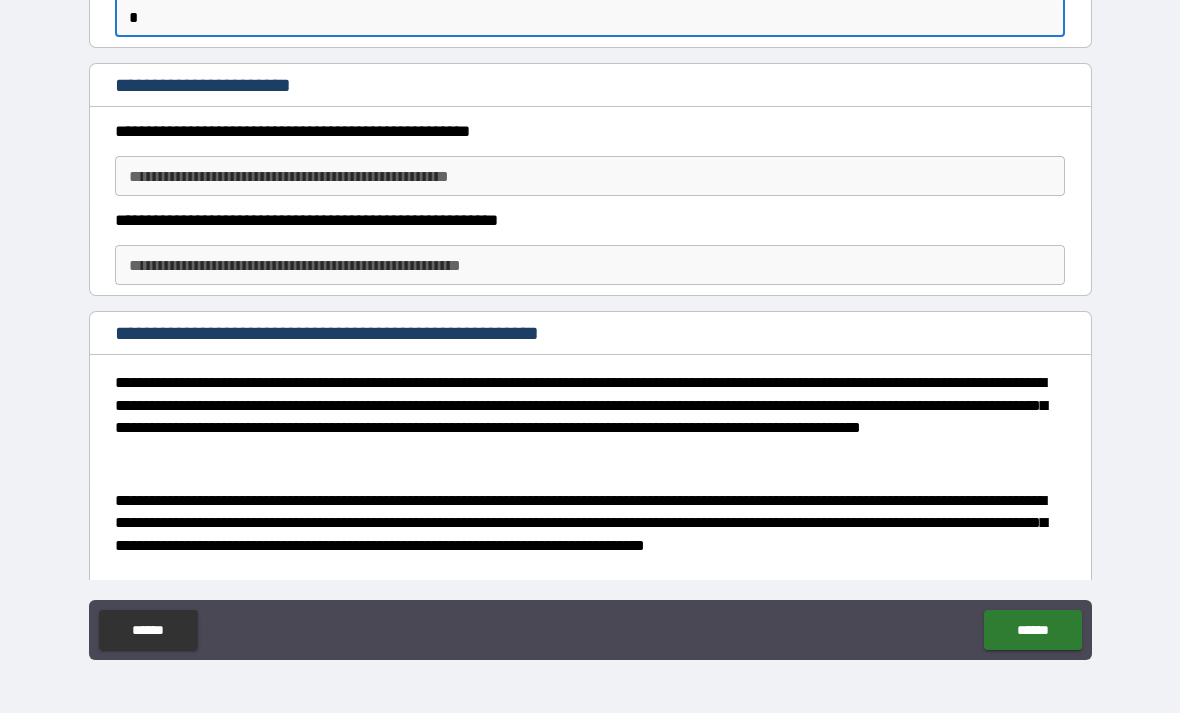 type on "*" 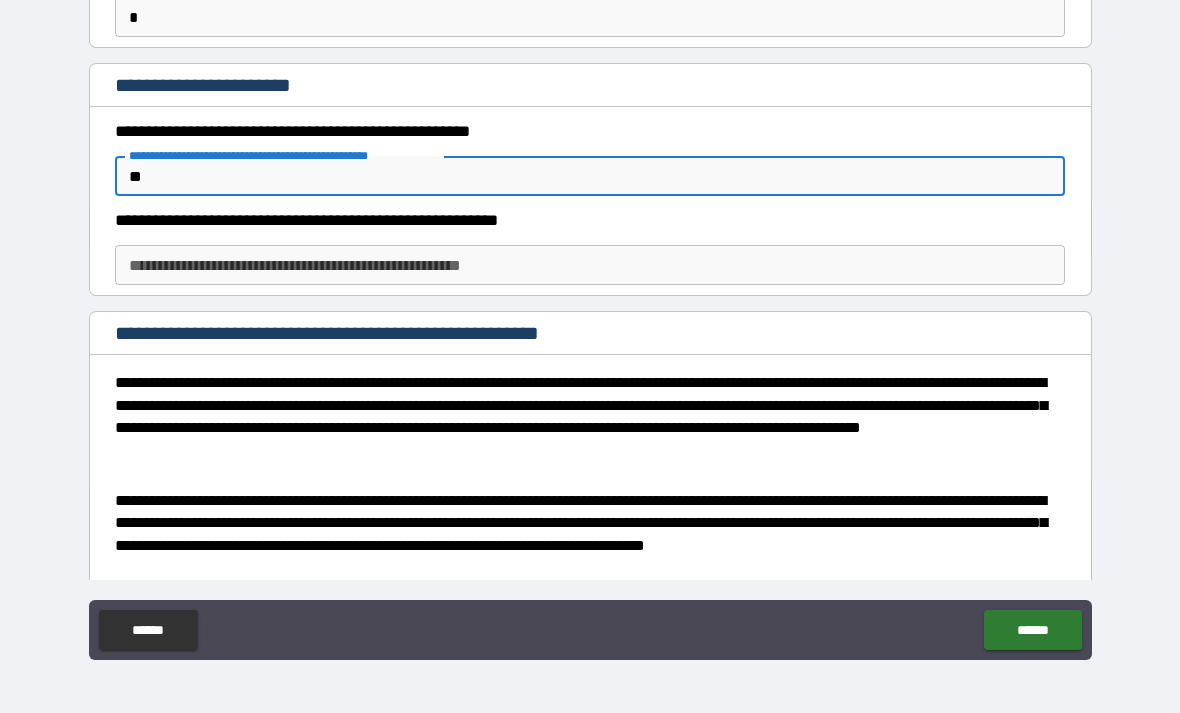 type on "*" 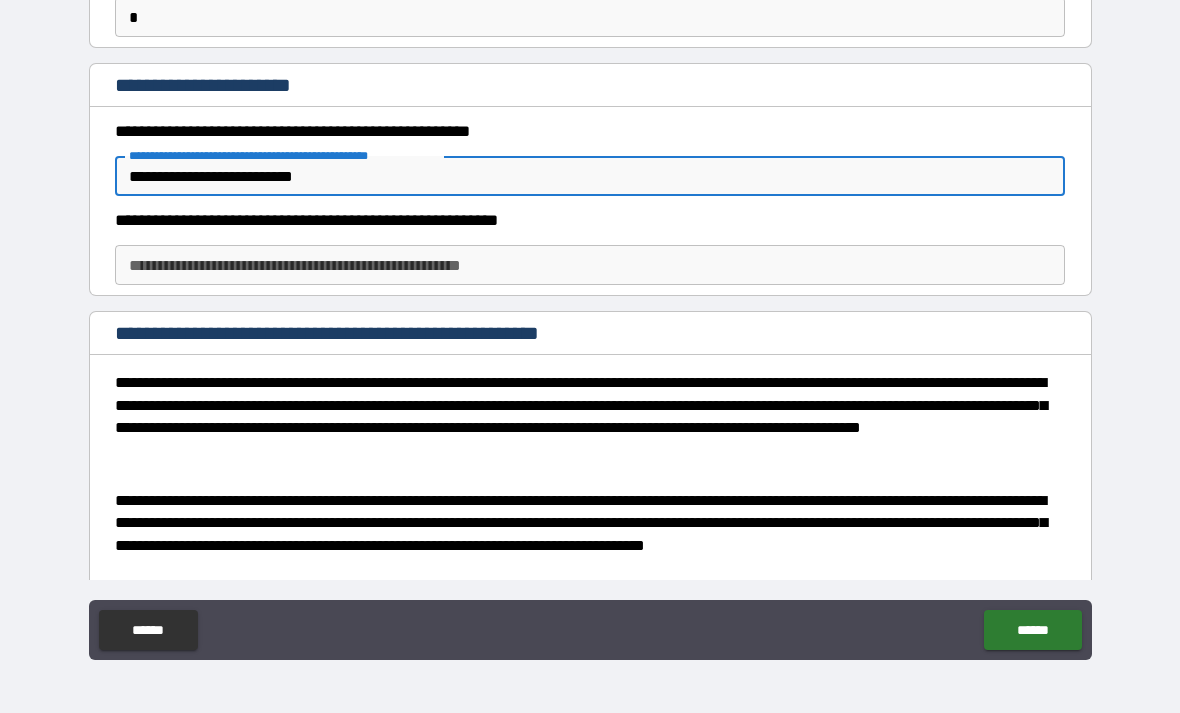 click on "**********" at bounding box center [590, 176] 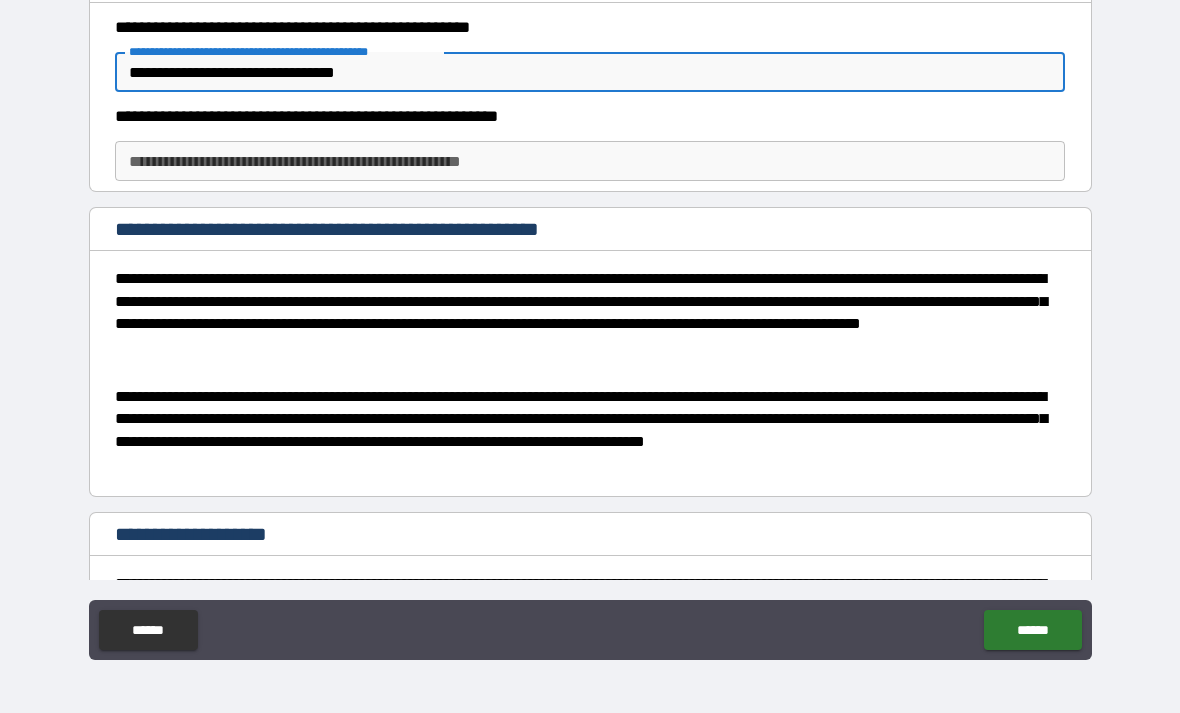 scroll, scrollTop: 280, scrollLeft: 0, axis: vertical 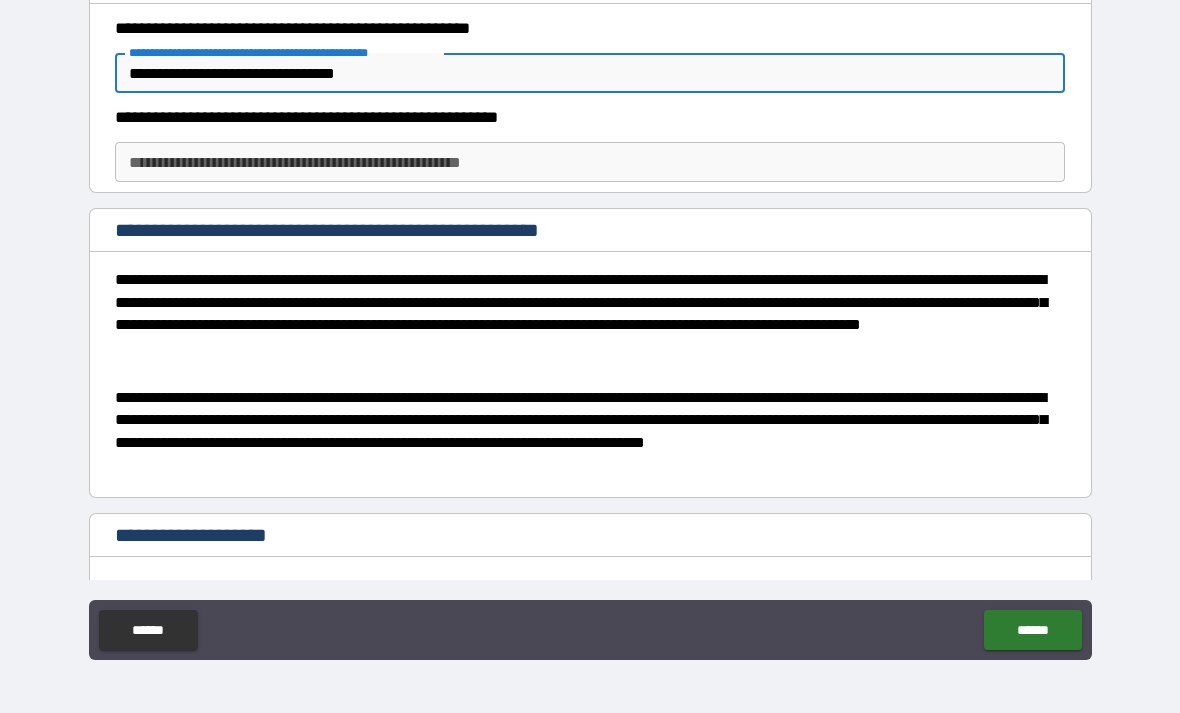 click on "**********" at bounding box center [590, 73] 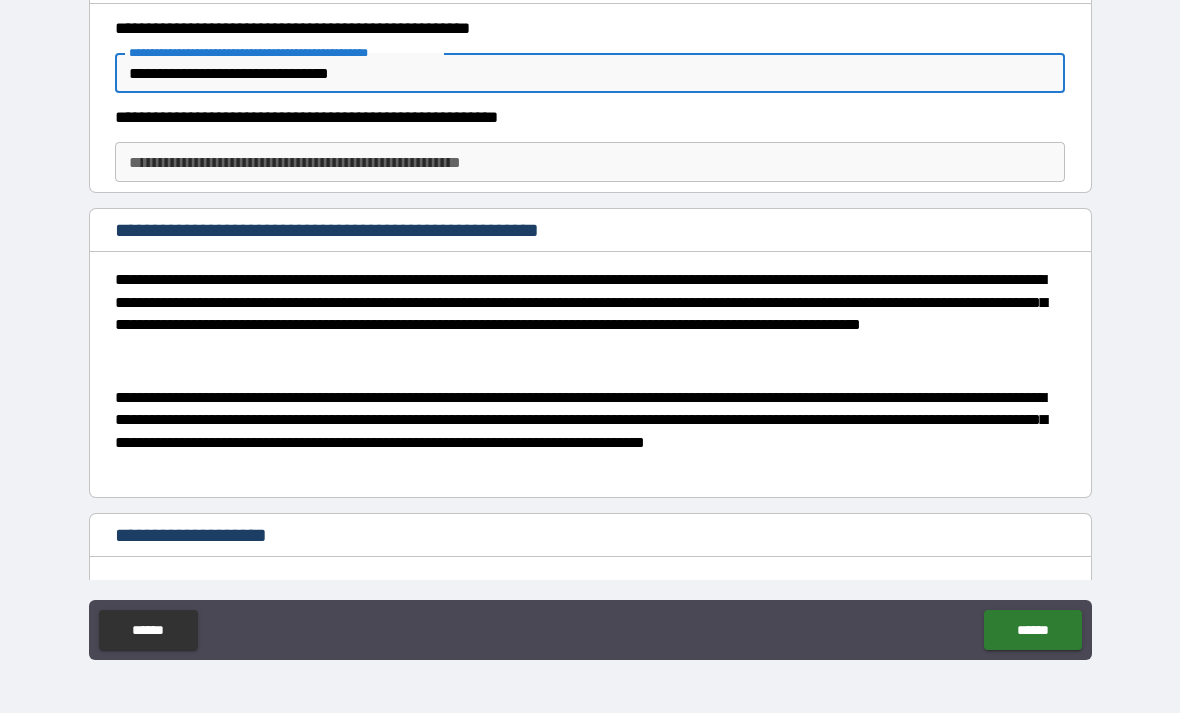 type on "**********" 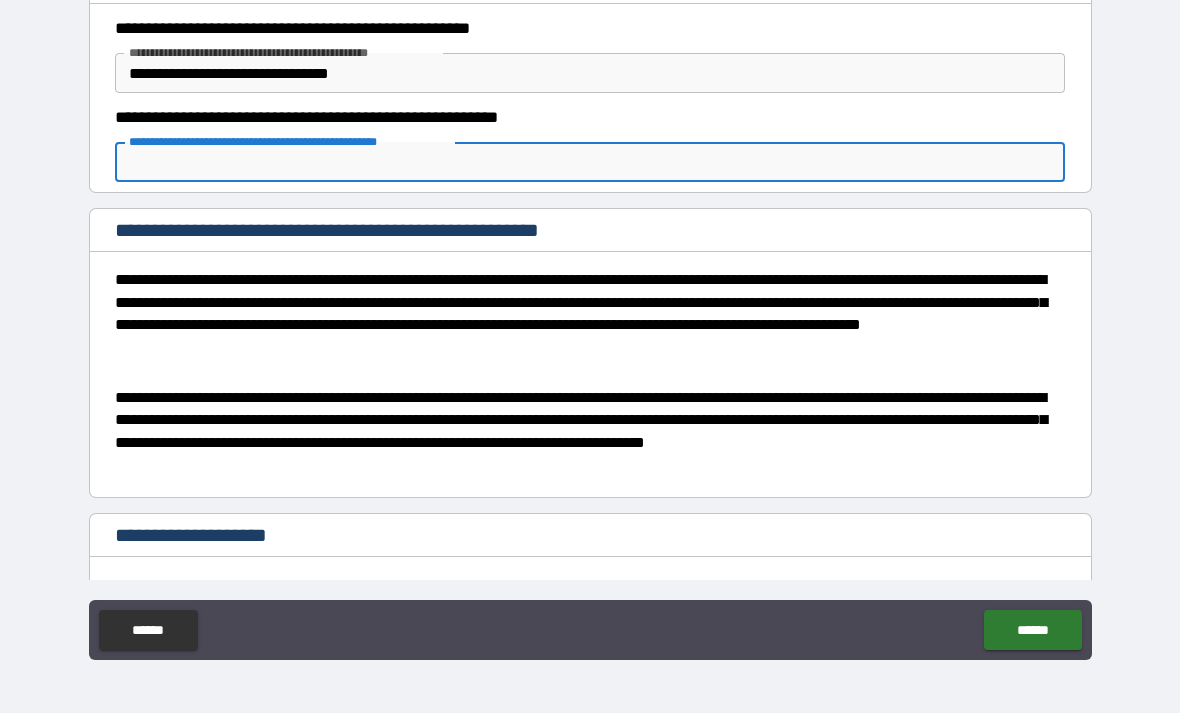 click on "**********" at bounding box center (590, 117) 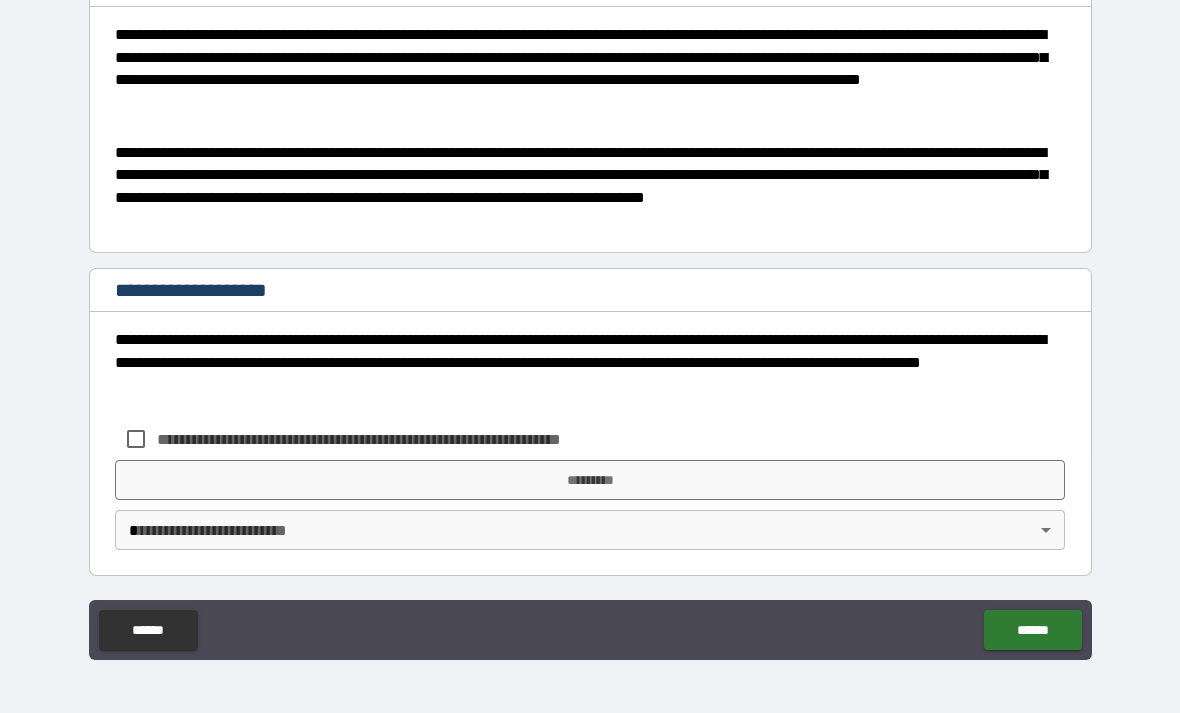 scroll, scrollTop: 524, scrollLeft: 0, axis: vertical 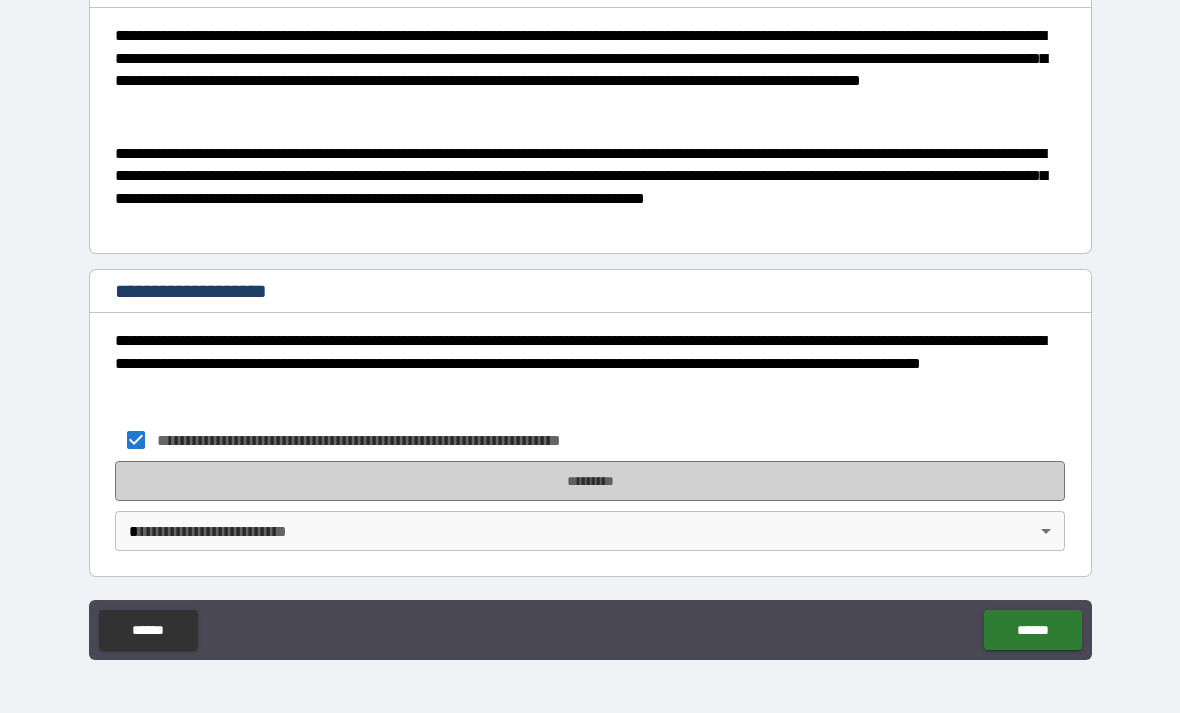 click on "*********" at bounding box center (590, 481) 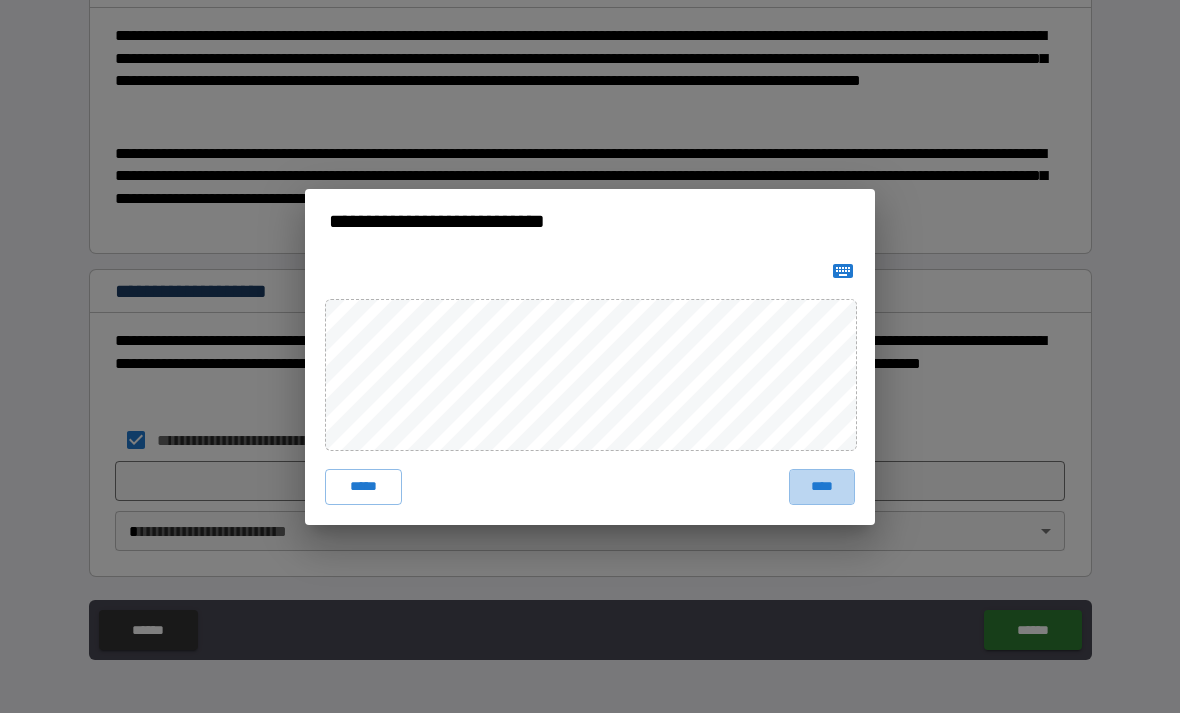 click on "****" at bounding box center (822, 487) 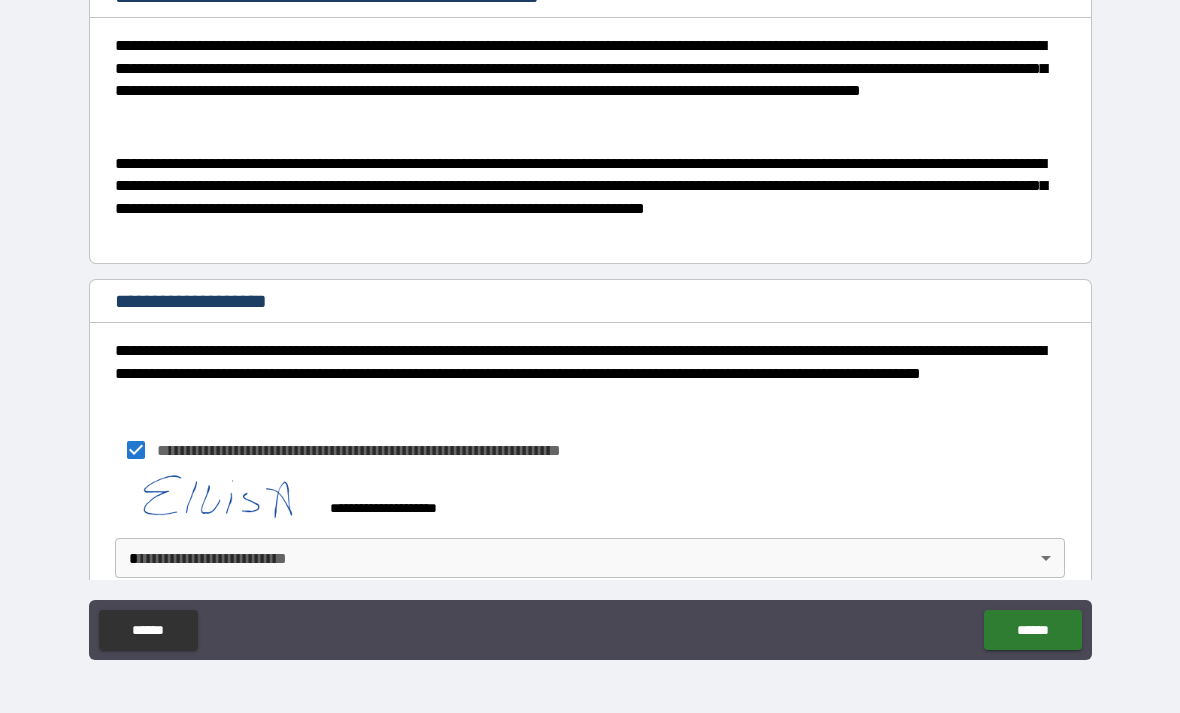 click on "**********" at bounding box center (590, 324) 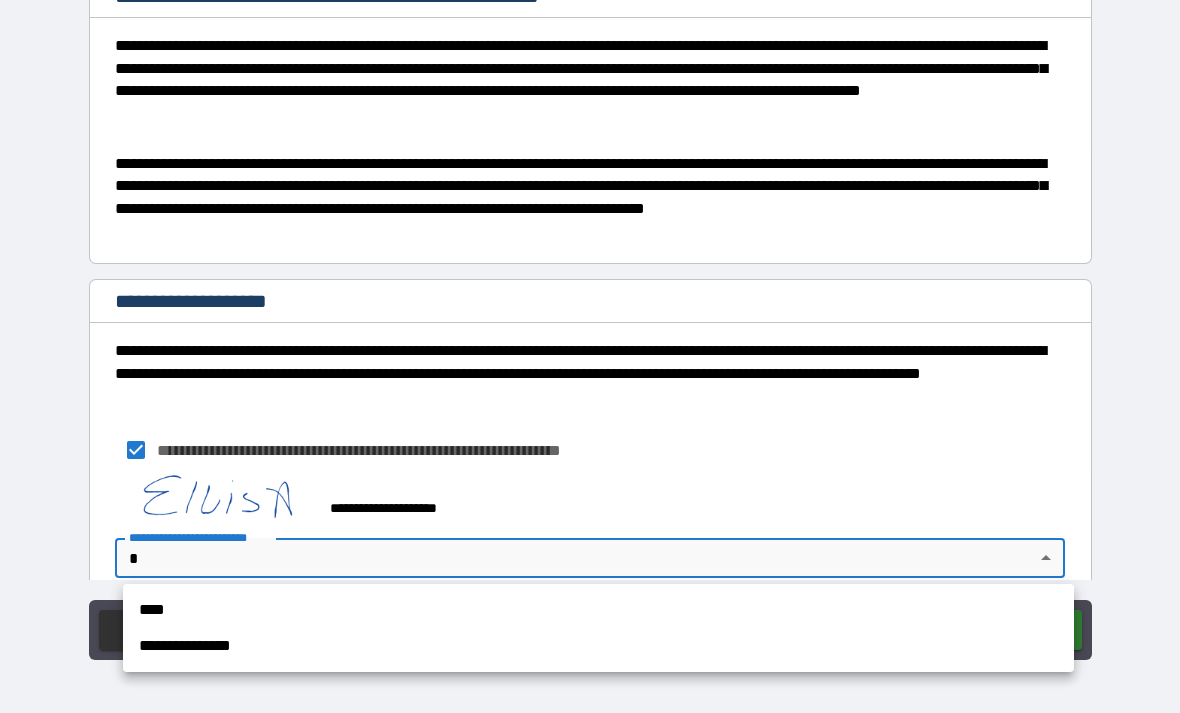 click on "**********" at bounding box center [598, 646] 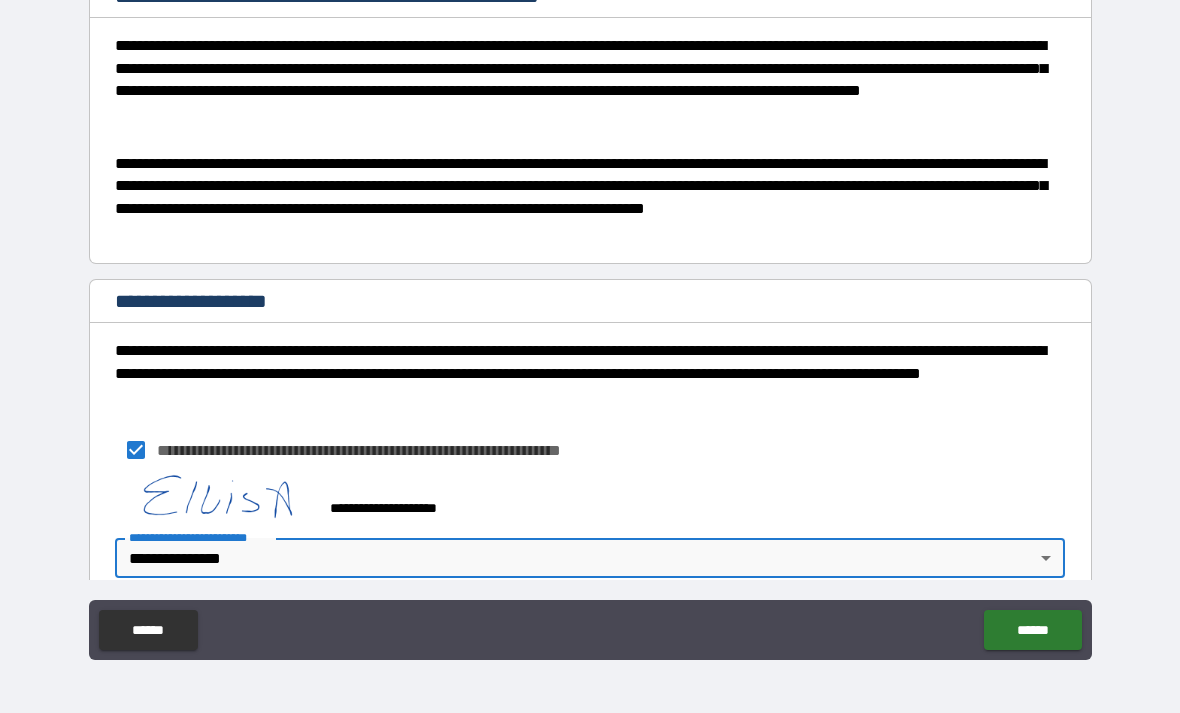 click on "******" at bounding box center [1032, 630] 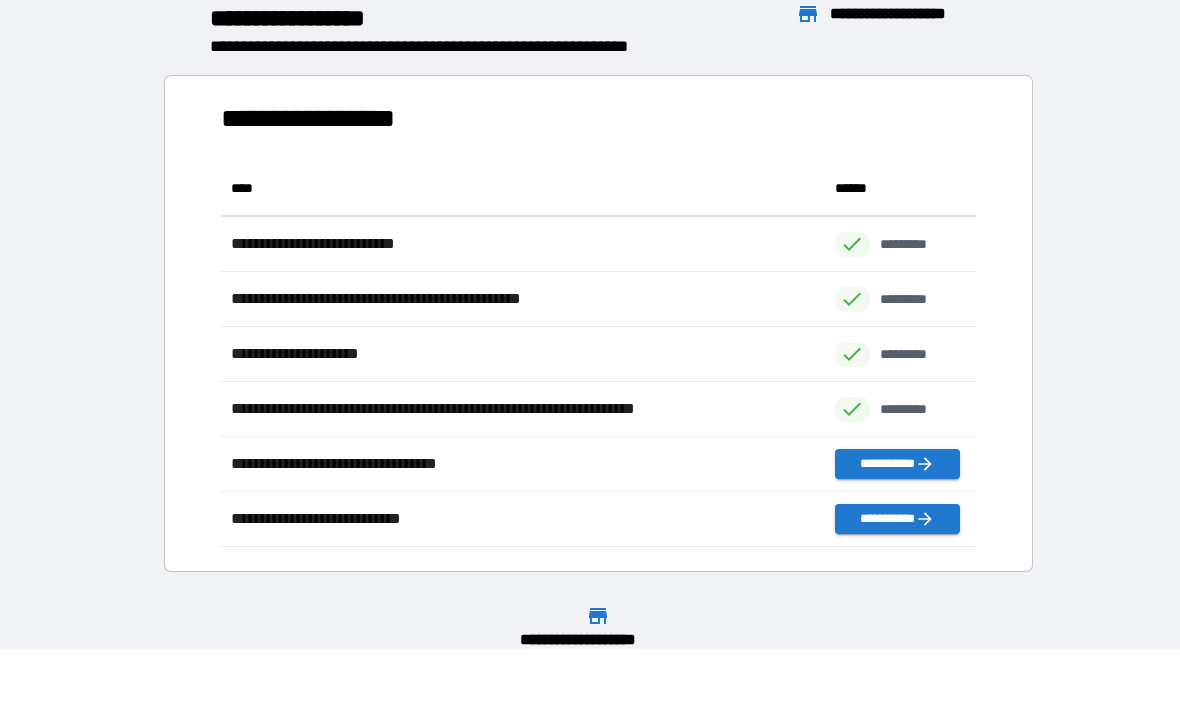 scroll, scrollTop: 1, scrollLeft: 1, axis: both 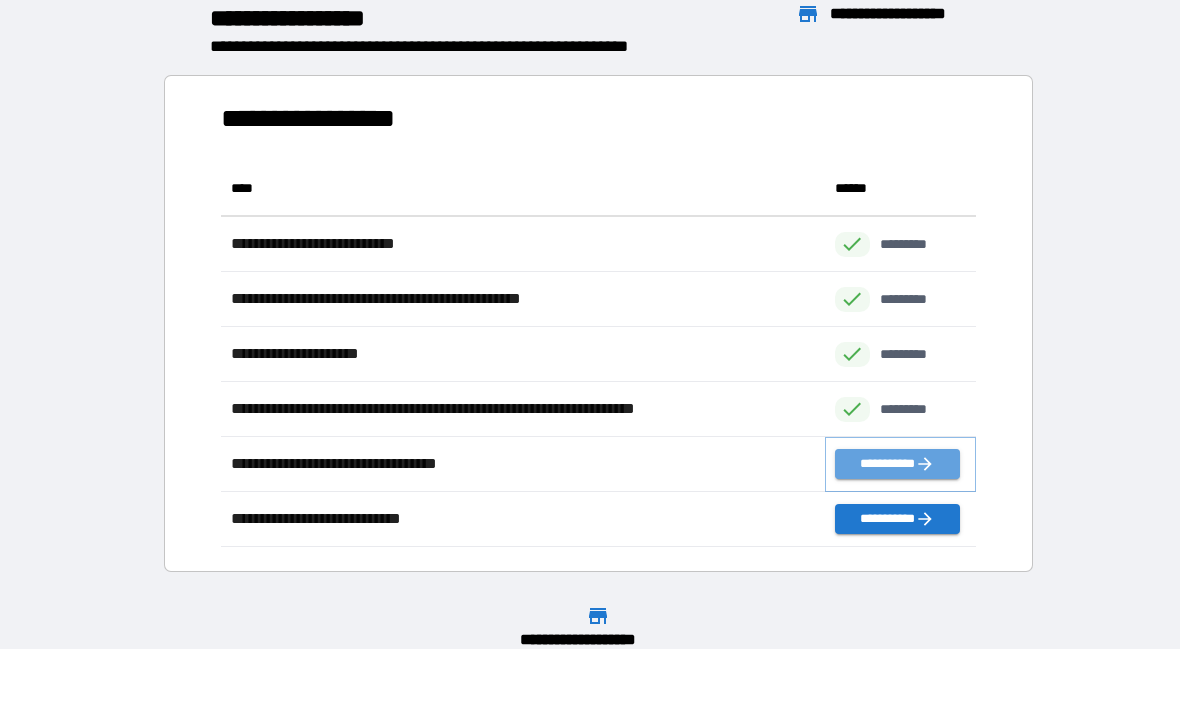 click on "**********" at bounding box center [897, 464] 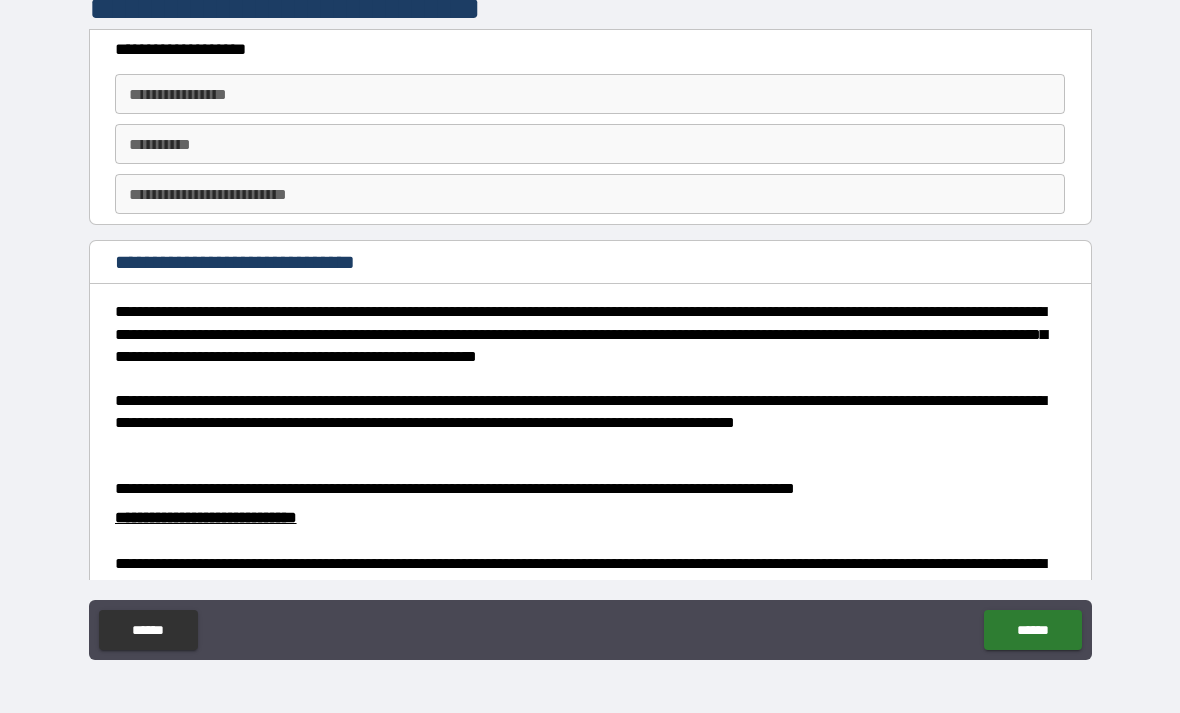 click on "**********" at bounding box center [590, 94] 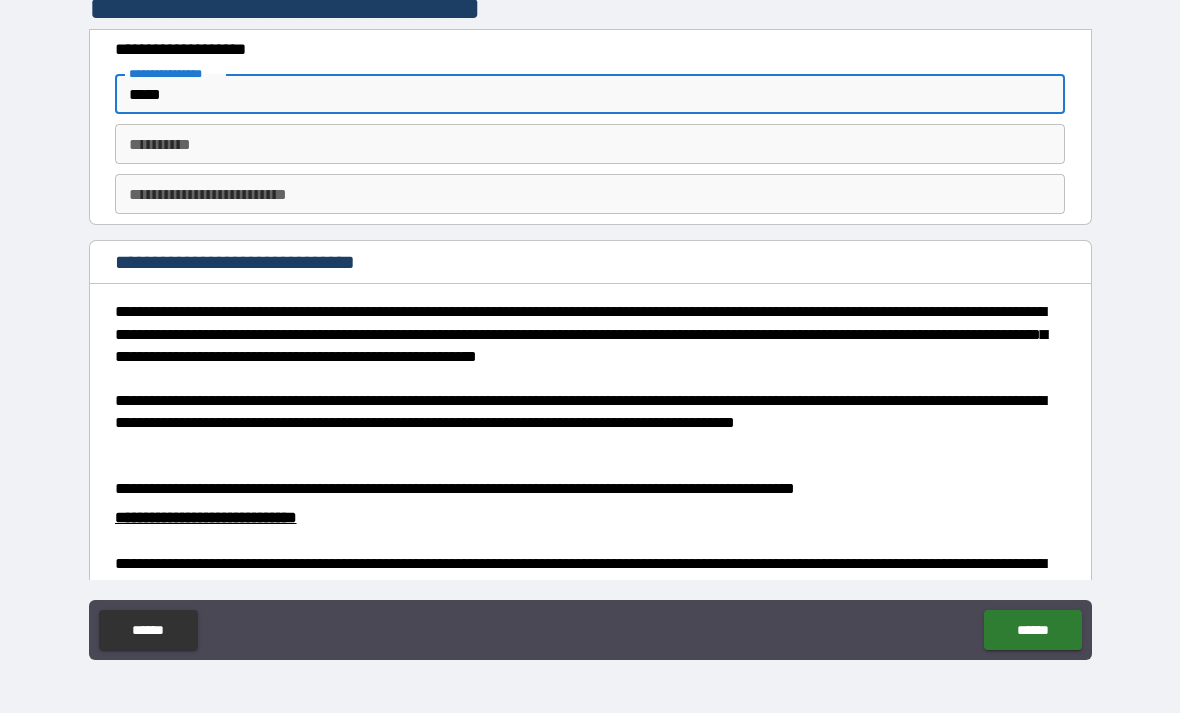 type on "*****" 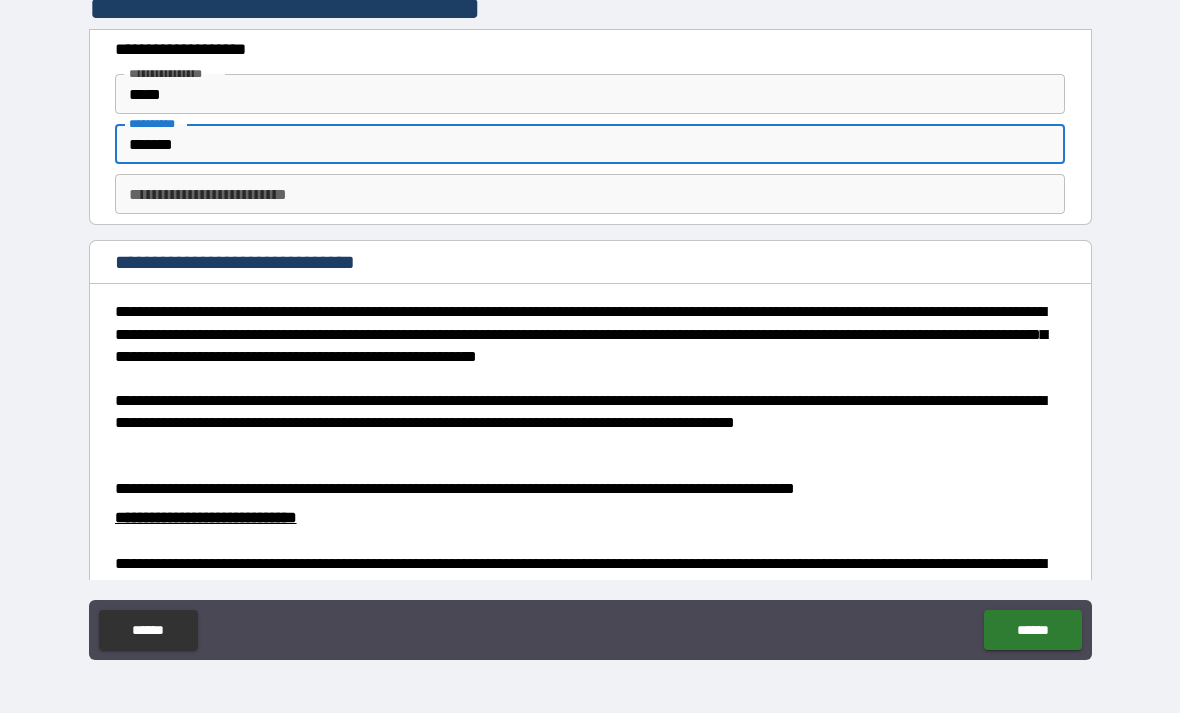 type on "*******" 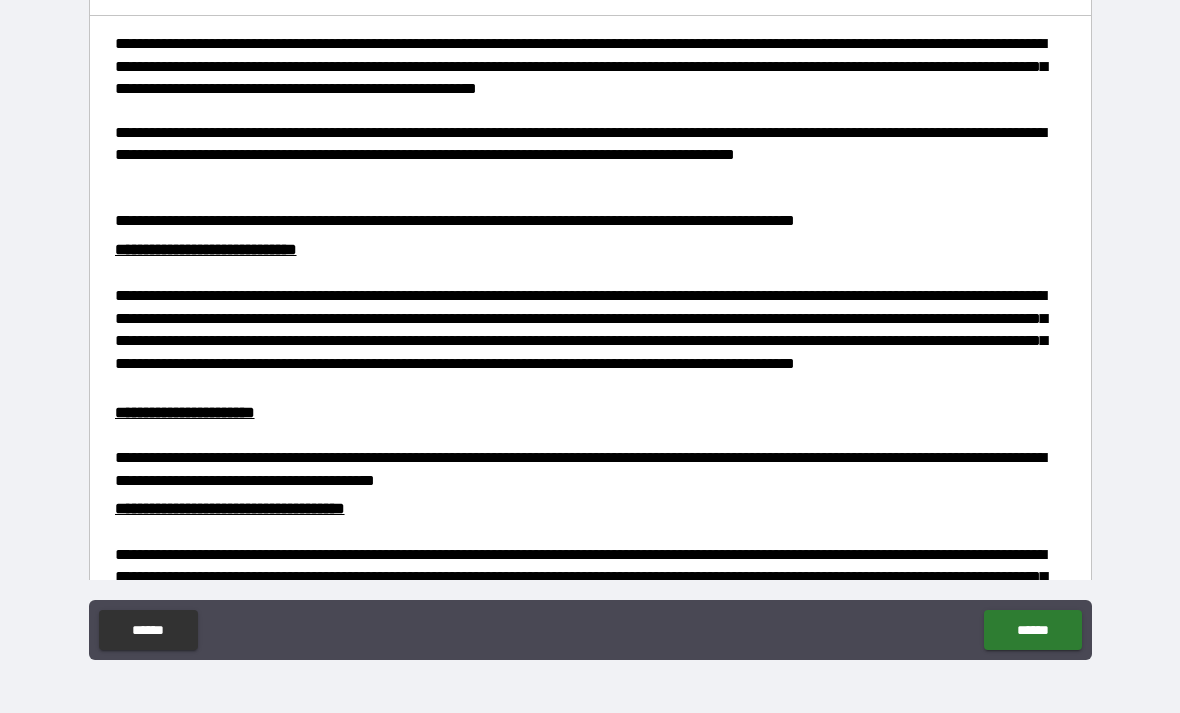 scroll, scrollTop: 269, scrollLeft: 0, axis: vertical 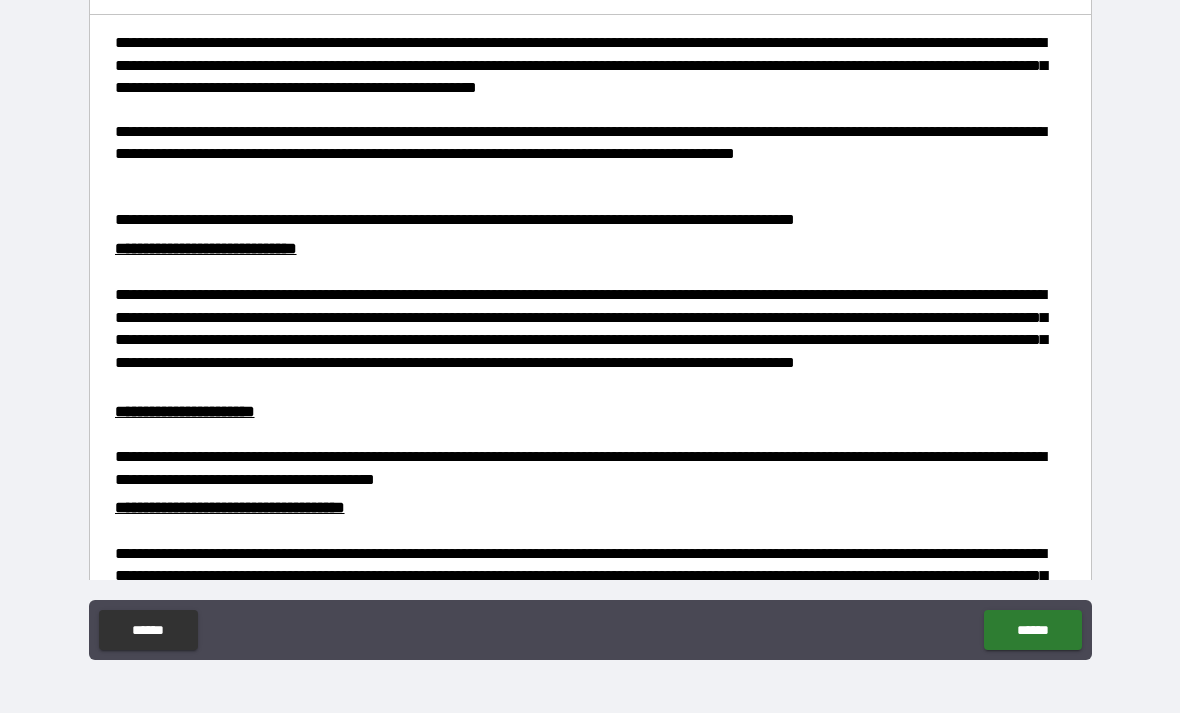 type on "*" 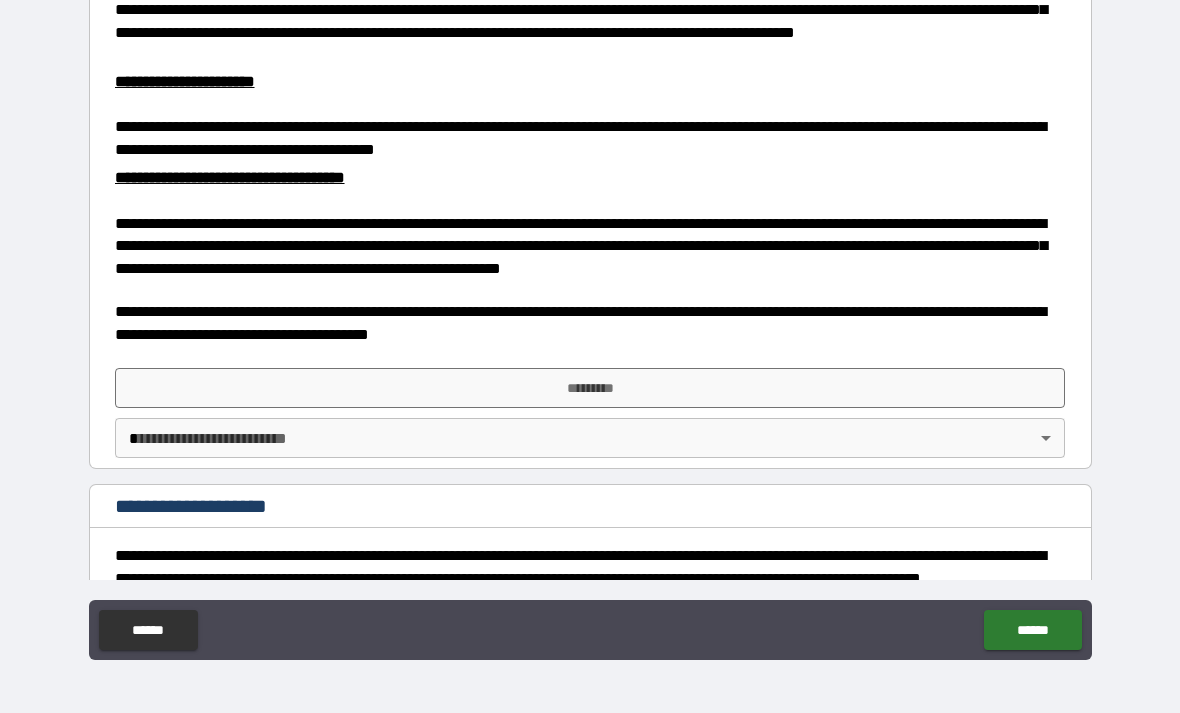scroll, scrollTop: 602, scrollLeft: 0, axis: vertical 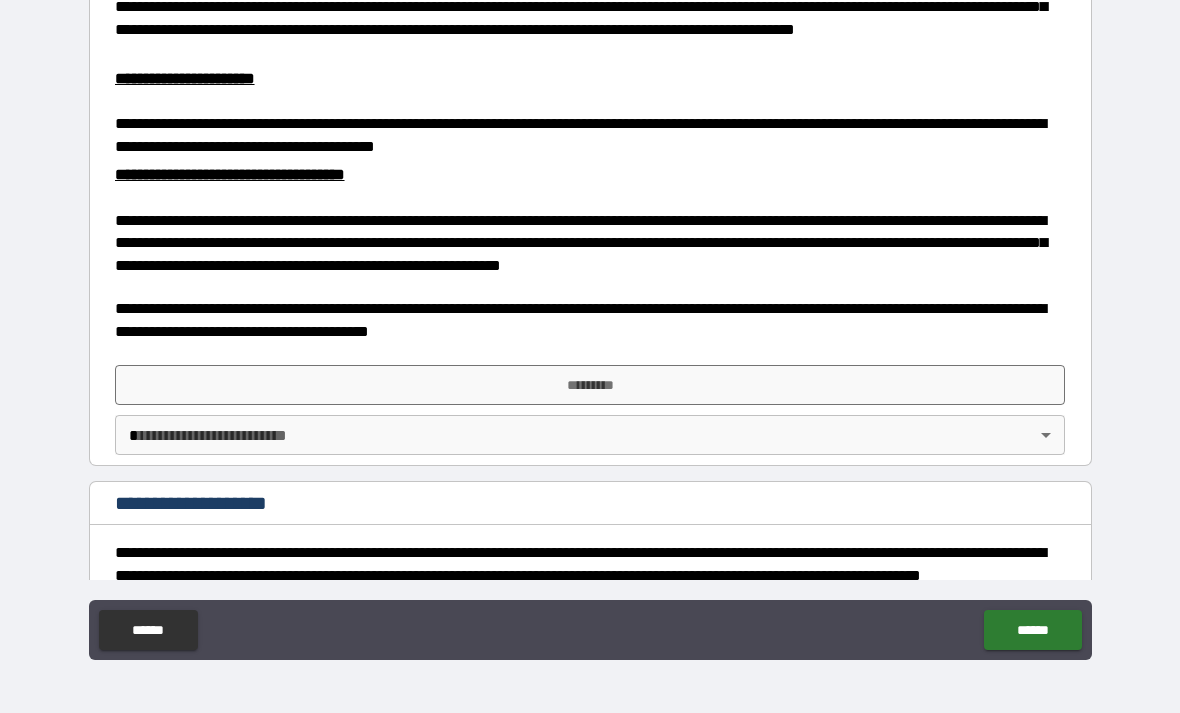 click on "*********" at bounding box center [590, 385] 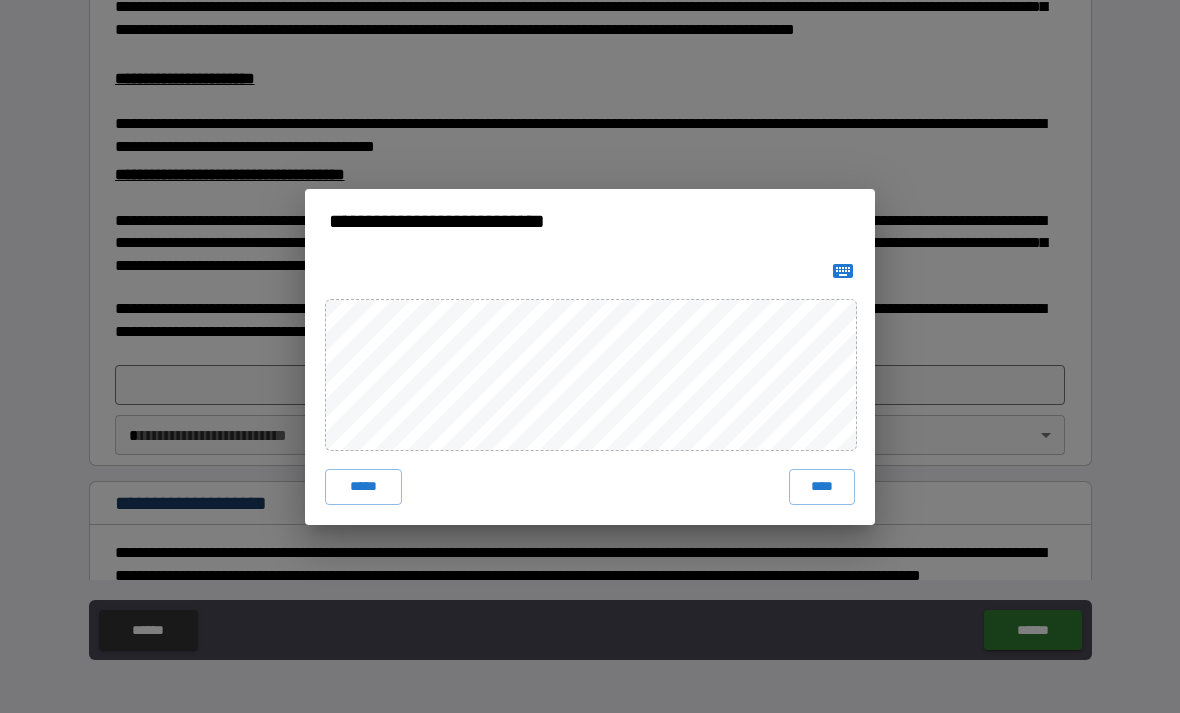 click on "****" at bounding box center (822, 487) 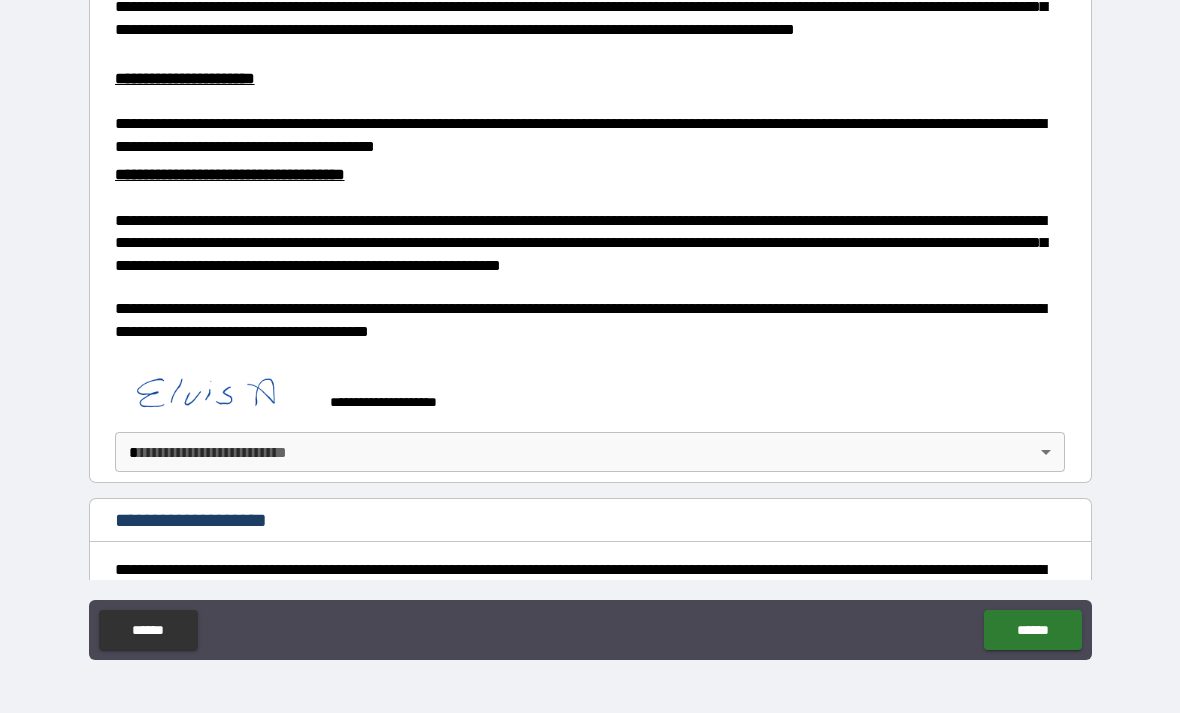 click on "**********" at bounding box center (590, 324) 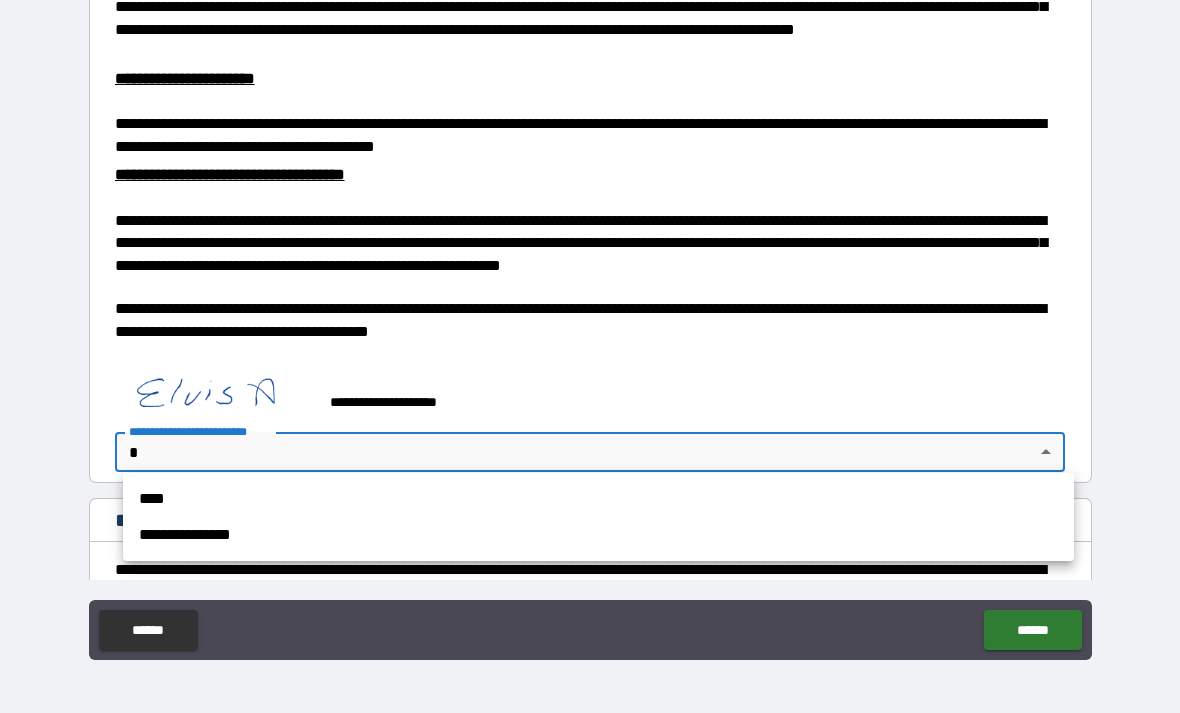 click on "**********" at bounding box center (598, 535) 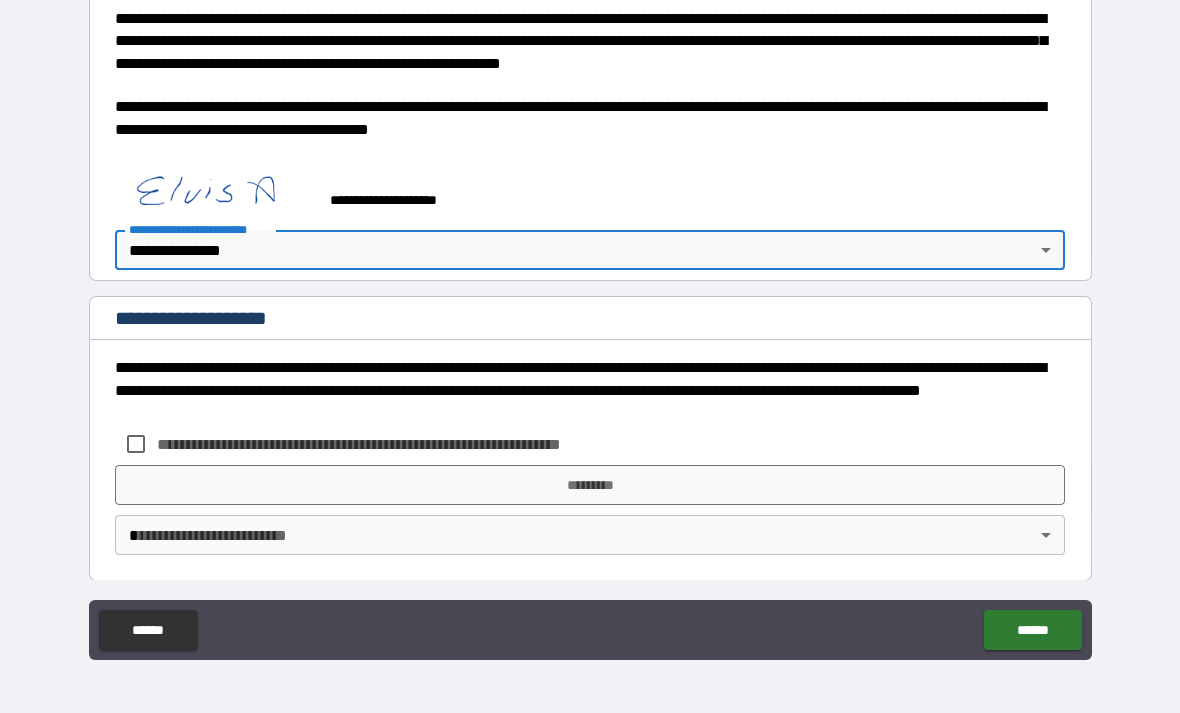scroll, scrollTop: 803, scrollLeft: 0, axis: vertical 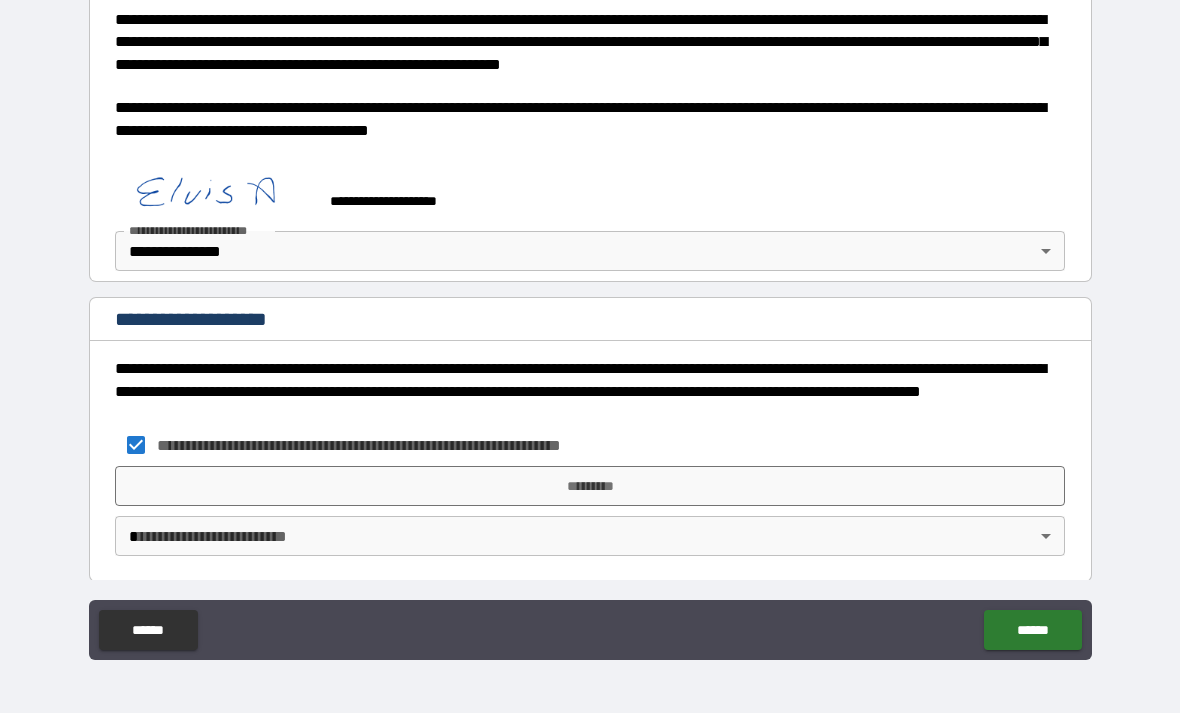 click on "*********" at bounding box center (590, 486) 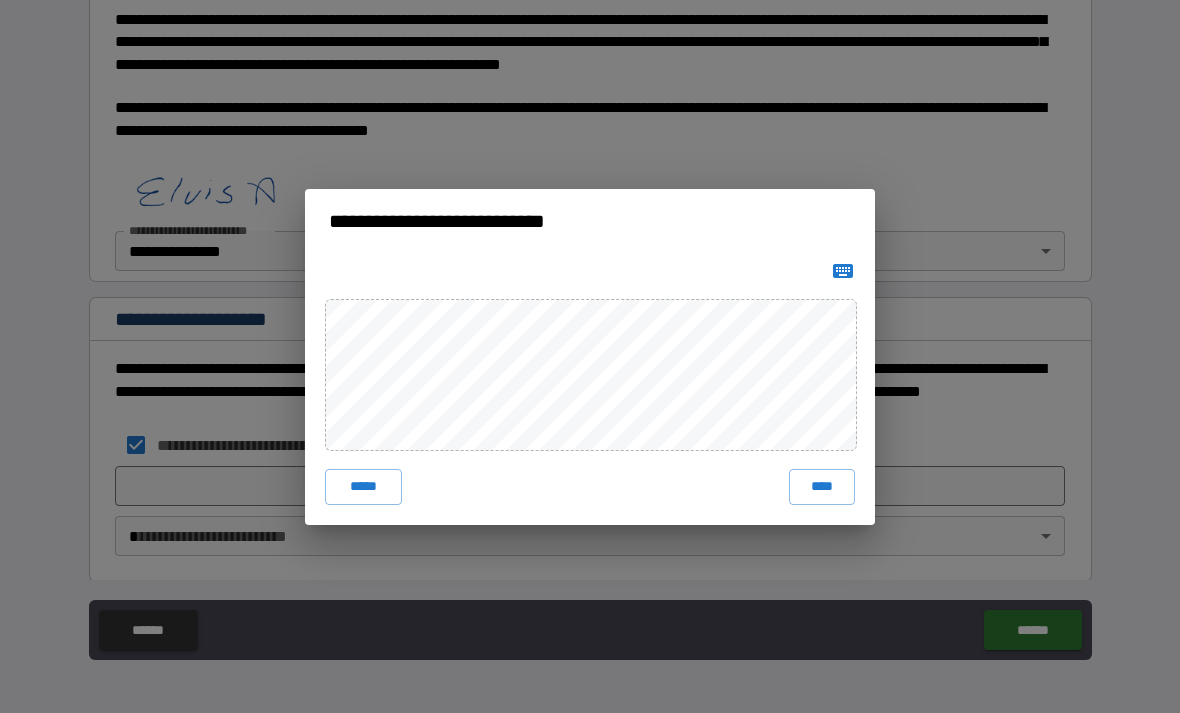 click on "****" at bounding box center (822, 487) 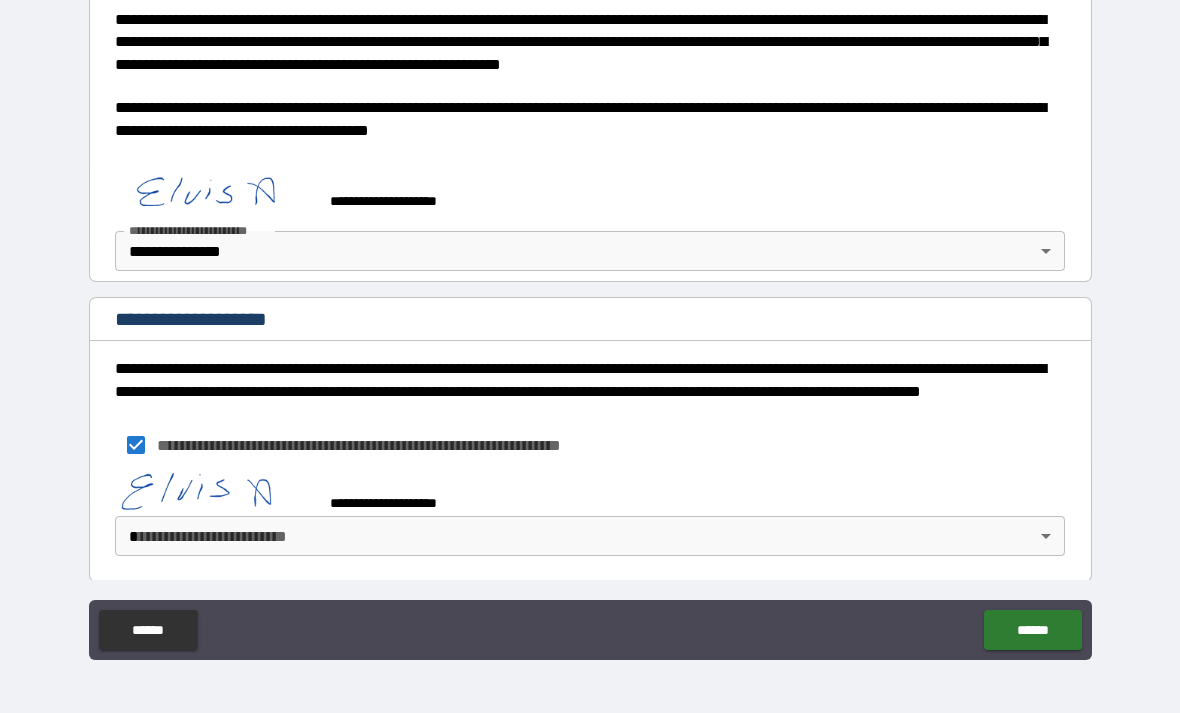 scroll, scrollTop: 793, scrollLeft: 0, axis: vertical 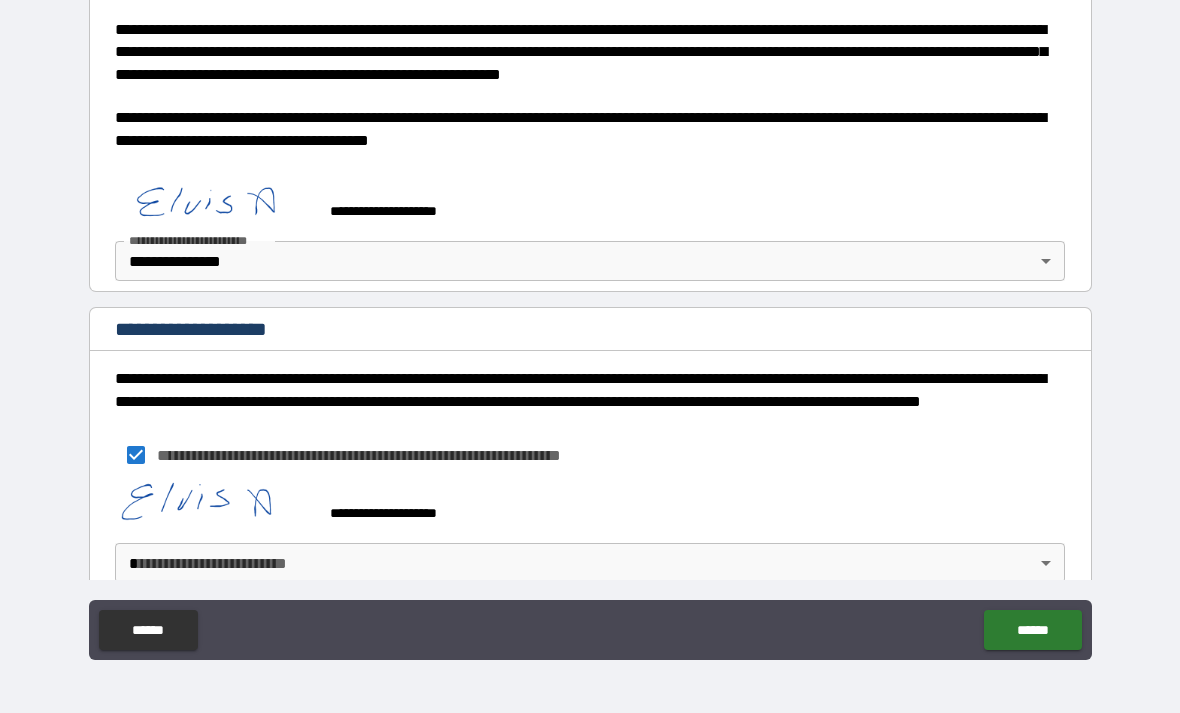 click on "**********" at bounding box center [590, 324] 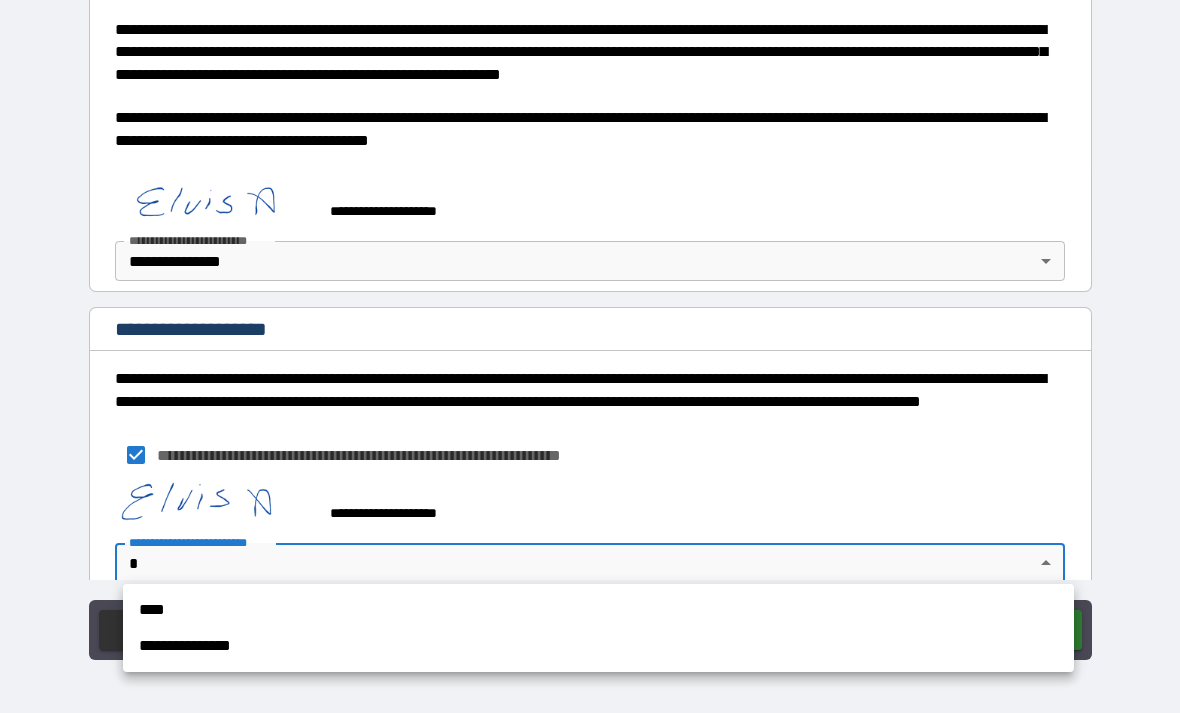 click on "**********" at bounding box center [598, 646] 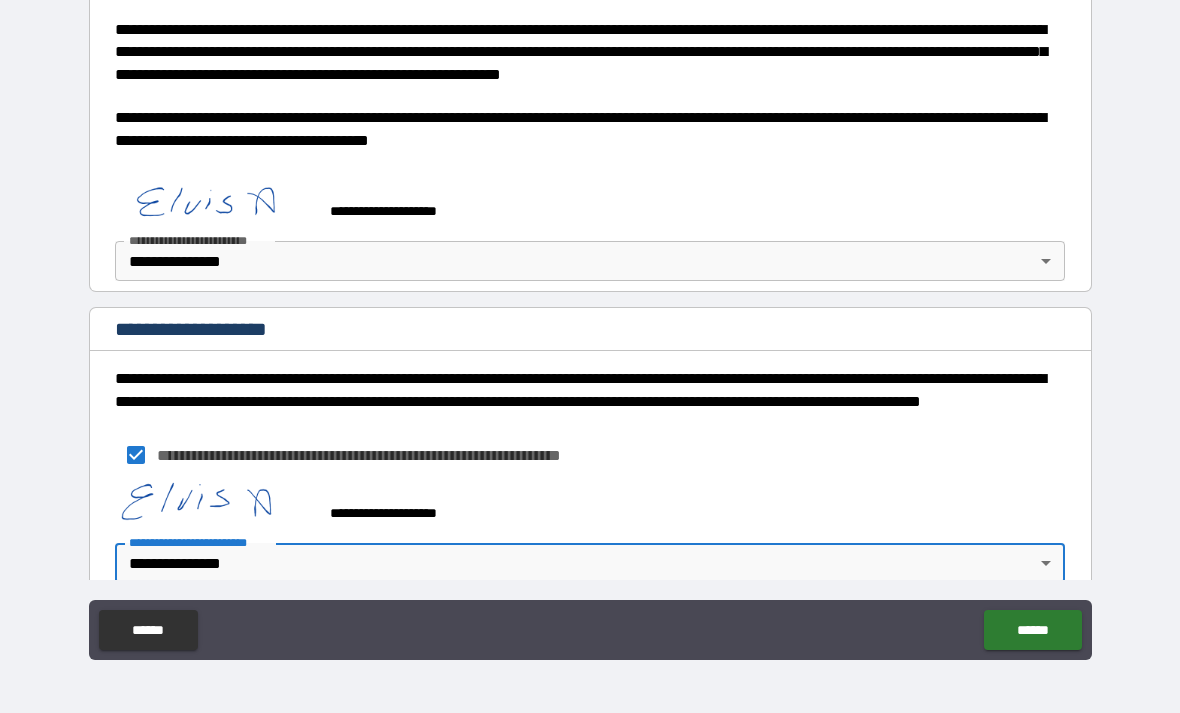 click on "******" at bounding box center (1032, 630) 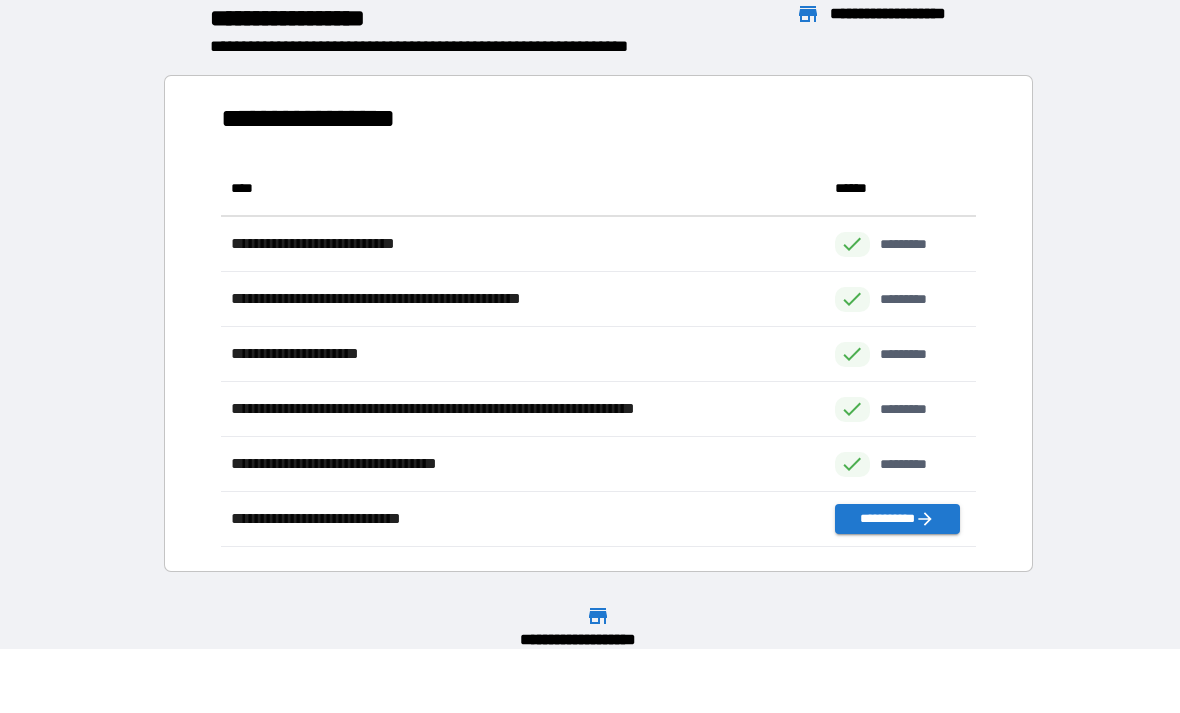 scroll, scrollTop: 1, scrollLeft: 1, axis: both 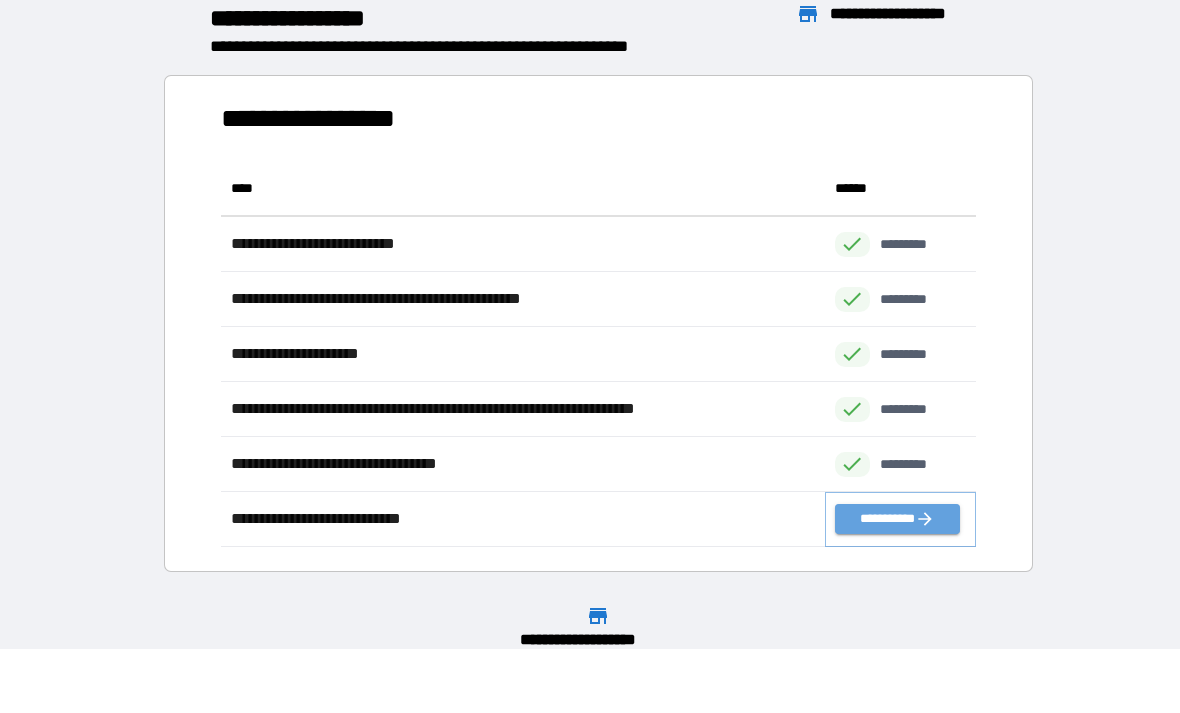 click on "**********" at bounding box center [897, 519] 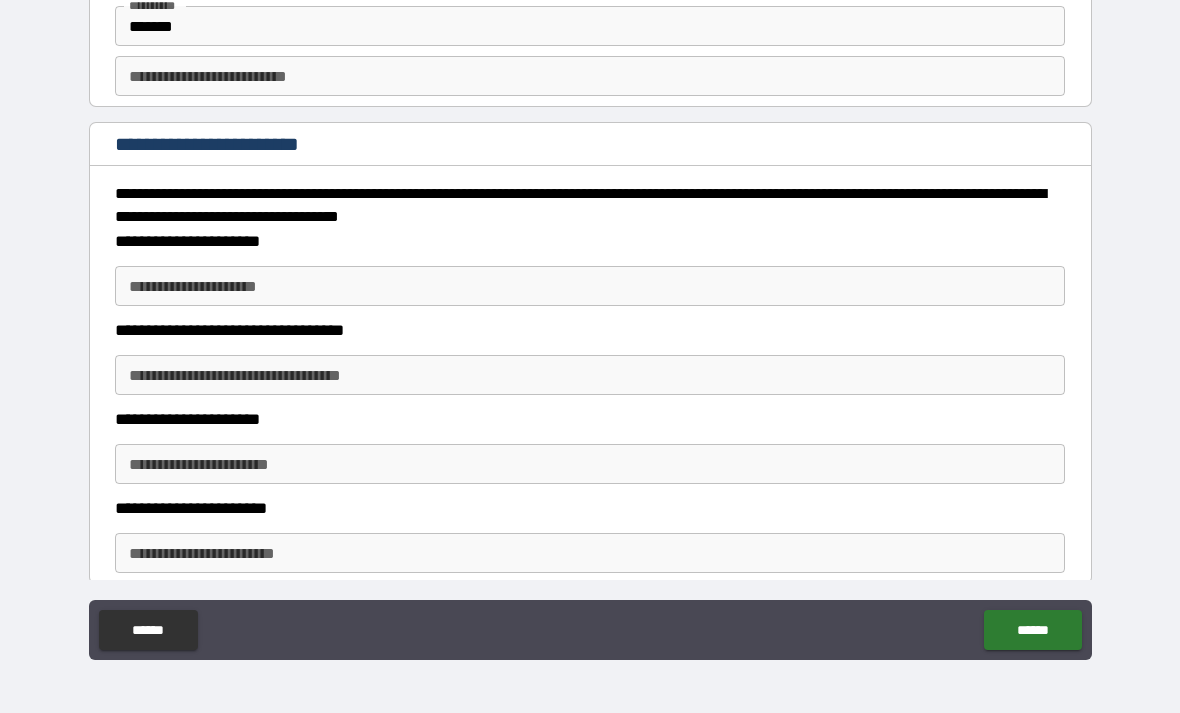 scroll, scrollTop: 137, scrollLeft: 0, axis: vertical 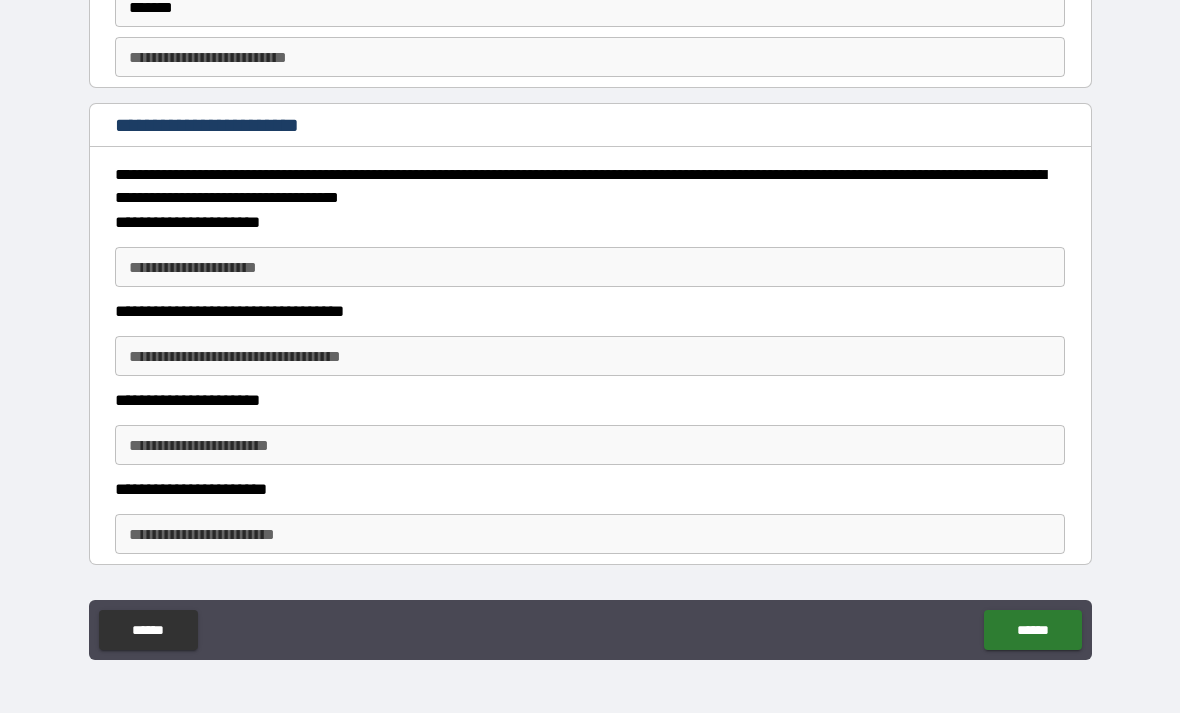 click on "**********" at bounding box center (590, 267) 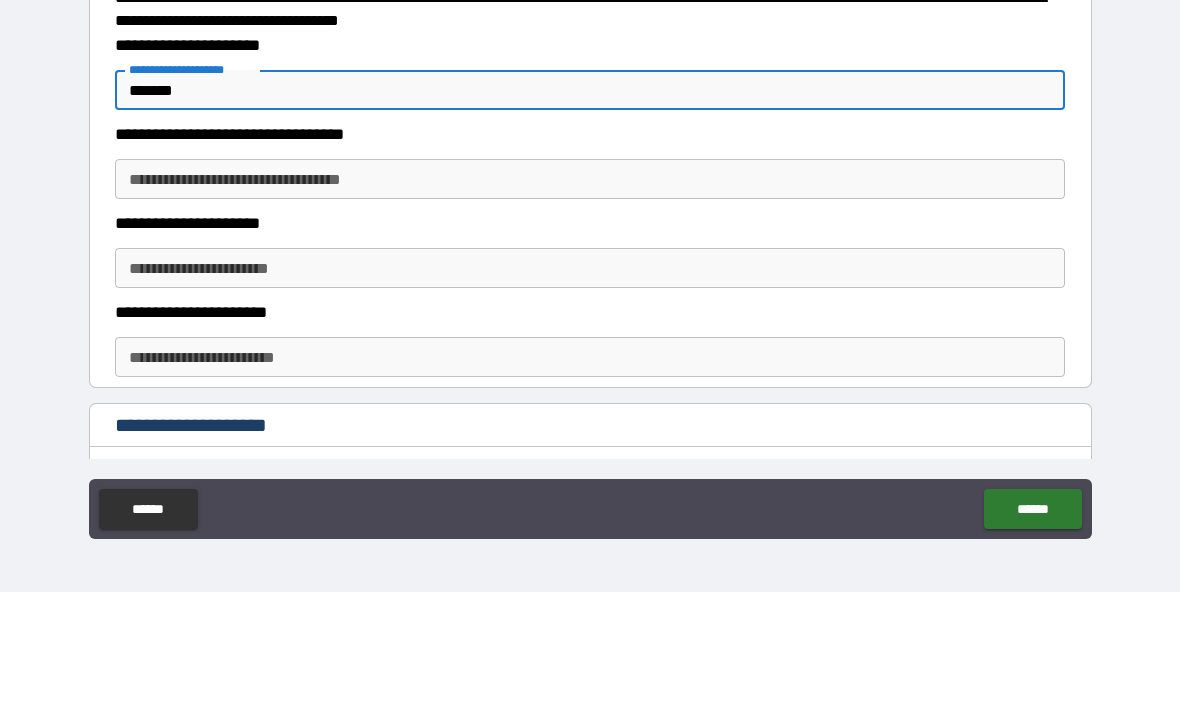scroll, scrollTop: 191, scrollLeft: 0, axis: vertical 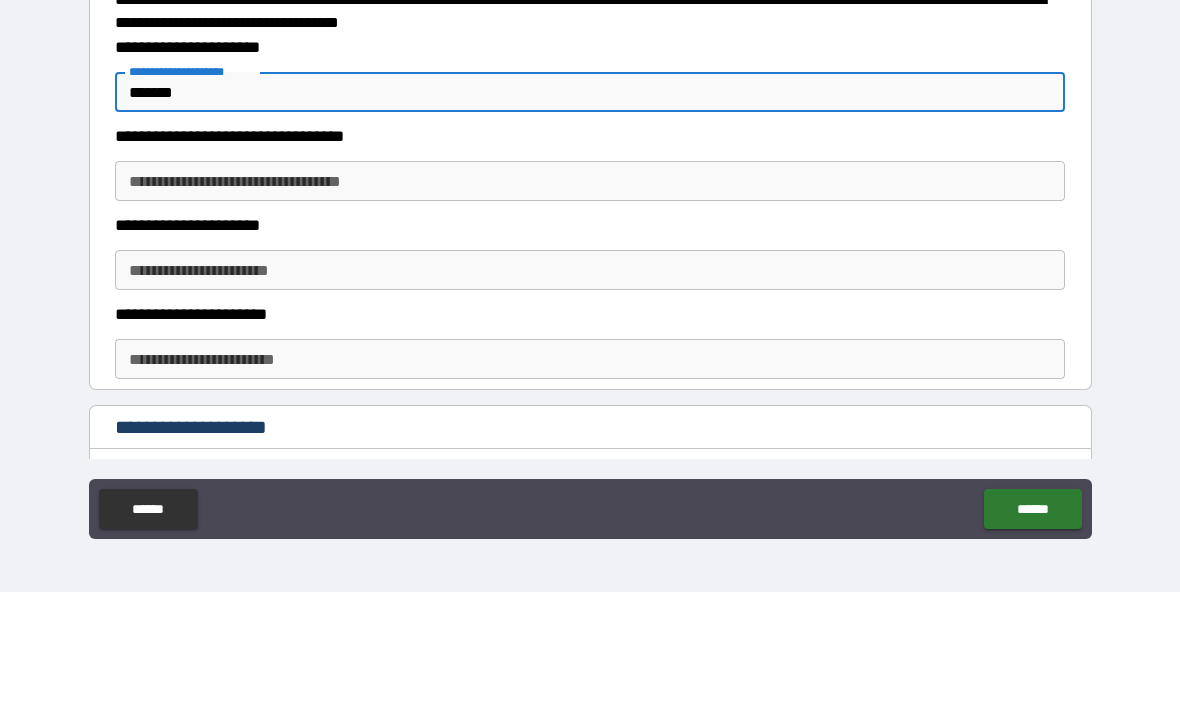 type on "*******" 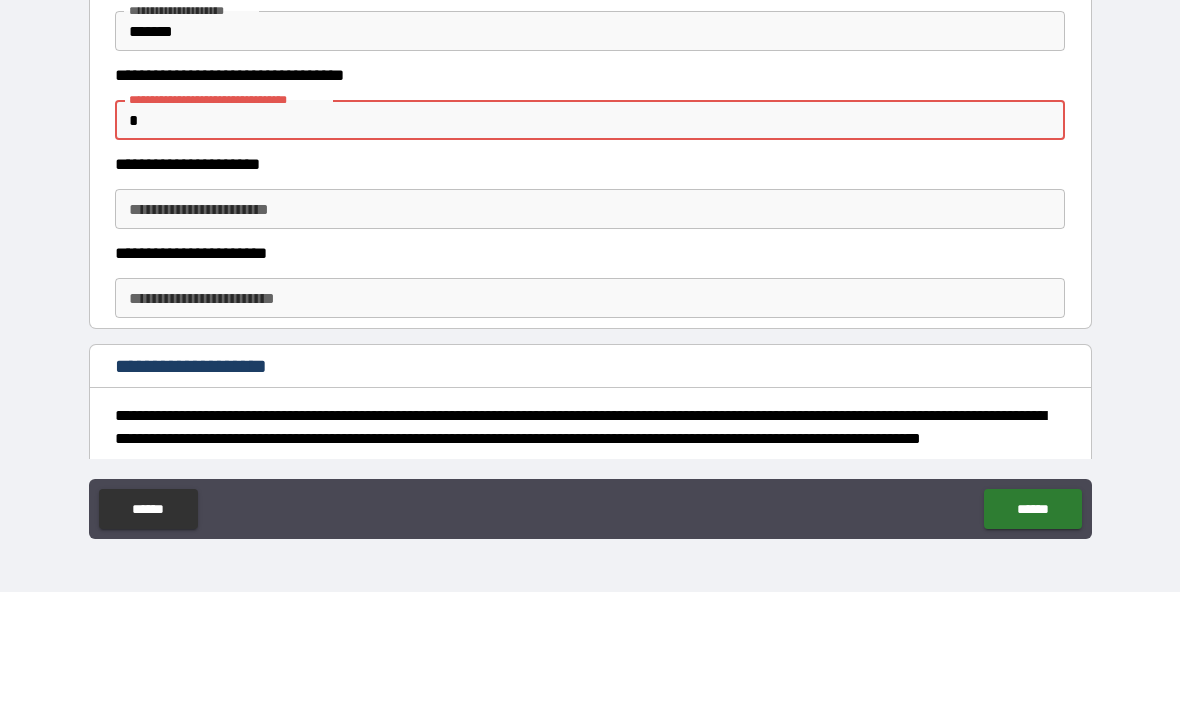 scroll, scrollTop: 253, scrollLeft: 0, axis: vertical 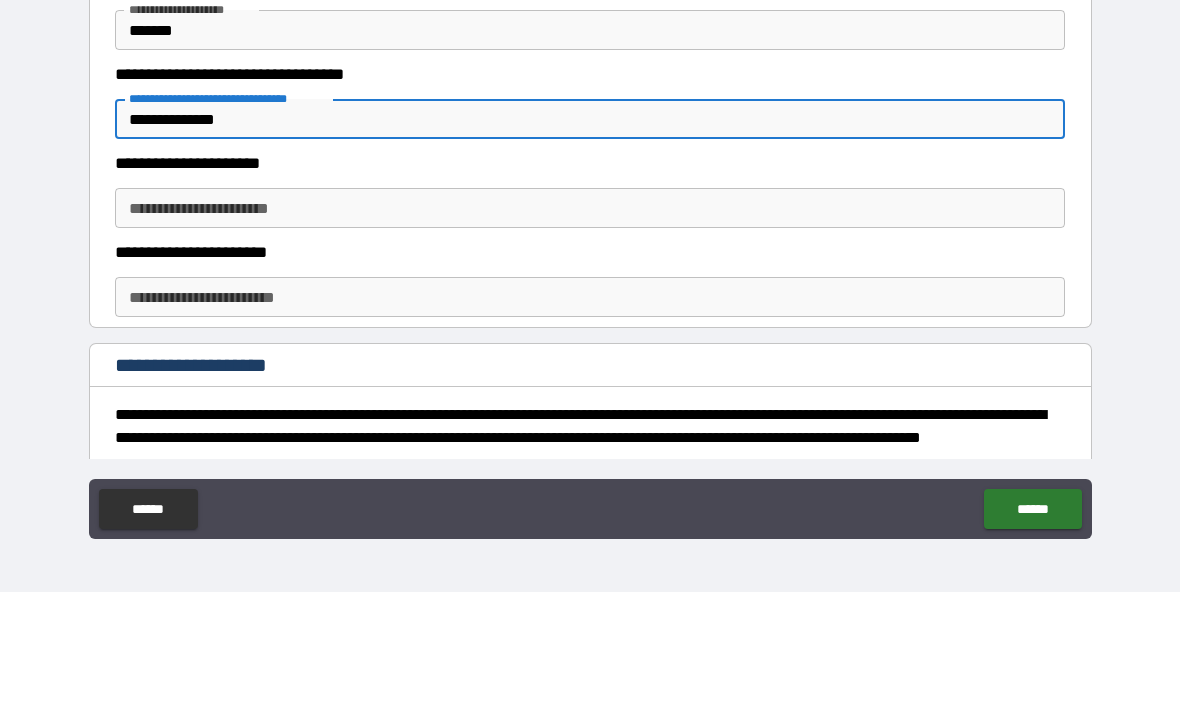 type on "**********" 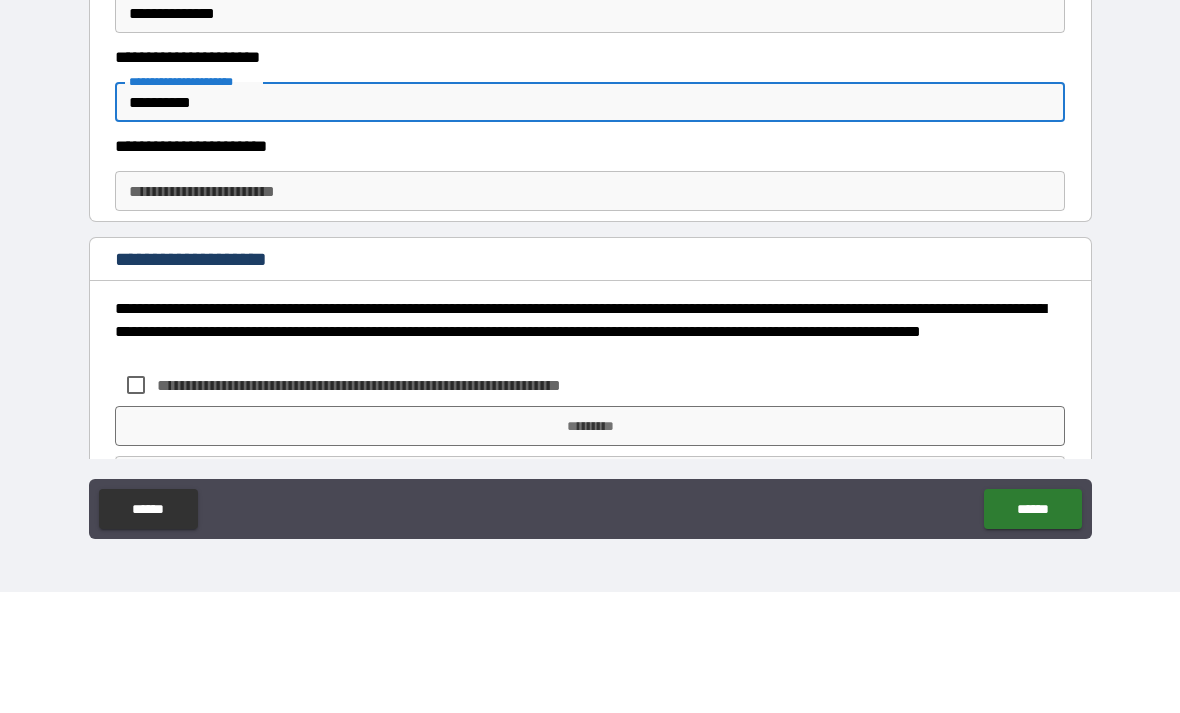 scroll, scrollTop: 374, scrollLeft: 0, axis: vertical 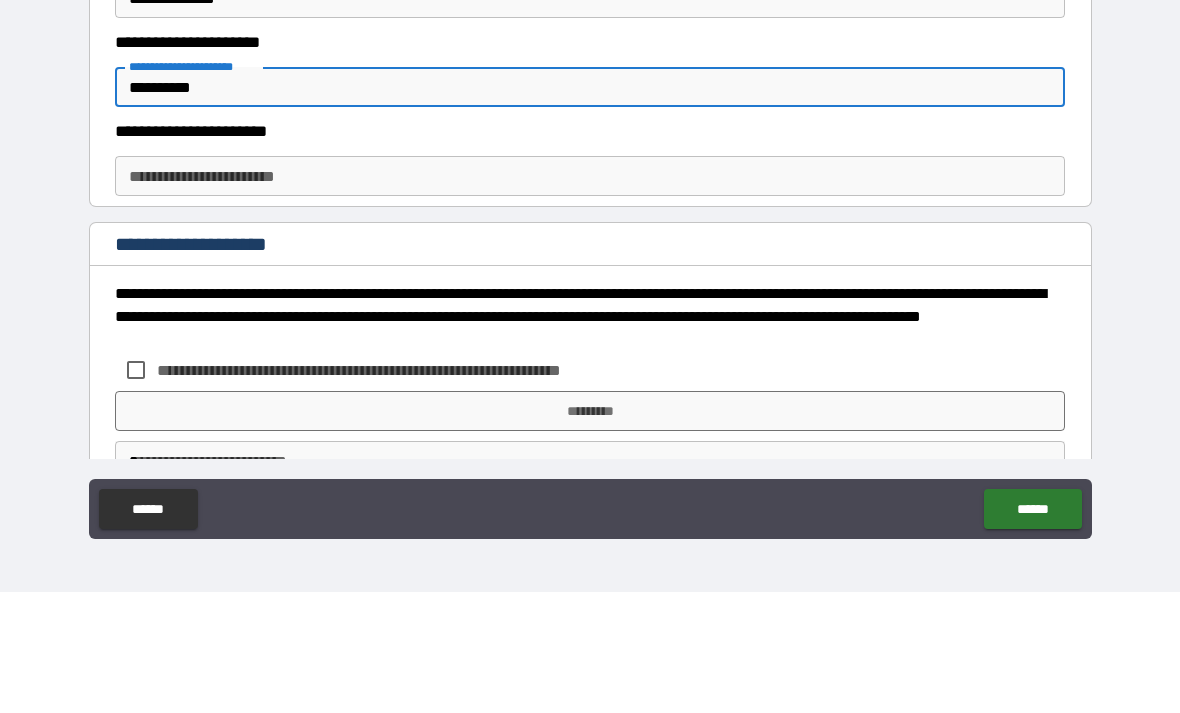 type on "**********" 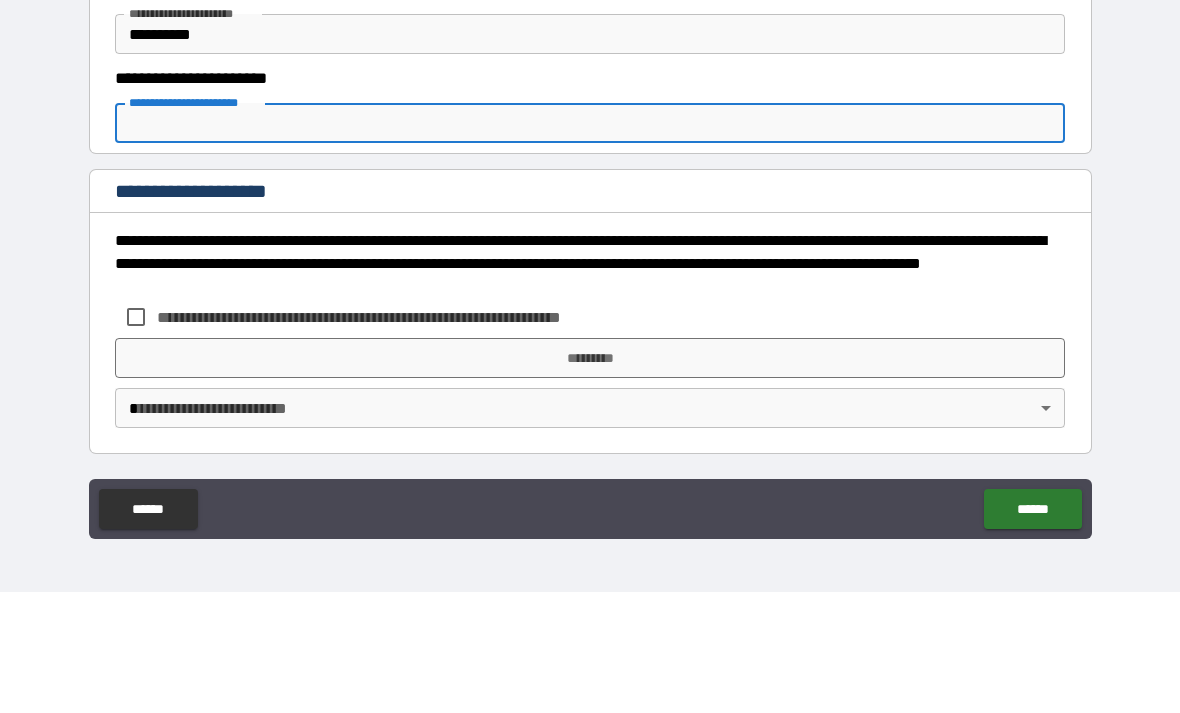 scroll, scrollTop: 427, scrollLeft: 0, axis: vertical 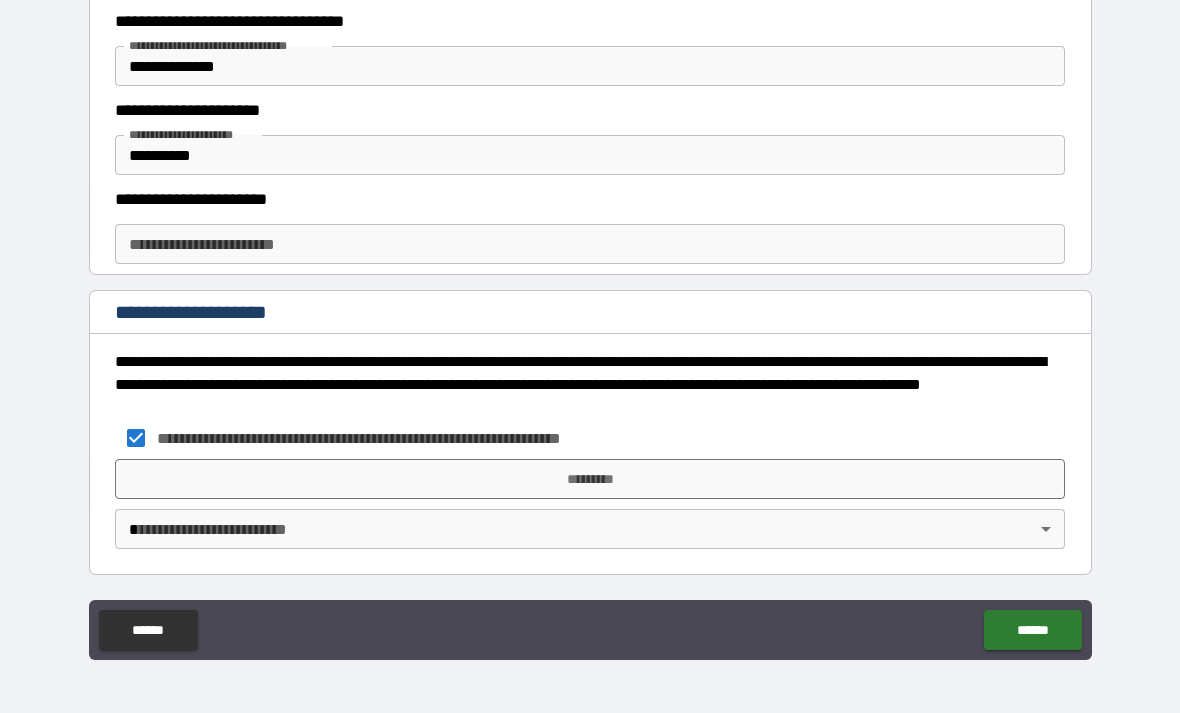 click on "*********" at bounding box center (590, 479) 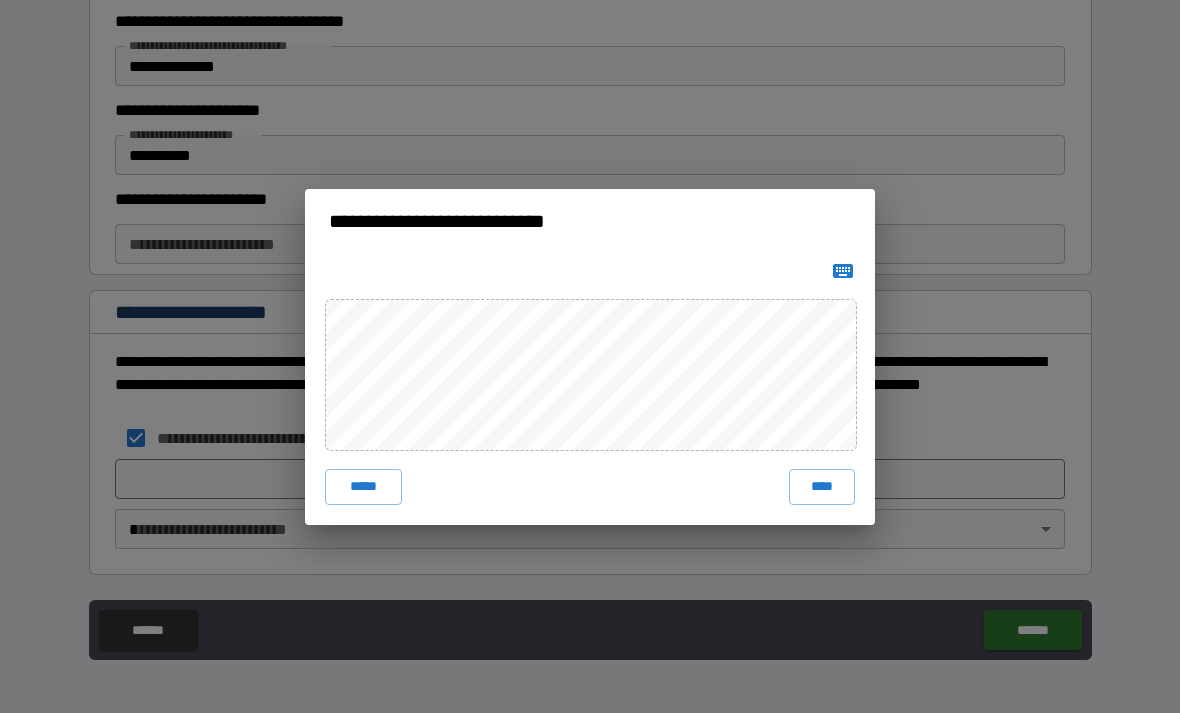 click on "****" at bounding box center (822, 487) 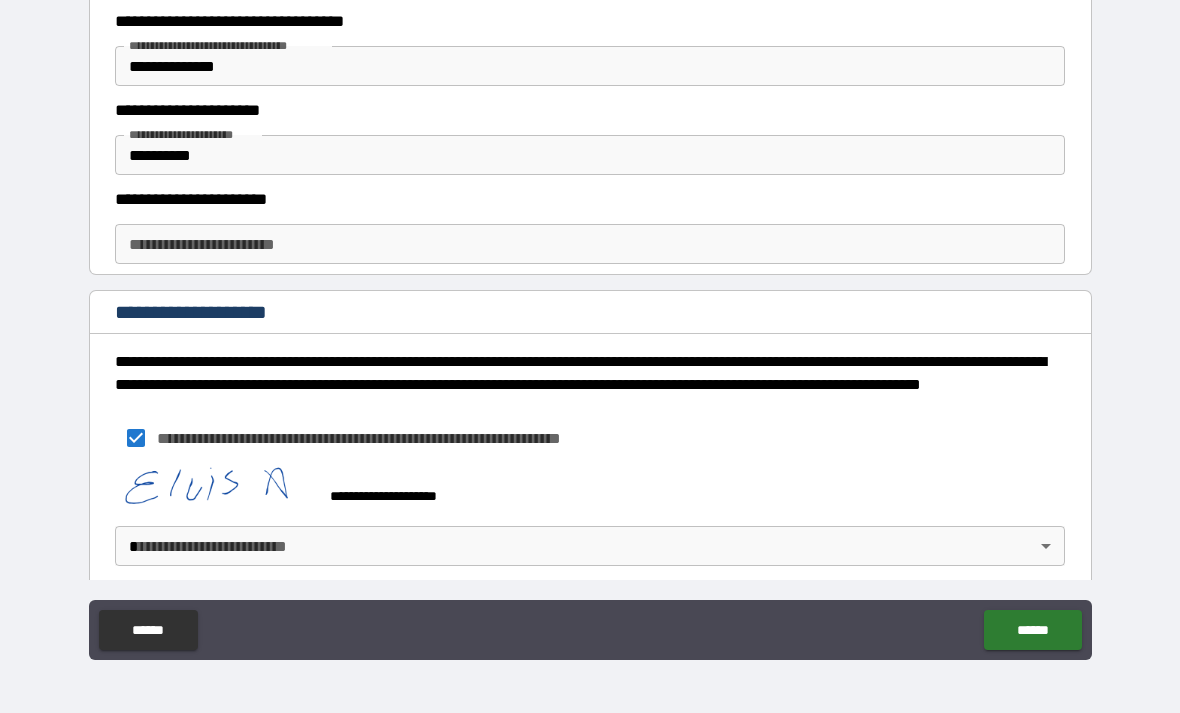 scroll, scrollTop: 417, scrollLeft: 0, axis: vertical 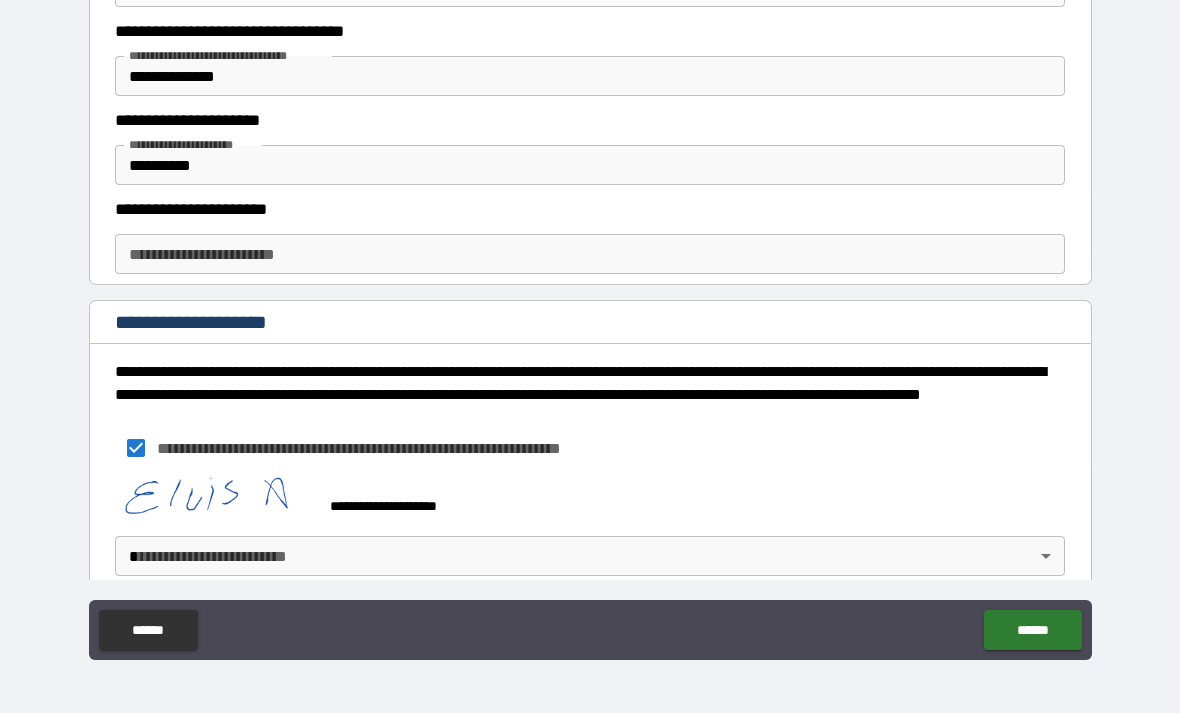click on "**********" at bounding box center (590, 324) 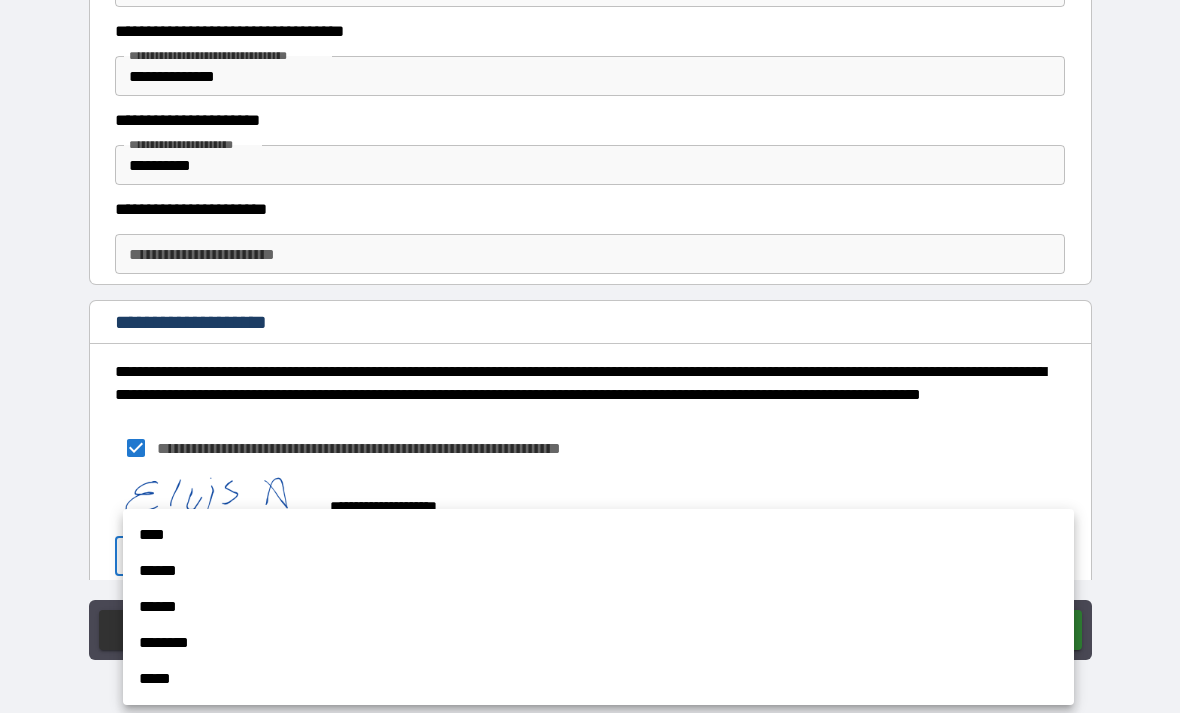 click on "******" at bounding box center [598, 571] 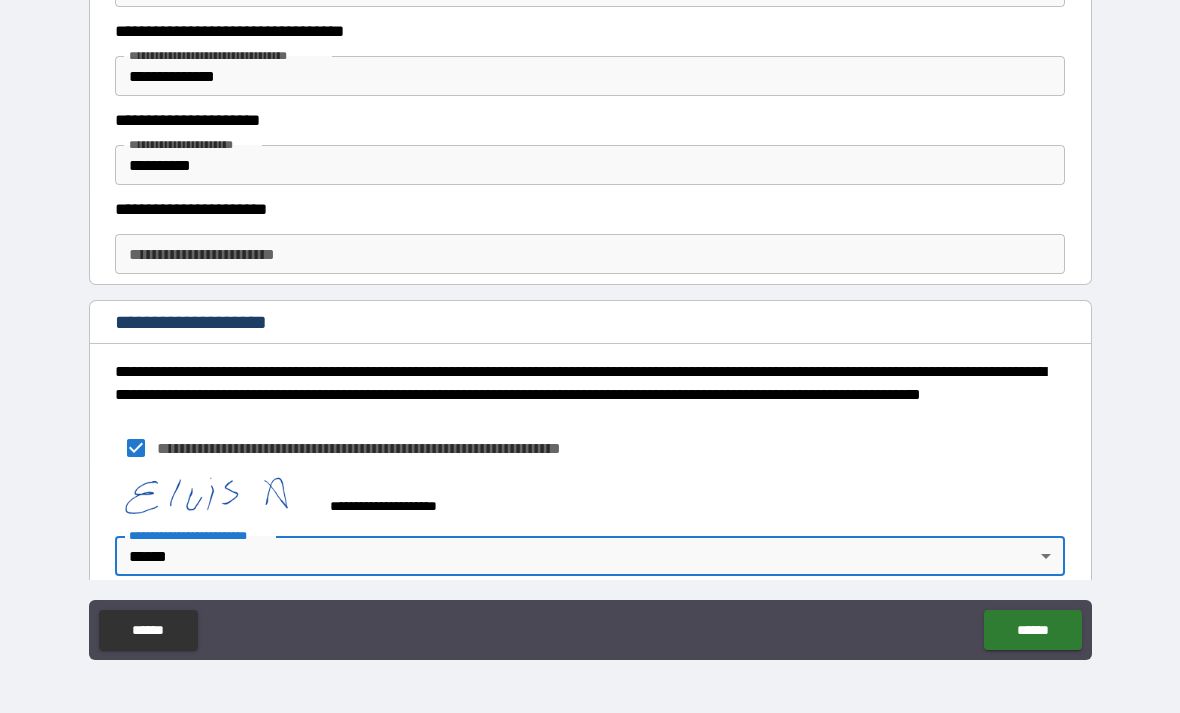 click on "******" at bounding box center [1032, 630] 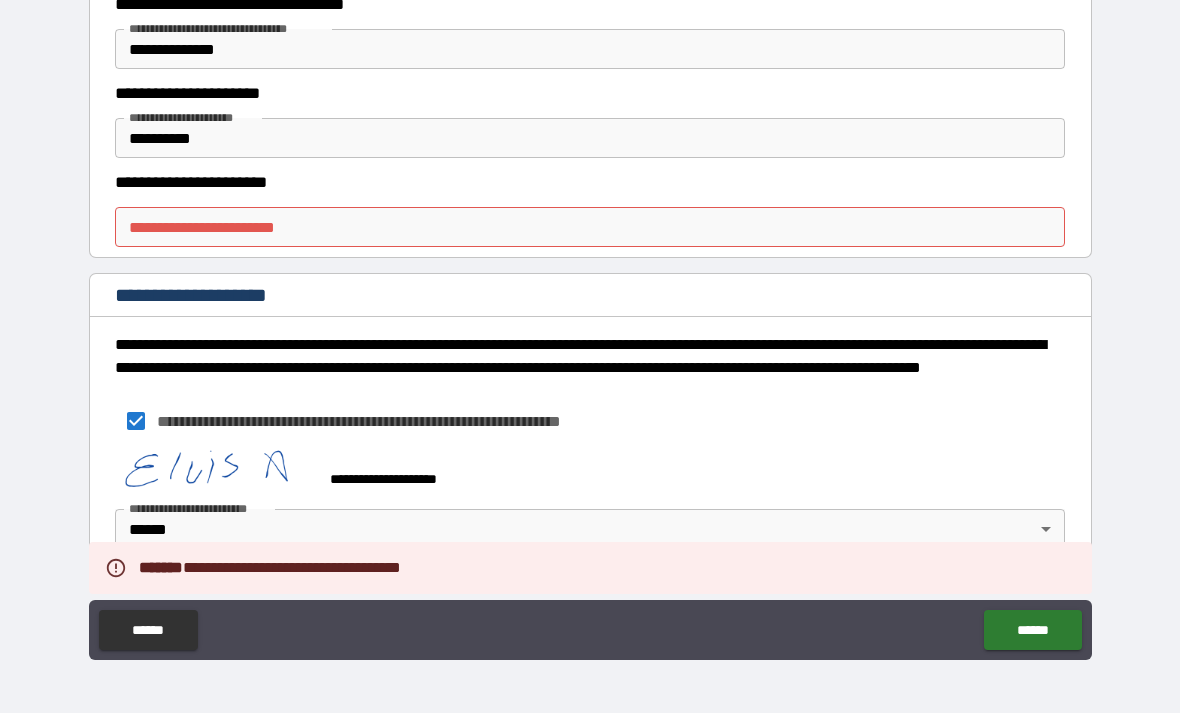 scroll, scrollTop: 357, scrollLeft: 0, axis: vertical 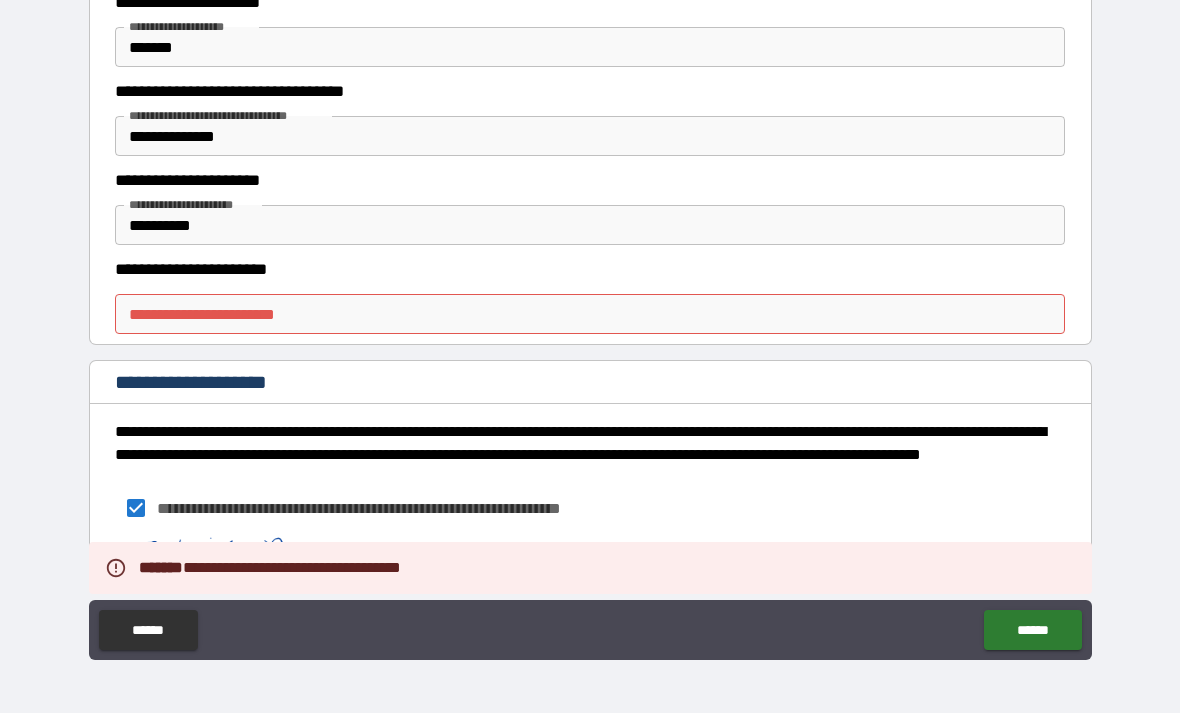click on "**********" at bounding box center [590, 314] 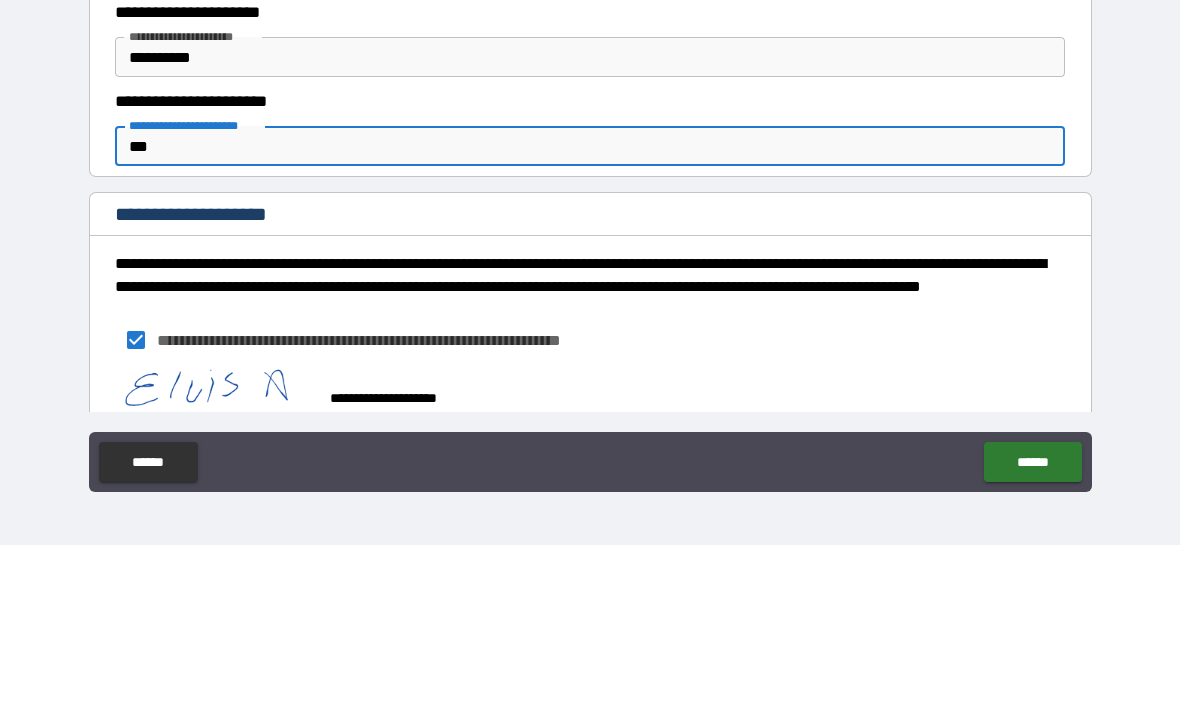 type on "***" 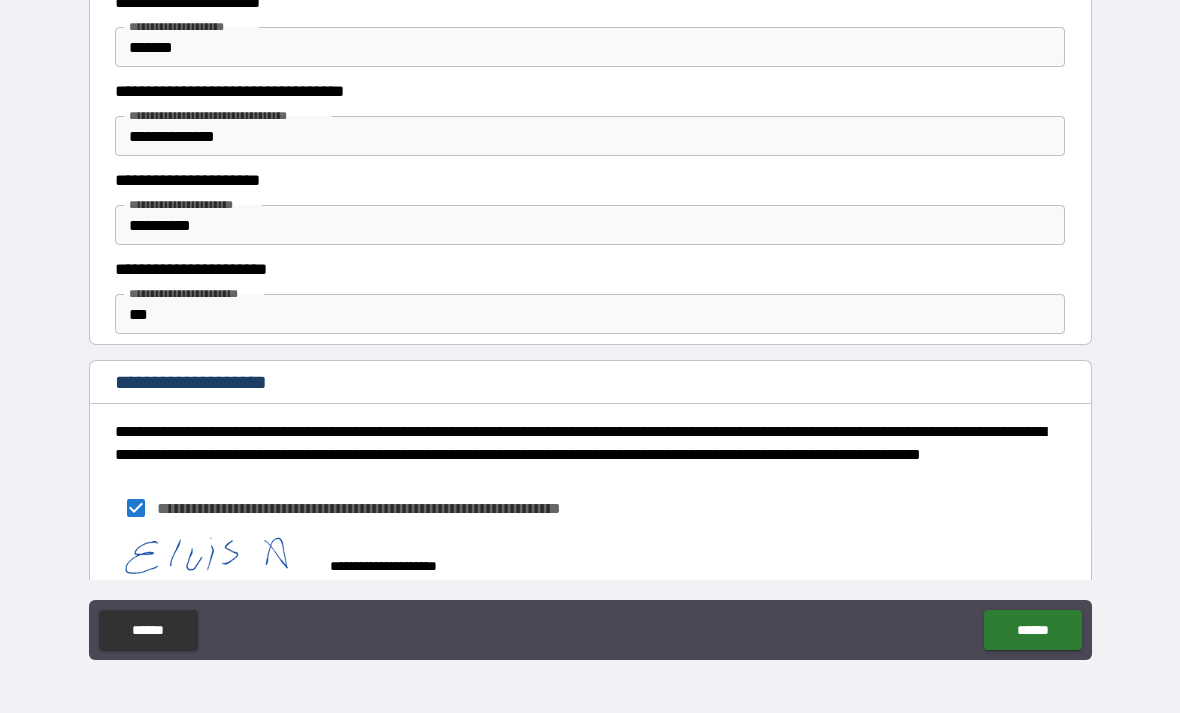click on "******" at bounding box center [1032, 630] 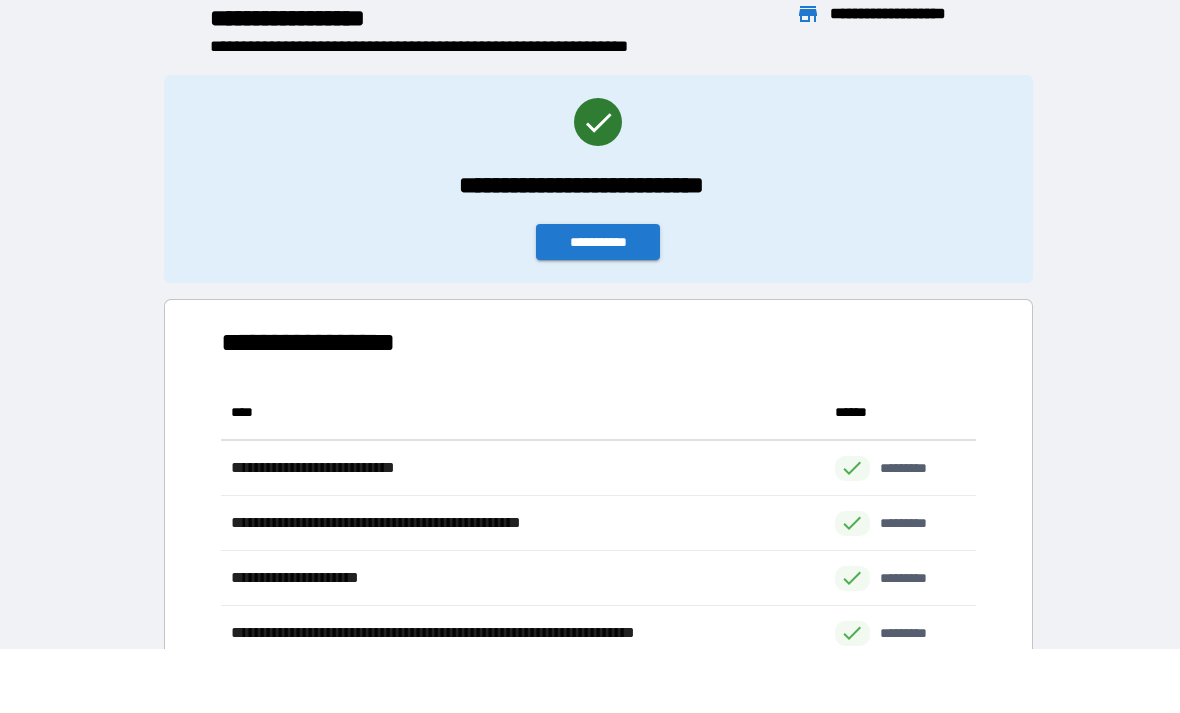 scroll, scrollTop: 1, scrollLeft: 1, axis: both 